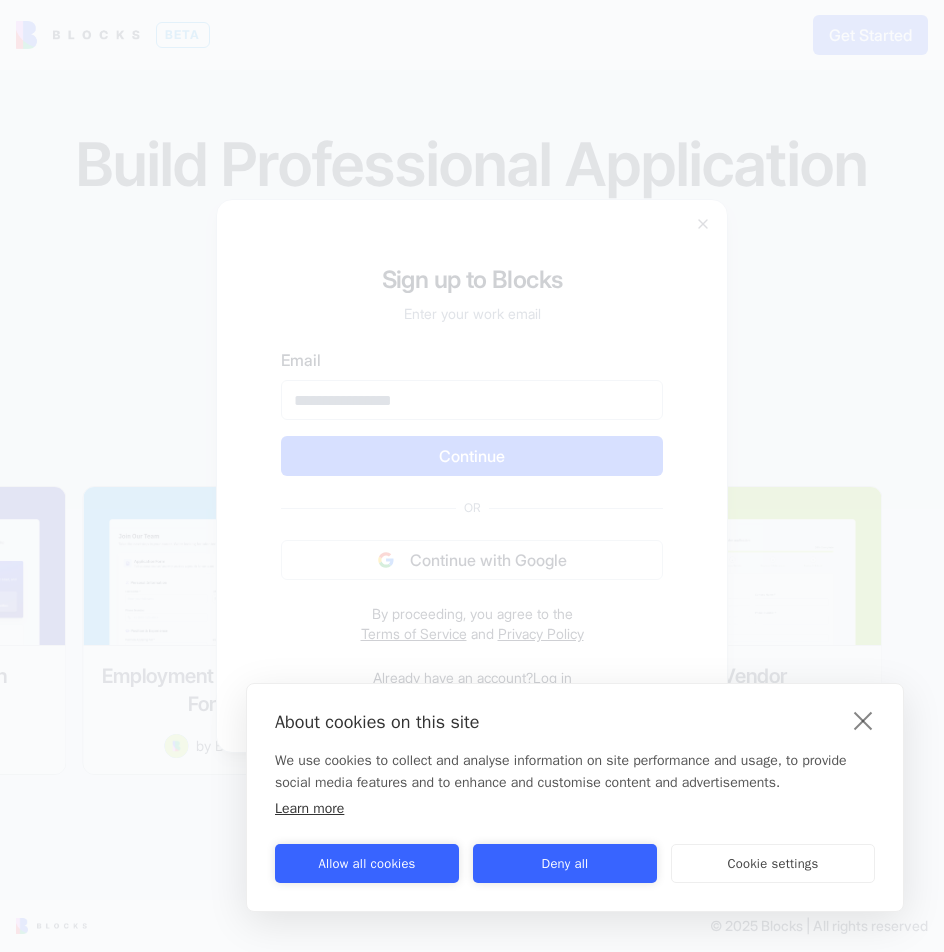 scroll, scrollTop: 0, scrollLeft: 0, axis: both 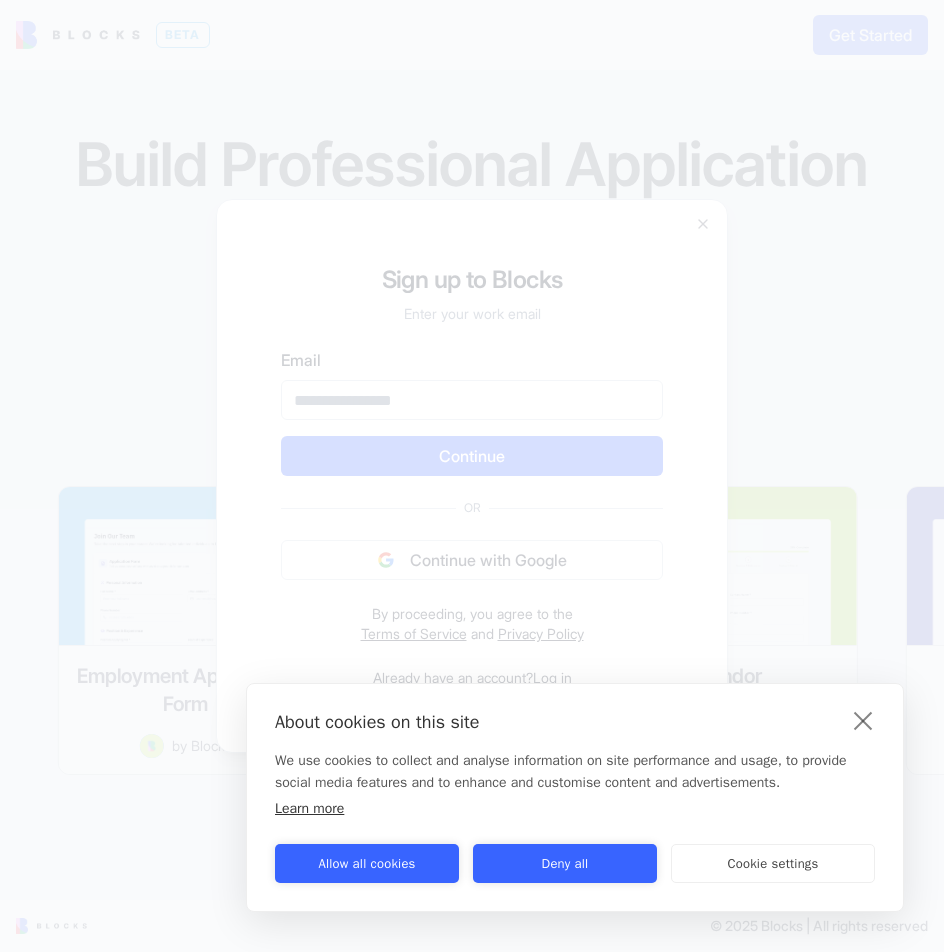 drag, startPoint x: 421, startPoint y: 847, endPoint x: 409, endPoint y: 851, distance: 12.649111 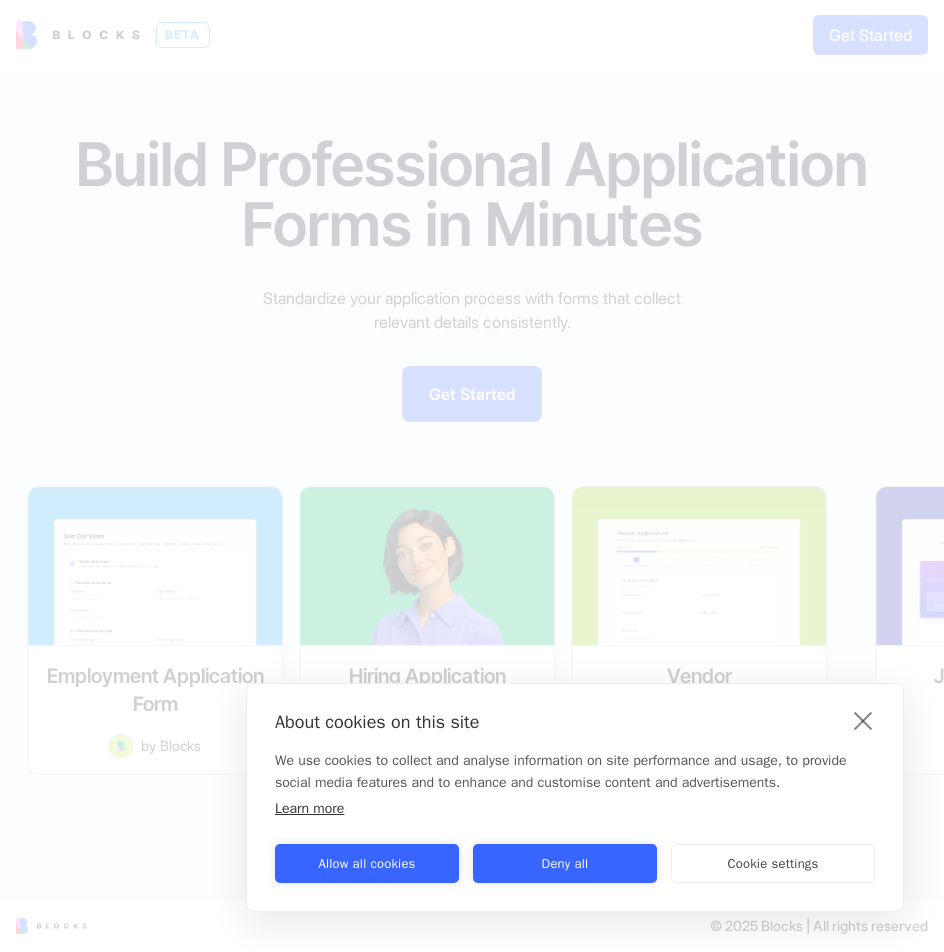 drag, startPoint x: 403, startPoint y: 857, endPoint x: 422, endPoint y: 501, distance: 356.50665 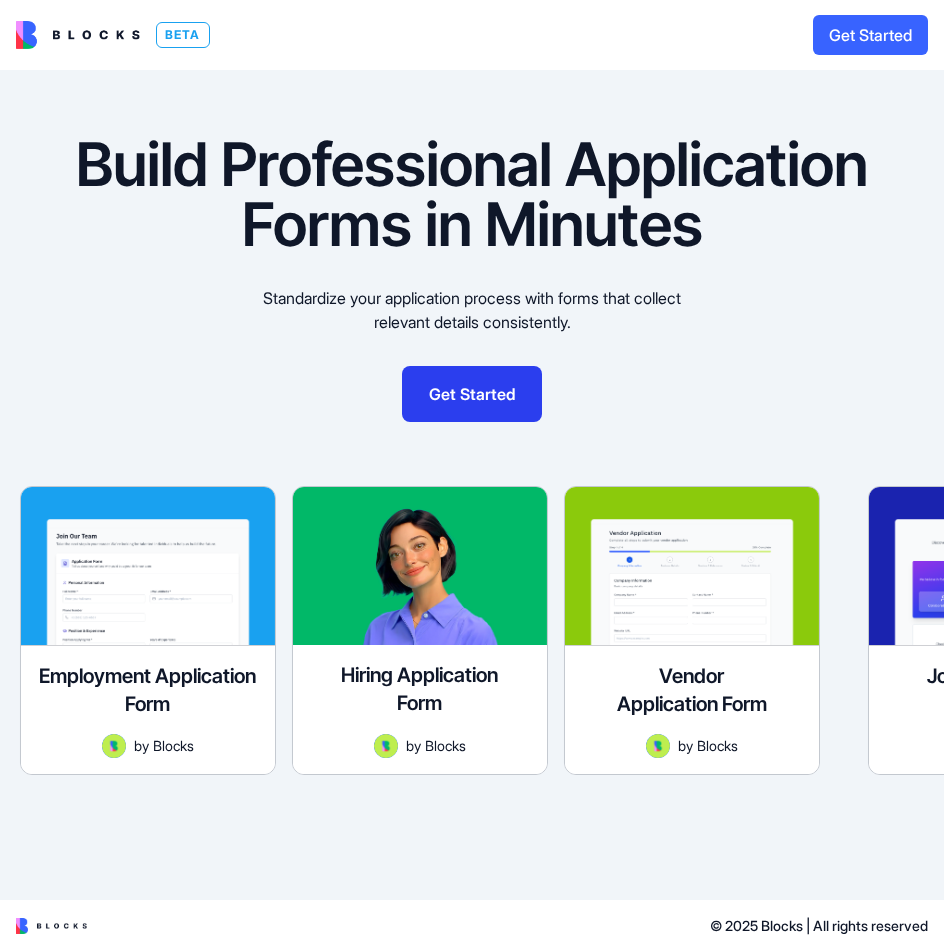 scroll, scrollTop: 0, scrollLeft: 0, axis: both 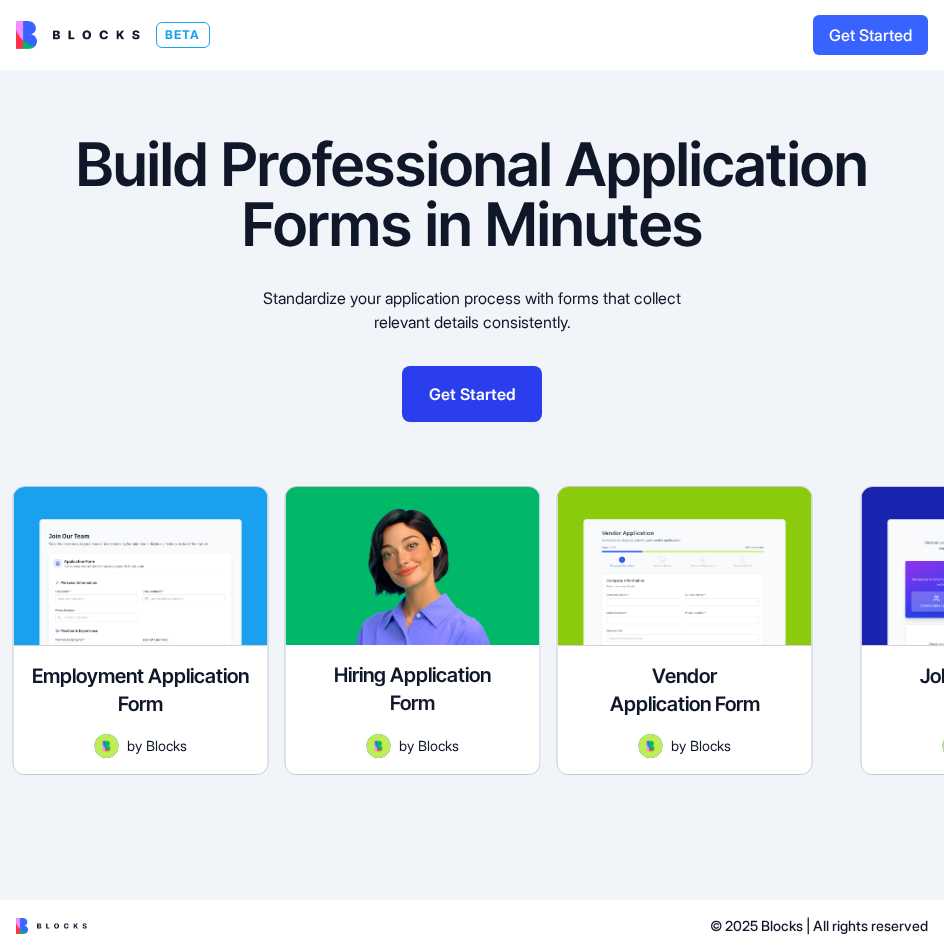 click on "Get Started" at bounding box center (472, 394) 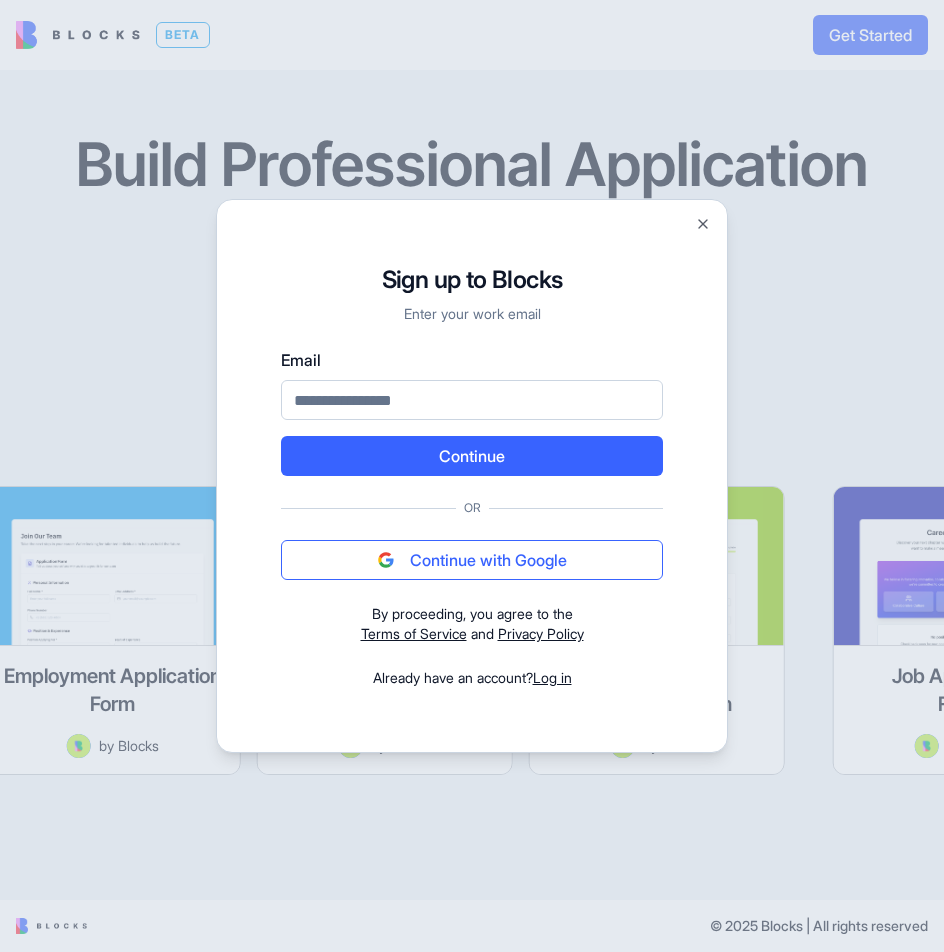click on "Continue with Google" at bounding box center (472, 560) 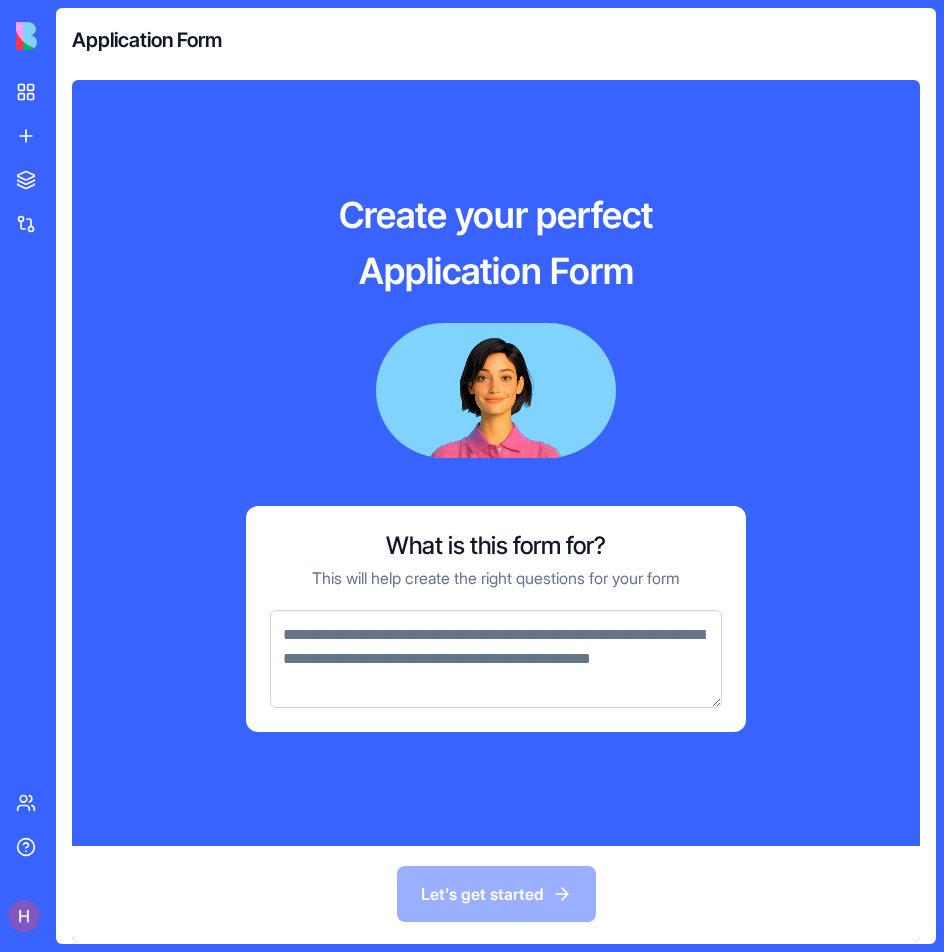 scroll, scrollTop: 0, scrollLeft: 0, axis: both 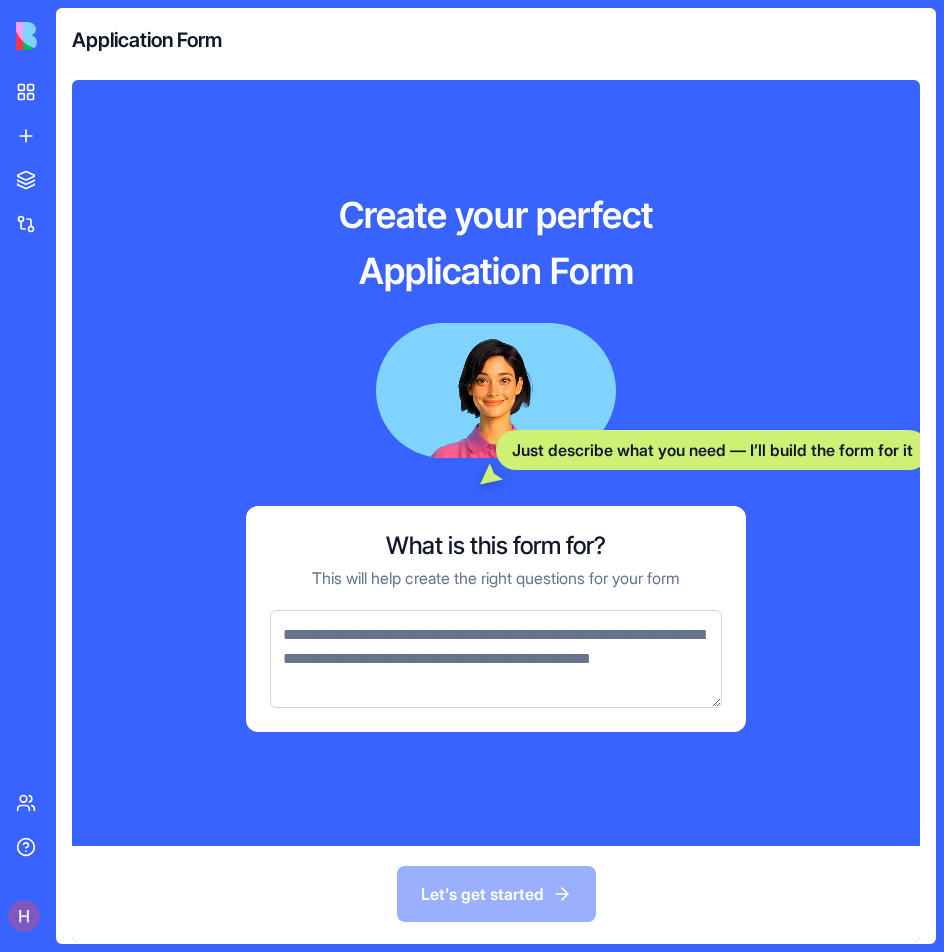 click at bounding box center (496, 659) 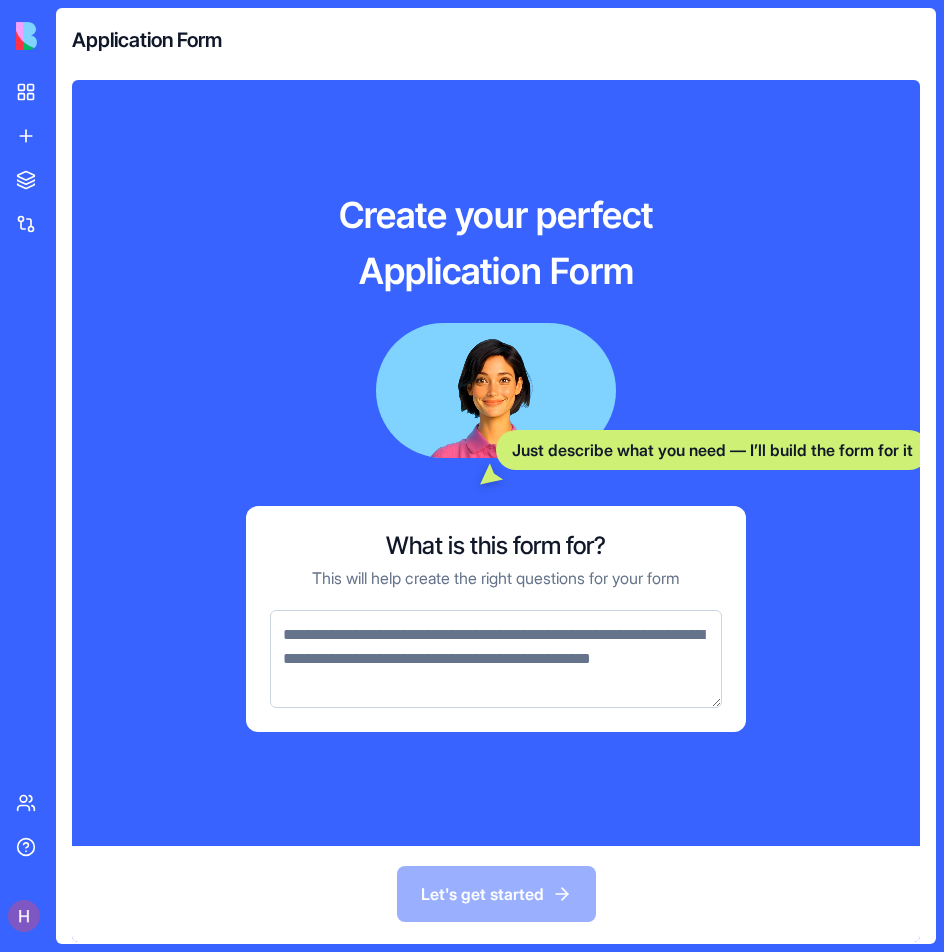 paste on "**********" 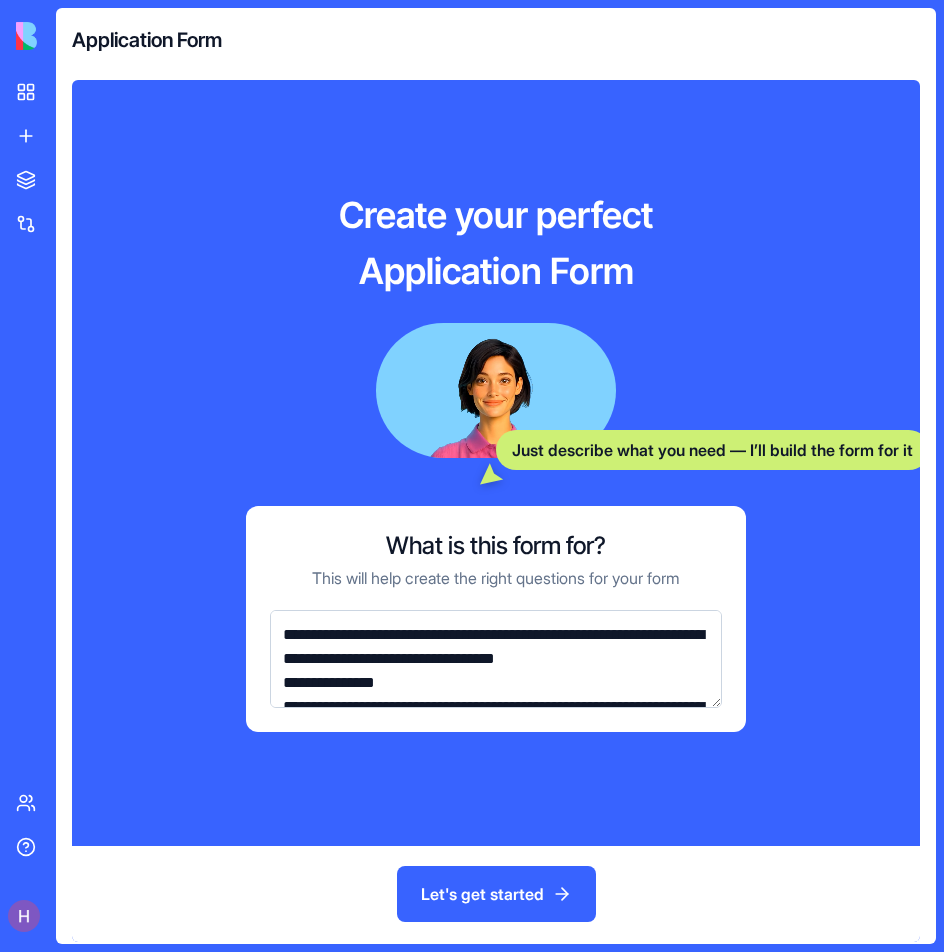 scroll, scrollTop: 2136, scrollLeft: 0, axis: vertical 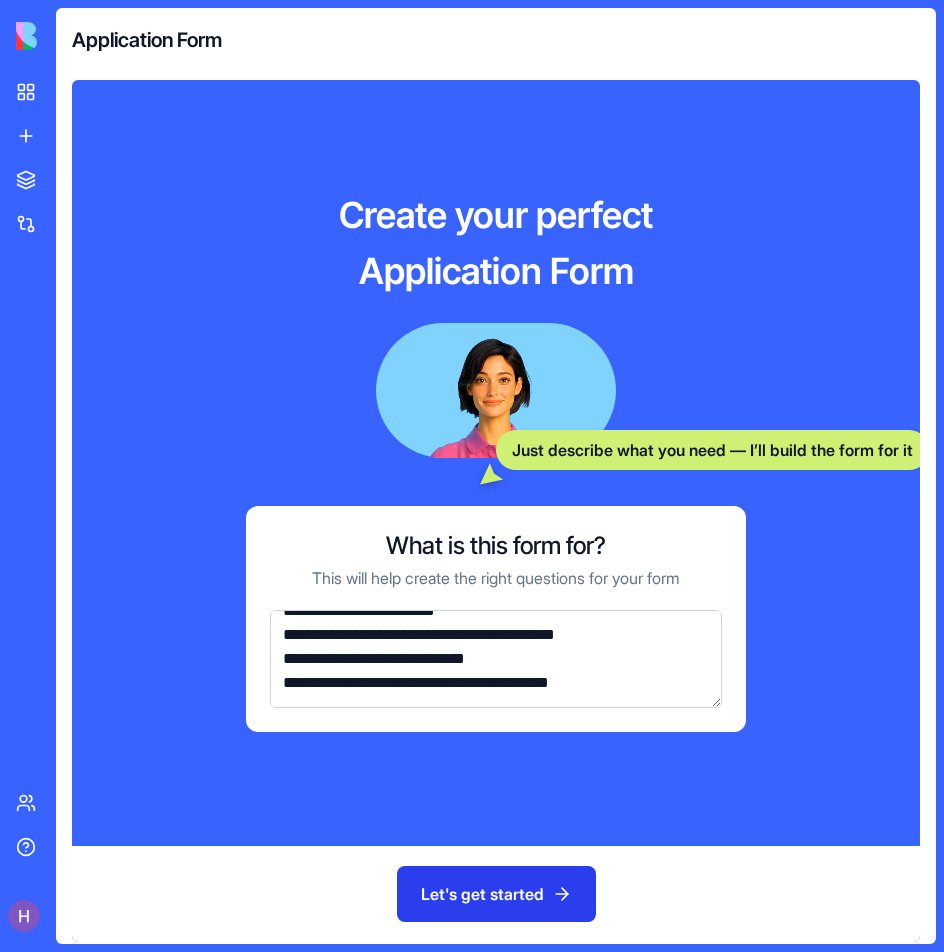 type on "**********" 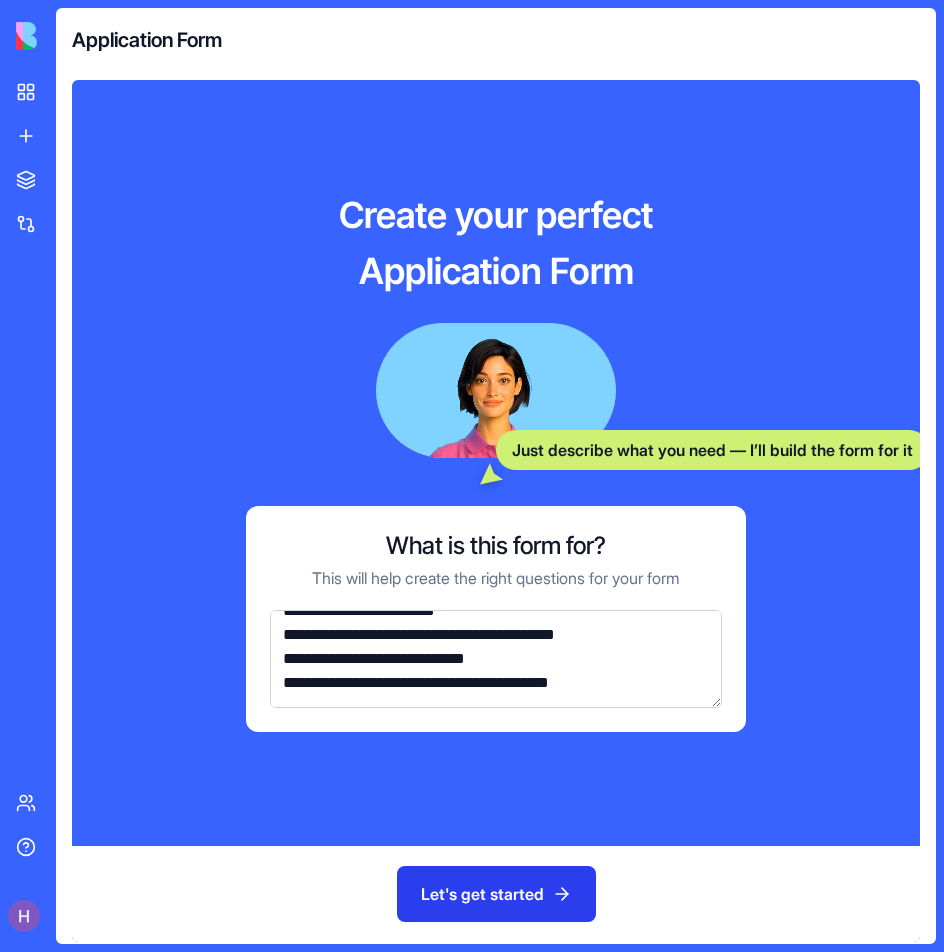 click on "Let's get started" at bounding box center (496, 894) 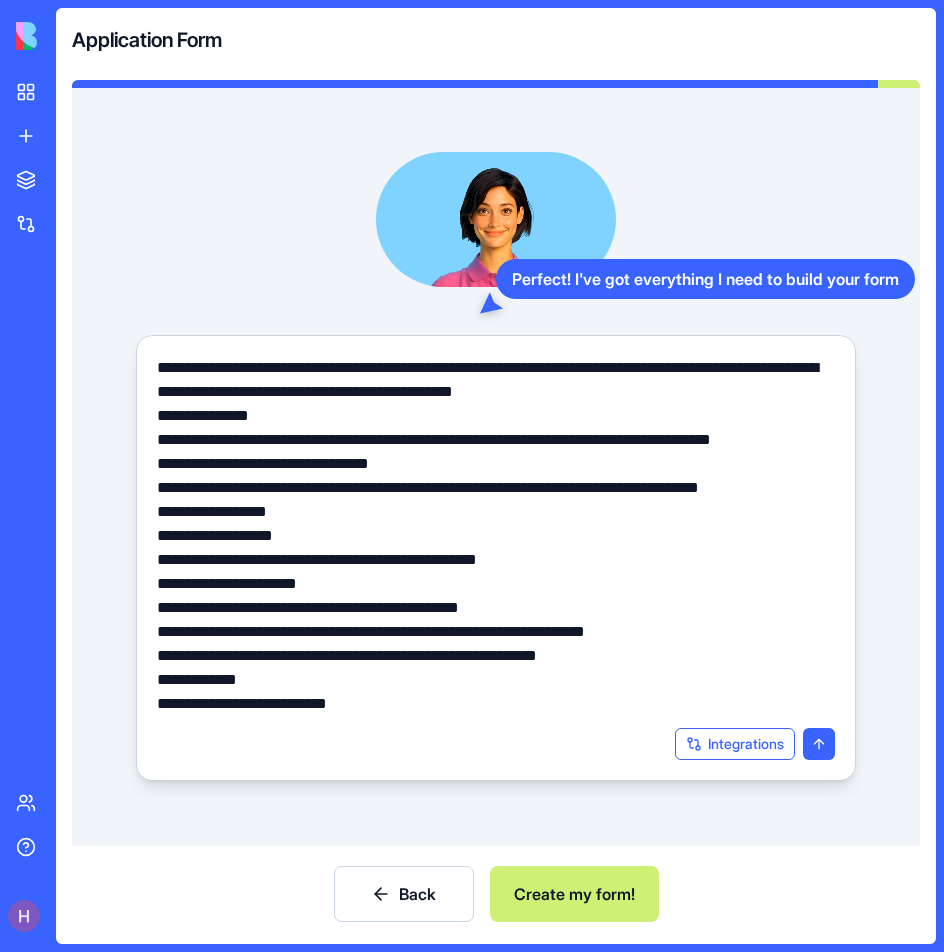 click on "Integrations" at bounding box center [735, 744] 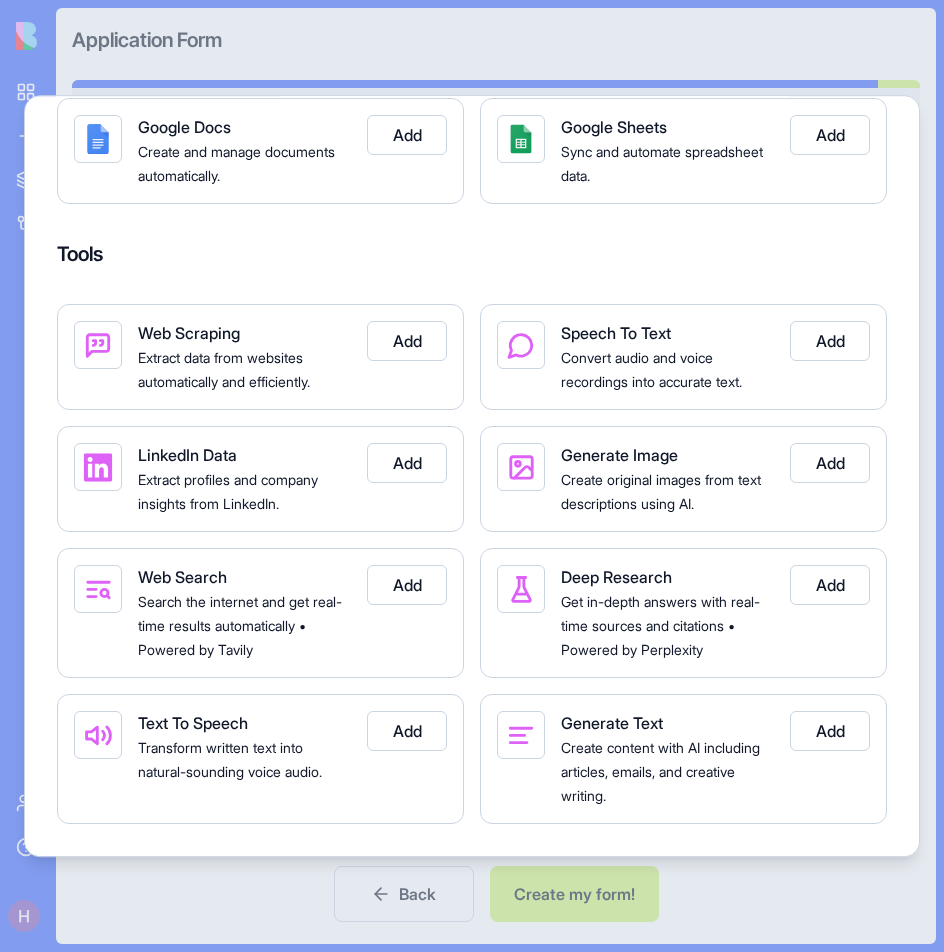 scroll, scrollTop: 1658, scrollLeft: 0, axis: vertical 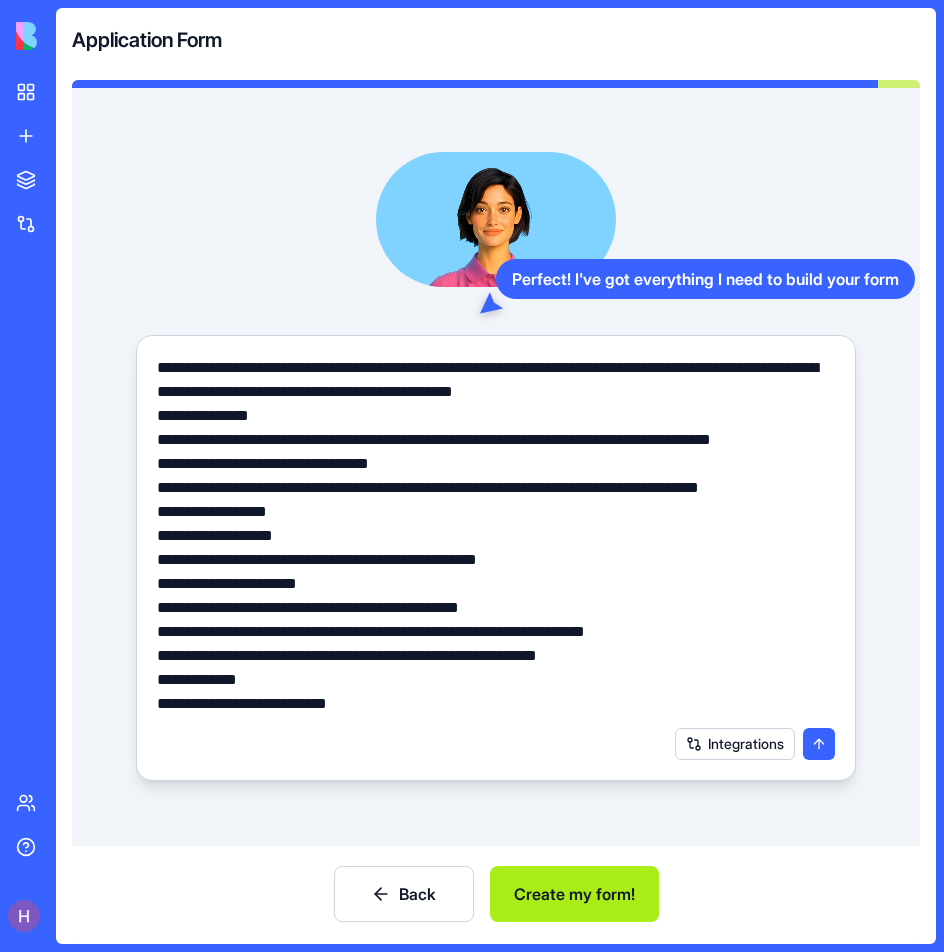 click on "Create my form!" at bounding box center (574, 894) 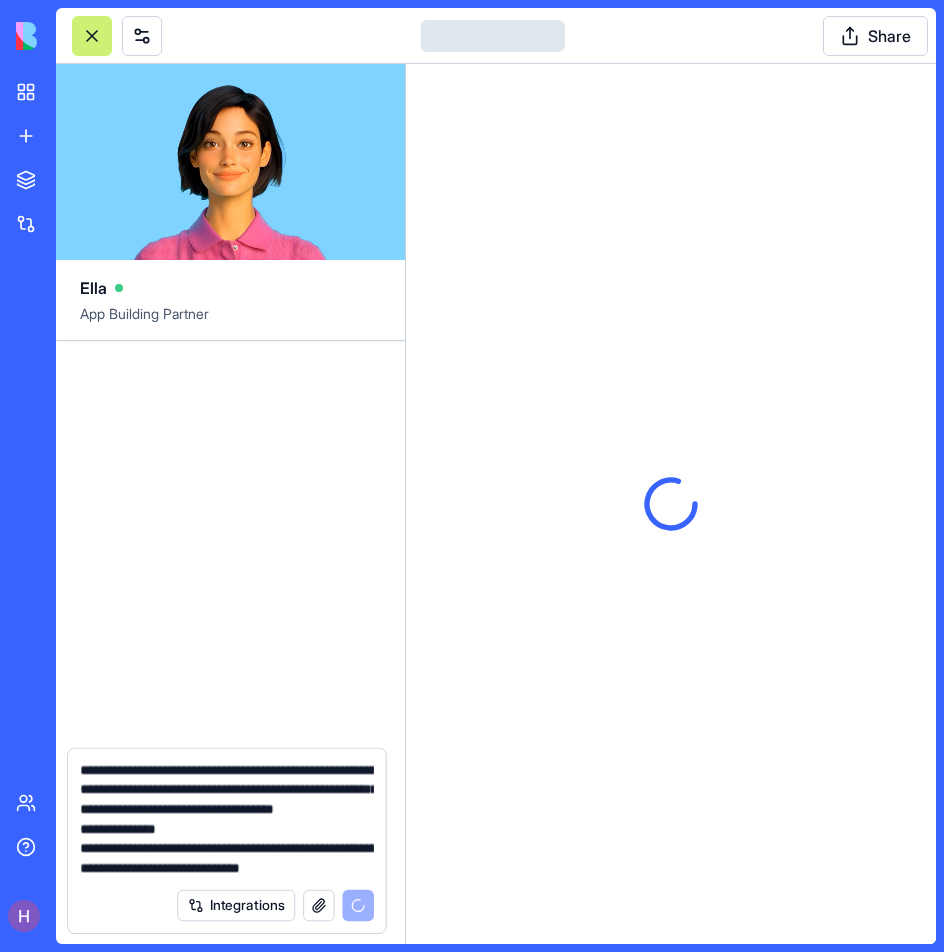 type 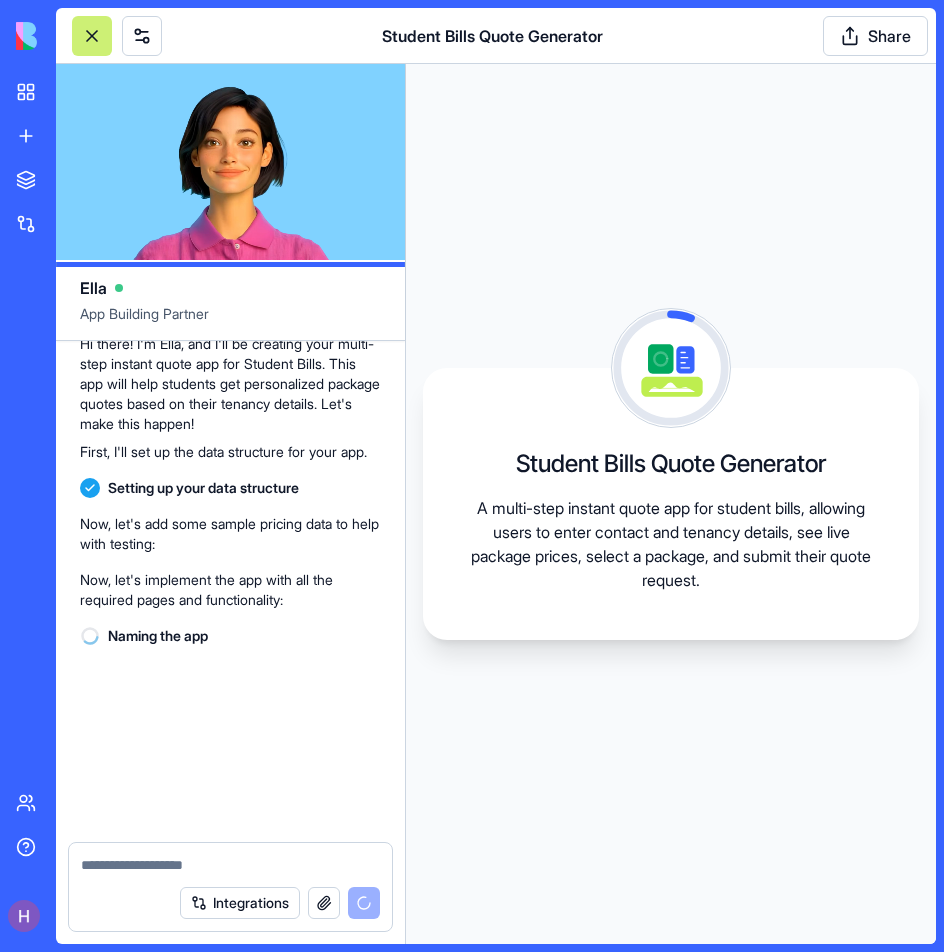 scroll, scrollTop: 1863, scrollLeft: 0, axis: vertical 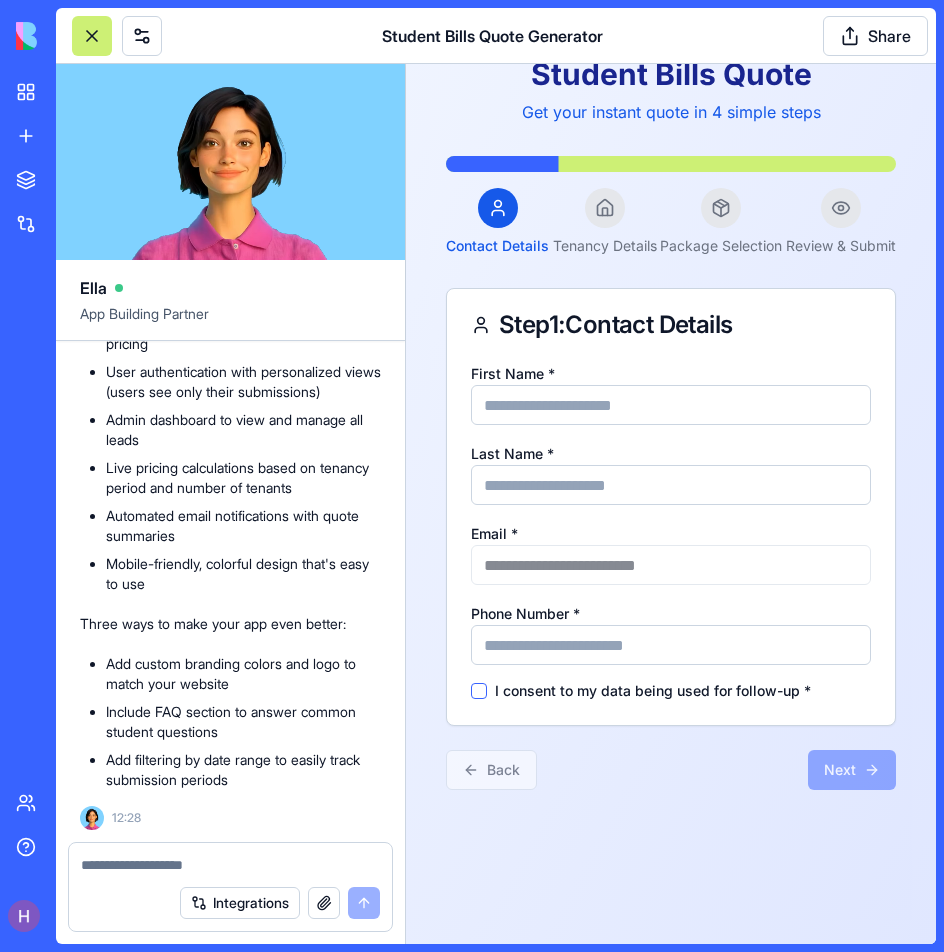 click on "I consent to my data being used for follow-up *" at bounding box center (479, 691) 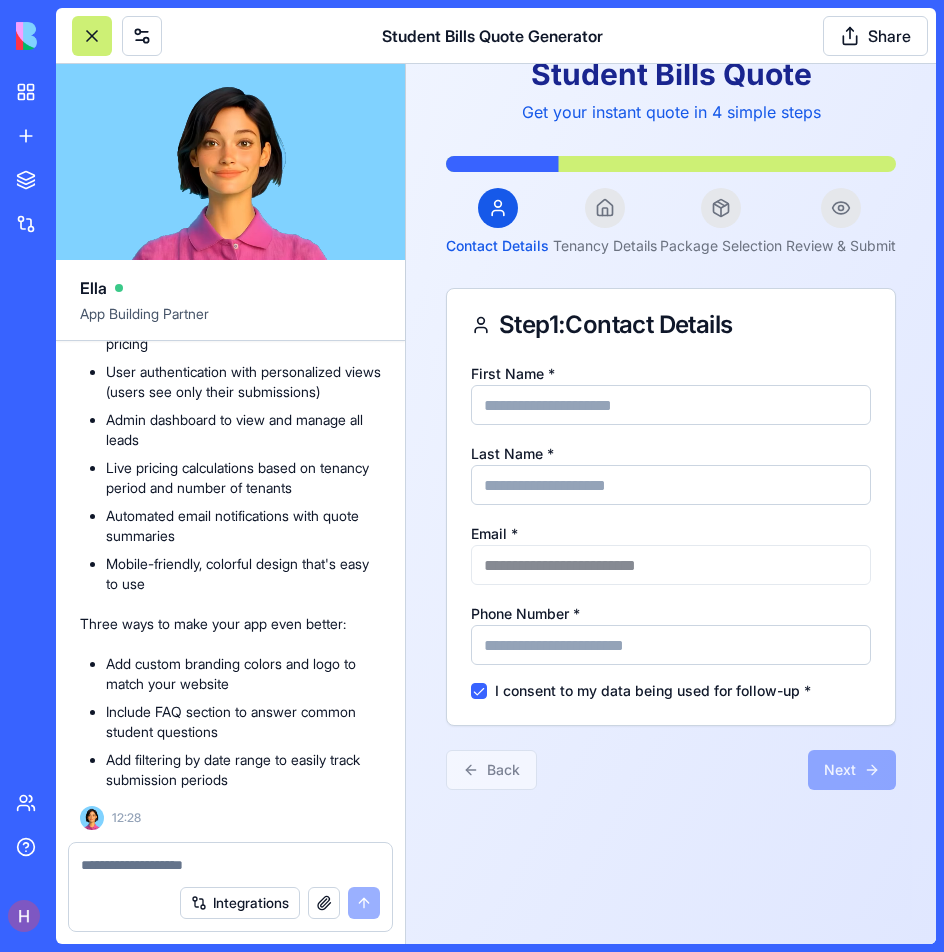 type on "*****" 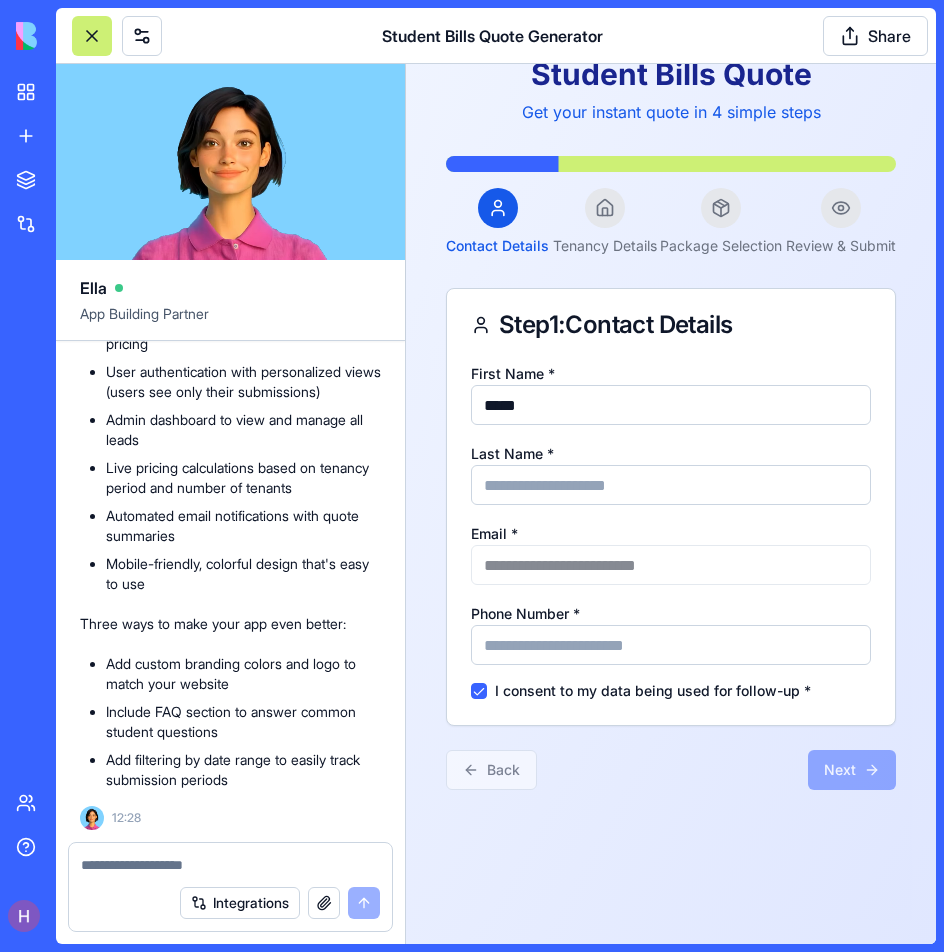 type on "*******" 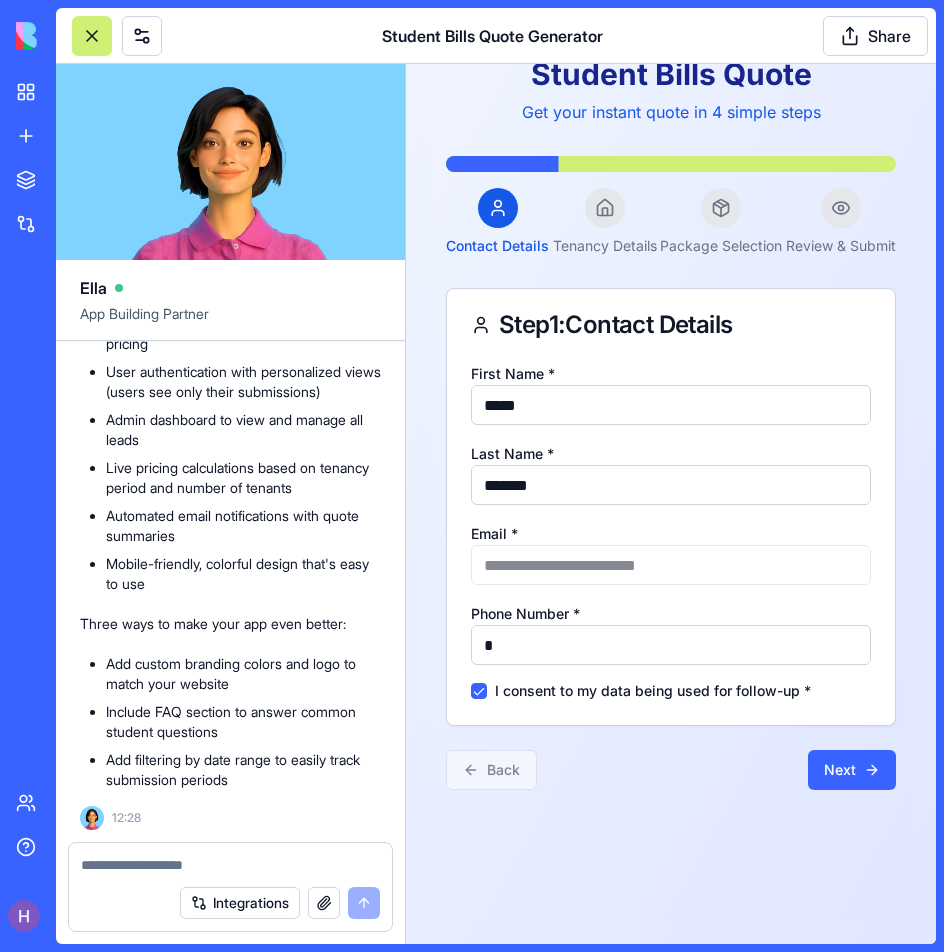 type on "**********" 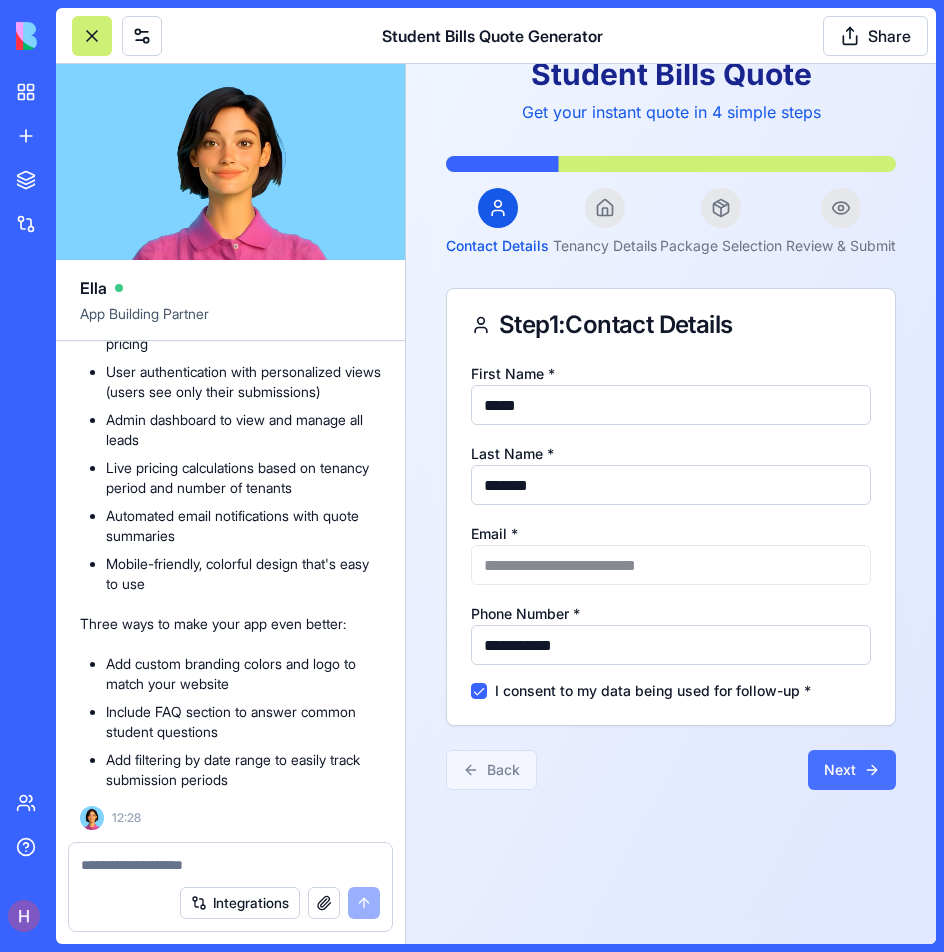 click on "Next" at bounding box center [852, 770] 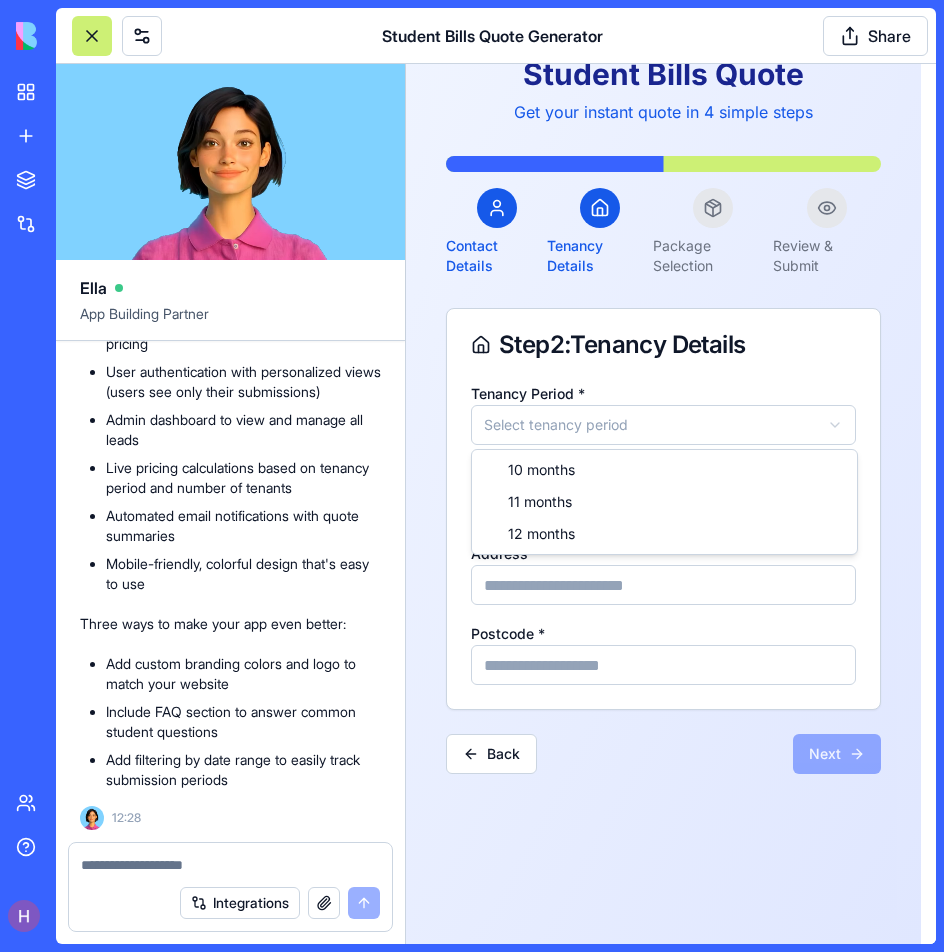 click on "Toggle Sidebar Student Bills Quote Get your instant quote in 4 simple steps Contact Details Tenancy Details Package Selection Review & Submit Step  2 :  Tenancy Details Tenancy Period * Select tenancy period Number of Tenants * Select number of tenants Address * Postcode * Back Next
10 months 11 months 12 months" at bounding box center [671, 458] 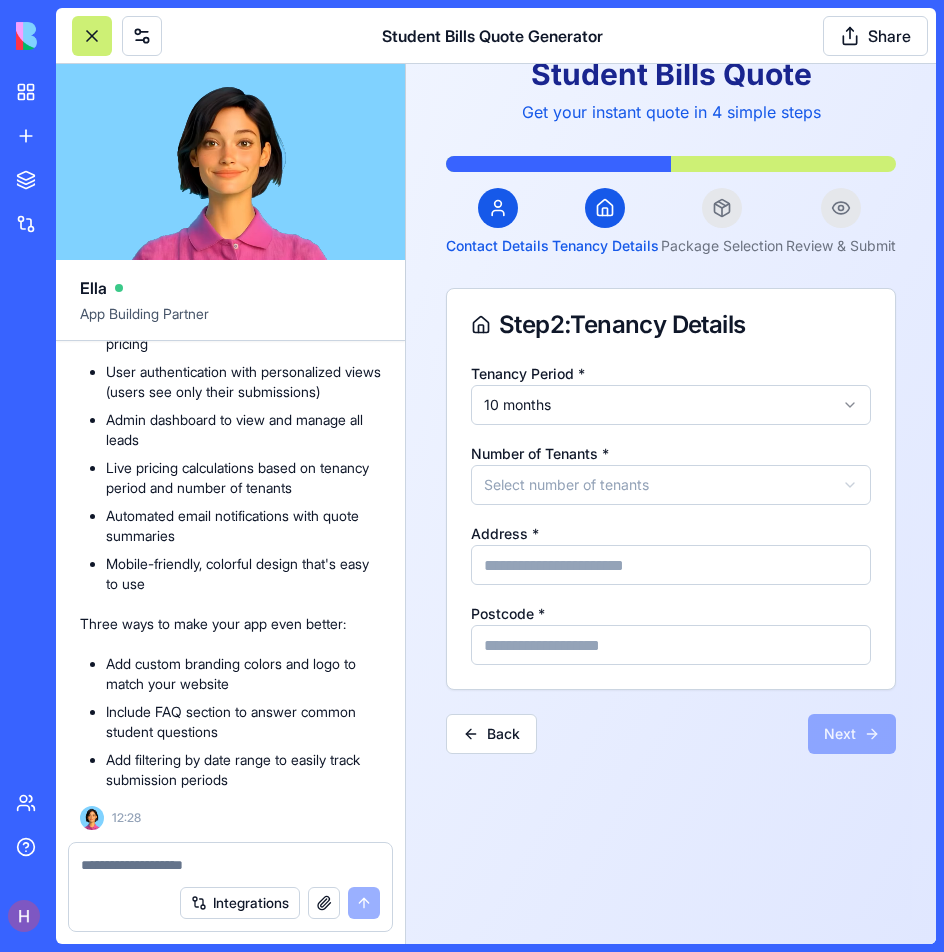 click on "Toggle Sidebar Student Bills Quote Get your instant quote in 4 simple steps Contact Details Tenancy Details Package Selection Review & Submit Step  2 :  Tenancy Details Tenancy Period * 10 months Number of Tenants * Select number of tenants Address * Postcode * Back Next" at bounding box center (671, 458) 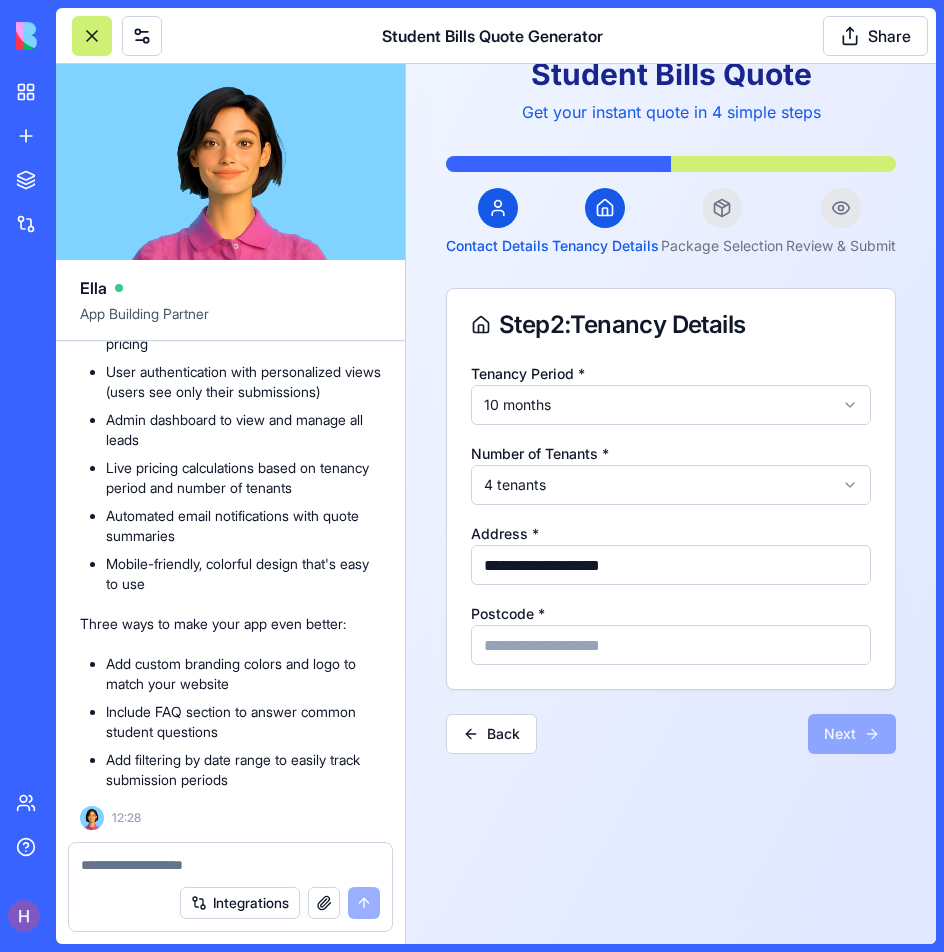type on "**********" 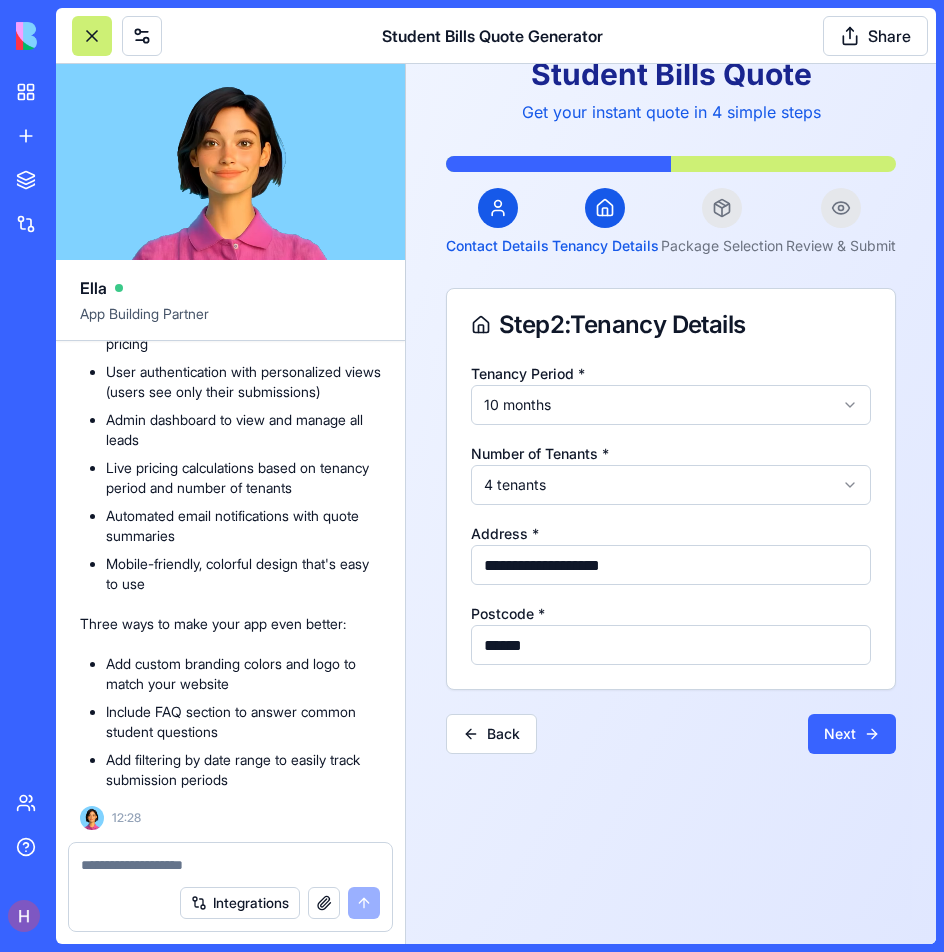 type on "******" 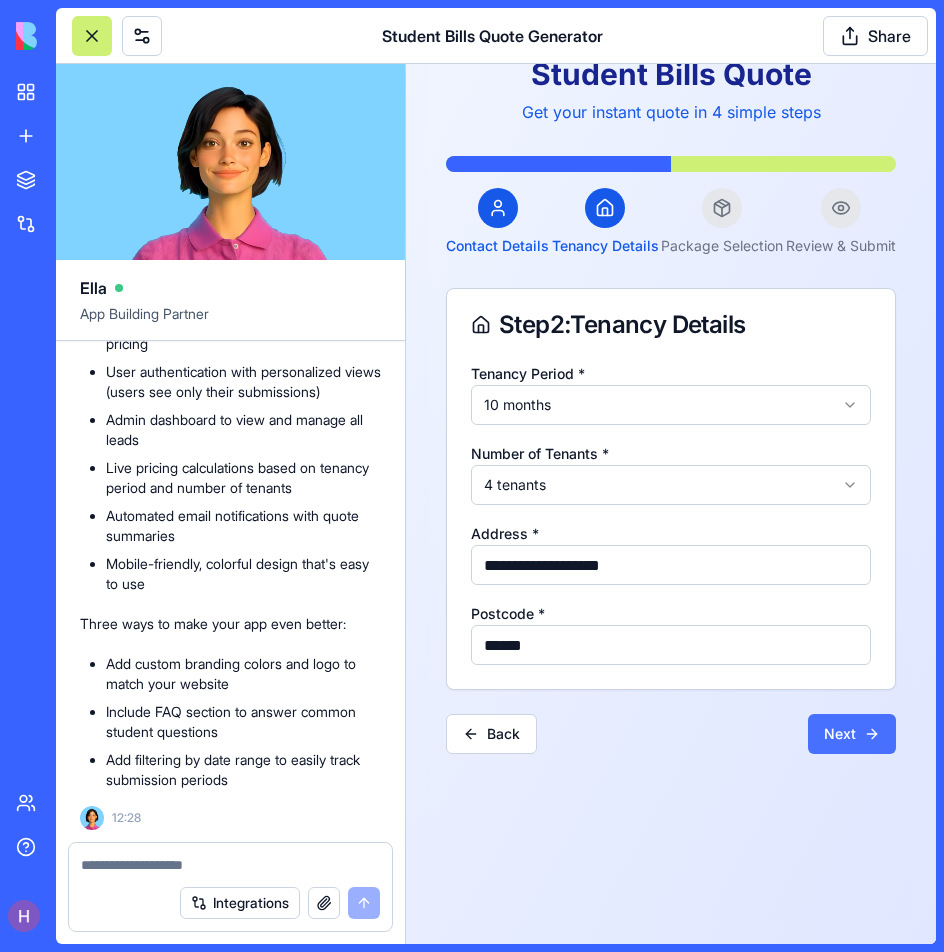 click on "Next" at bounding box center [852, 734] 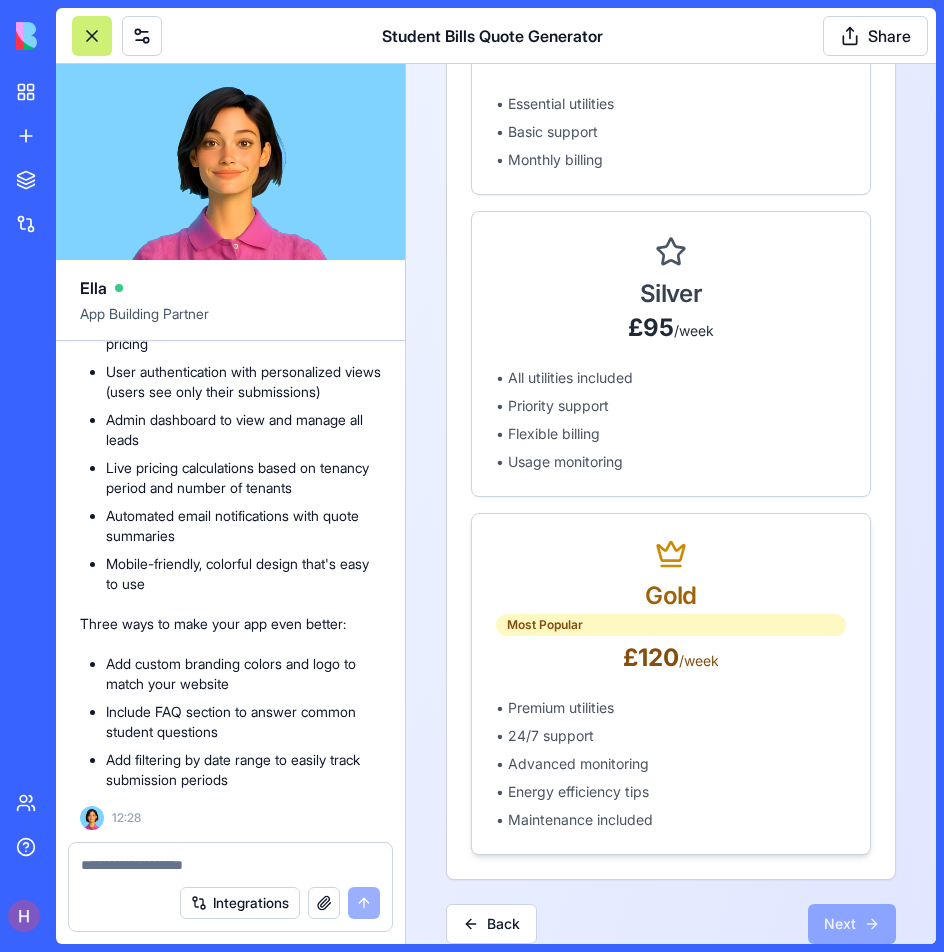 scroll, scrollTop: 601, scrollLeft: 0, axis: vertical 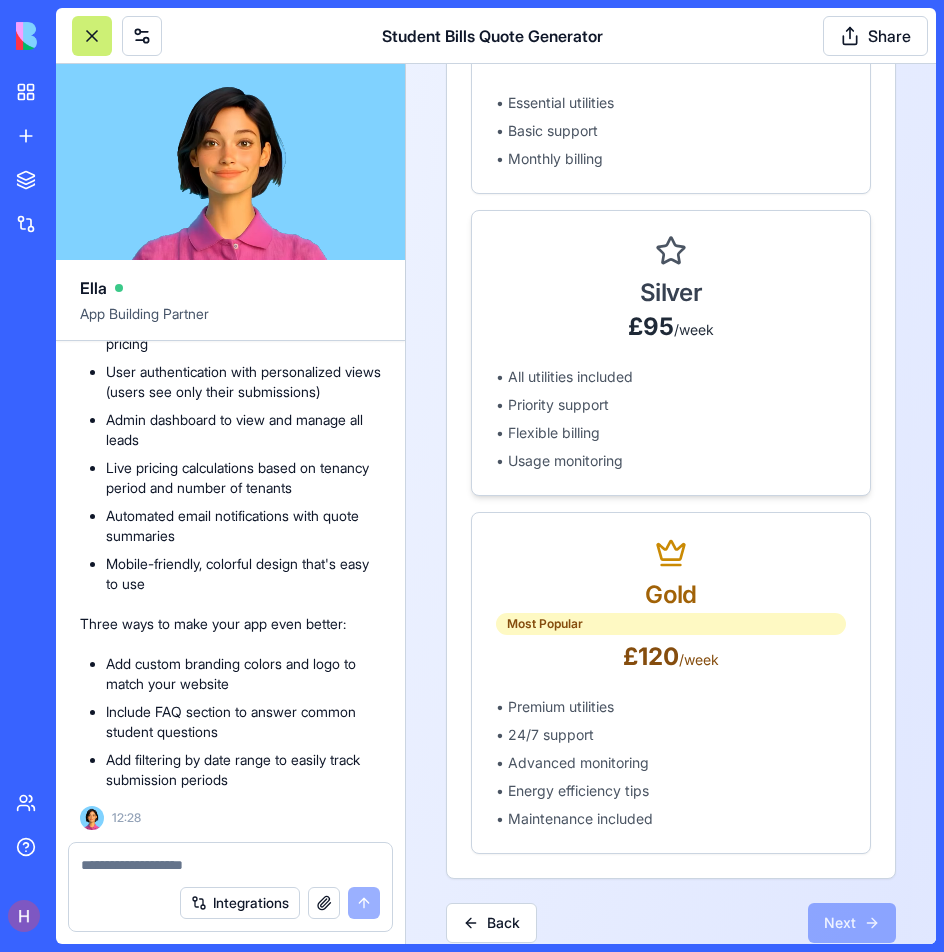 click on "• Flexible billing" at bounding box center [671, 433] 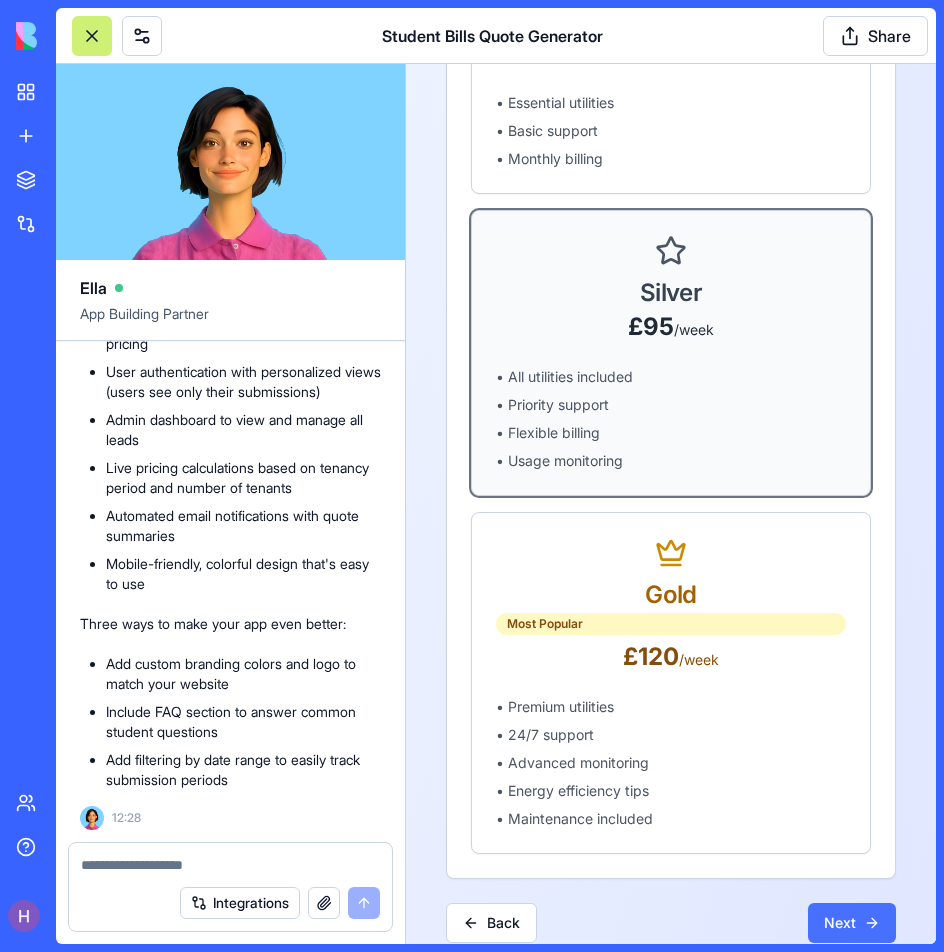 click on "Next" at bounding box center (852, 923) 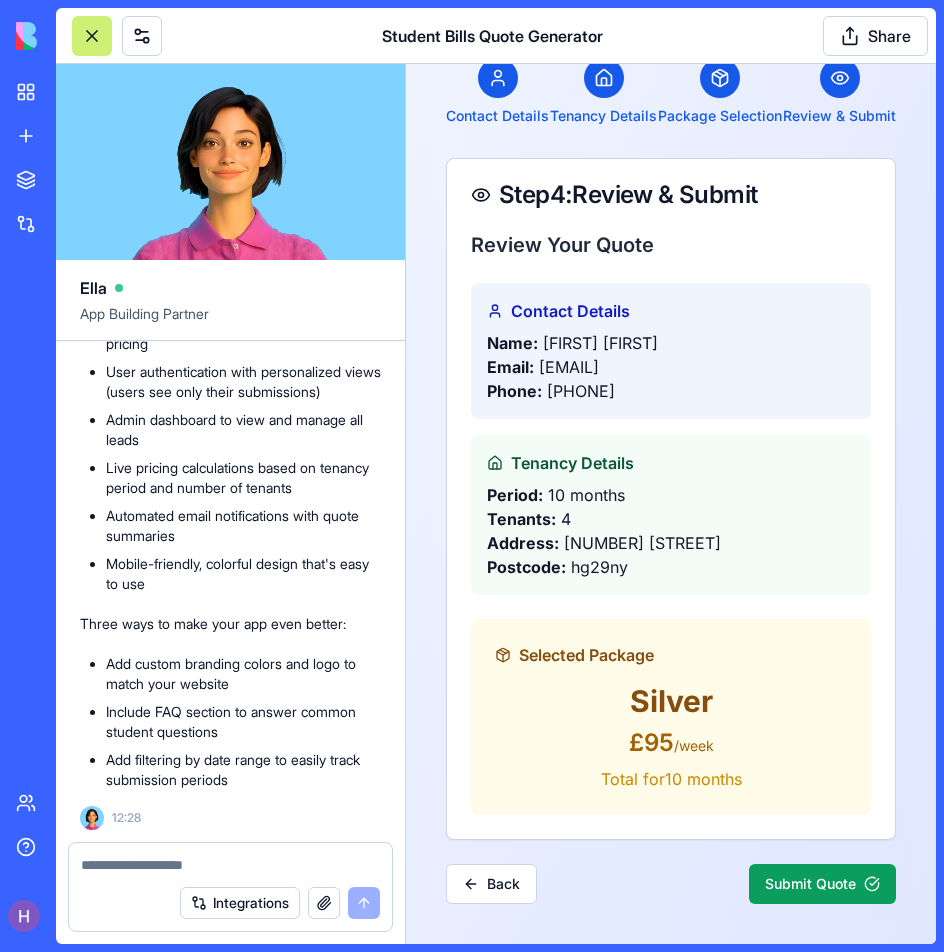 scroll, scrollTop: 0, scrollLeft: 0, axis: both 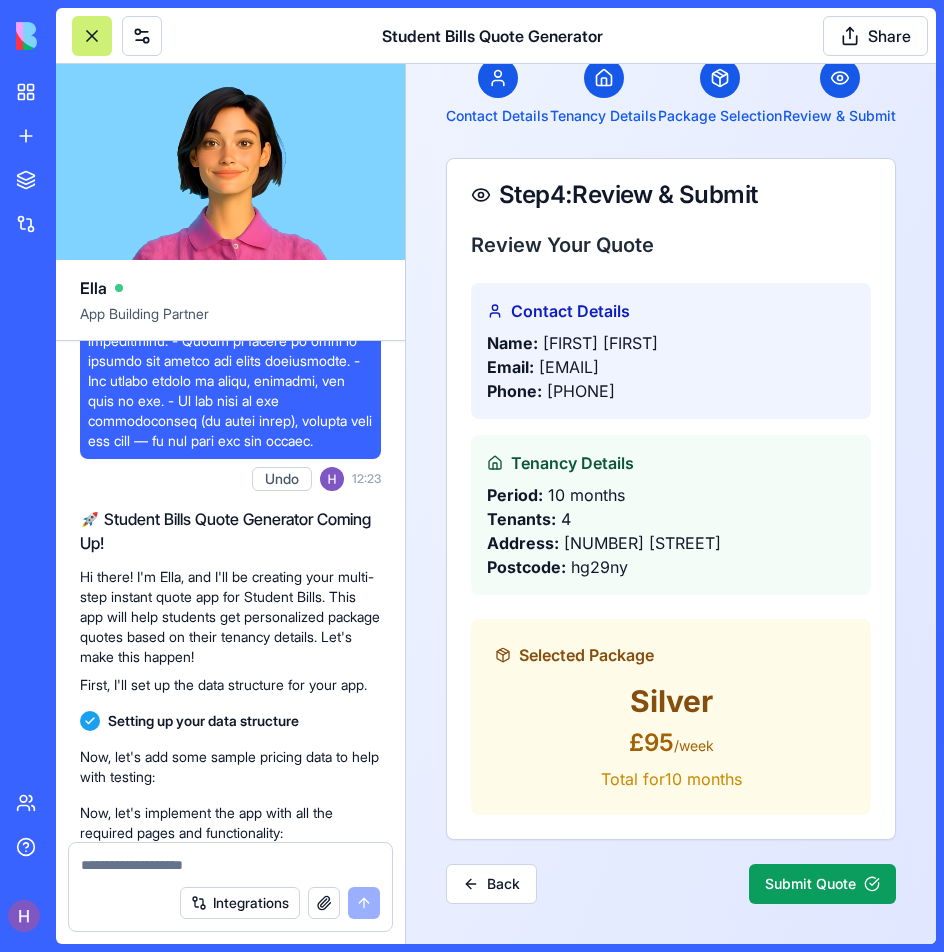 click at bounding box center (230, 865) 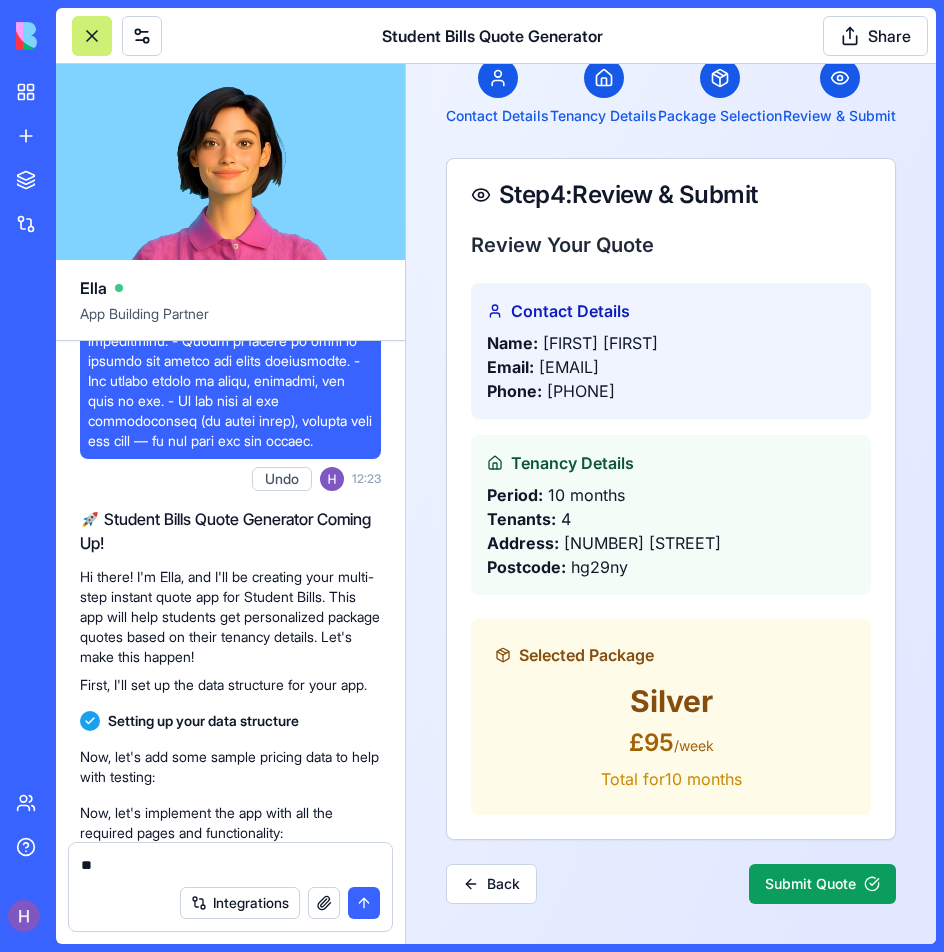 type on "*" 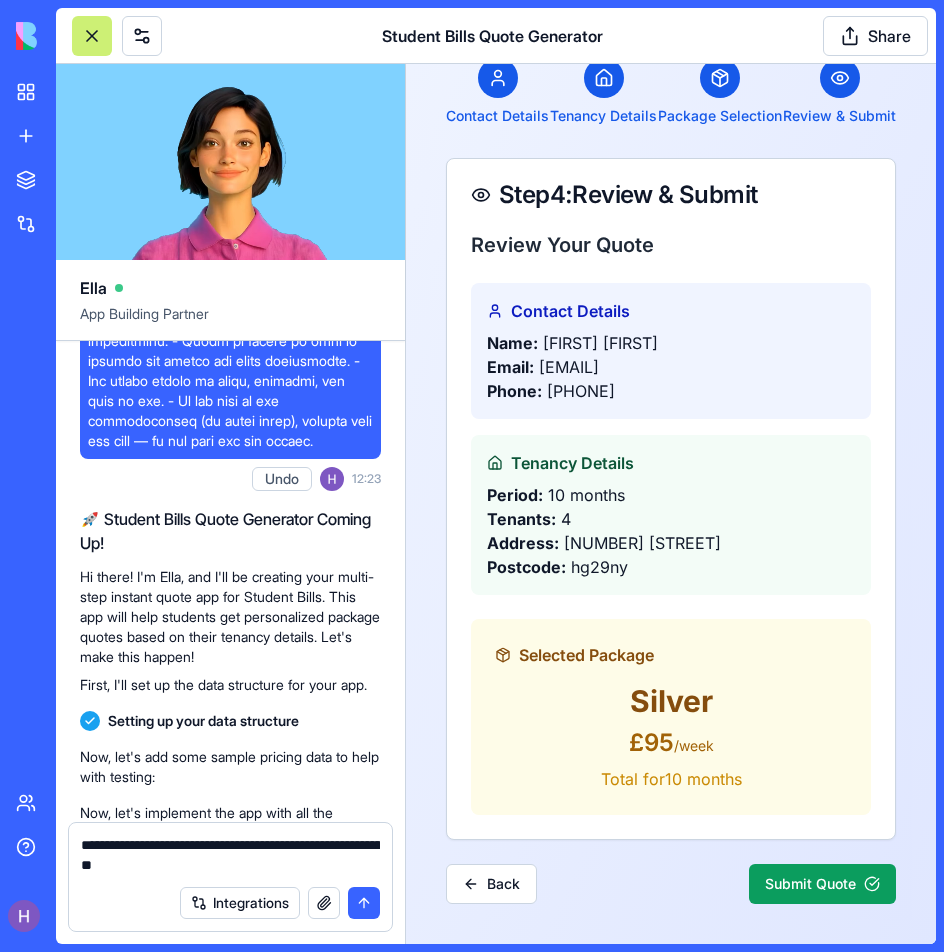 type on "**********" 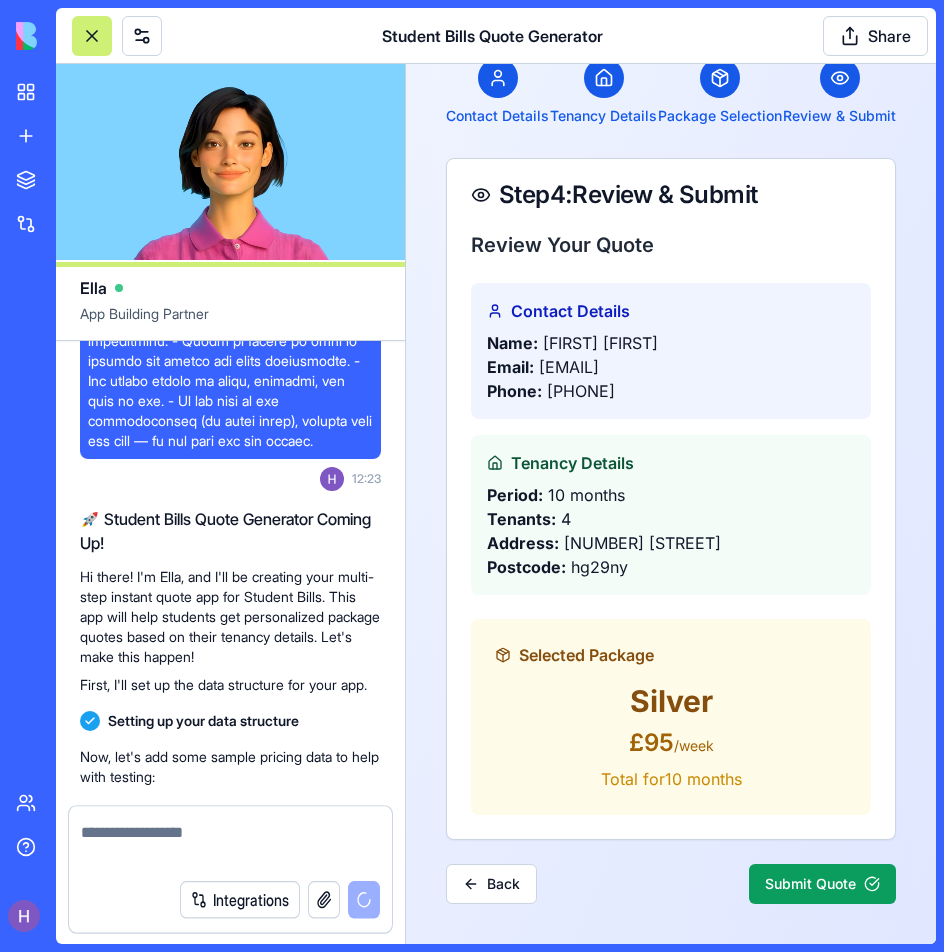 scroll, scrollTop: 2635, scrollLeft: 0, axis: vertical 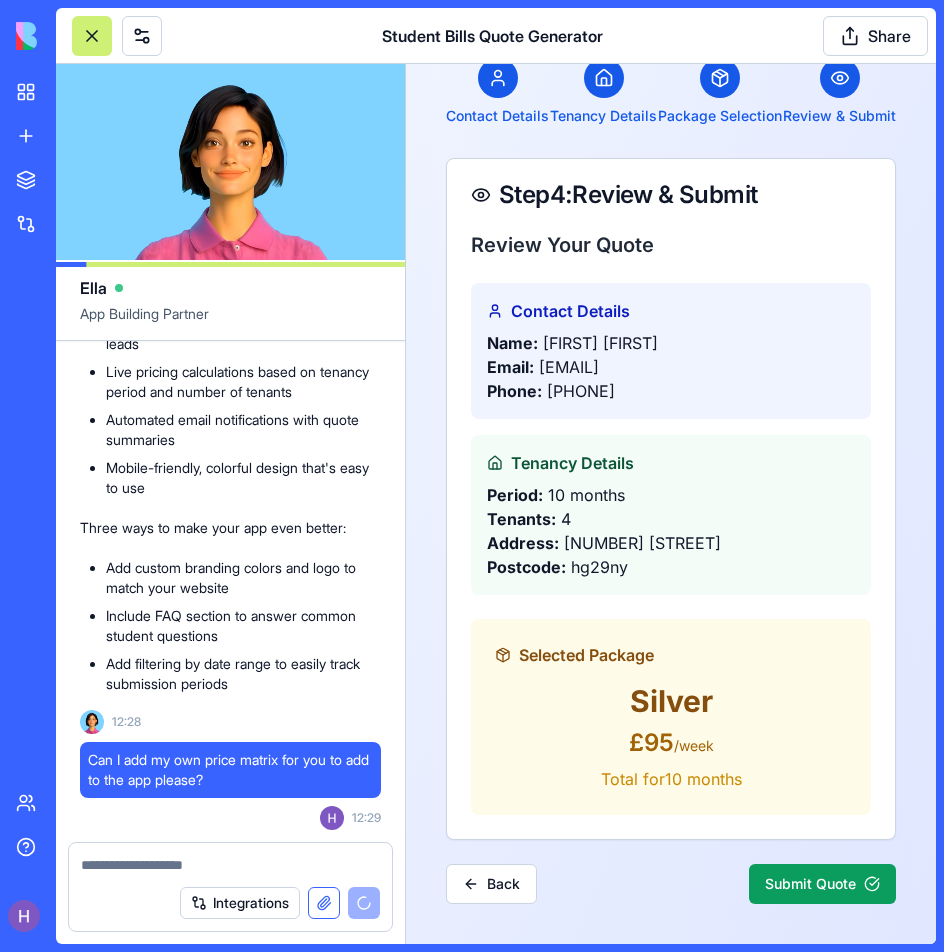 click at bounding box center (324, 903) 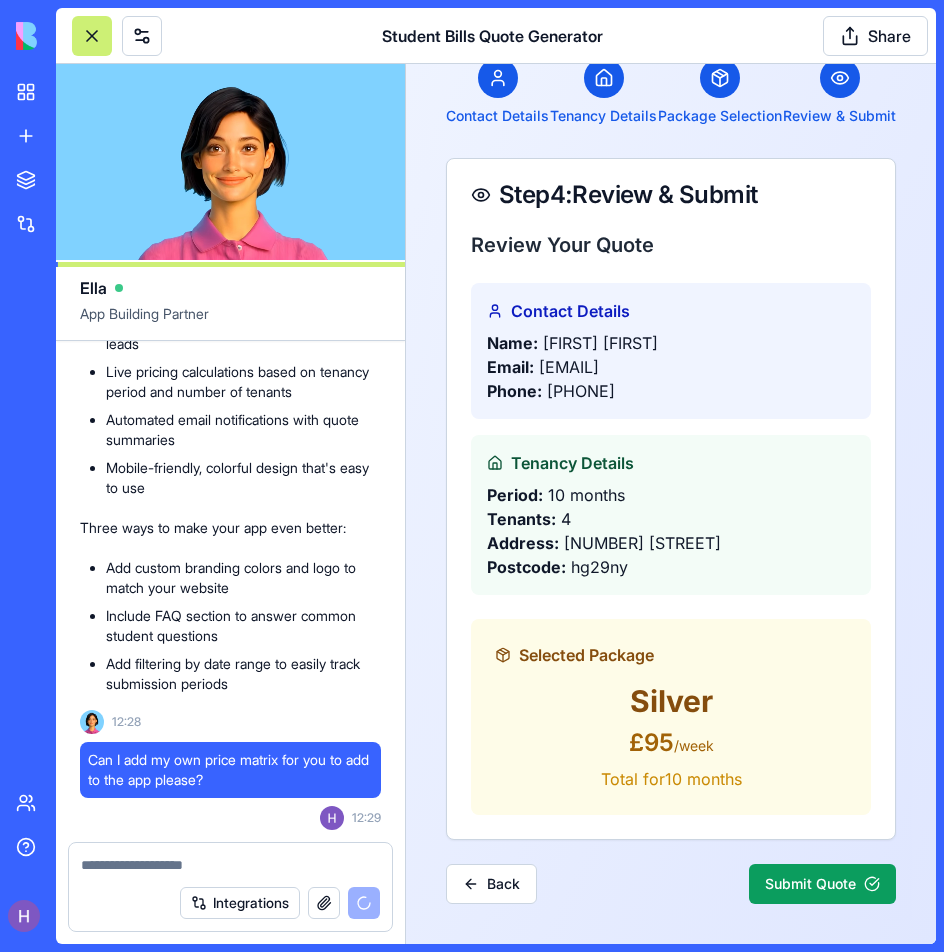 scroll, scrollTop: 2967, scrollLeft: 0, axis: vertical 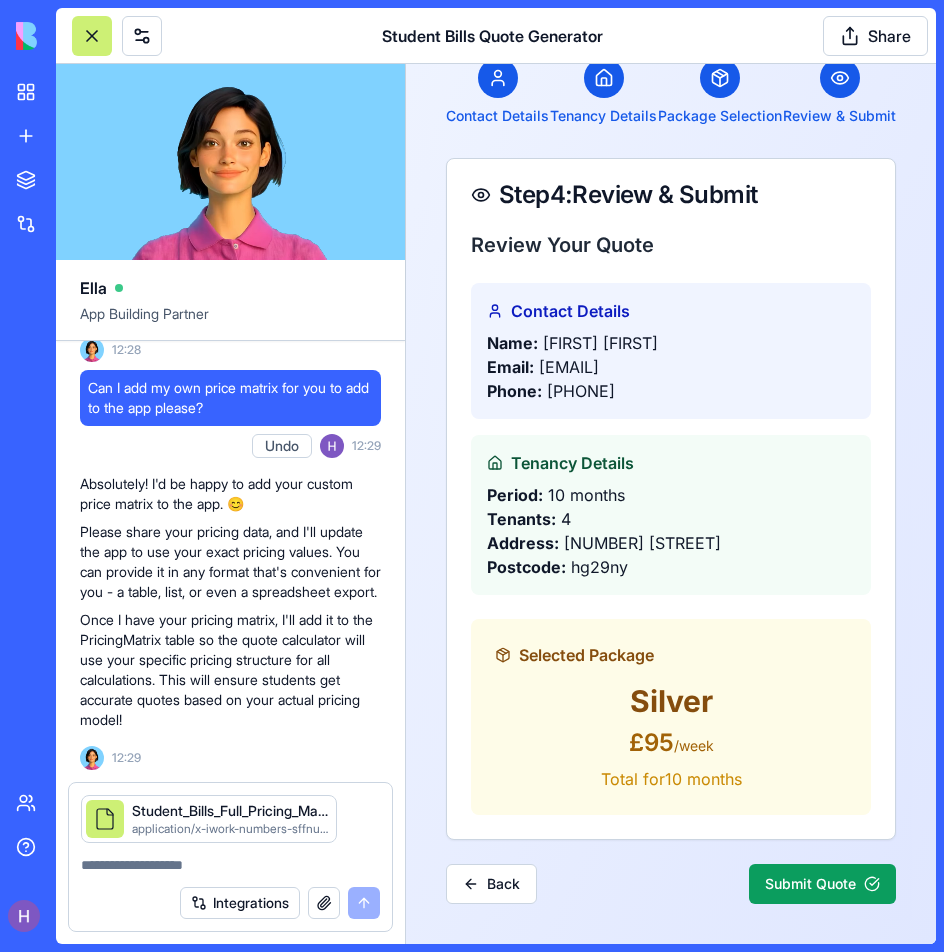 click at bounding box center [230, 865] 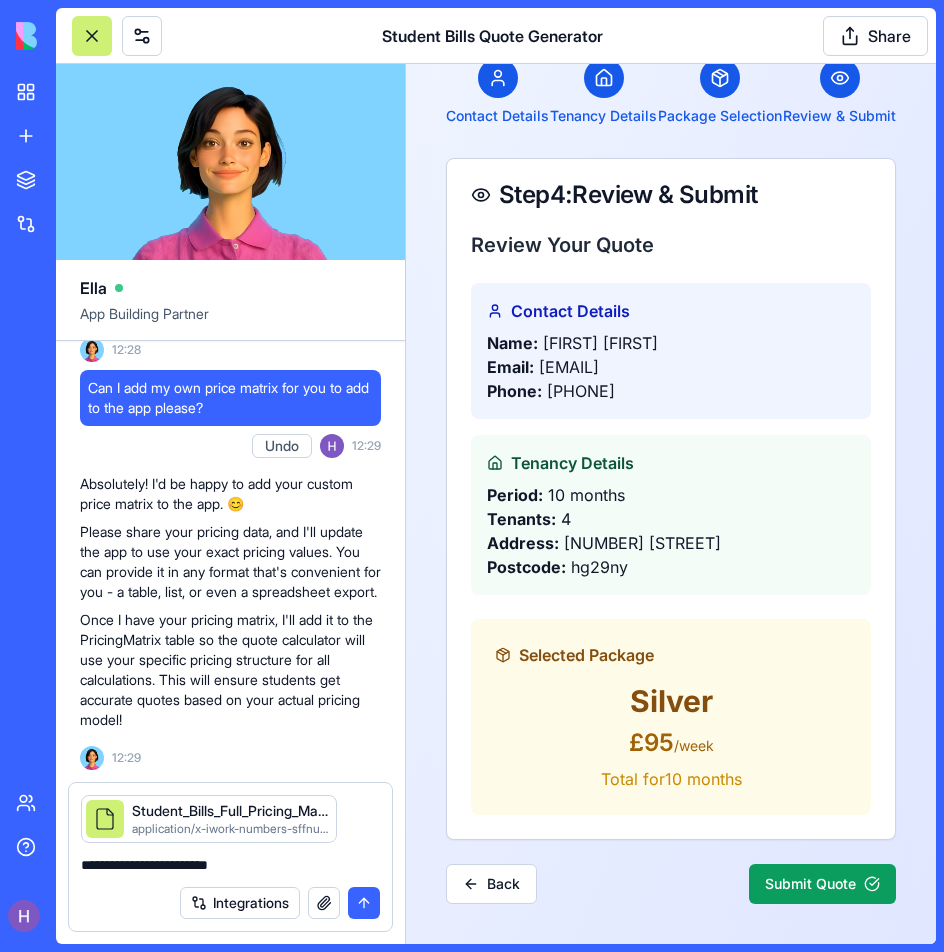 type on "**********" 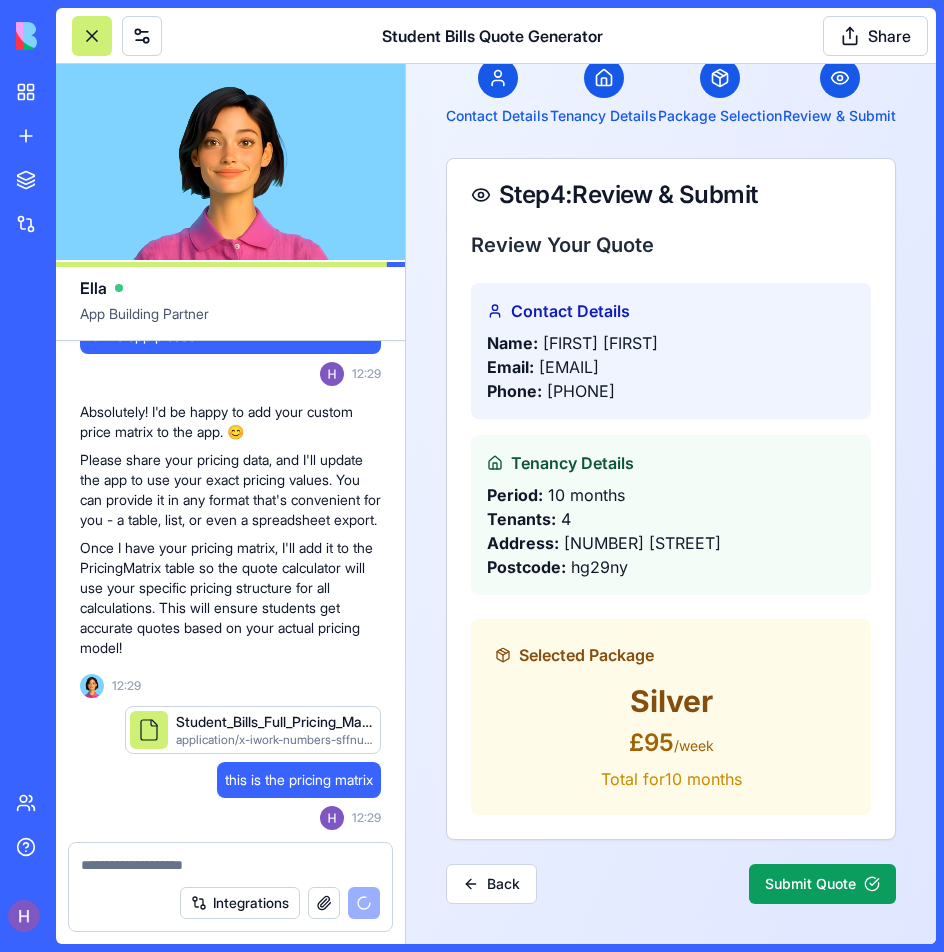 scroll, scrollTop: 3099, scrollLeft: 0, axis: vertical 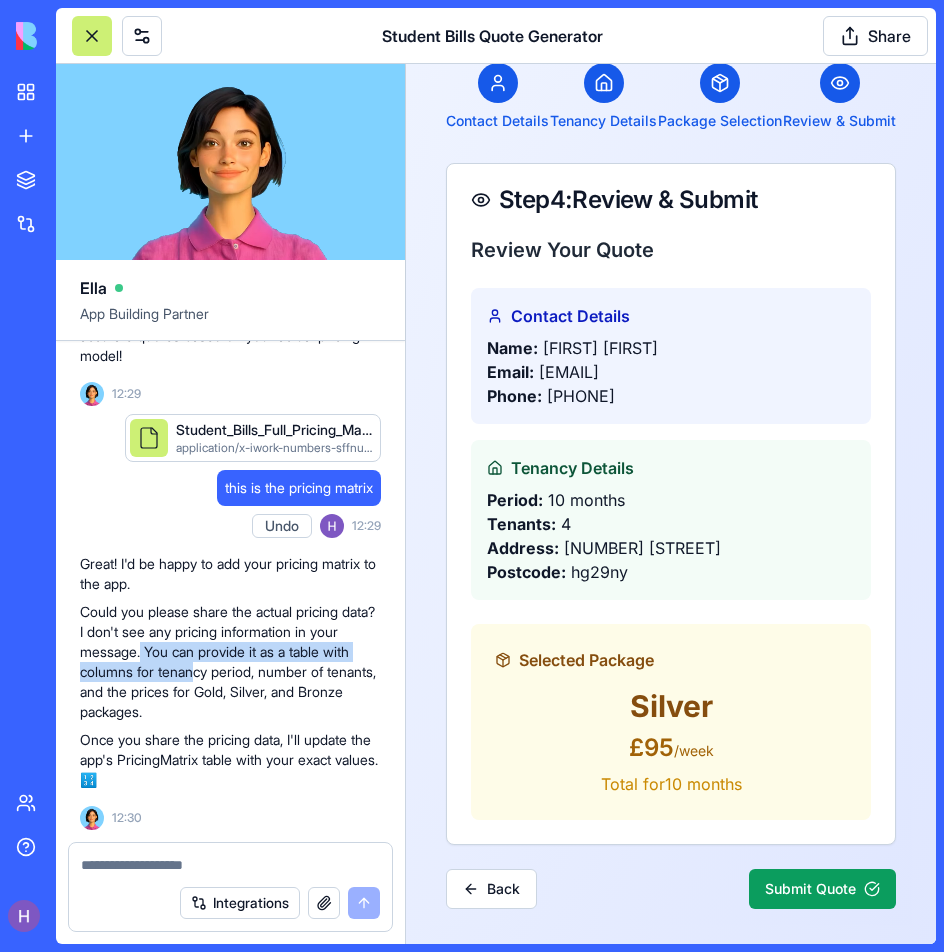 click on "Could you please share the actual pricing data? I don't see any pricing information in your message. You can provide it as a table with columns for tenancy period, number of tenants, and the prices for Gold, Silver, and Bronze packages." at bounding box center [230, 662] 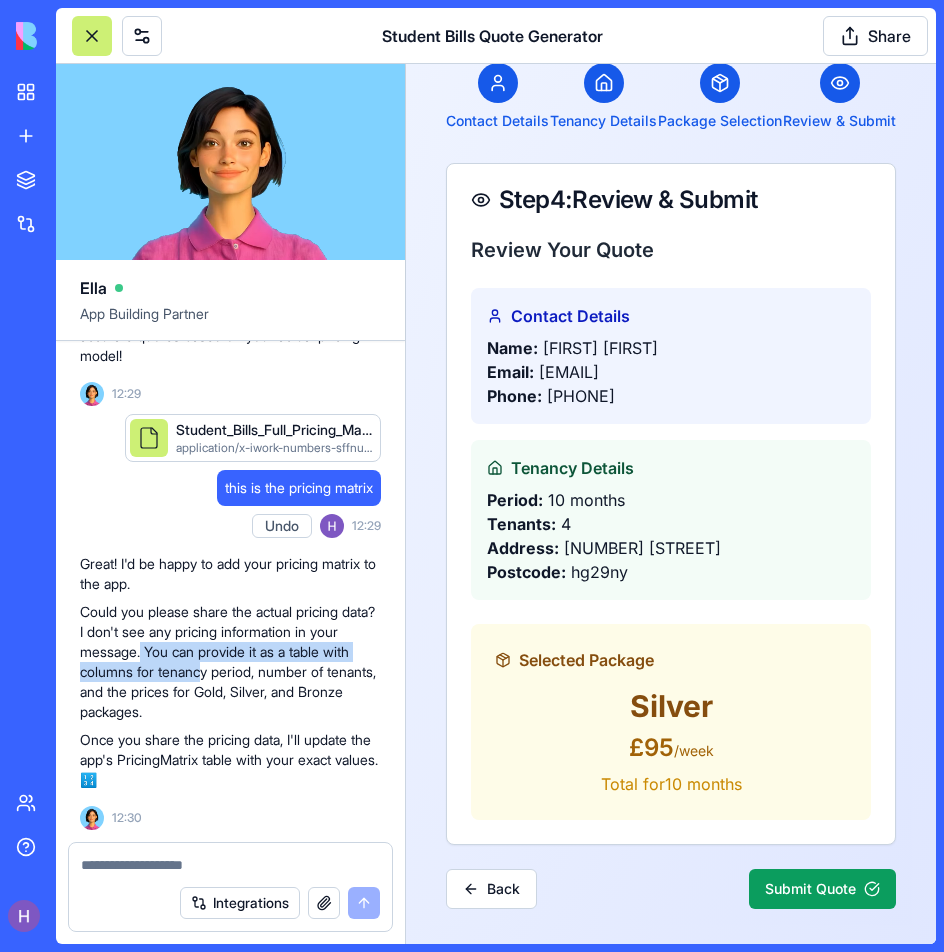 click on "Could you please share the actual pricing data? I don't see any pricing information in your message. You can provide it as a table with columns for tenancy period, number of tenants, and the prices for Gold, Silver, and Bronze packages." at bounding box center [230, 662] 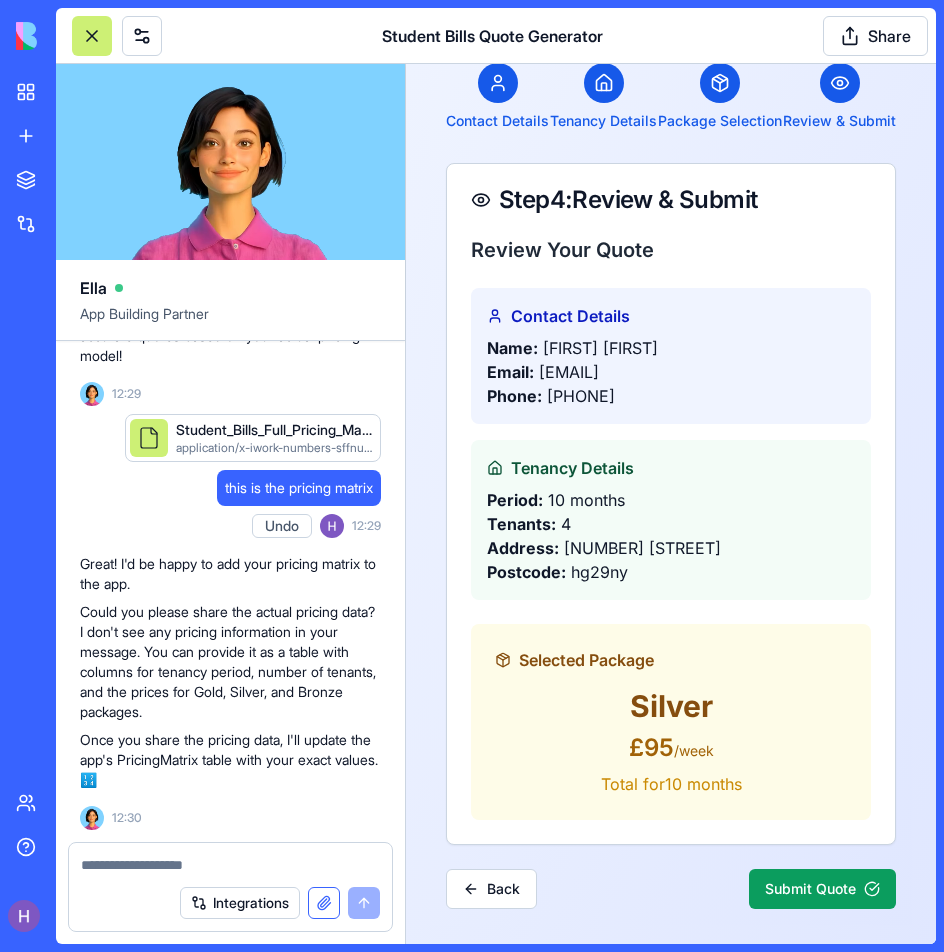 click at bounding box center (324, 903) 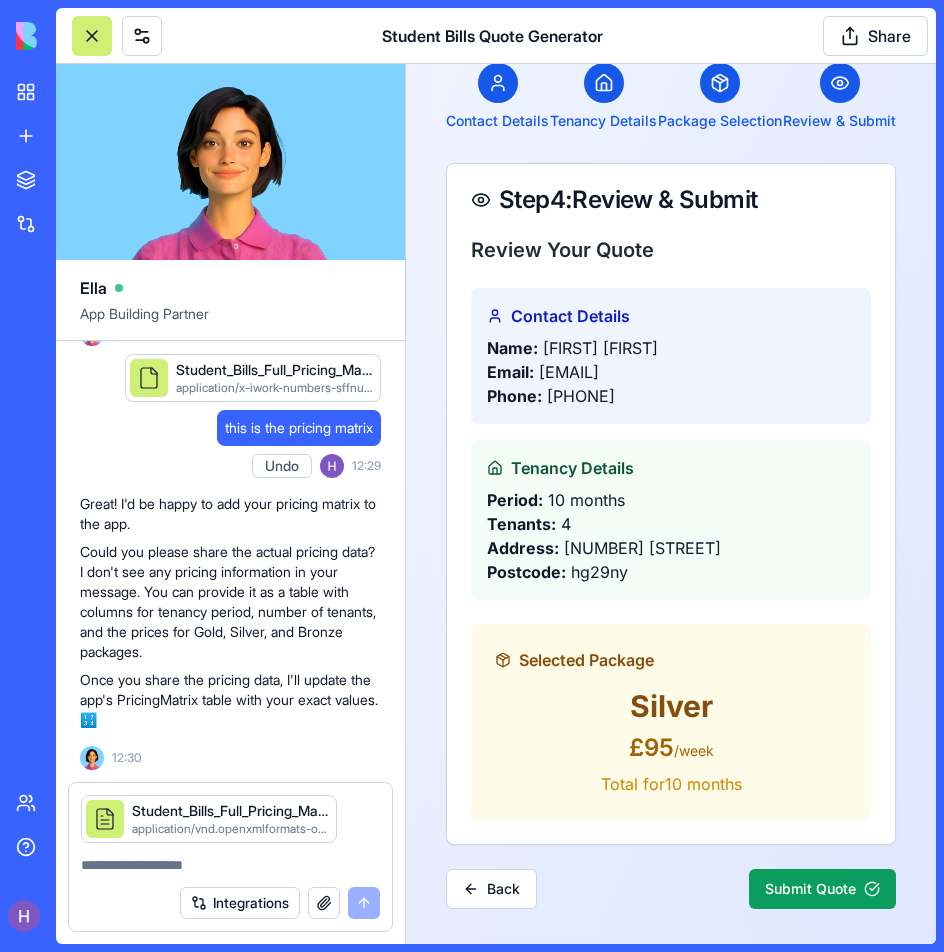 click at bounding box center [230, 865] 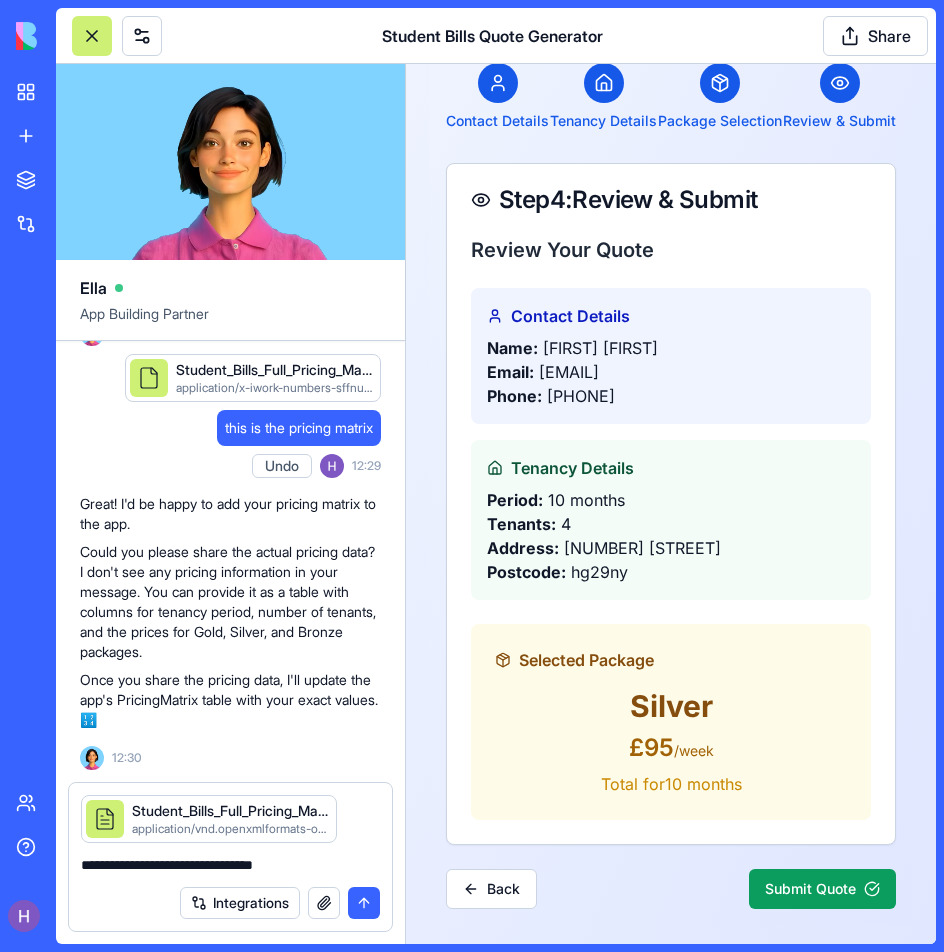 type on "**********" 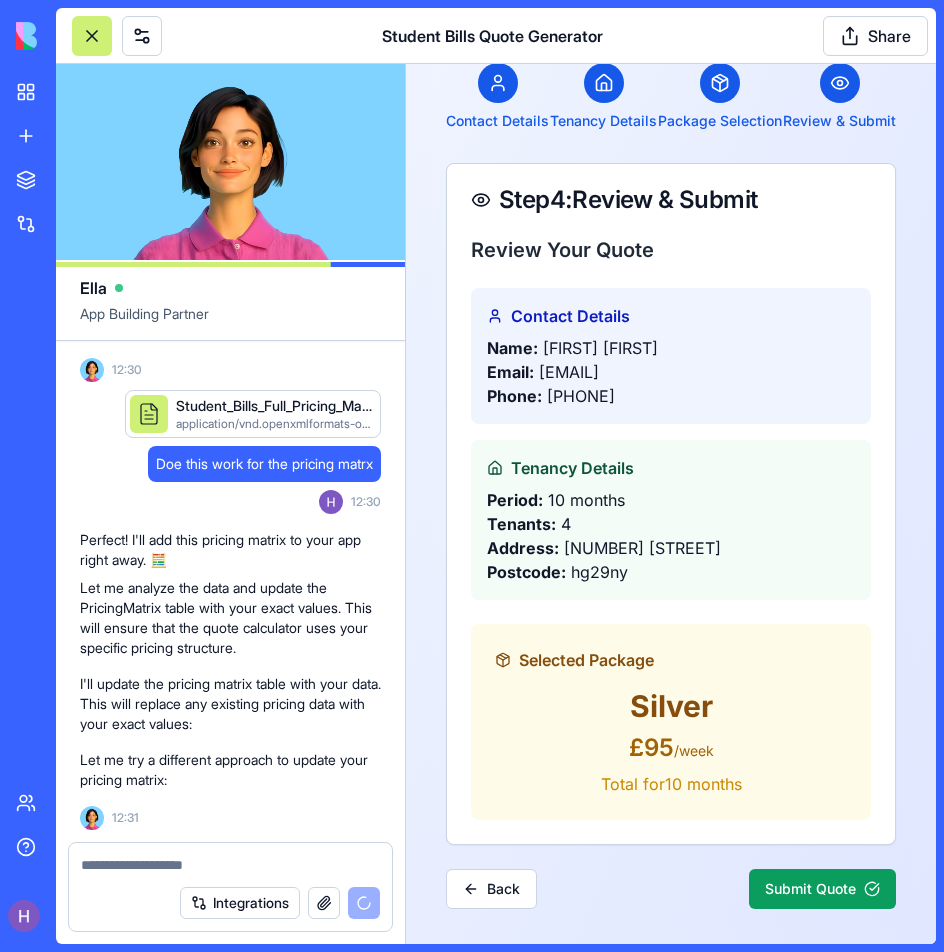 scroll, scrollTop: 4455, scrollLeft: 0, axis: vertical 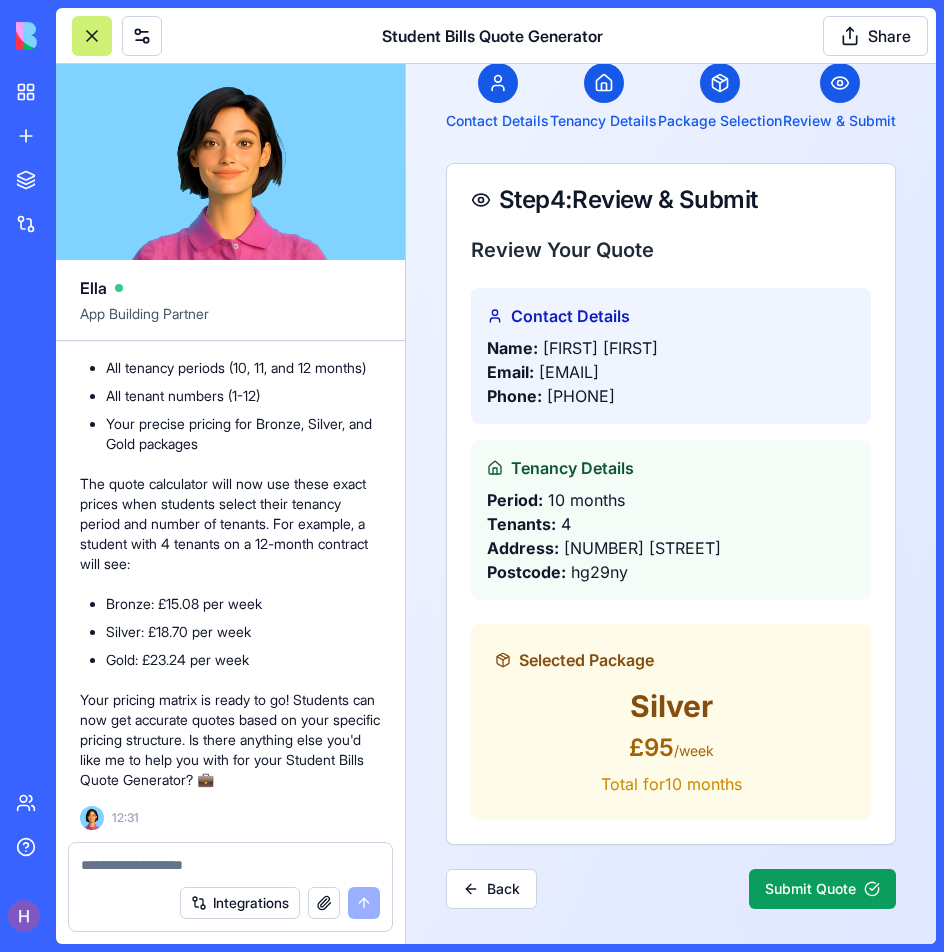 click on "£ 95 /week" at bounding box center [671, 748] 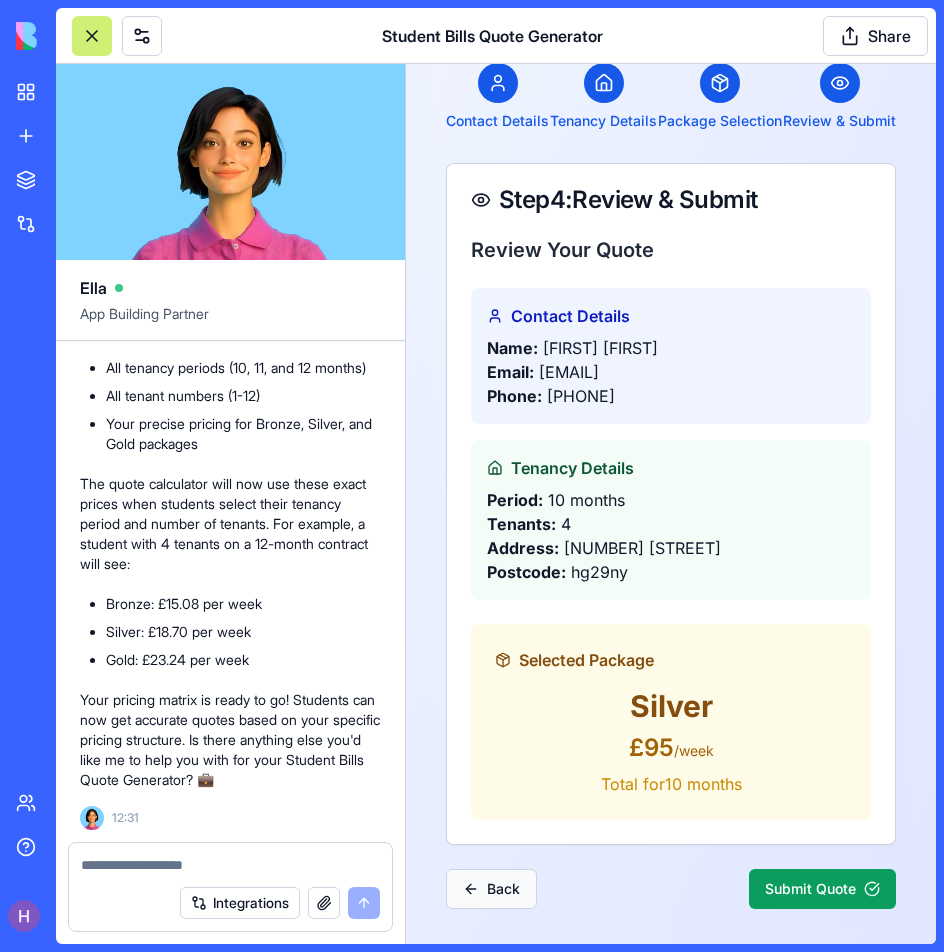 click on "Back" at bounding box center (491, 889) 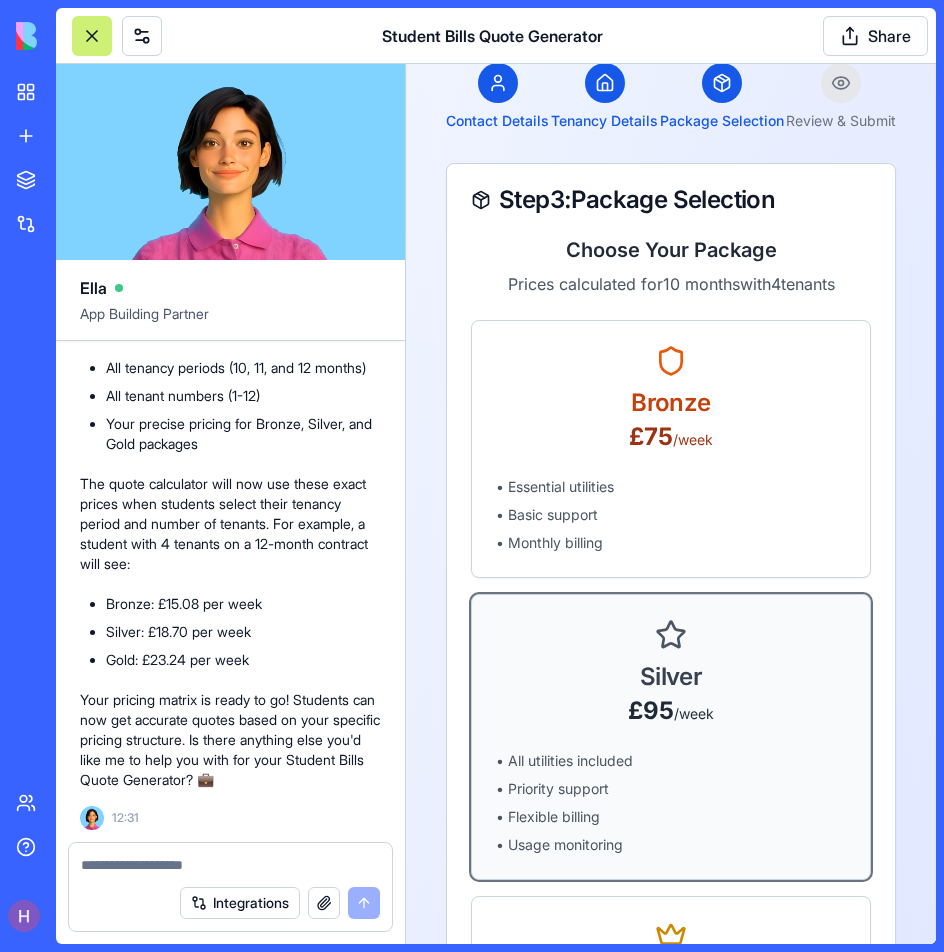click on "Choose Your Package Prices calculated for  10 months  with  4  tenants Bronze £ 75 /week • Essential utilities • Basic support • Monthly billing Silver £ 95 /week • All utilities included • Priority support • Flexible billing • Usage monitoring Gold Most Popular £ 120 /week • Premium utilities • 24/7 support • Advanced monitoring • Energy efficiency tips • Maintenance included" at bounding box center (671, 749) 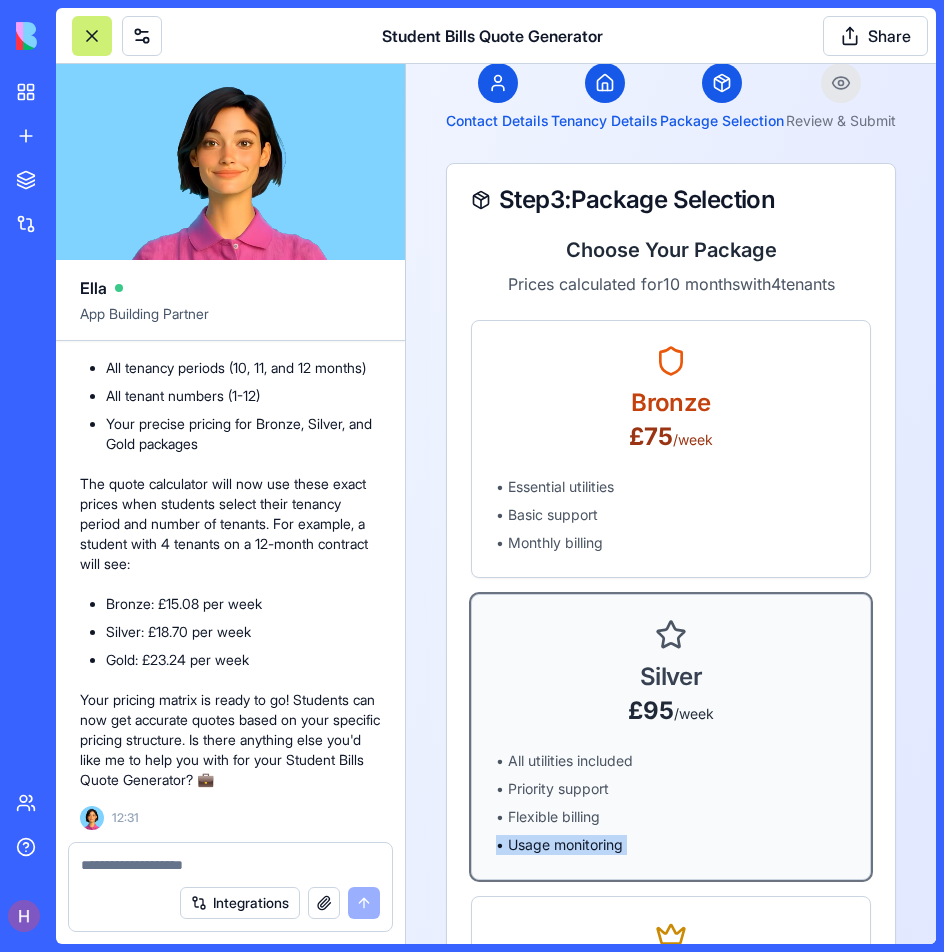 click on "Choose Your Package Prices calculated for  10 months  with  4  tenants Bronze £ 75 /week • Essential utilities • Basic support • Monthly billing Silver £ 95 /week • All utilities included • Priority support • Flexible billing • Usage monitoring Gold Most Popular £ 120 /week • Premium utilities • 24/7 support • Advanced monitoring • Energy efficiency tips • Maintenance included" at bounding box center (671, 749) 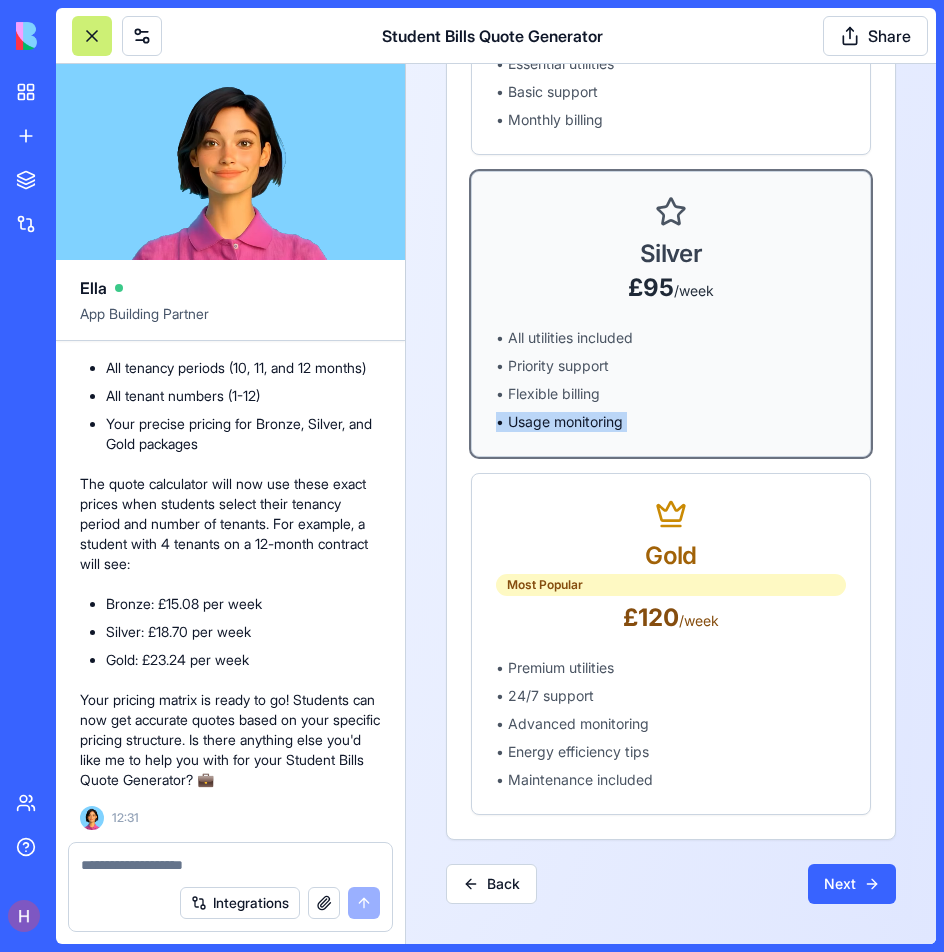 click on "Back" at bounding box center (491, 884) 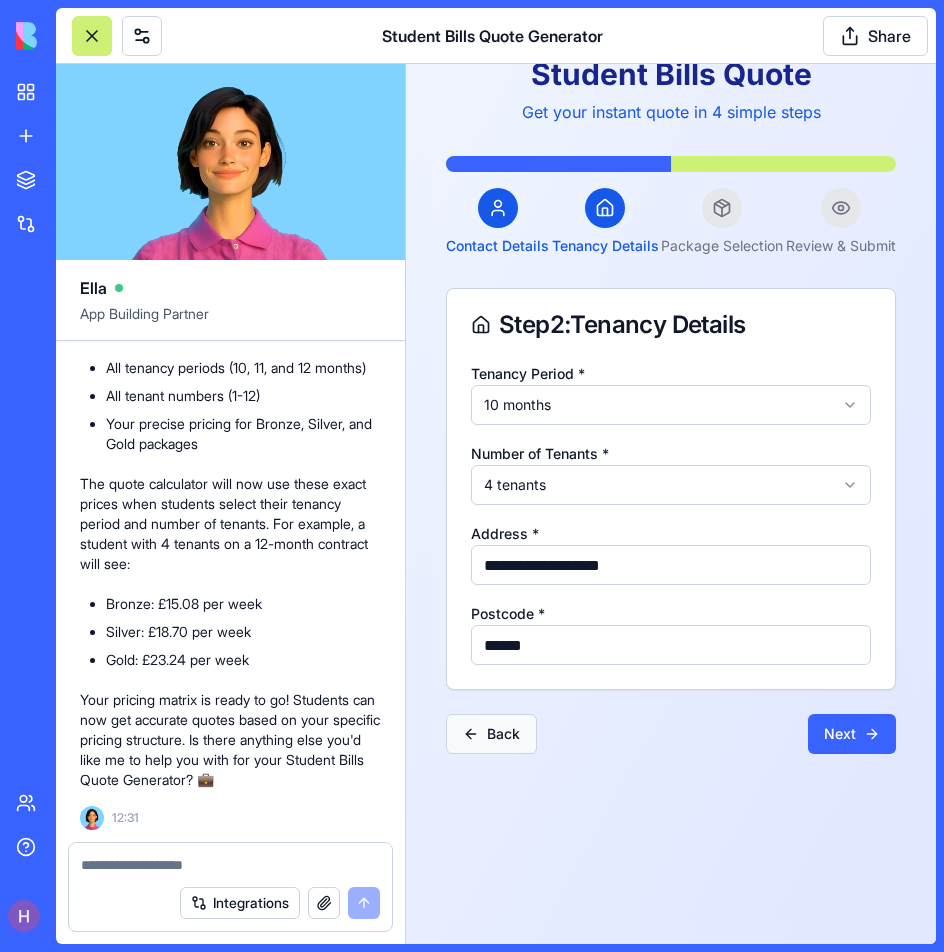 click on "Back" at bounding box center [491, 734] 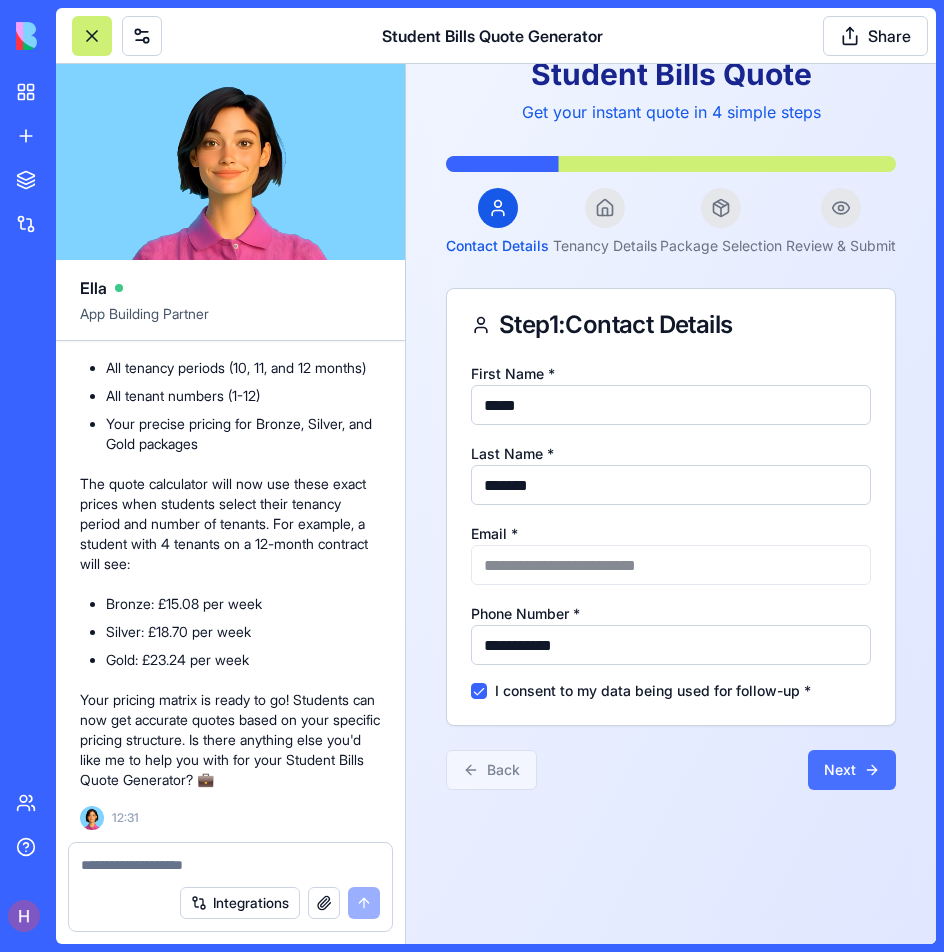 click on "Next" at bounding box center (852, 770) 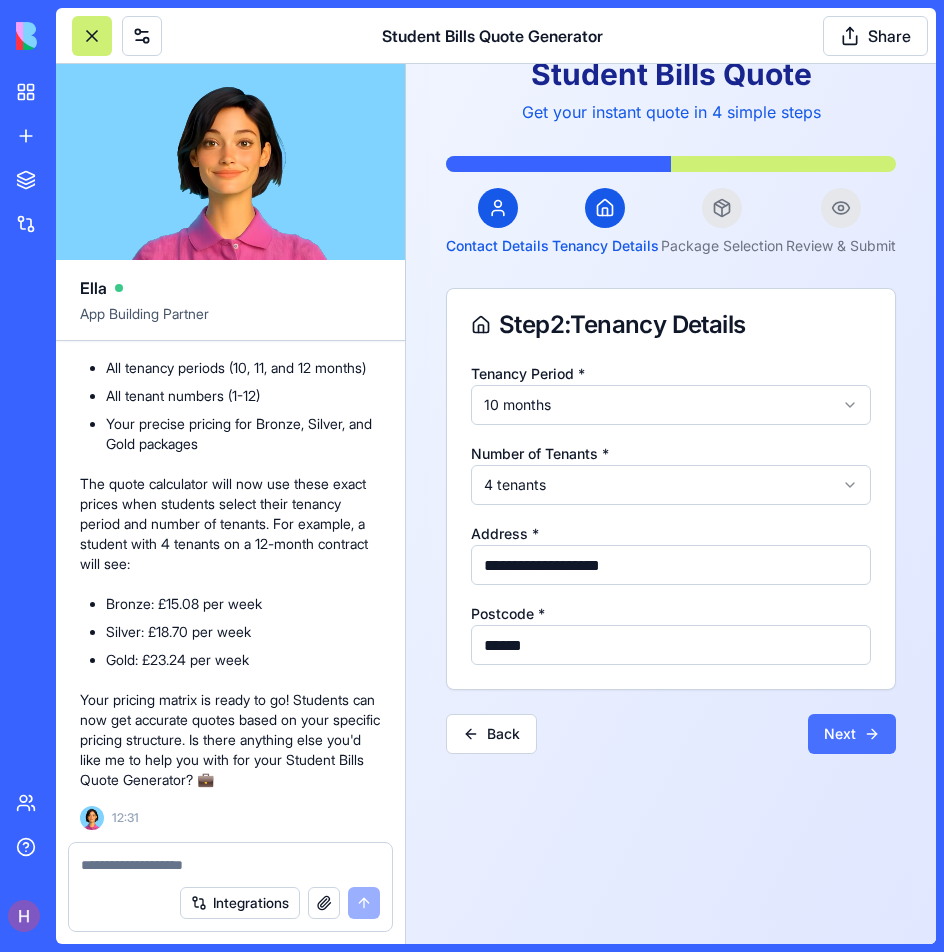 click on "Next" at bounding box center [852, 734] 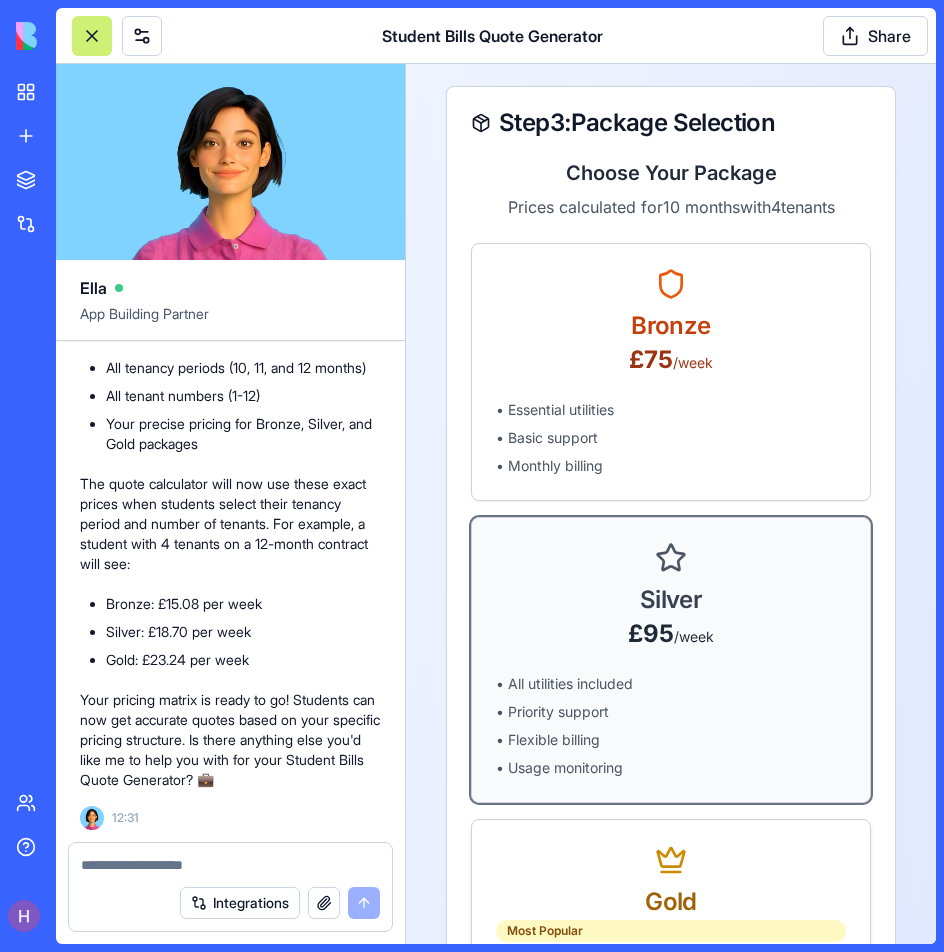 scroll, scrollTop: 660, scrollLeft: 0, axis: vertical 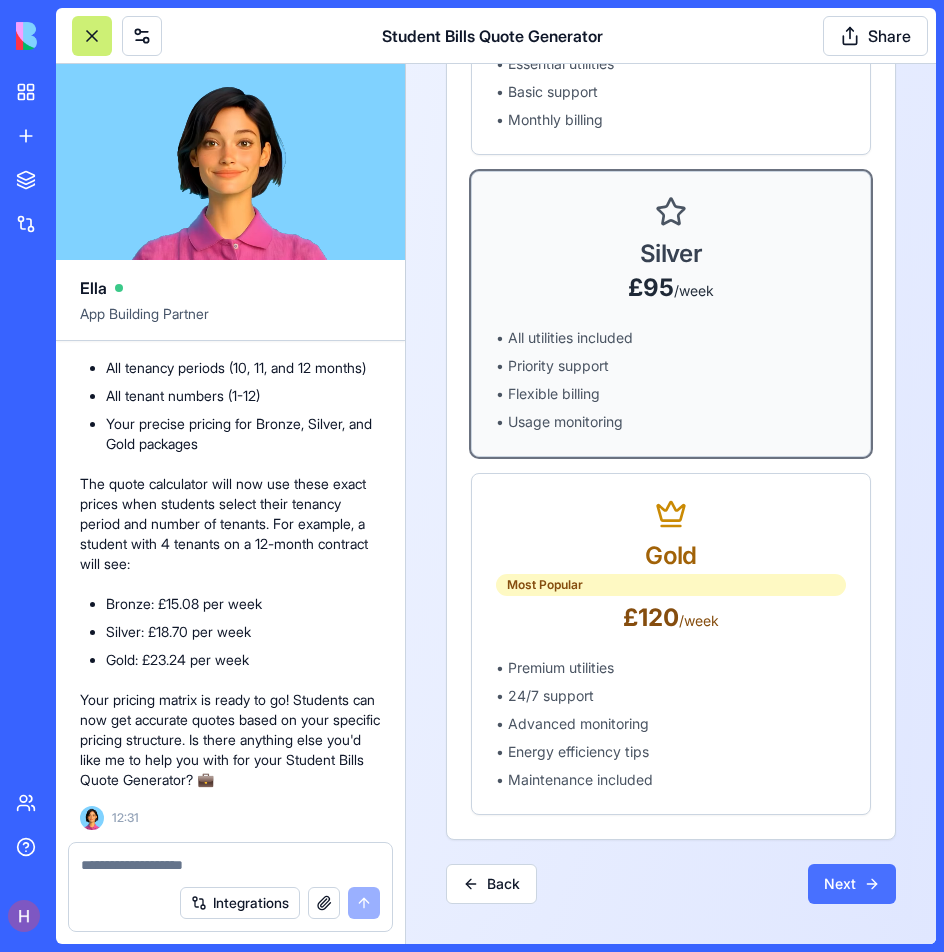 click on "Next" at bounding box center [852, 884] 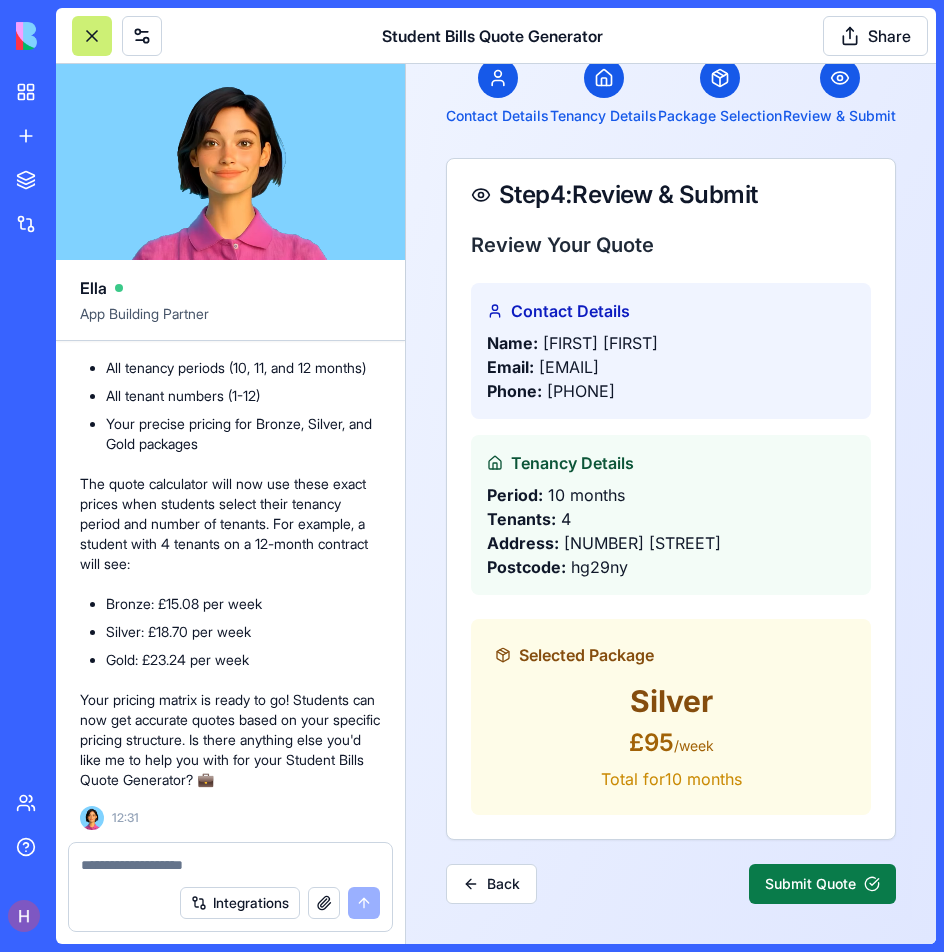 click on "Submit Quote" at bounding box center [822, 884] 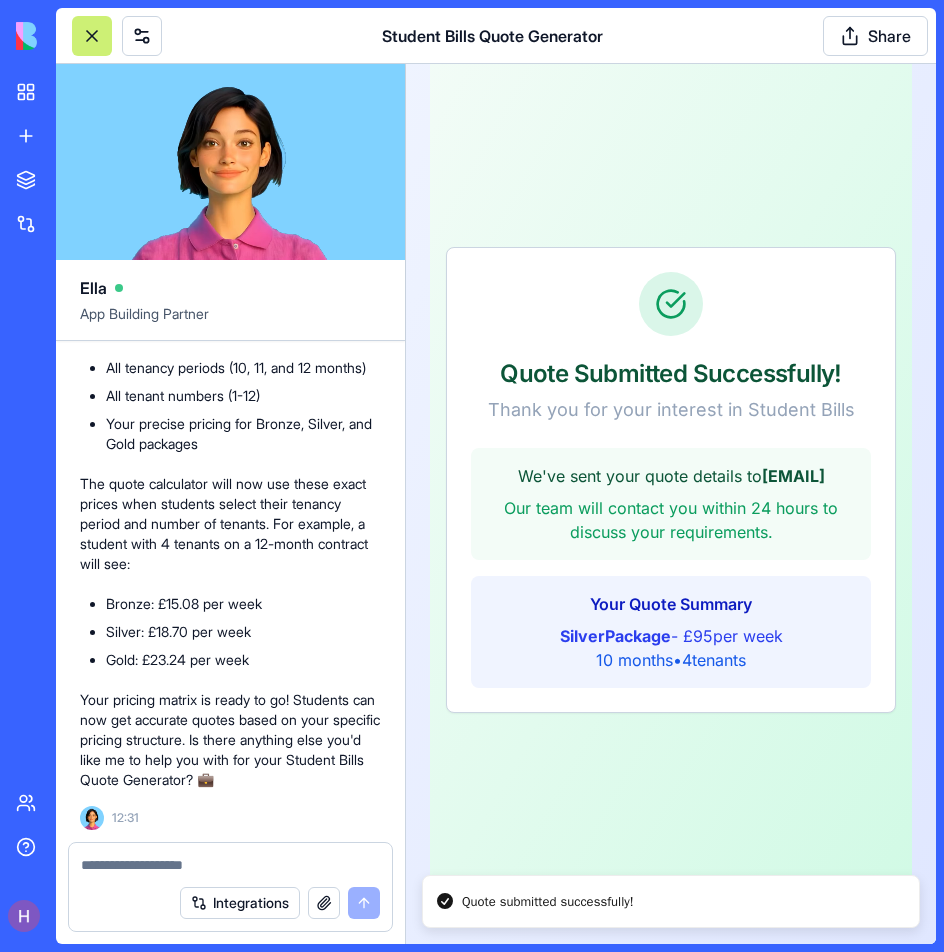 scroll, scrollTop: 92, scrollLeft: 0, axis: vertical 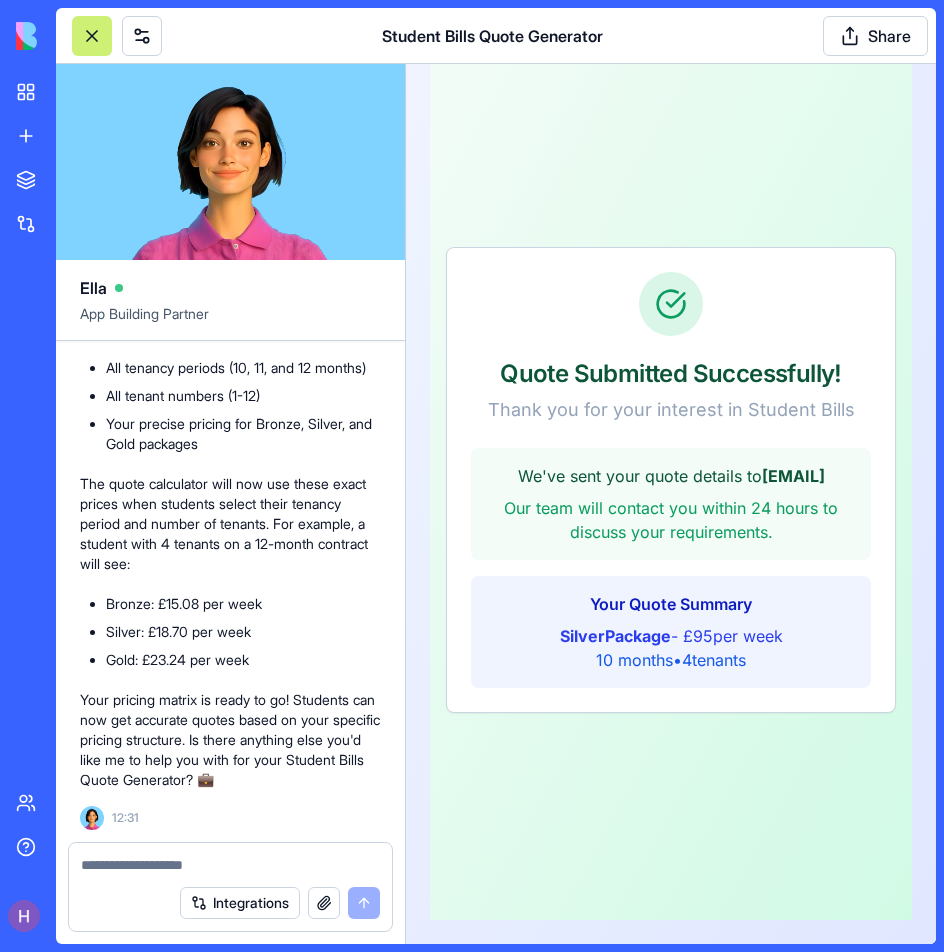 click at bounding box center (230, 865) 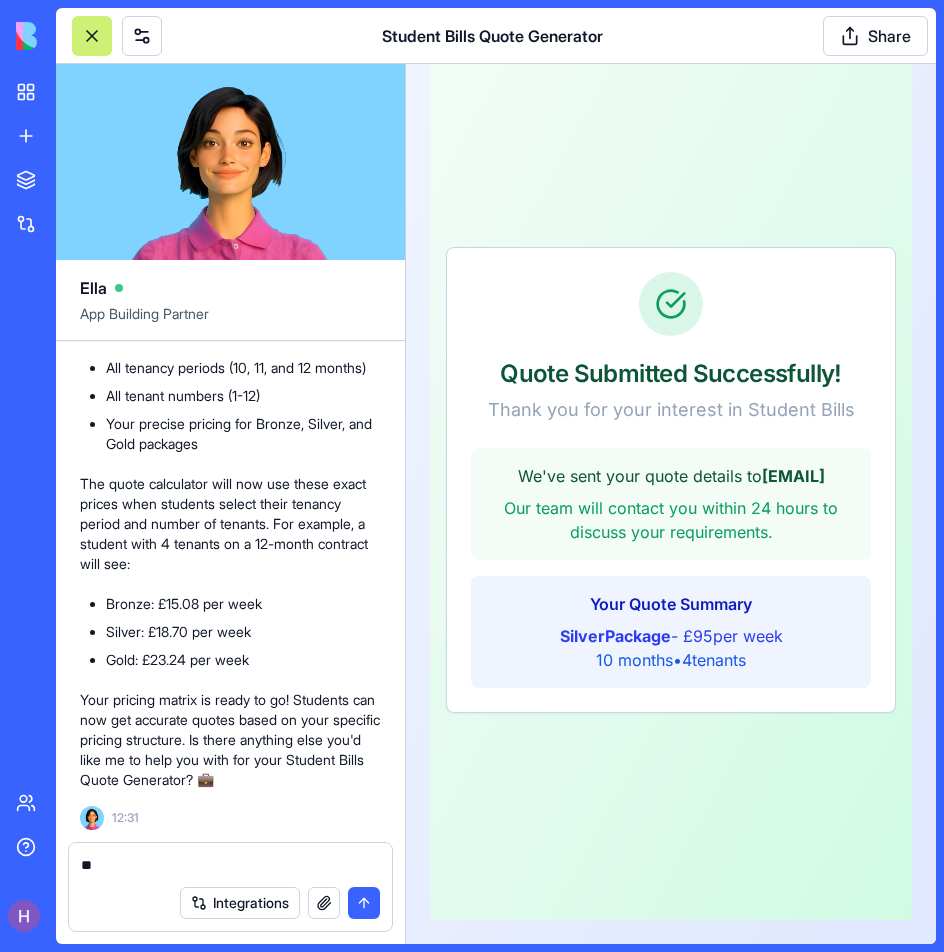 type on "*" 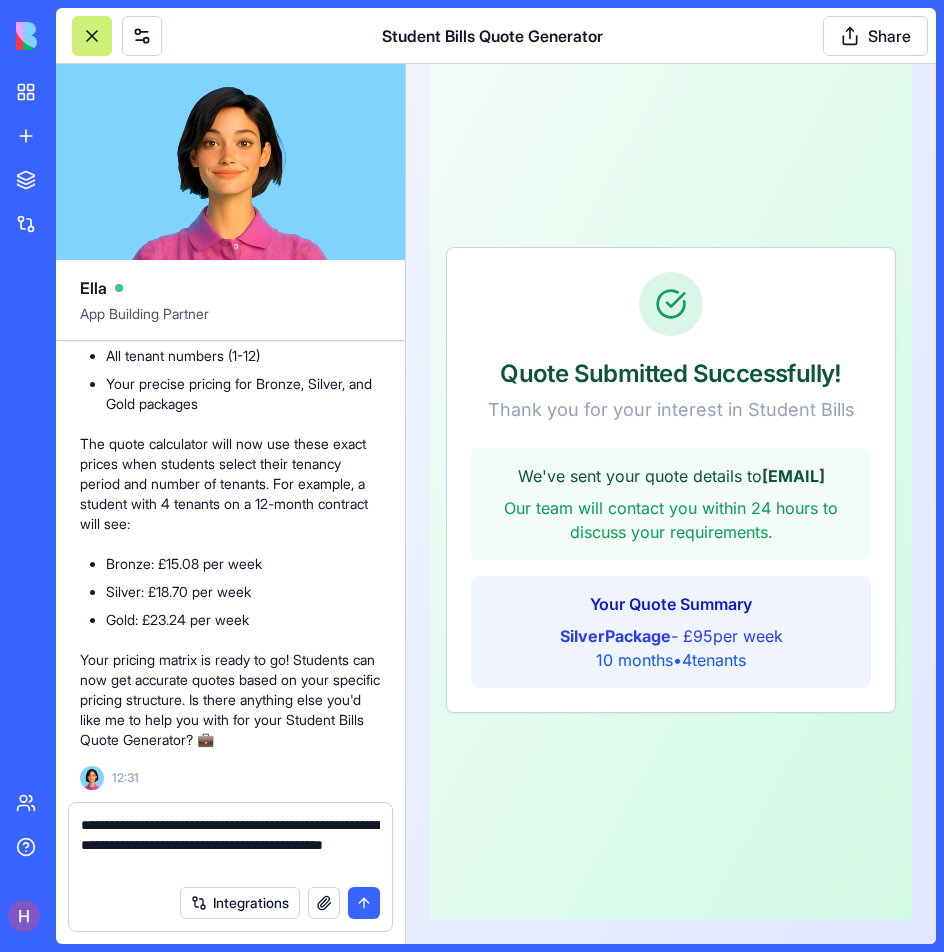 type on "**********" 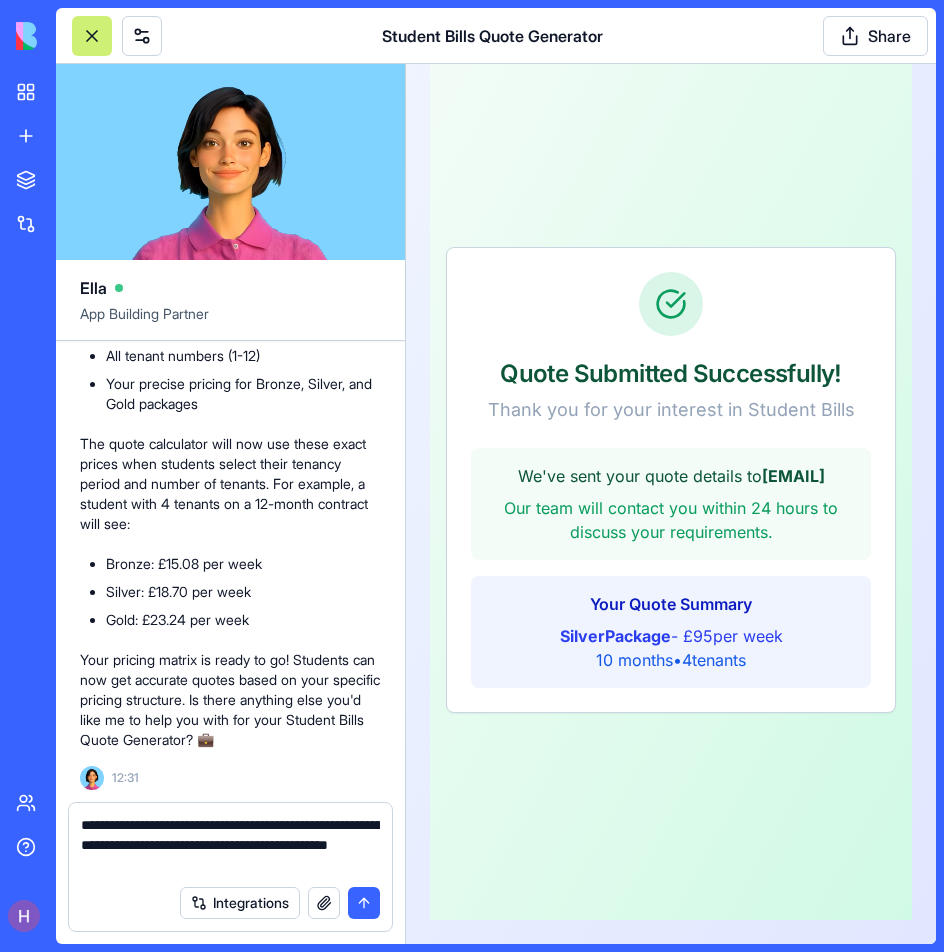type 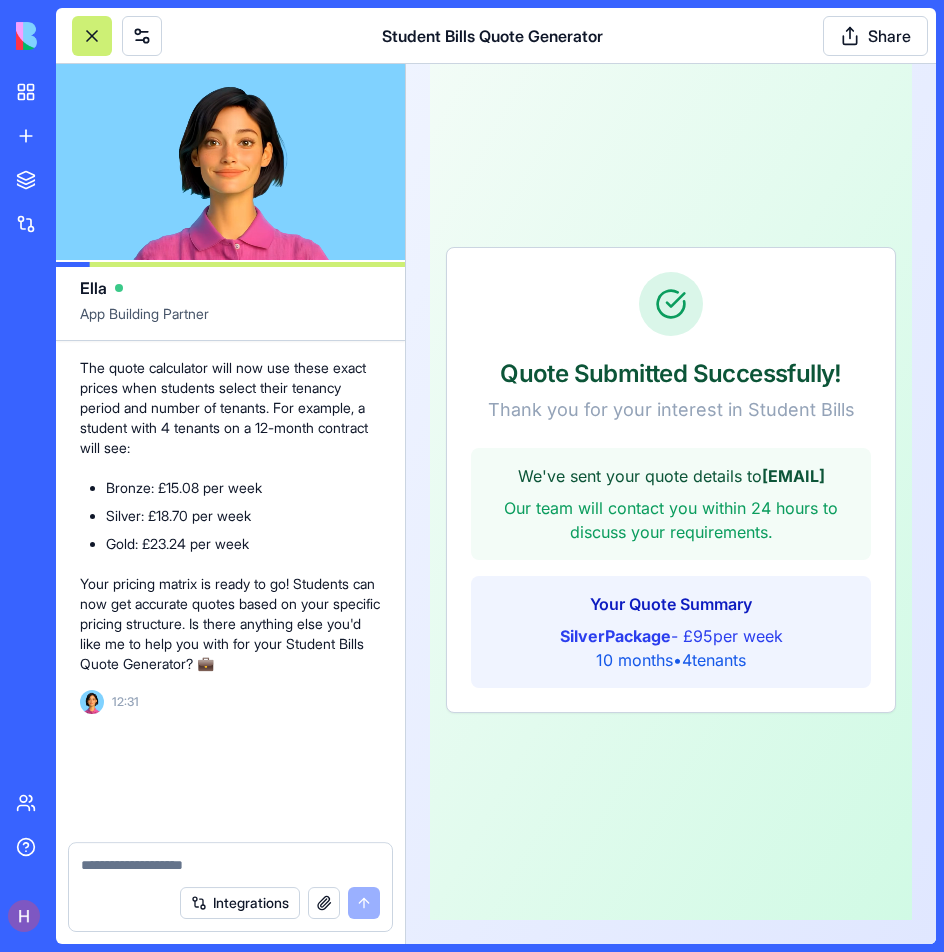 scroll, scrollTop: 4571, scrollLeft: 0, axis: vertical 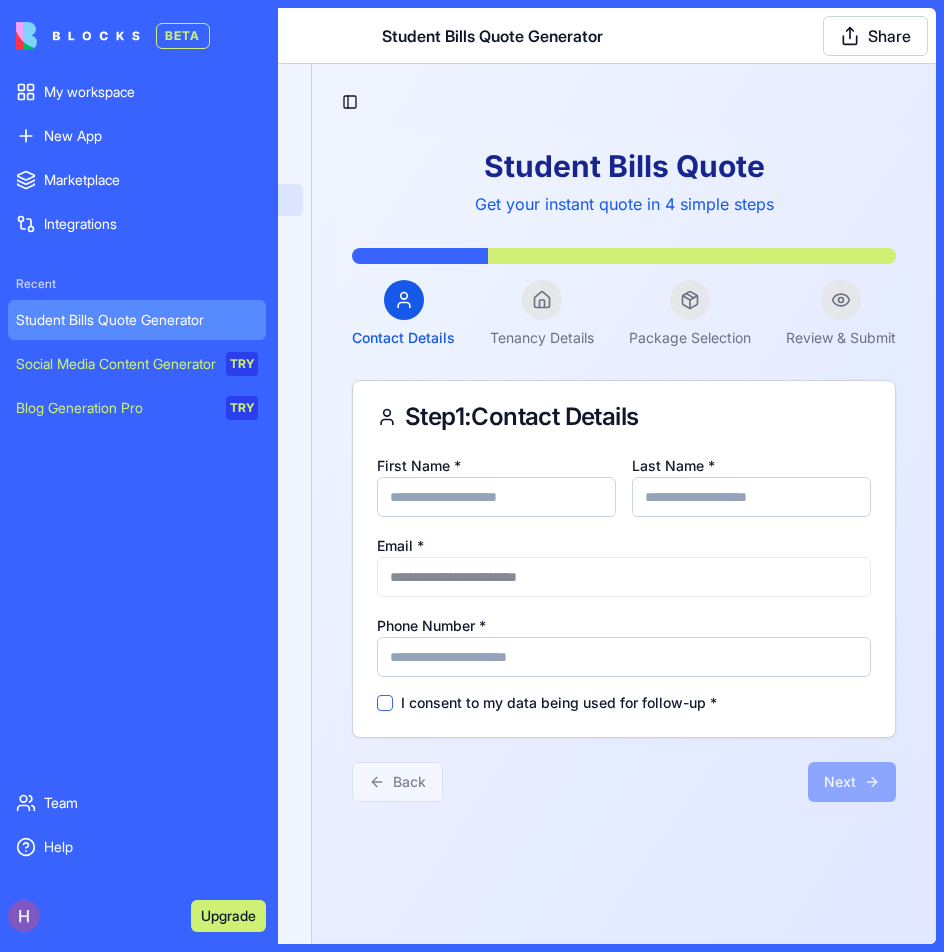 click on "Student Bills Quote Generator" at bounding box center [137, 320] 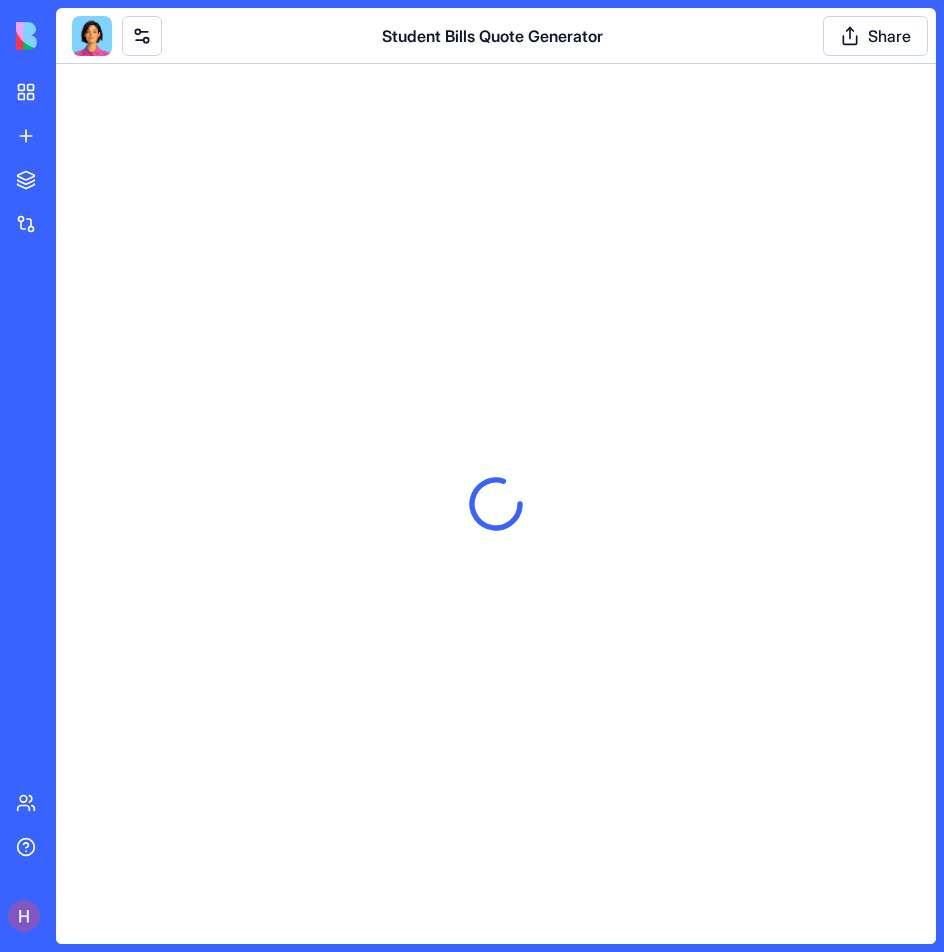 scroll, scrollTop: 0, scrollLeft: 0, axis: both 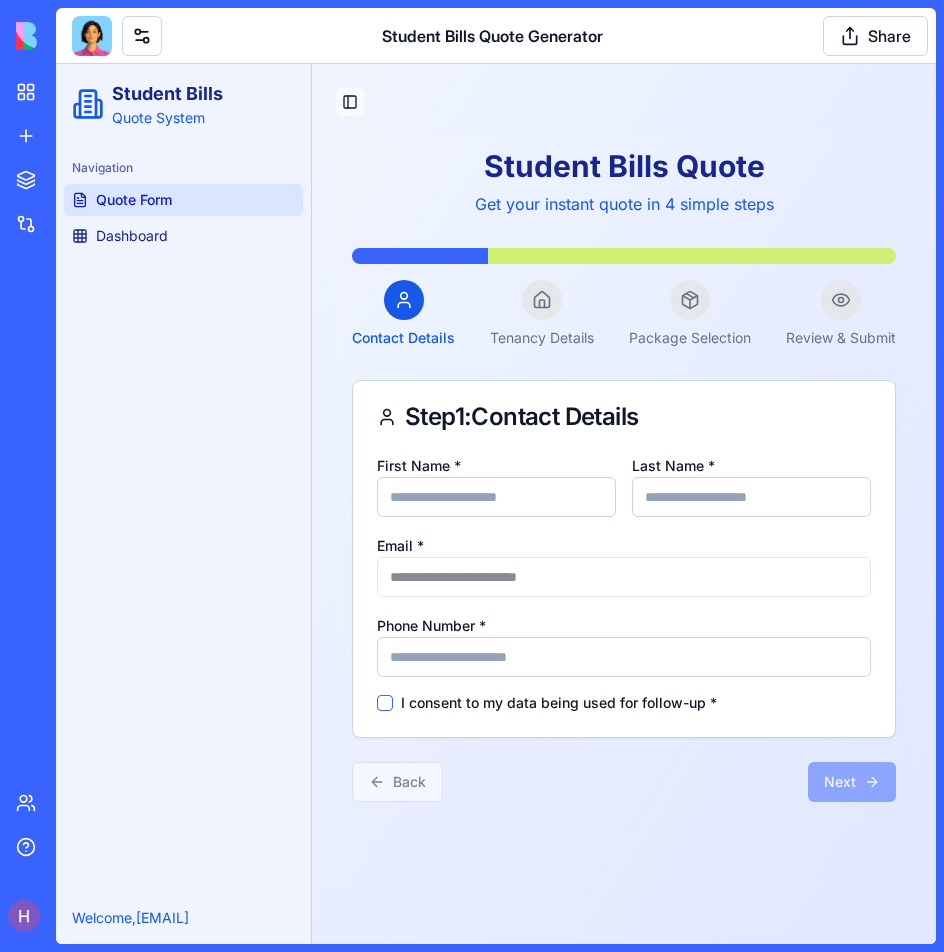 click on "Toggle Sidebar" at bounding box center (350, 102) 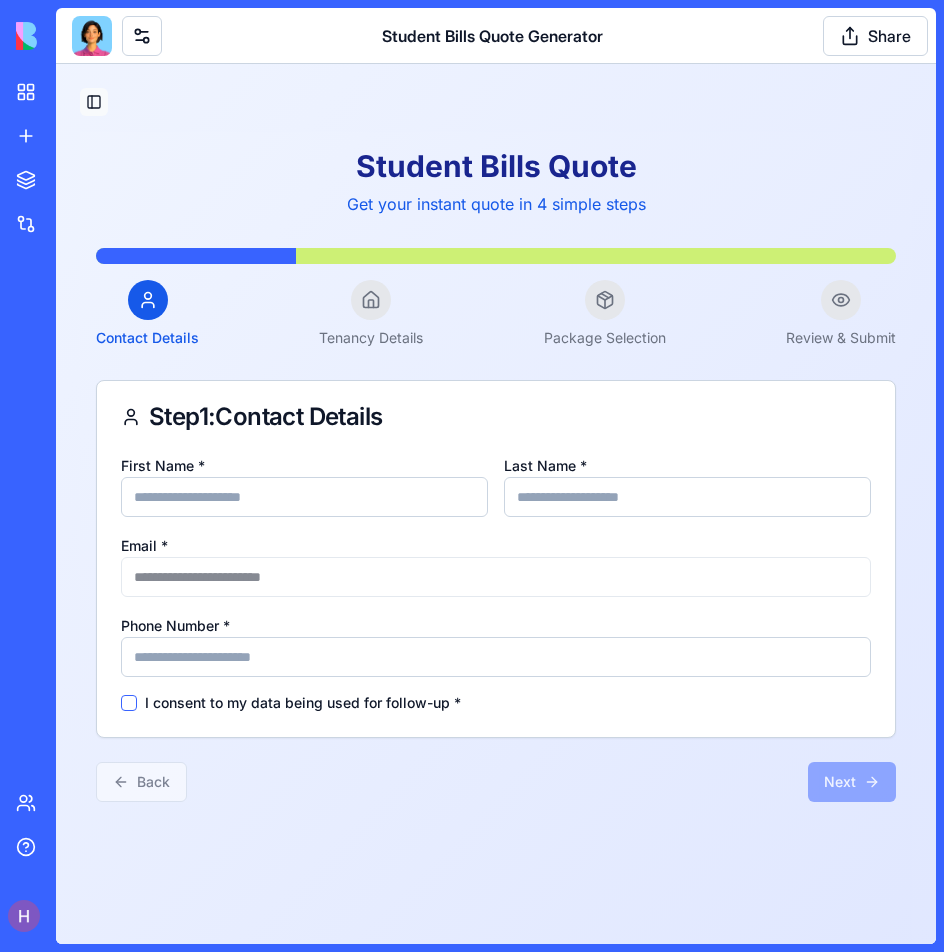 click on "Toggle Sidebar" at bounding box center (94, 102) 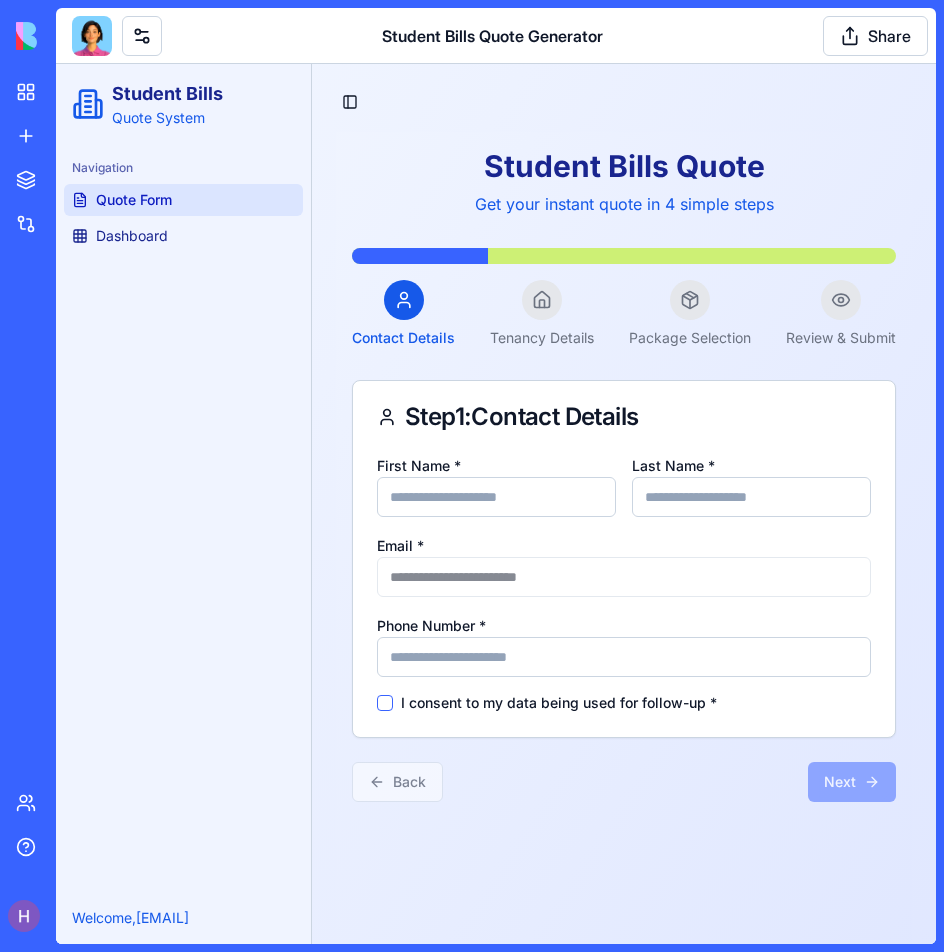click at bounding box center [92, 36] 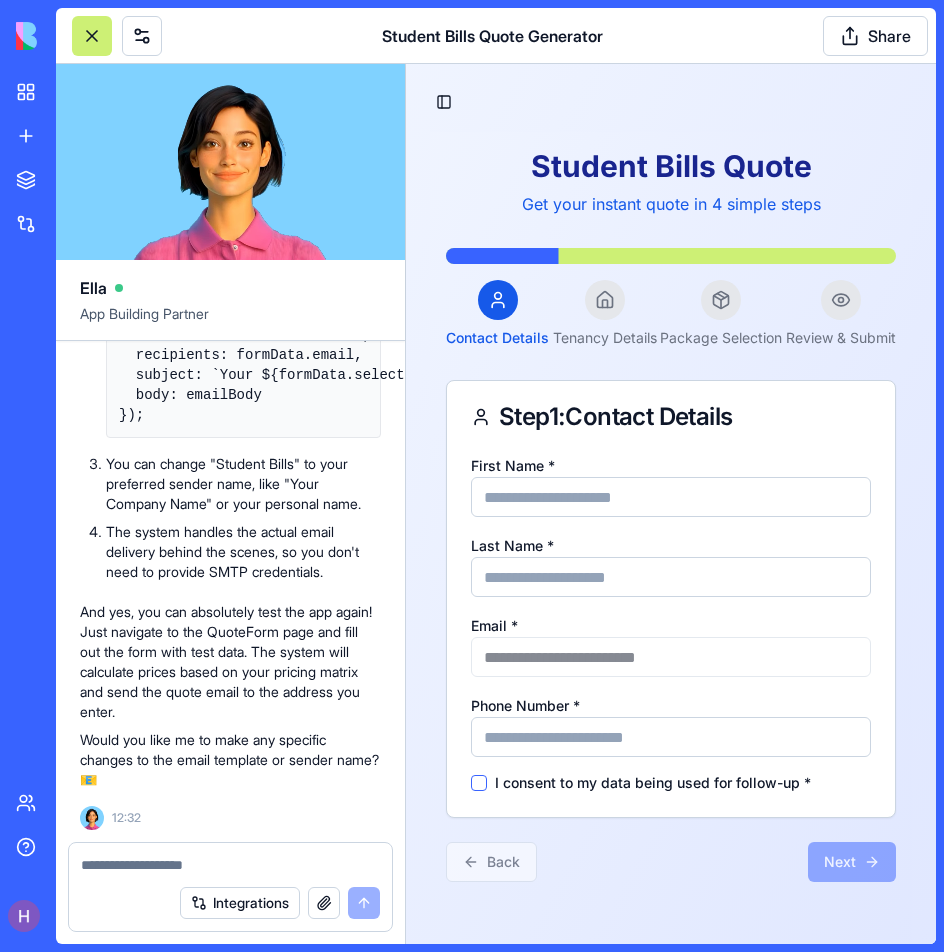 scroll, scrollTop: 5472, scrollLeft: 0, axis: vertical 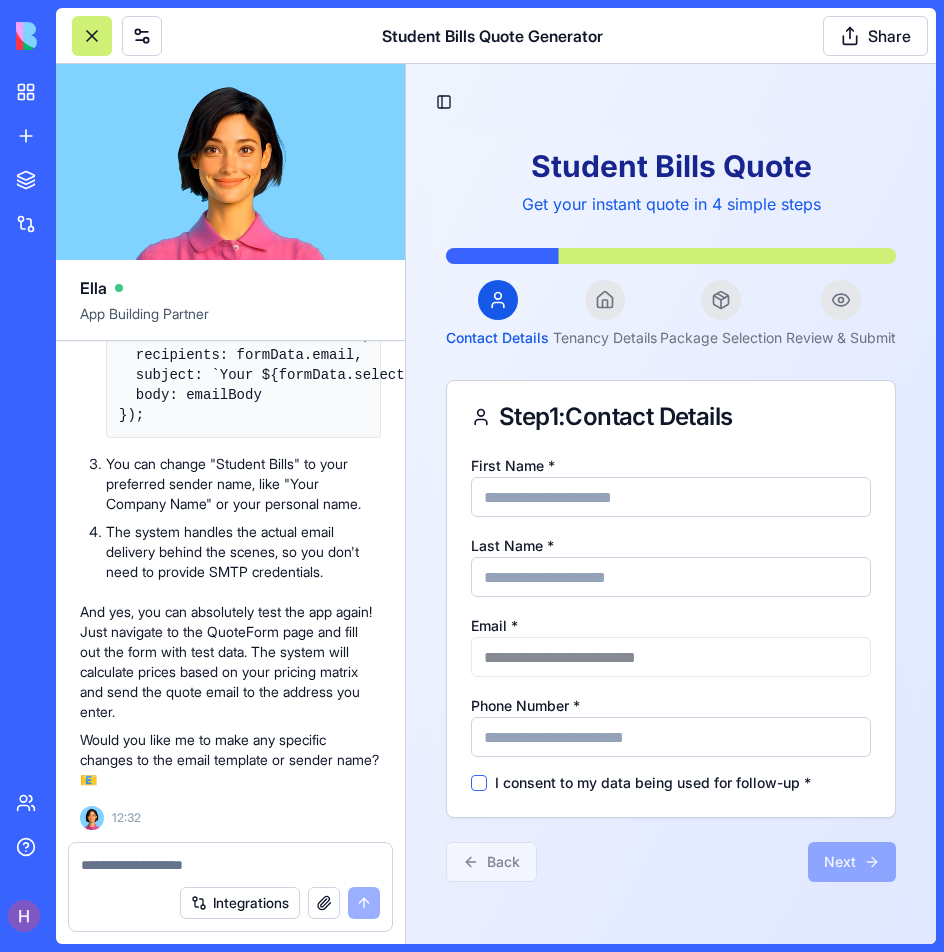 click on "And yes, you can absolutely test the app again! Just navigate to the QuoteForm page and fill out the form with test data. The system will calculate prices based on your pricing matrix and send the quote email to the address you enter." at bounding box center (230, 662) 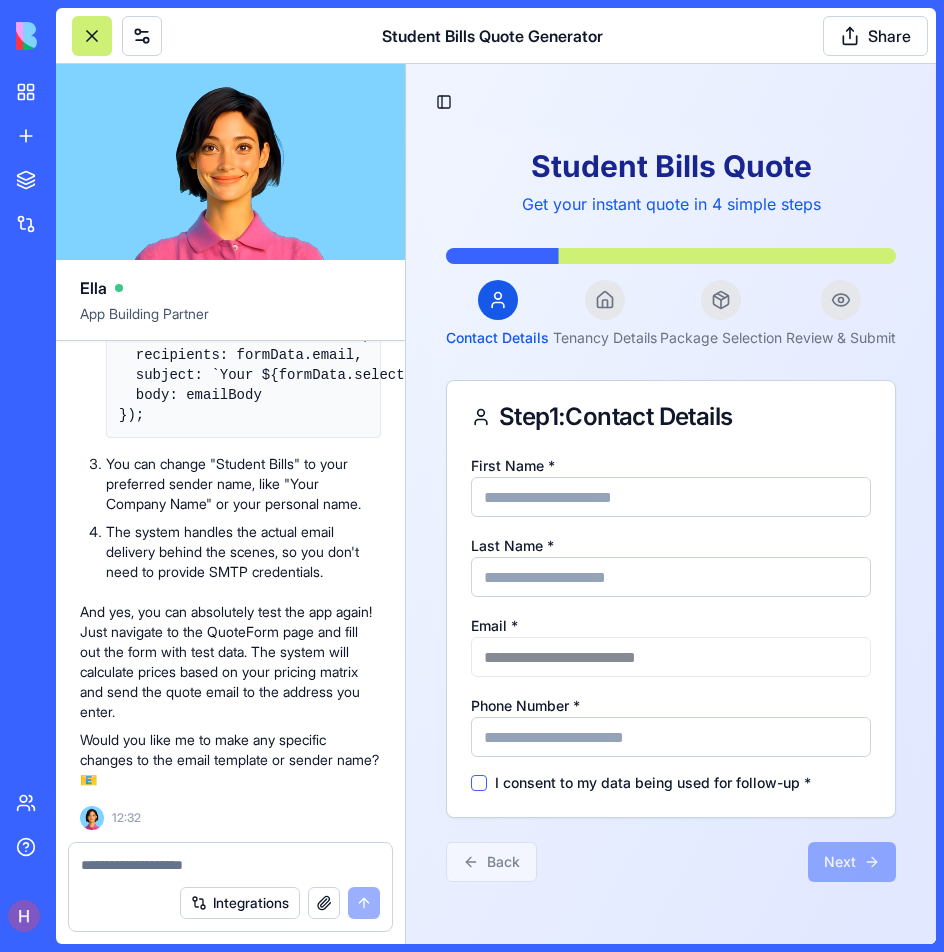 click on "And yes, you can absolutely test the app again! Just navigate to the QuoteForm page and fill out the form with test data. The system will calculate prices based on your pricing matrix and send the quote email to the address you enter." at bounding box center (230, 662) 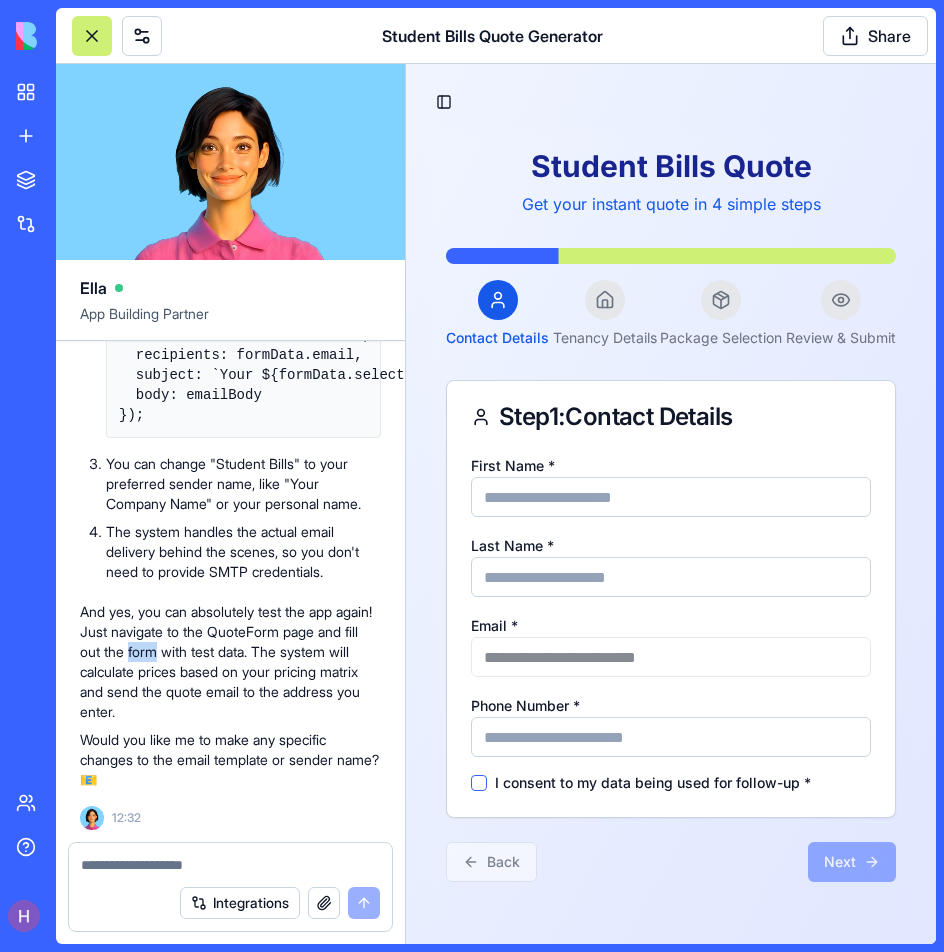click on "And yes, you can absolutely test the app again! Just navigate to the QuoteForm page and fill out the form with test data. The system will calculate prices based on your pricing matrix and send the quote email to the address you enter." at bounding box center [230, 662] 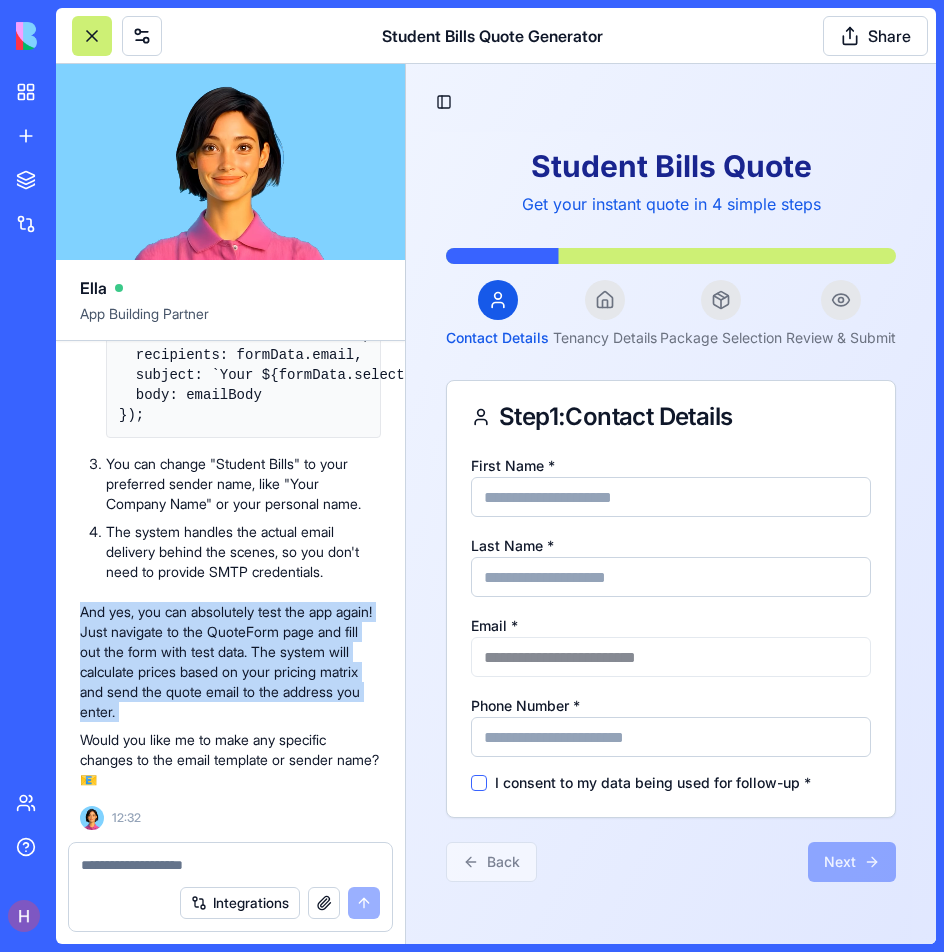 click on "And yes, you can absolutely test the app again! Just navigate to the QuoteForm page and fill out the form with test data. The system will calculate prices based on your pricing matrix and send the quote email to the address you enter." at bounding box center (230, 662) 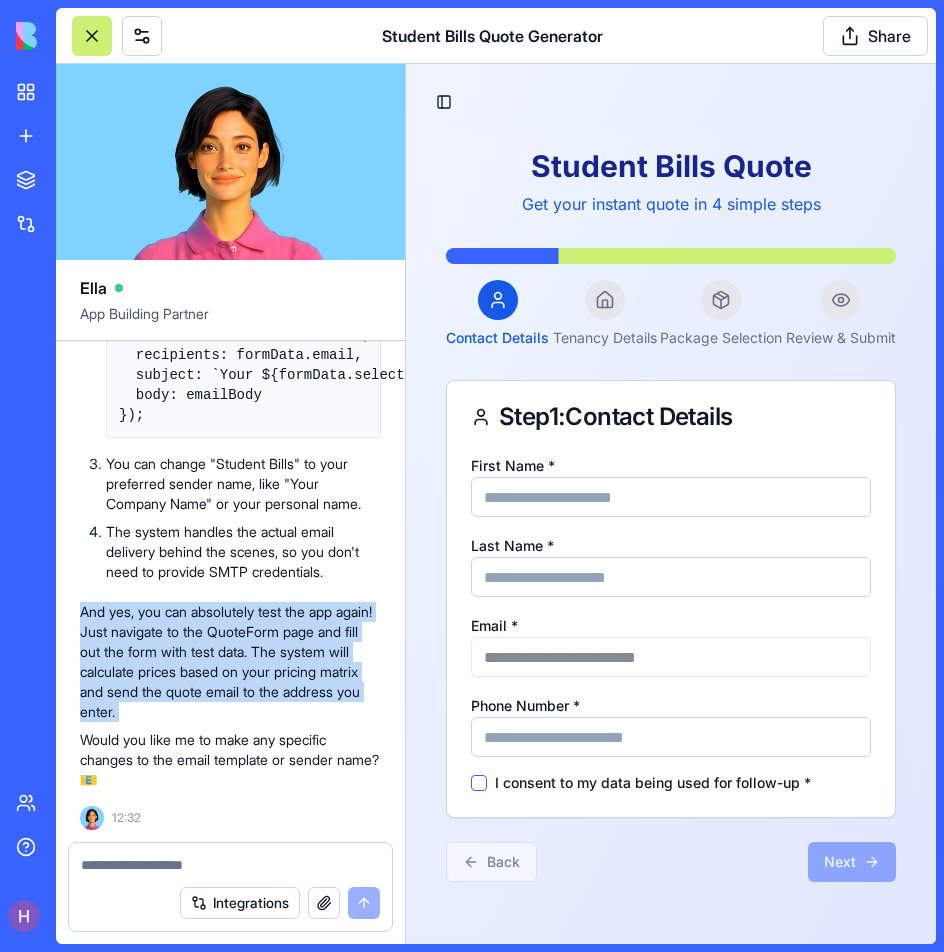 click on "And yes, you can absolutely test the app again! Just navigate to the QuoteForm page and fill out the form with test data. The system will calculate prices based on your pricing matrix and send the quote email to the address you enter." at bounding box center (230, 662) 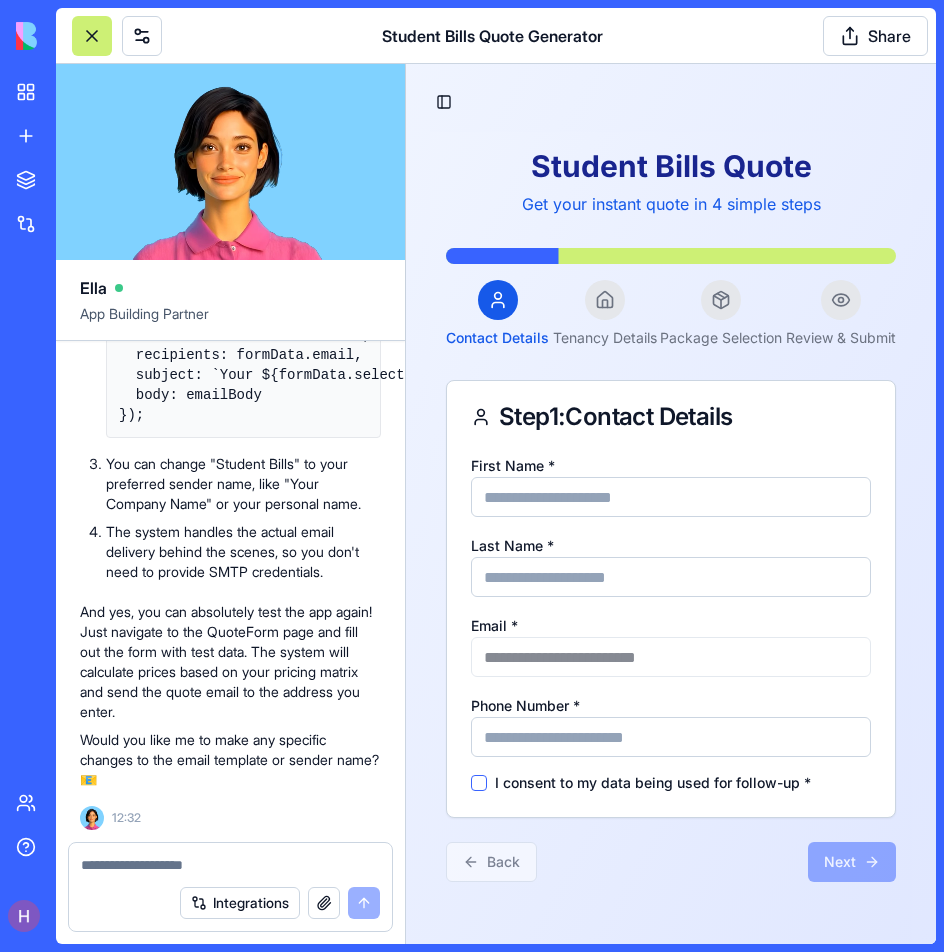 click at bounding box center (92, 36) 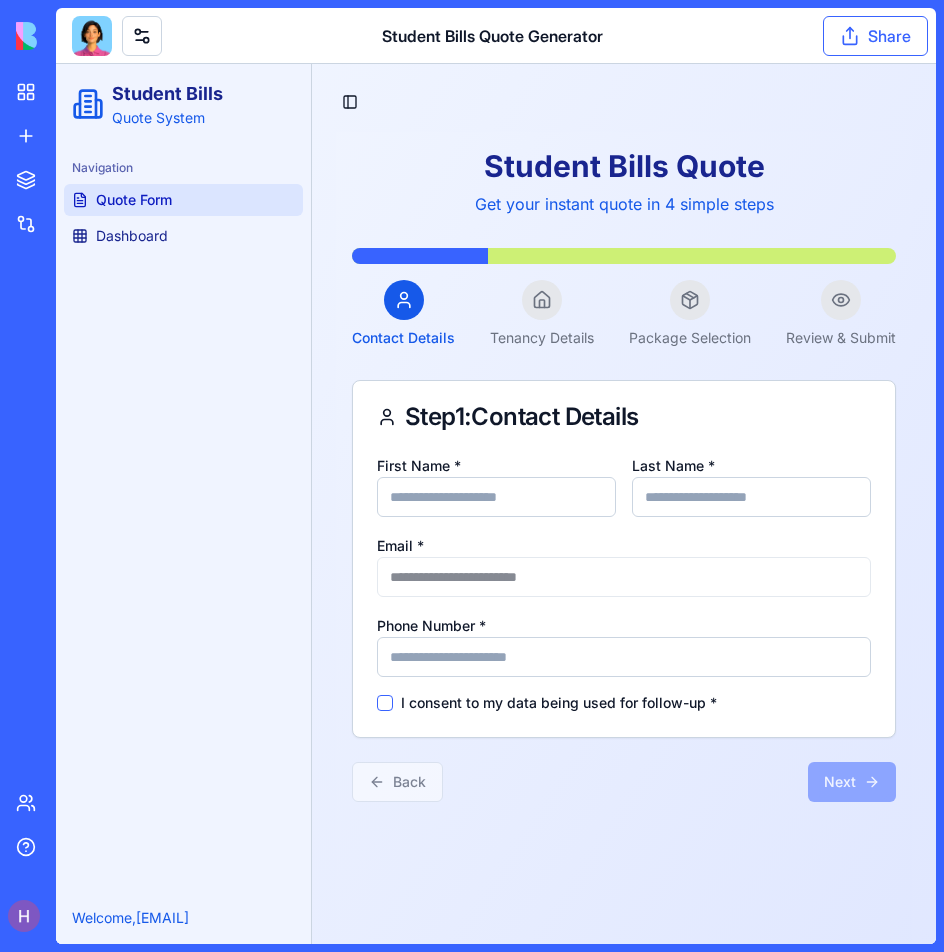 click on "Share" at bounding box center [875, 36] 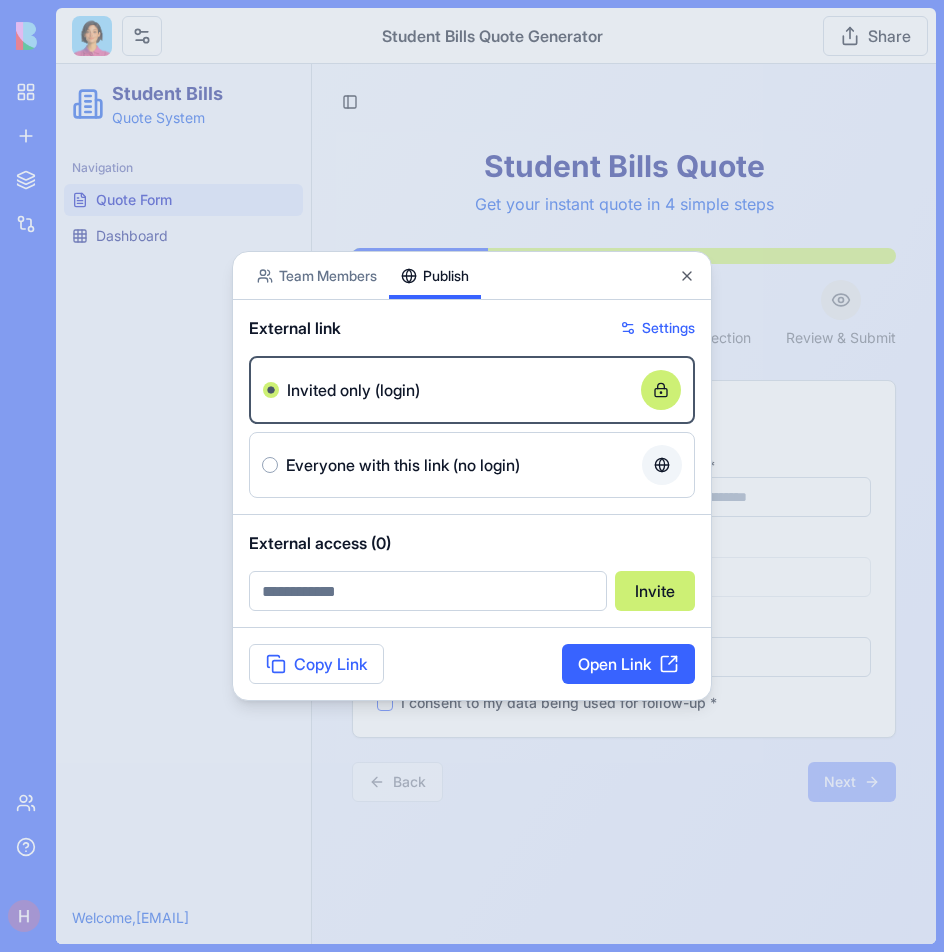click on "Publish" at bounding box center [435, 275] 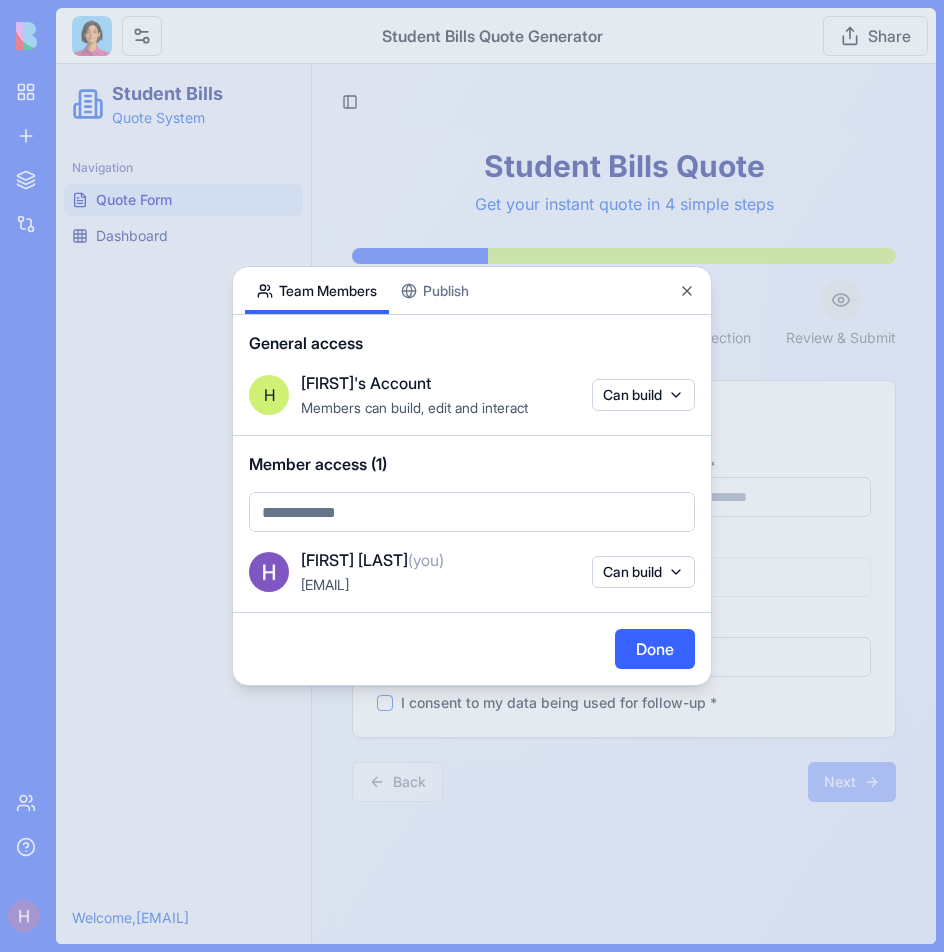 click on "General access H Harry's Account Members can build, edit and interact Can build" at bounding box center [472, 375] 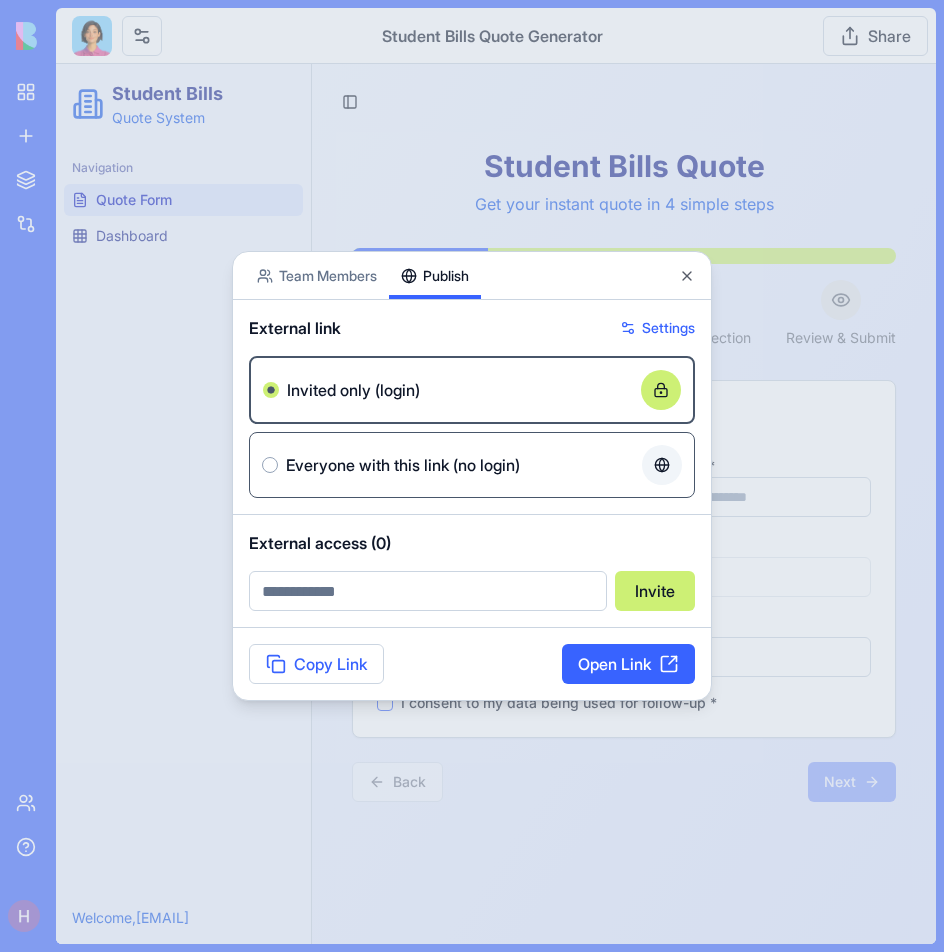 click on "Everyone with this link (no login)" at bounding box center (403, 465) 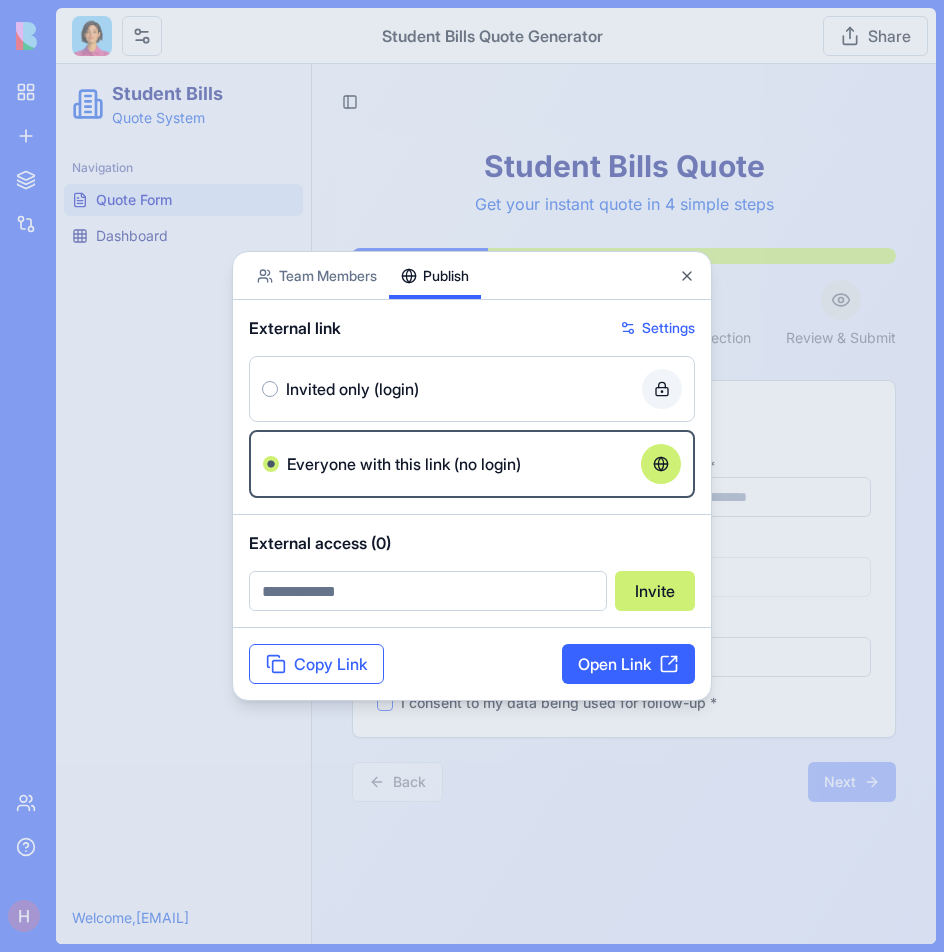 click on "Copy Link" at bounding box center (316, 664) 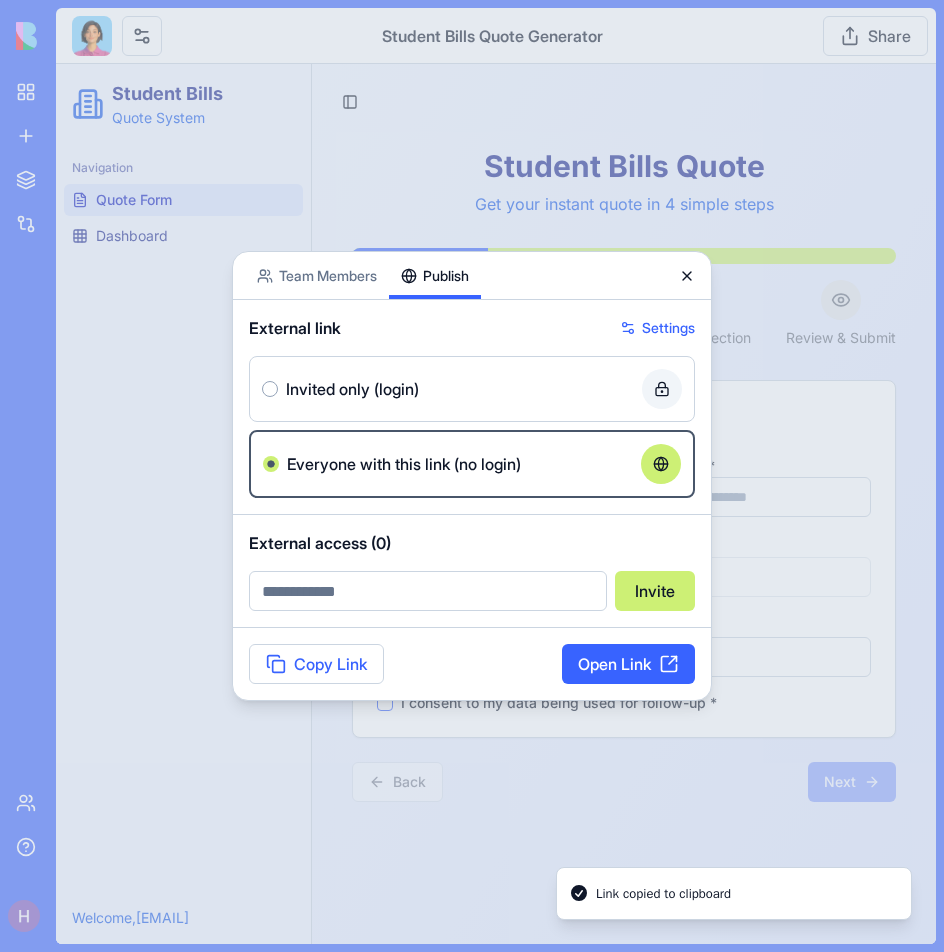 click 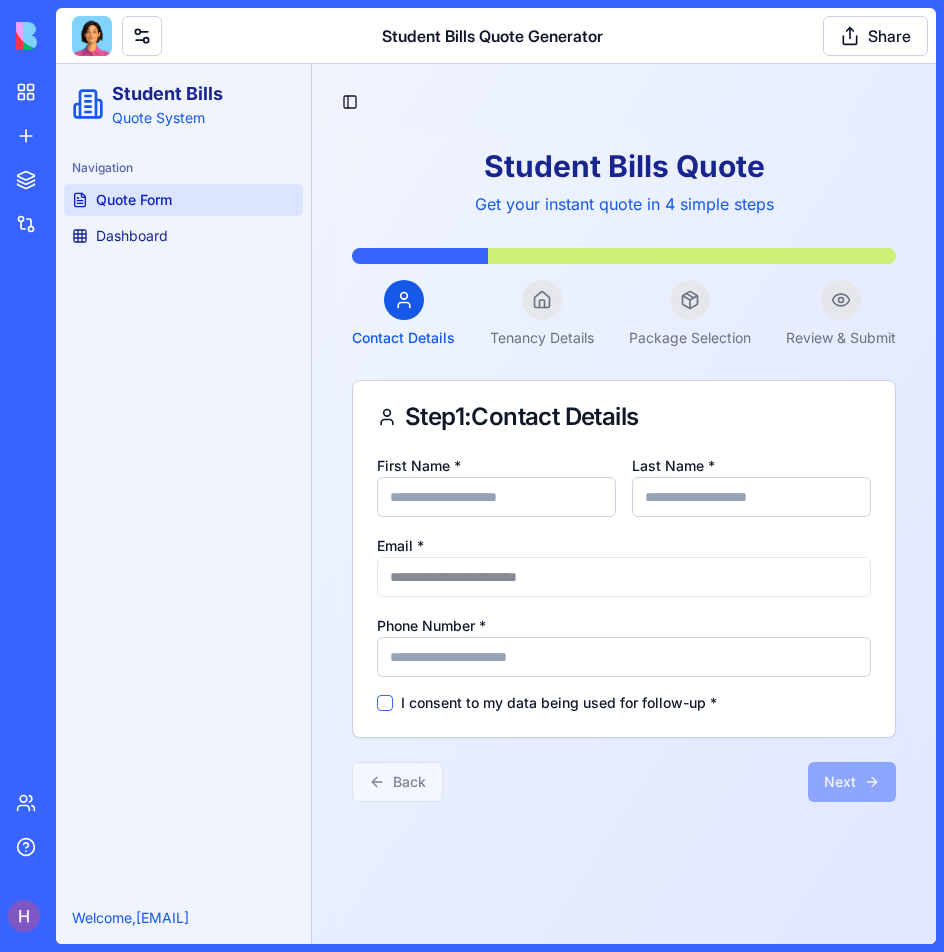 click at bounding box center [92, 36] 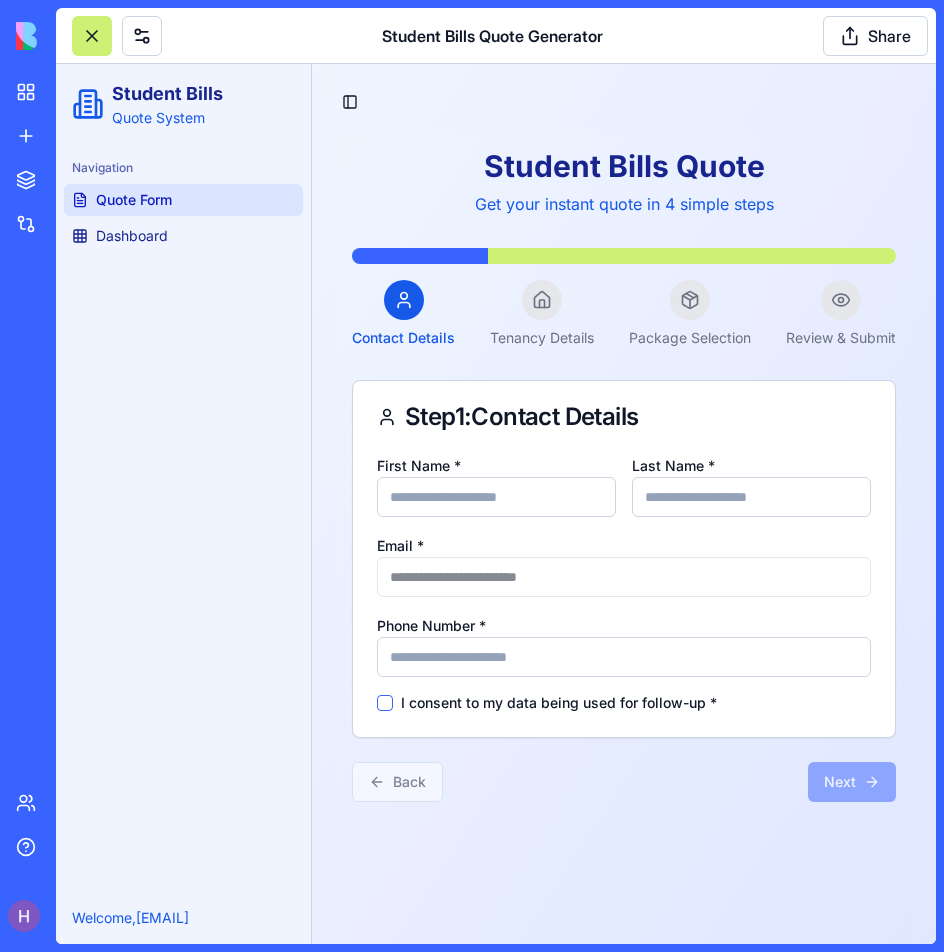 scroll, scrollTop: 5472, scrollLeft: 0, axis: vertical 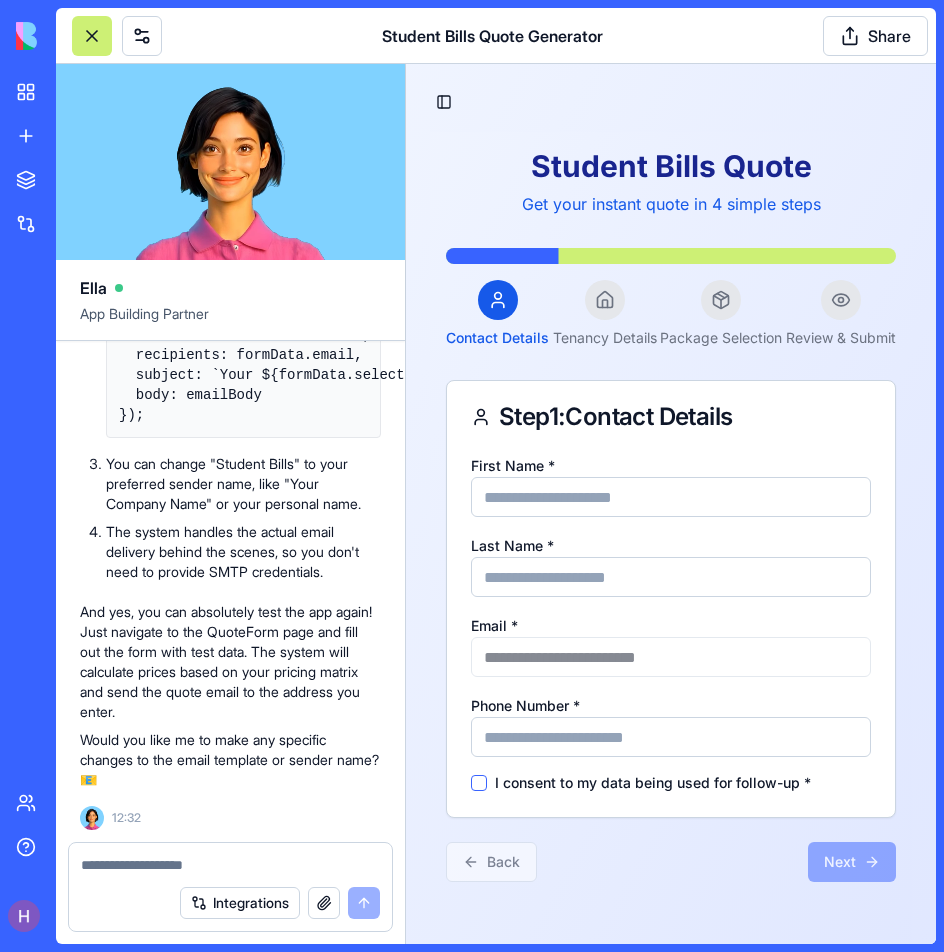 click at bounding box center (230, 865) 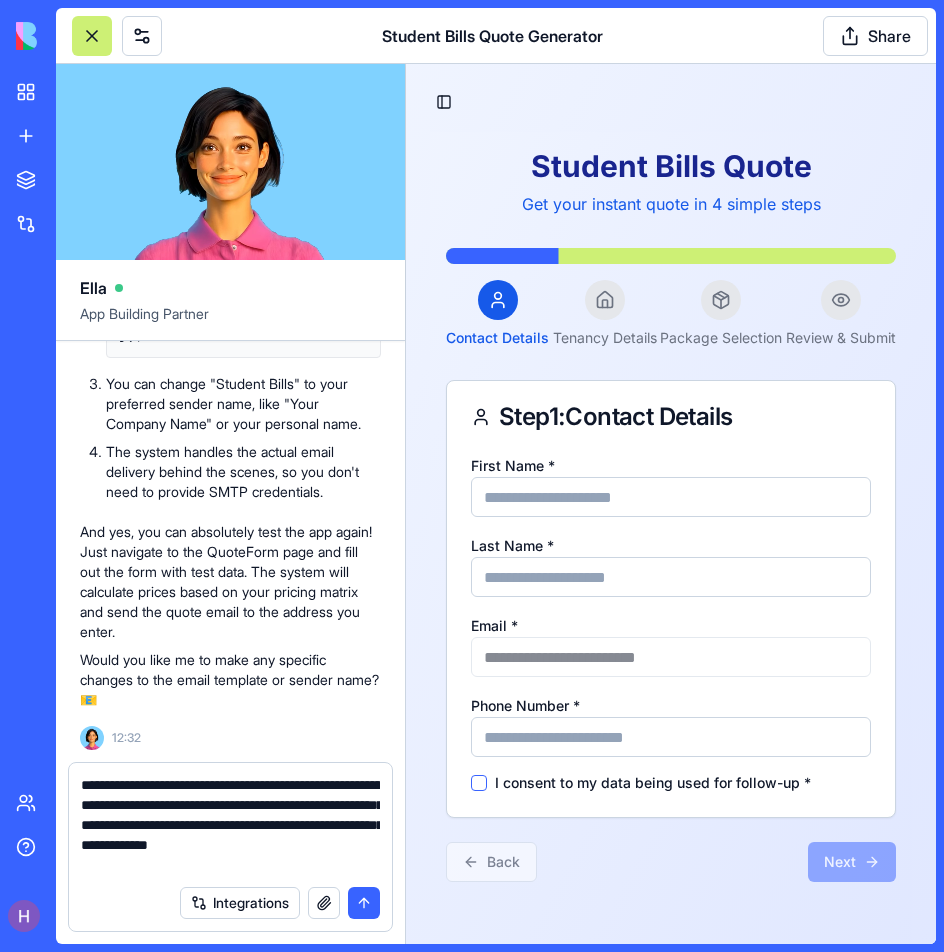click on "**********" at bounding box center (230, 825) 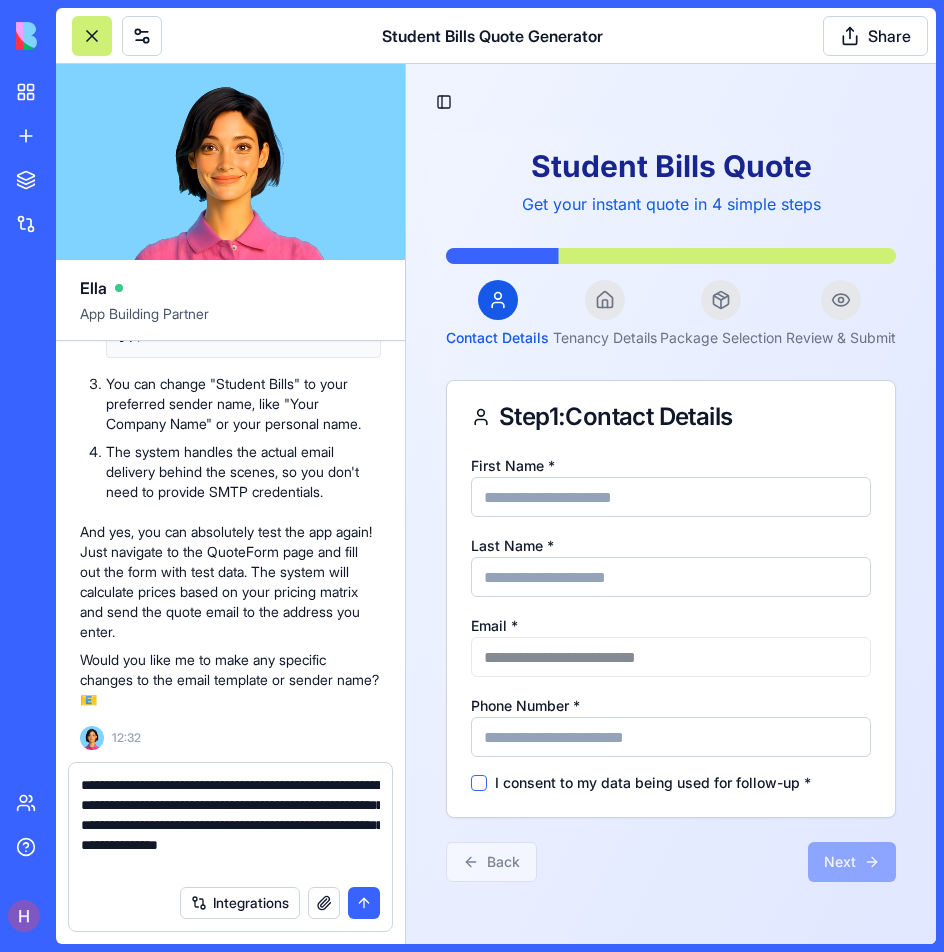 paste on "**********" 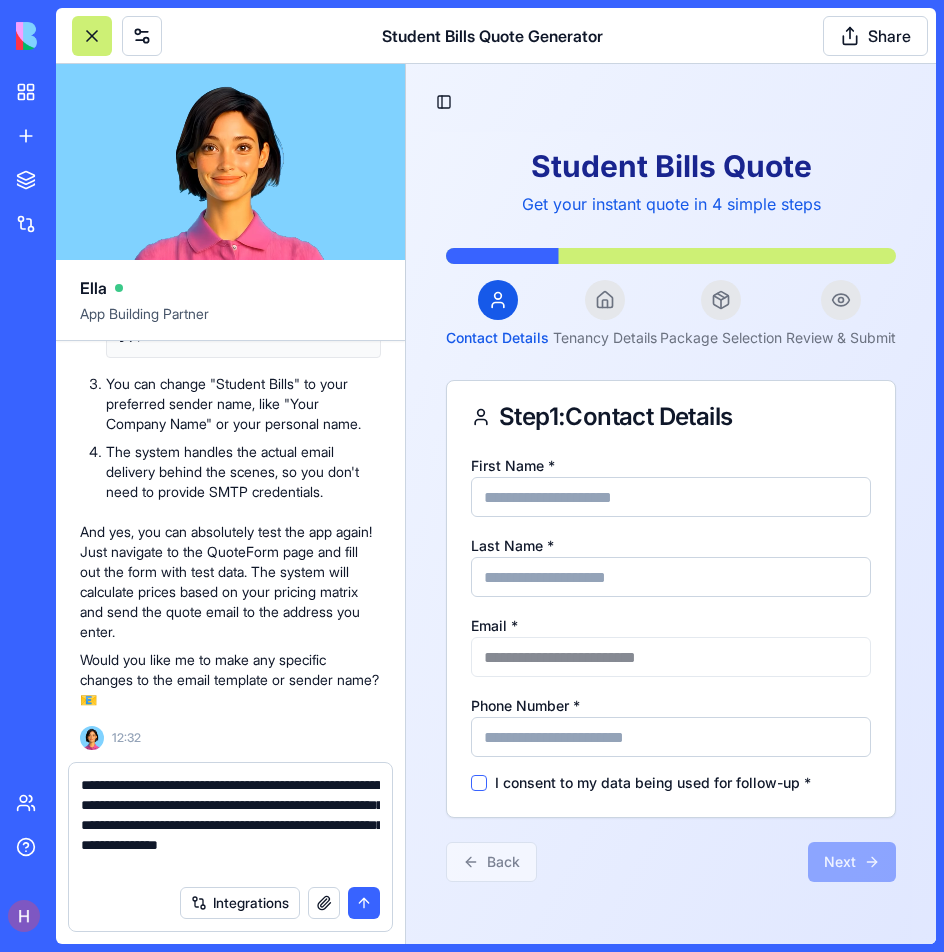 type on "**********" 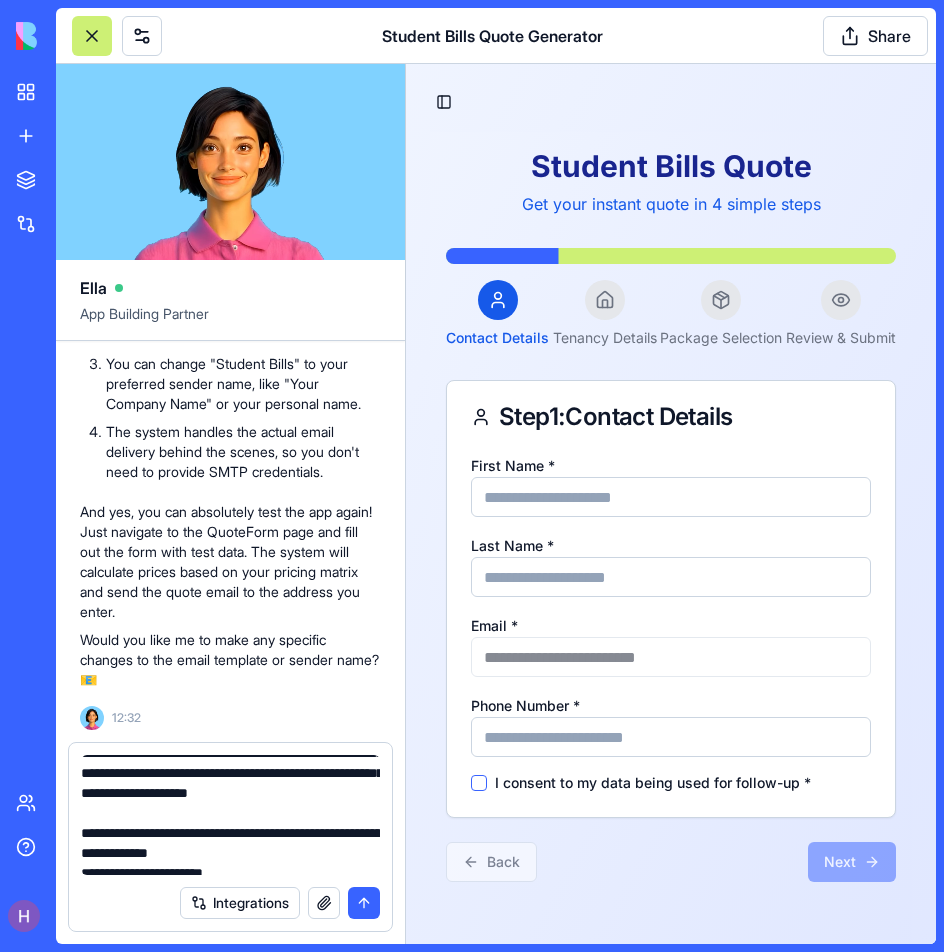 scroll, scrollTop: 11, scrollLeft: 0, axis: vertical 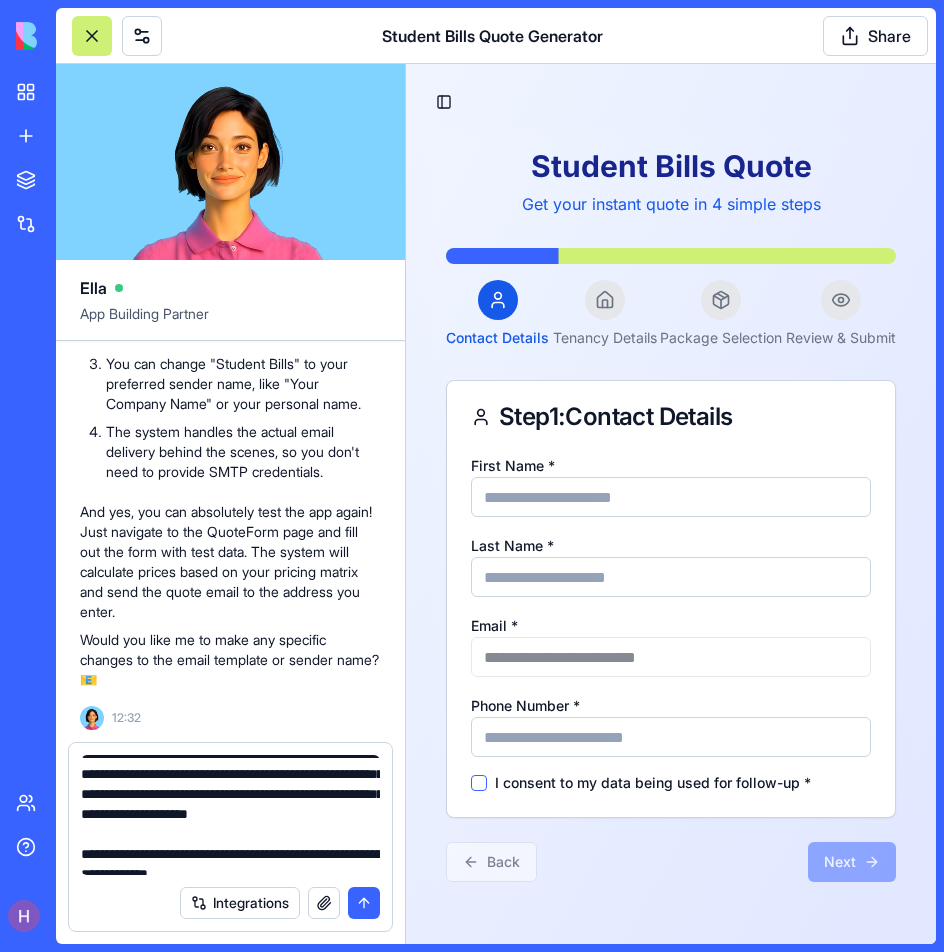 click on "**********" at bounding box center (230, 815) 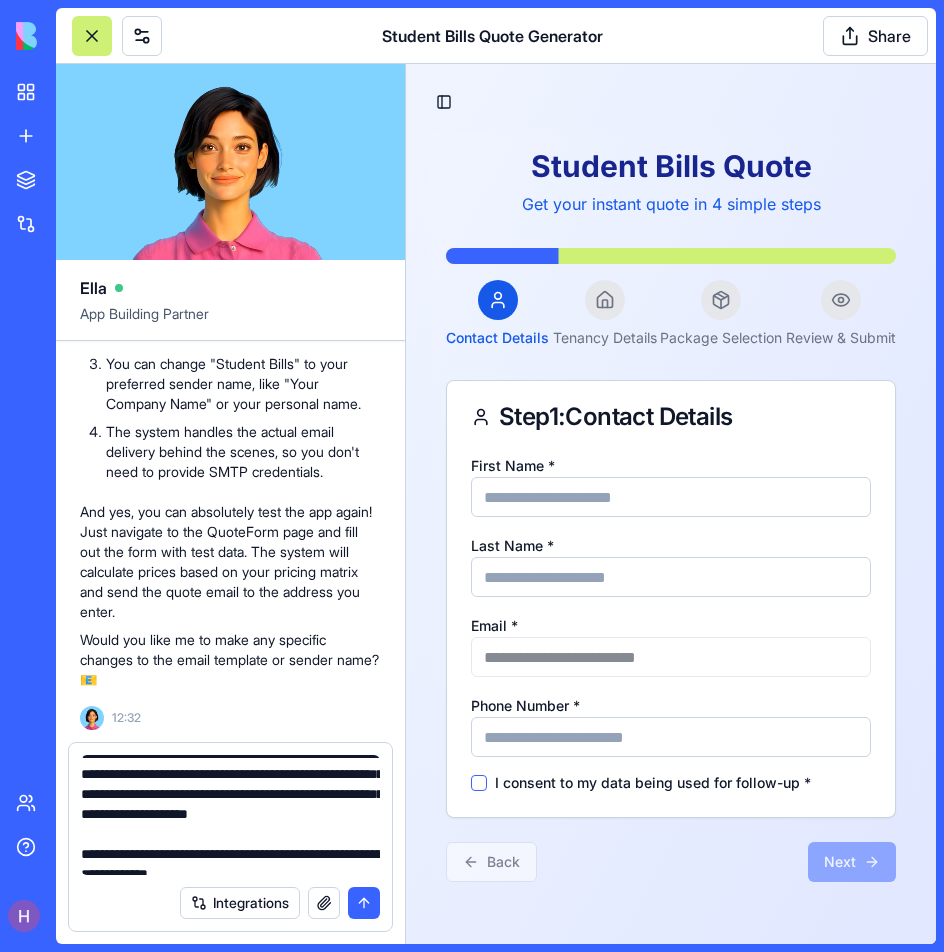 type 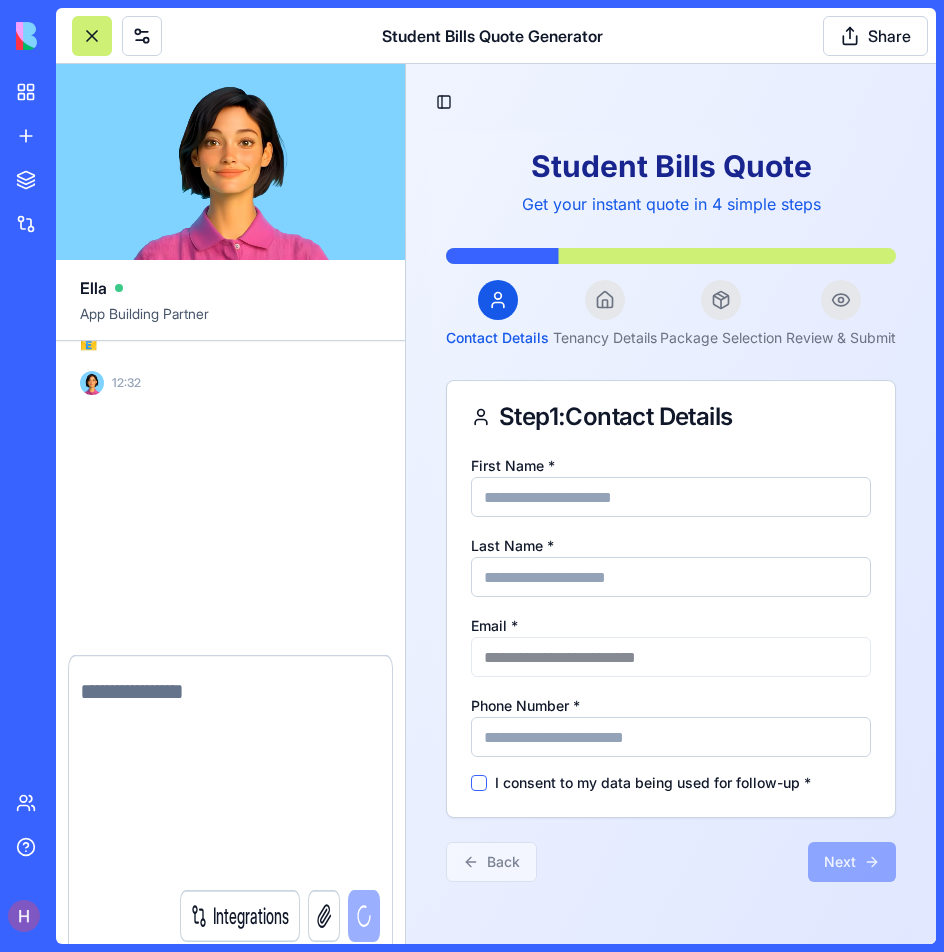 scroll, scrollTop: 0, scrollLeft: 0, axis: both 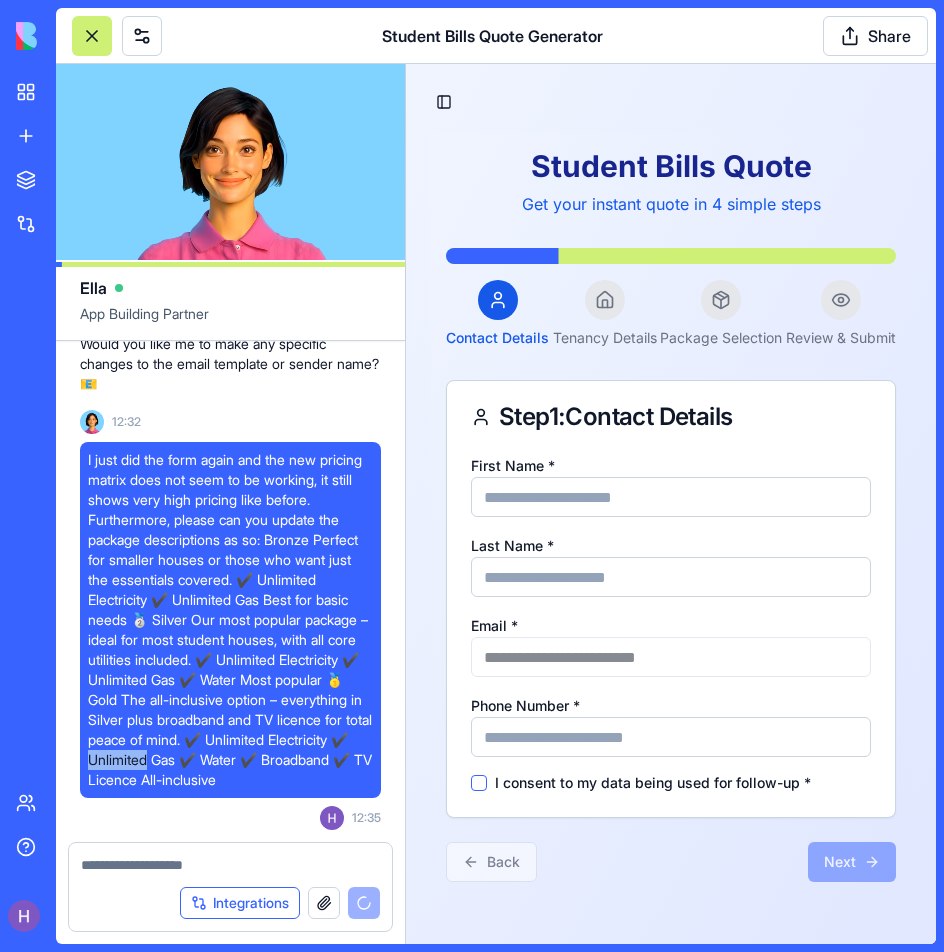 click on "Integrations" at bounding box center (240, 903) 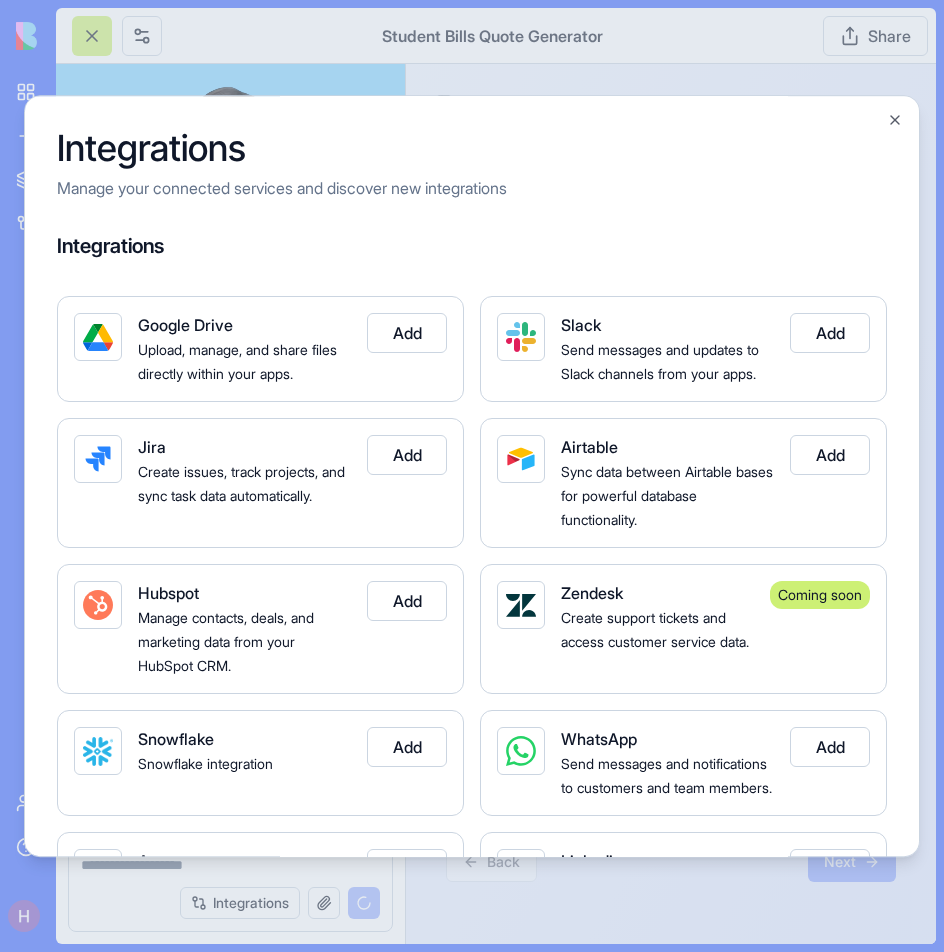 scroll, scrollTop: 6024, scrollLeft: 0, axis: vertical 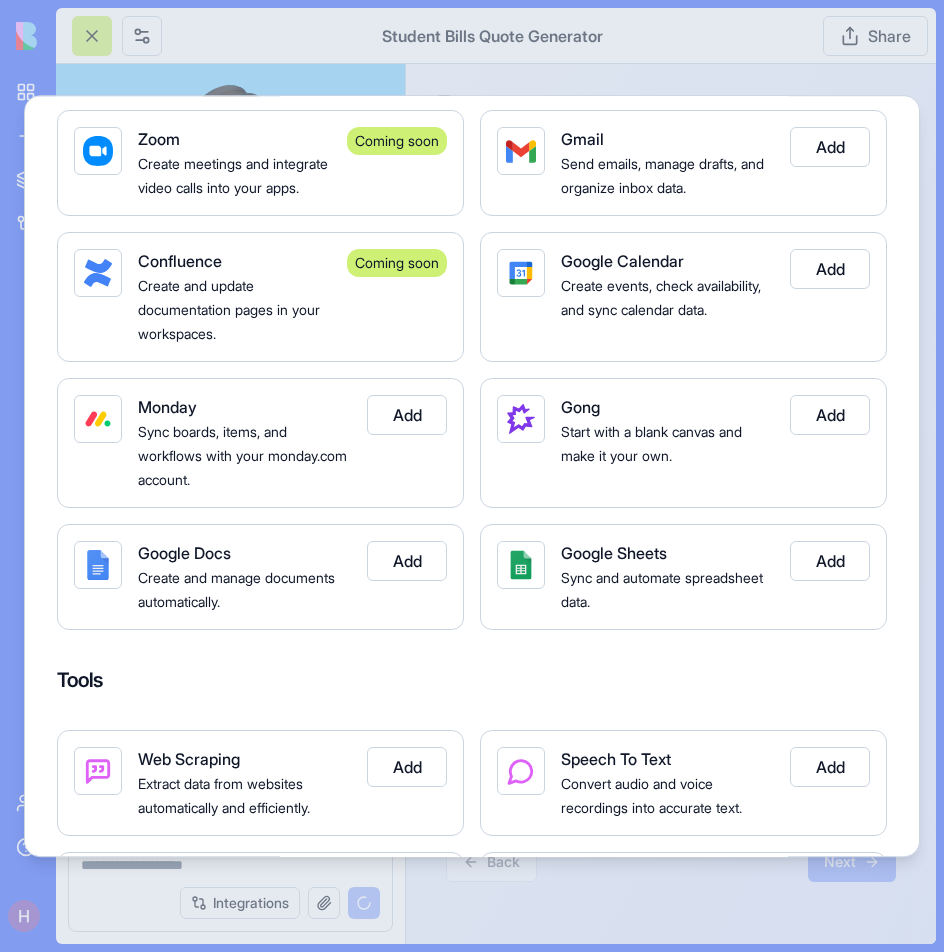 click at bounding box center [472, 476] 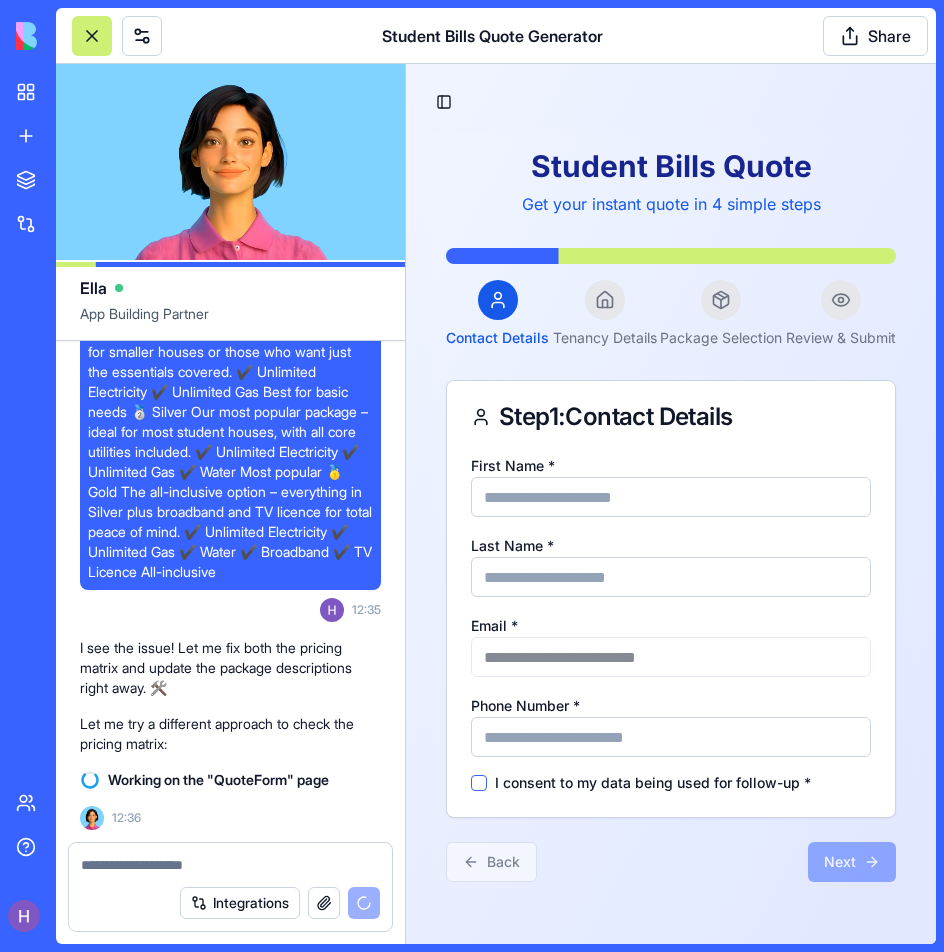 scroll, scrollTop: 0, scrollLeft: 0, axis: both 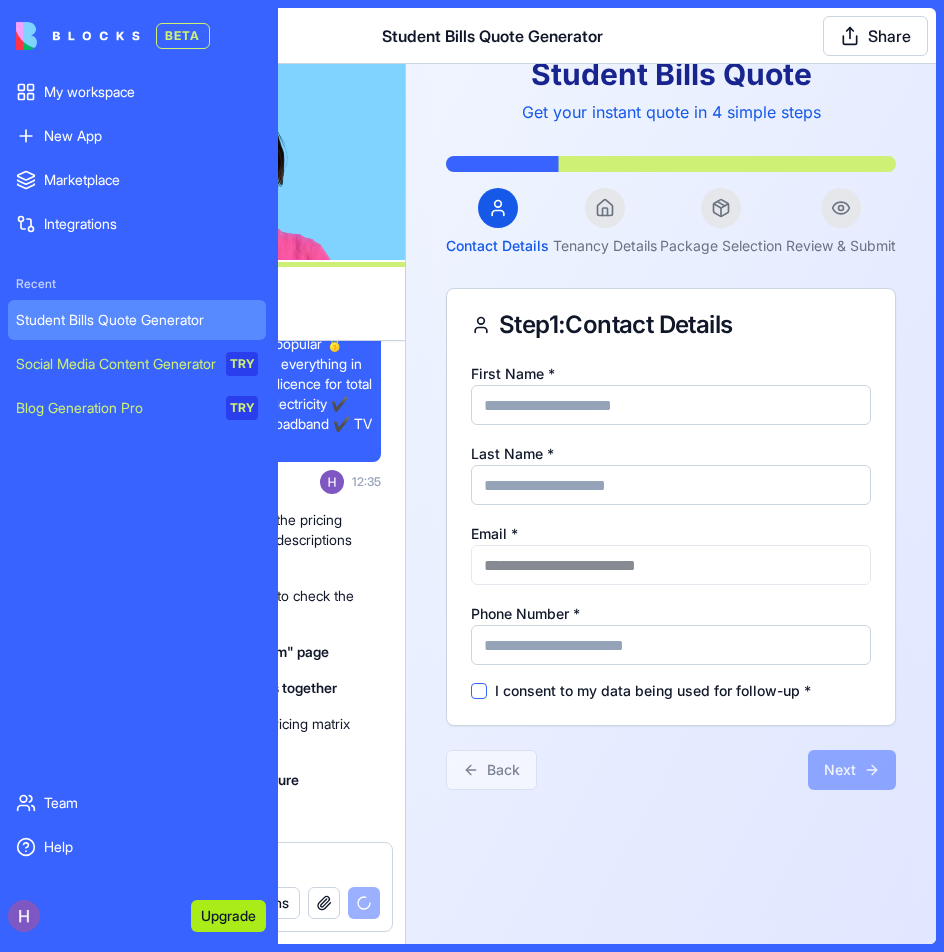 click on "Upgrade" at bounding box center [228, 916] 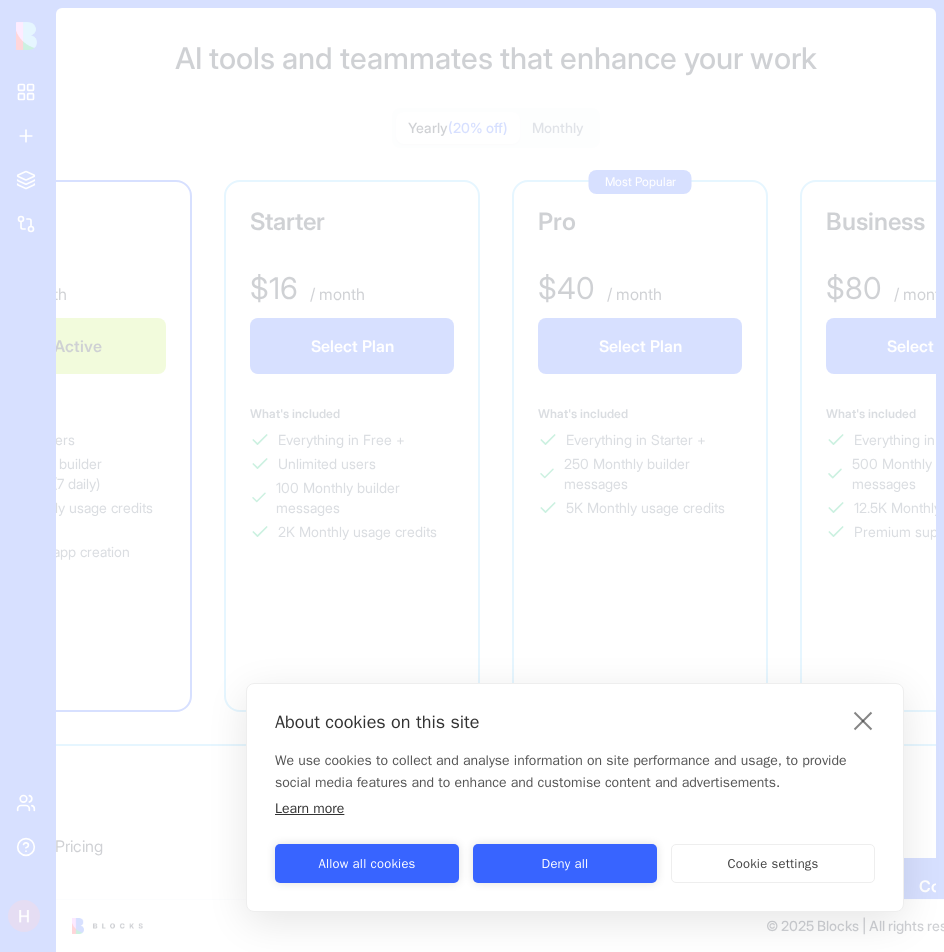 scroll, scrollTop: 0, scrollLeft: 0, axis: both 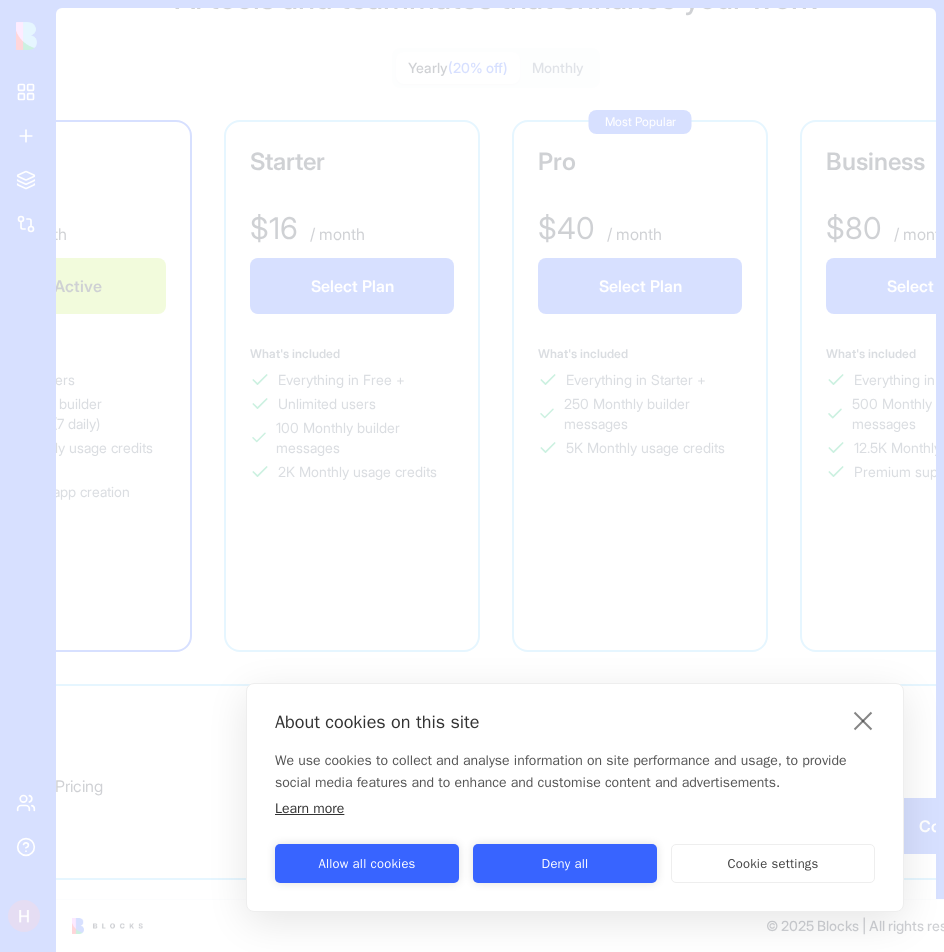 drag, startPoint x: 431, startPoint y: 858, endPoint x: 429, endPoint y: 825, distance: 33.06055 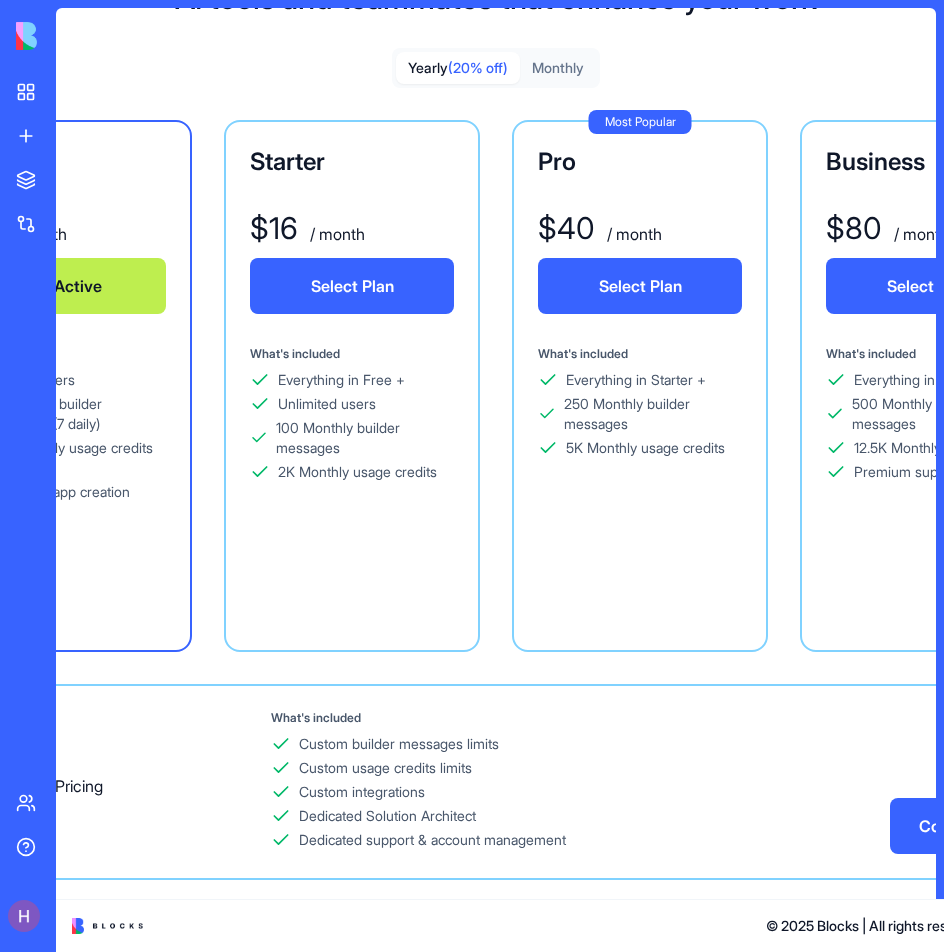 scroll, scrollTop: 0, scrollLeft: 0, axis: both 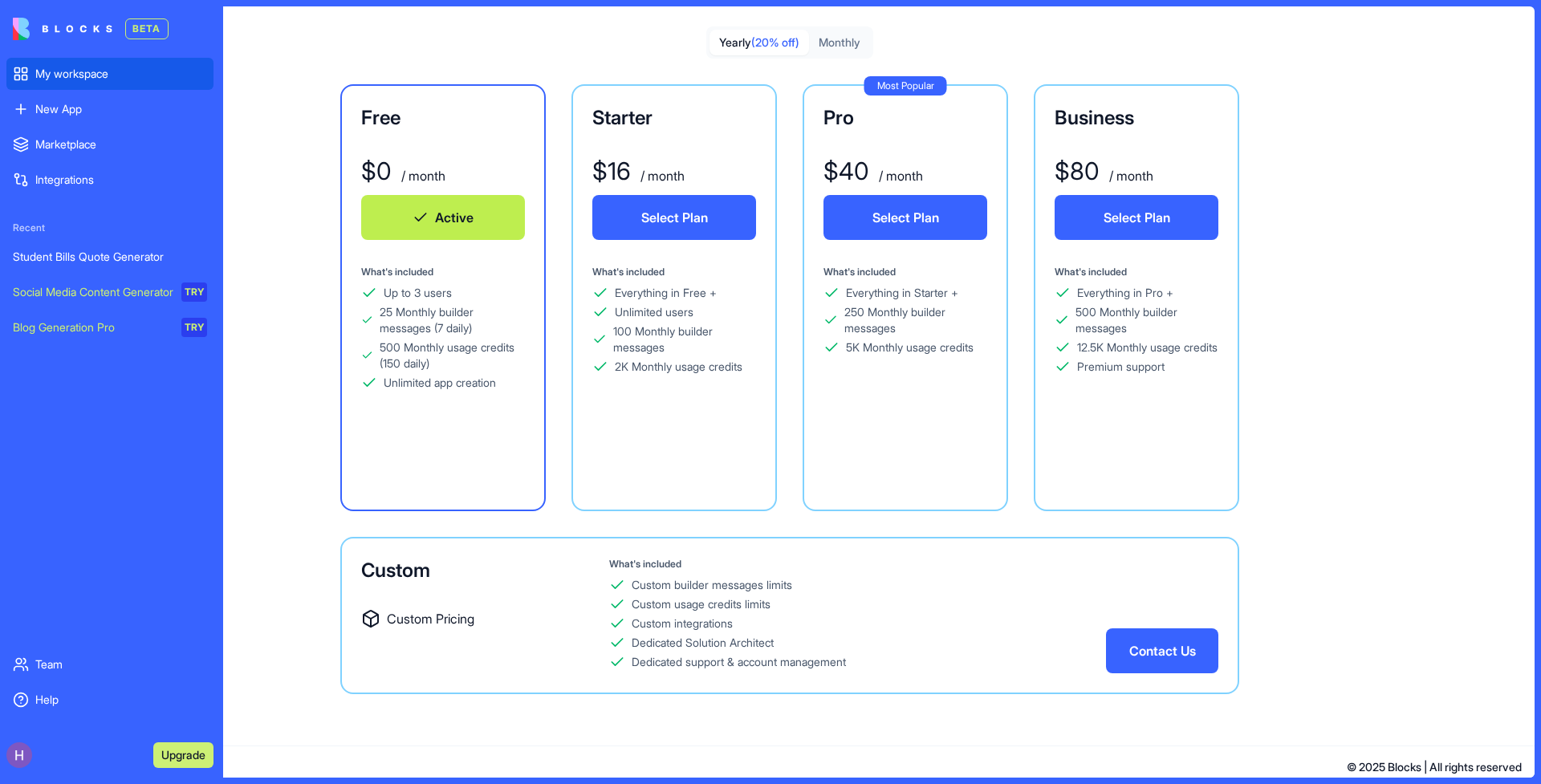 click on "My workspace" at bounding box center (121, 74) 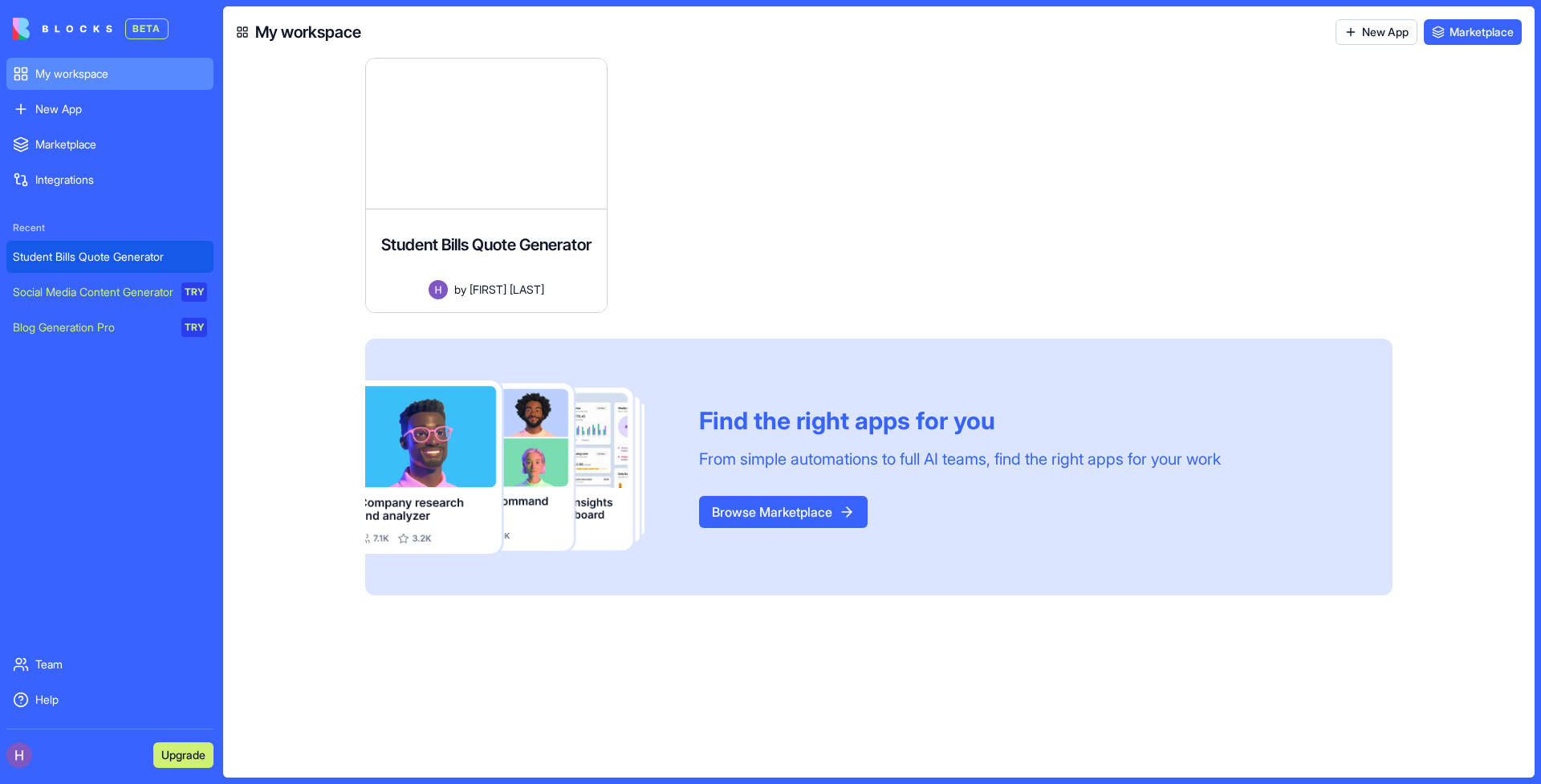 click on "Student Bills Quote Generator" at bounding box center (110, 257) 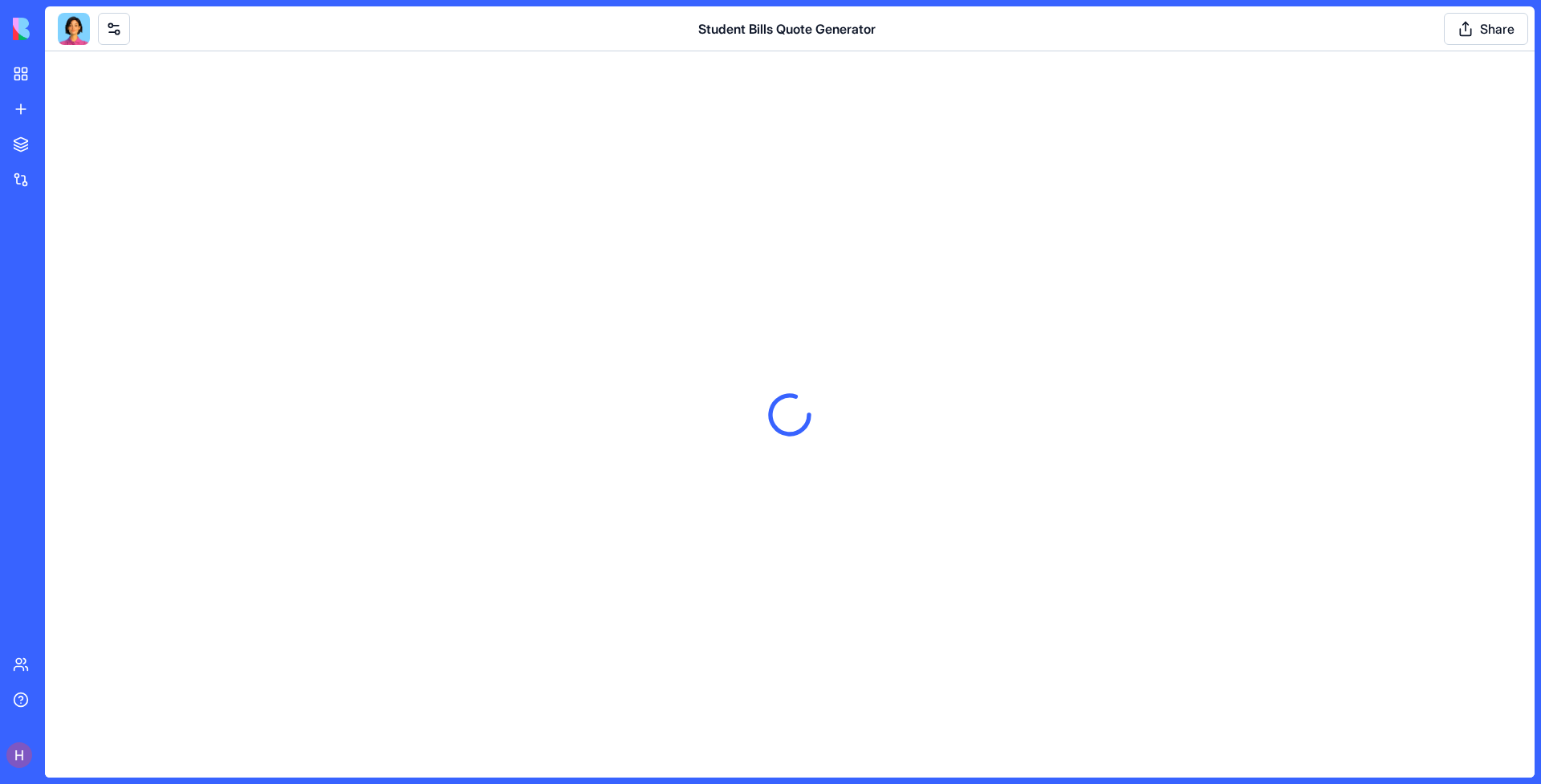 scroll, scrollTop: 0, scrollLeft: 0, axis: both 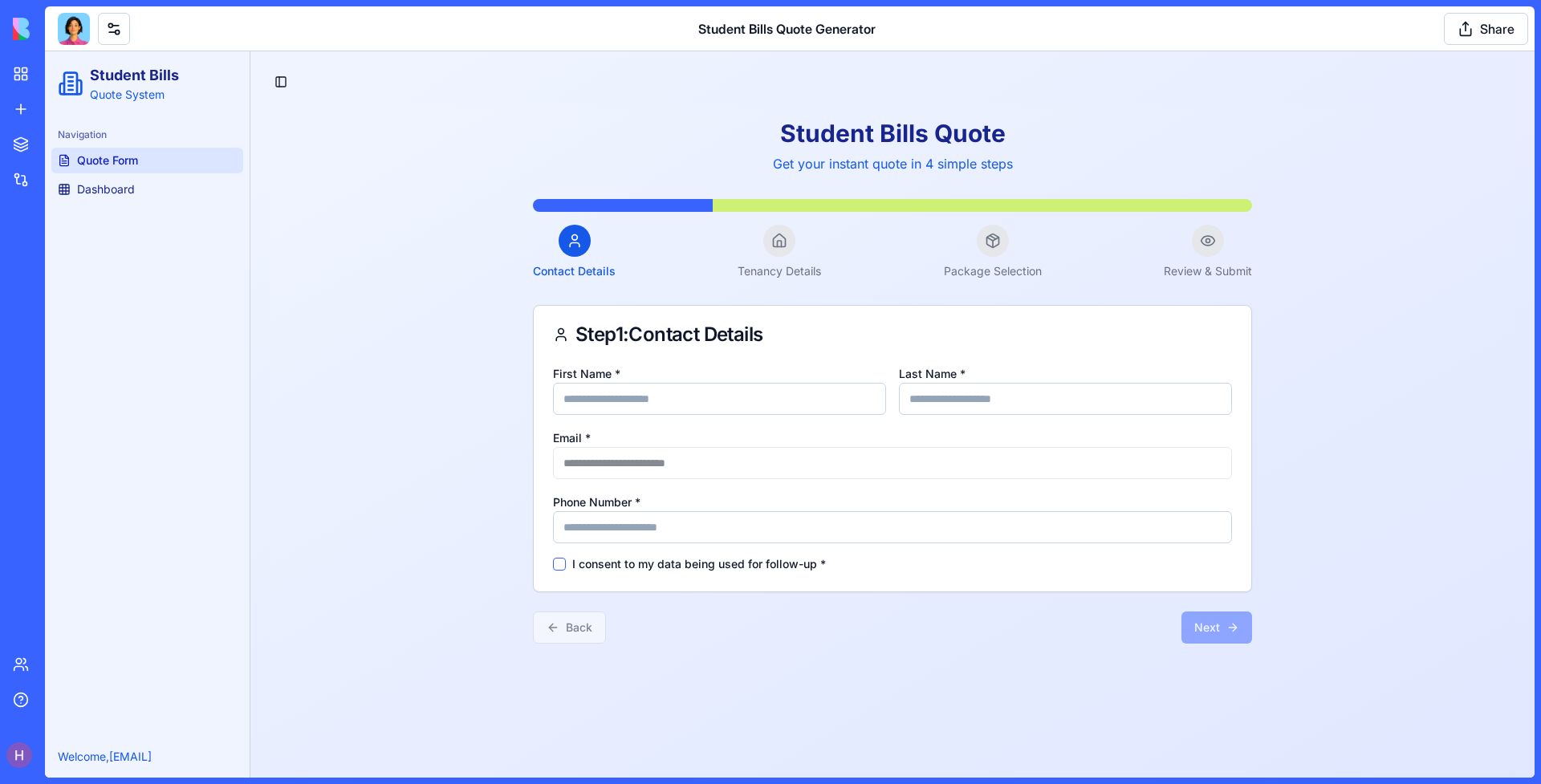 click at bounding box center (74, 29) 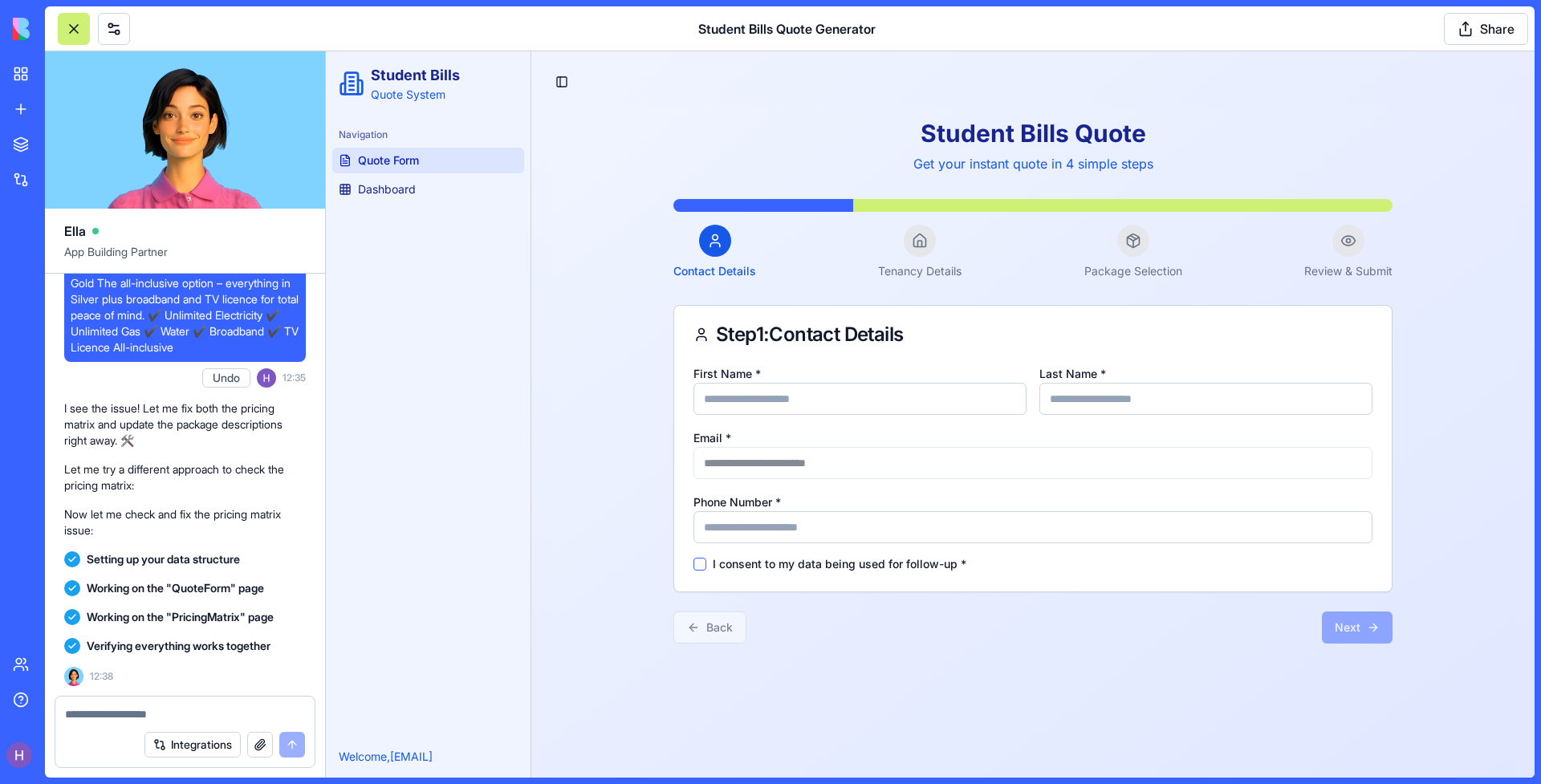 scroll, scrollTop: 5019, scrollLeft: 0, axis: vertical 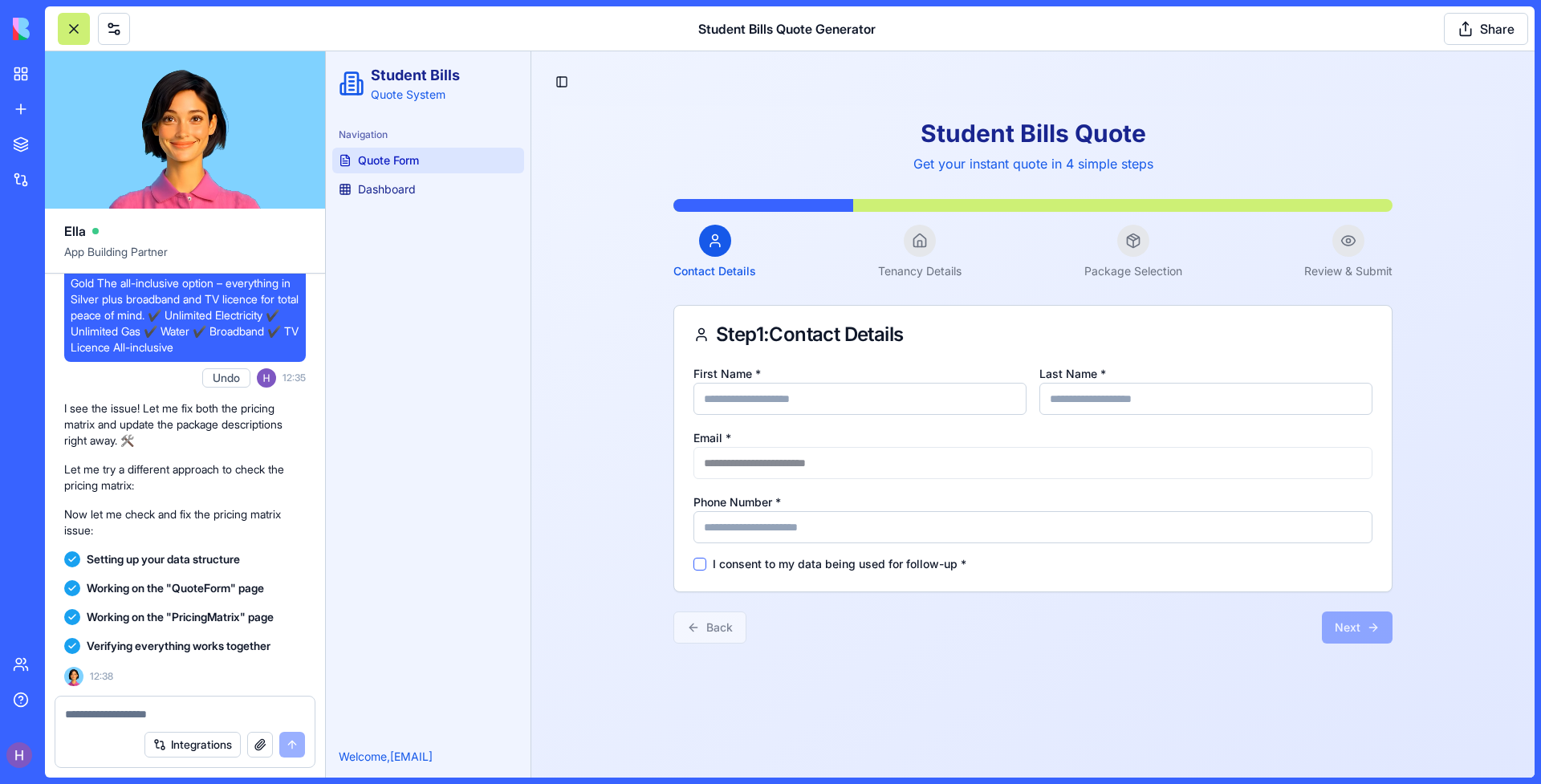 click at bounding box center [185, 714] 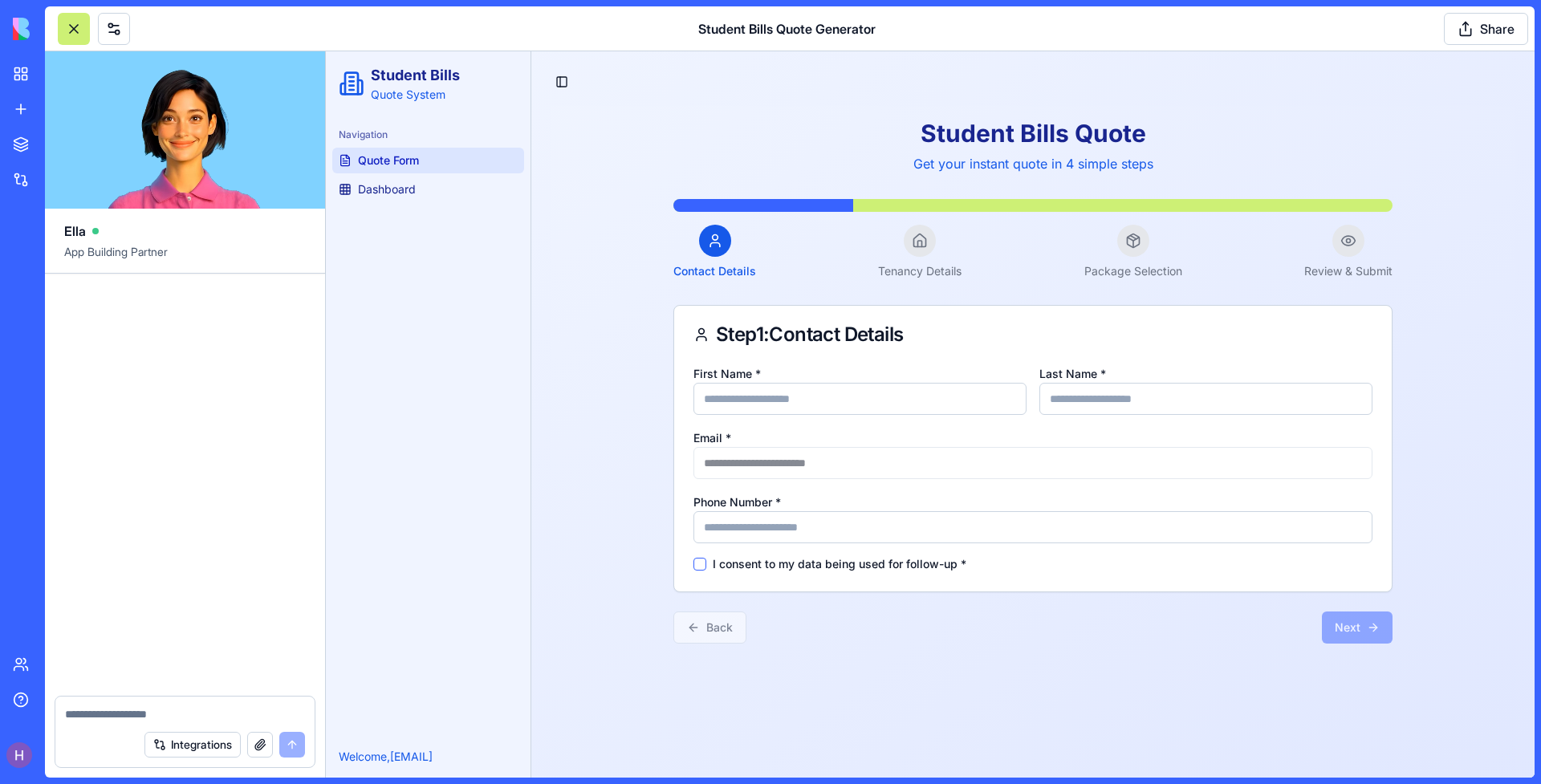 scroll, scrollTop: 5674, scrollLeft: 0, axis: vertical 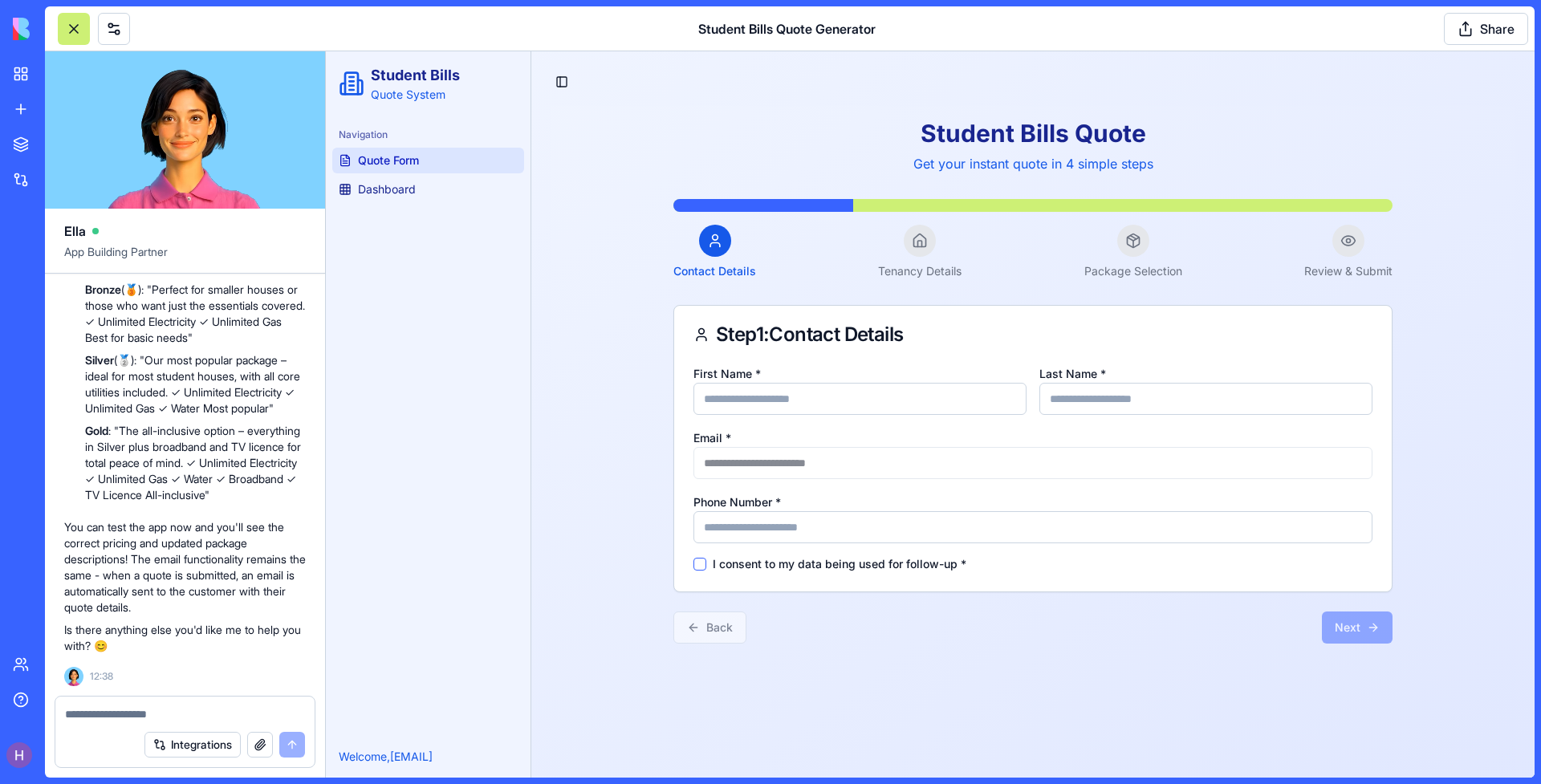 drag, startPoint x: 174, startPoint y: 400, endPoint x: 215, endPoint y: 413, distance: 43.01163 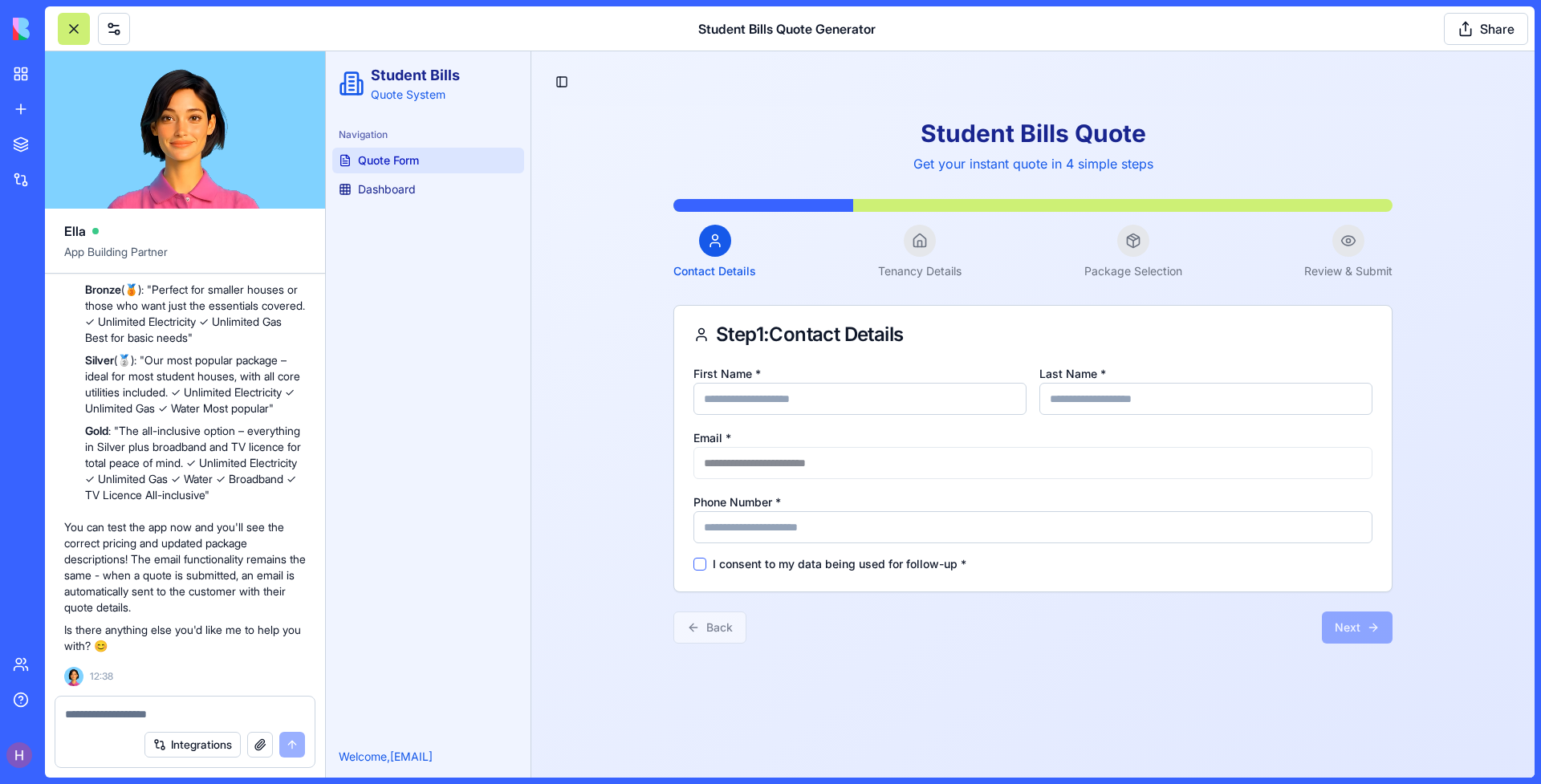 click on "Pricing Matrix Fixed : I've completely replaced the old pricing matrix with a new one containing your exact pricing values. The quote calculator will now show the correct prices (like £15.08 for Bronze with 4 tenants on a 10-month contract instead of the previously high prices)." at bounding box center [195, 165] 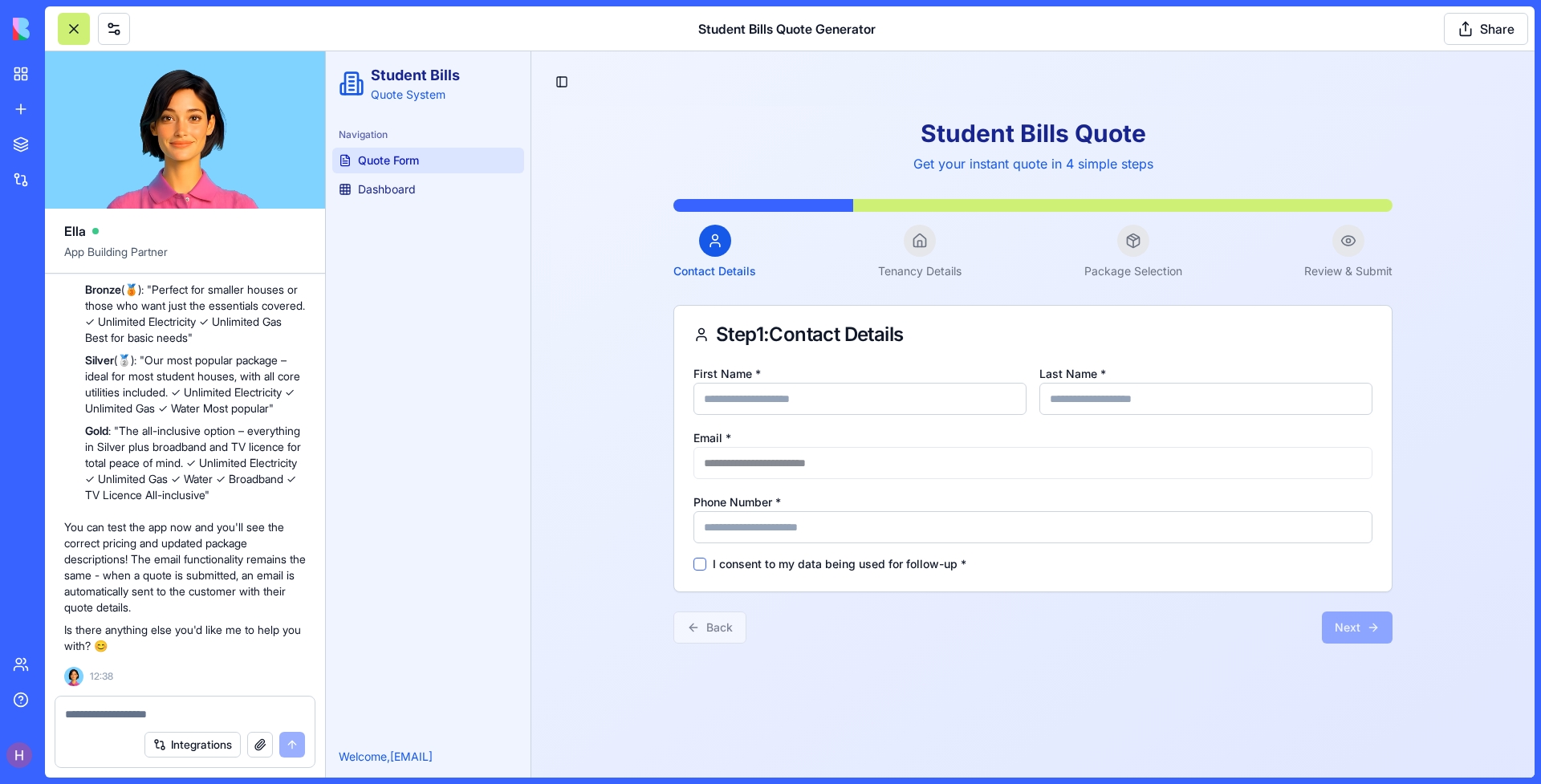 click on "Pricing Matrix Fixed : I've completely replaced the old pricing matrix with a new one containing your exact pricing values. The quote calculator will now show the correct prices (like £15.08 for Bronze with 4 tenants on a 10-month contract instead of the previously high prices)." at bounding box center [195, 165] 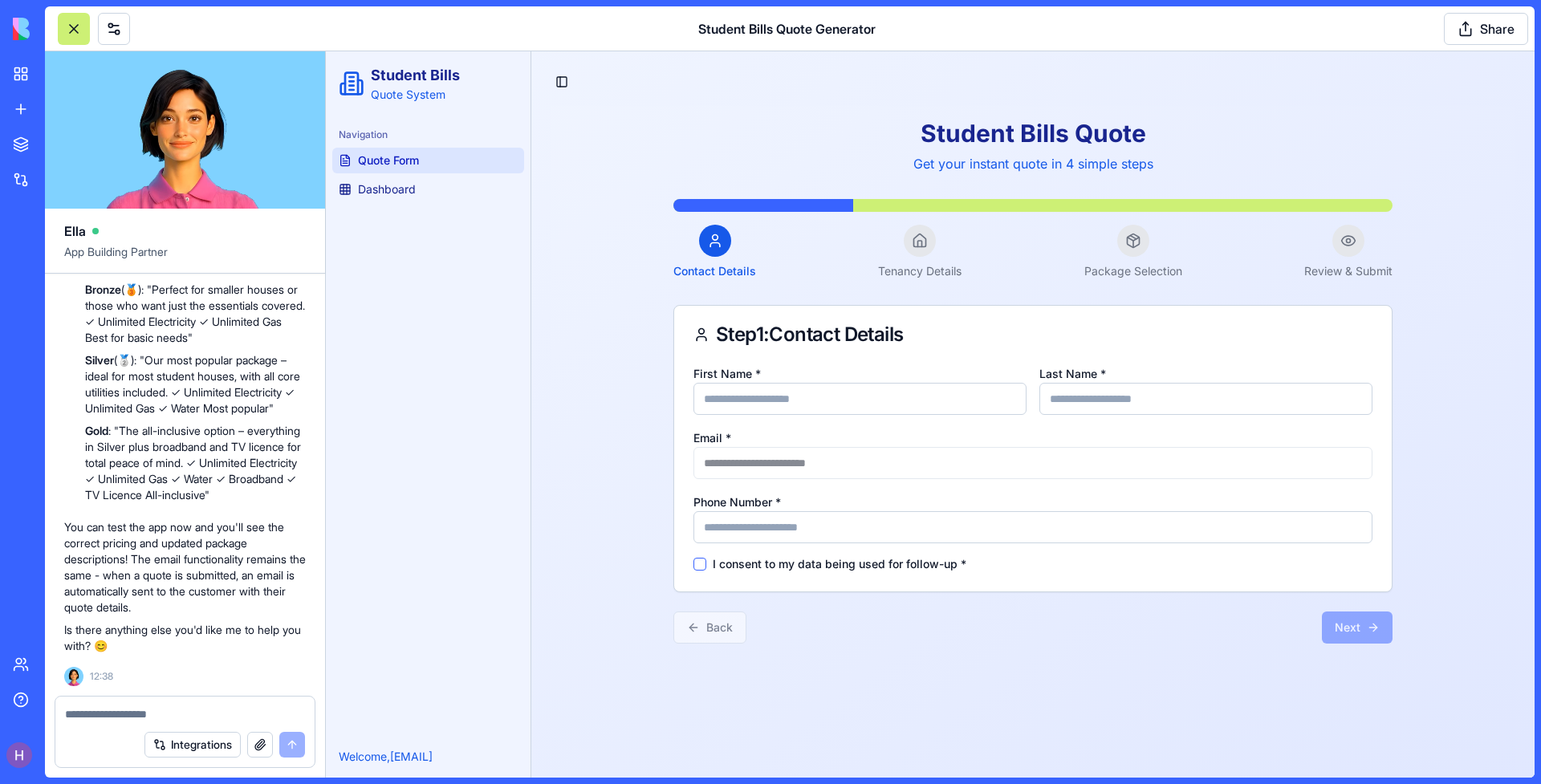 scroll, scrollTop: 5674, scrollLeft: 0, axis: vertical 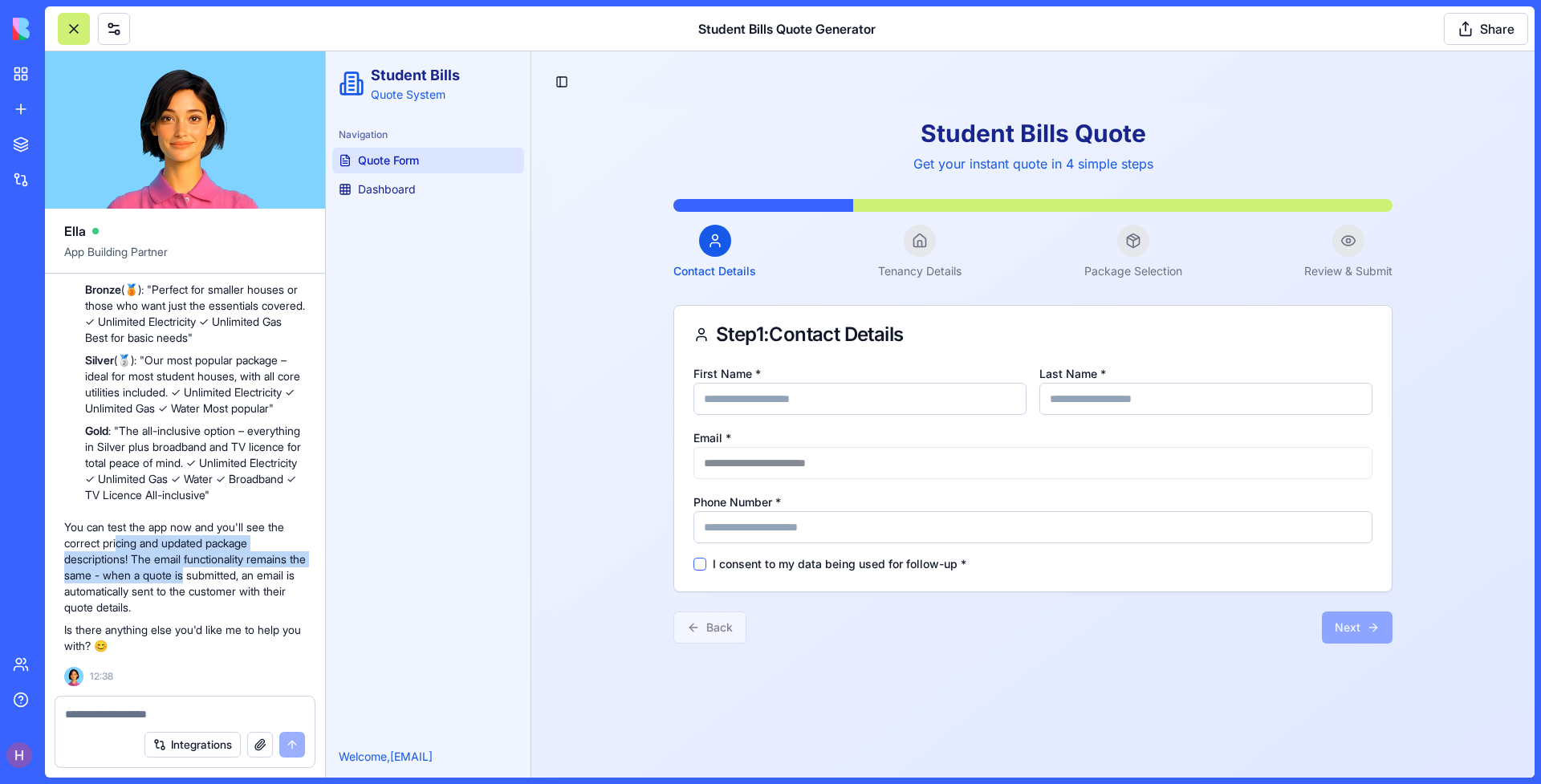 drag, startPoint x: 141, startPoint y: 524, endPoint x: 271, endPoint y: 563, distance: 135.72398 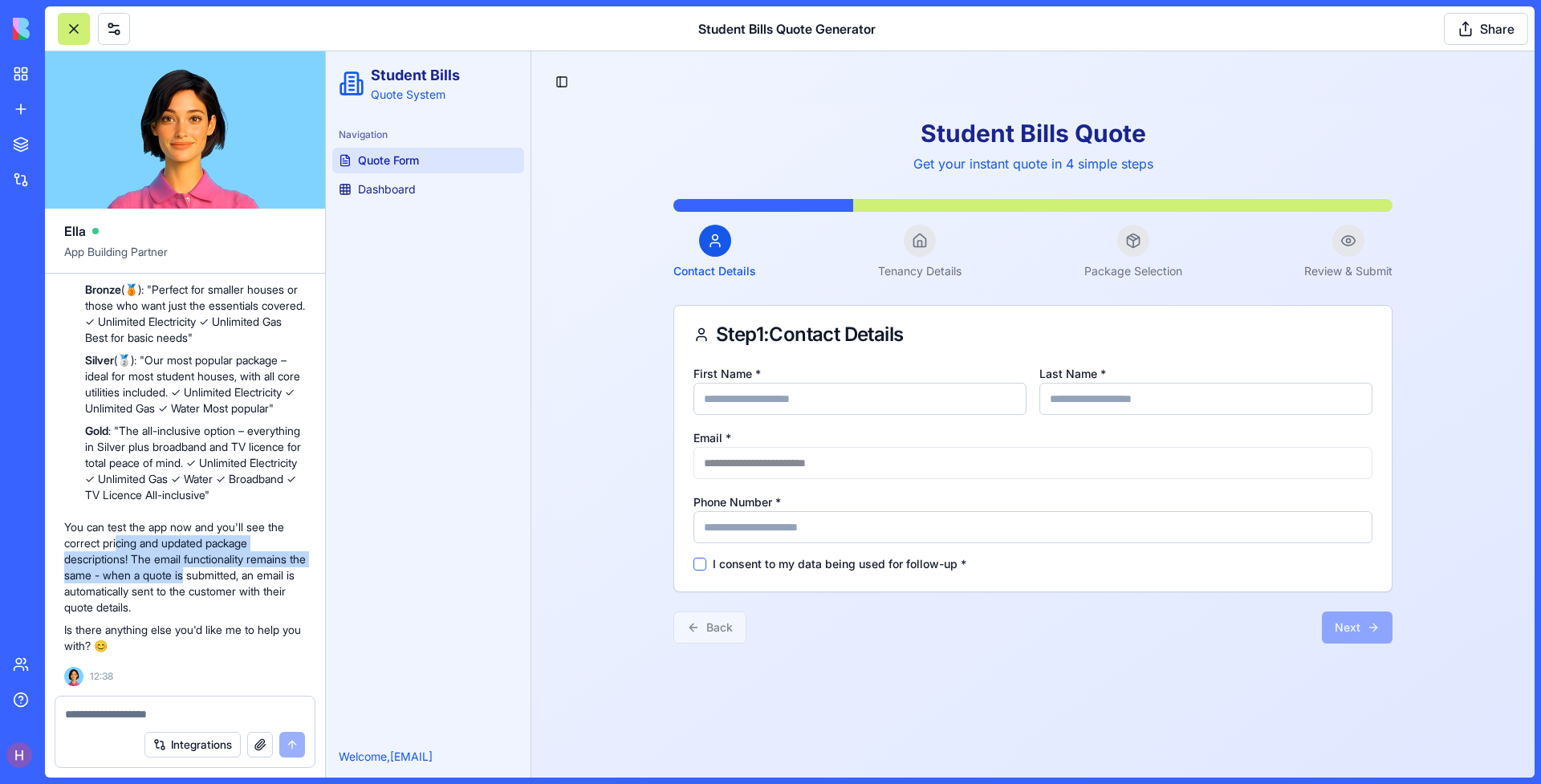 click on "You can test the app now and you'll see the correct pricing and updated package descriptions! The email functionality remains the same - when a quote is submitted, an email is automatically sent to the customer with their quote details." at bounding box center (185, 567) 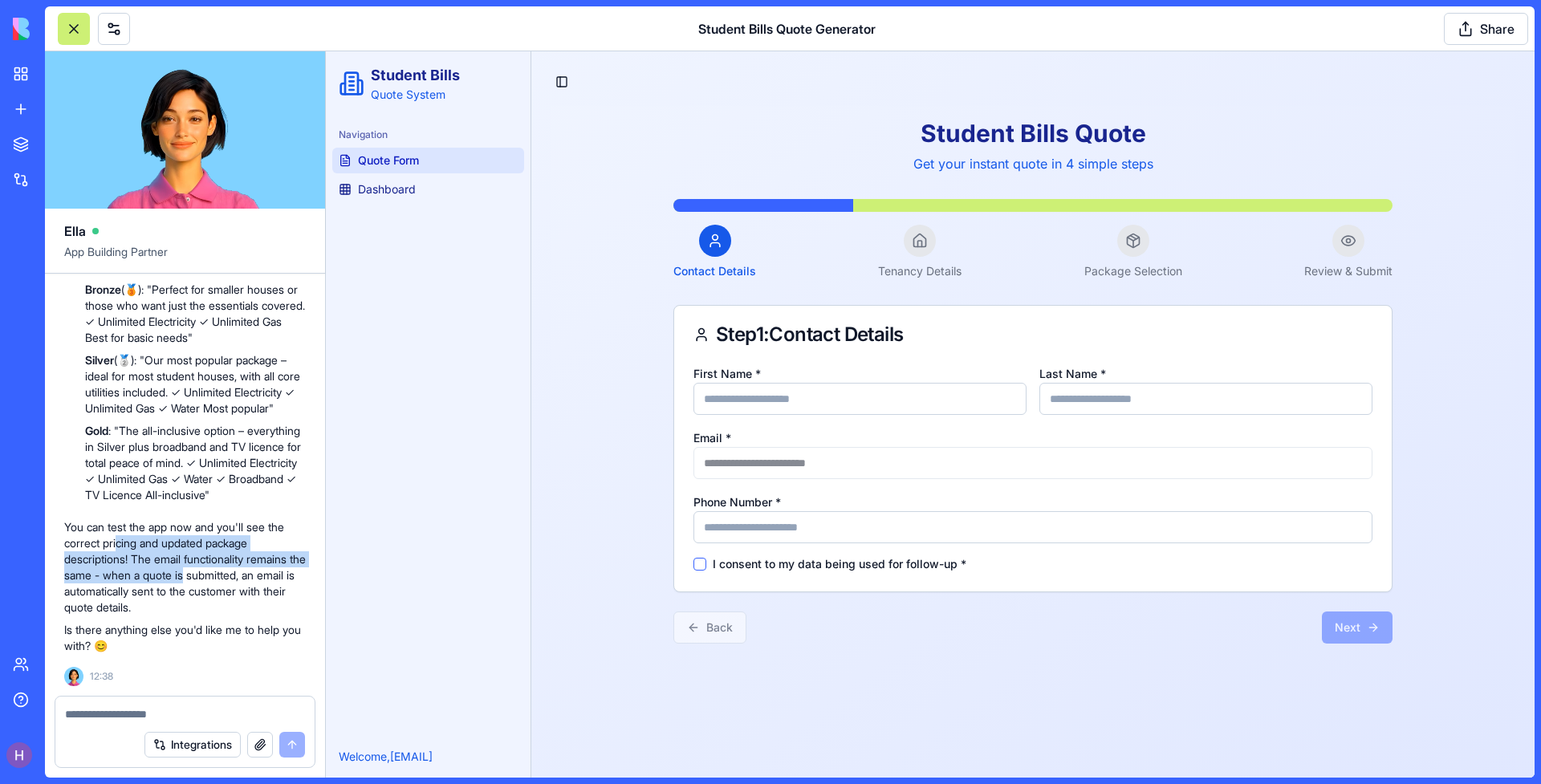 click on "You can test the app now and you'll see the correct pricing and updated package descriptions! The email functionality remains the same - when a quote is submitted, an email is automatically sent to the customer with their quote details." at bounding box center (185, 567) 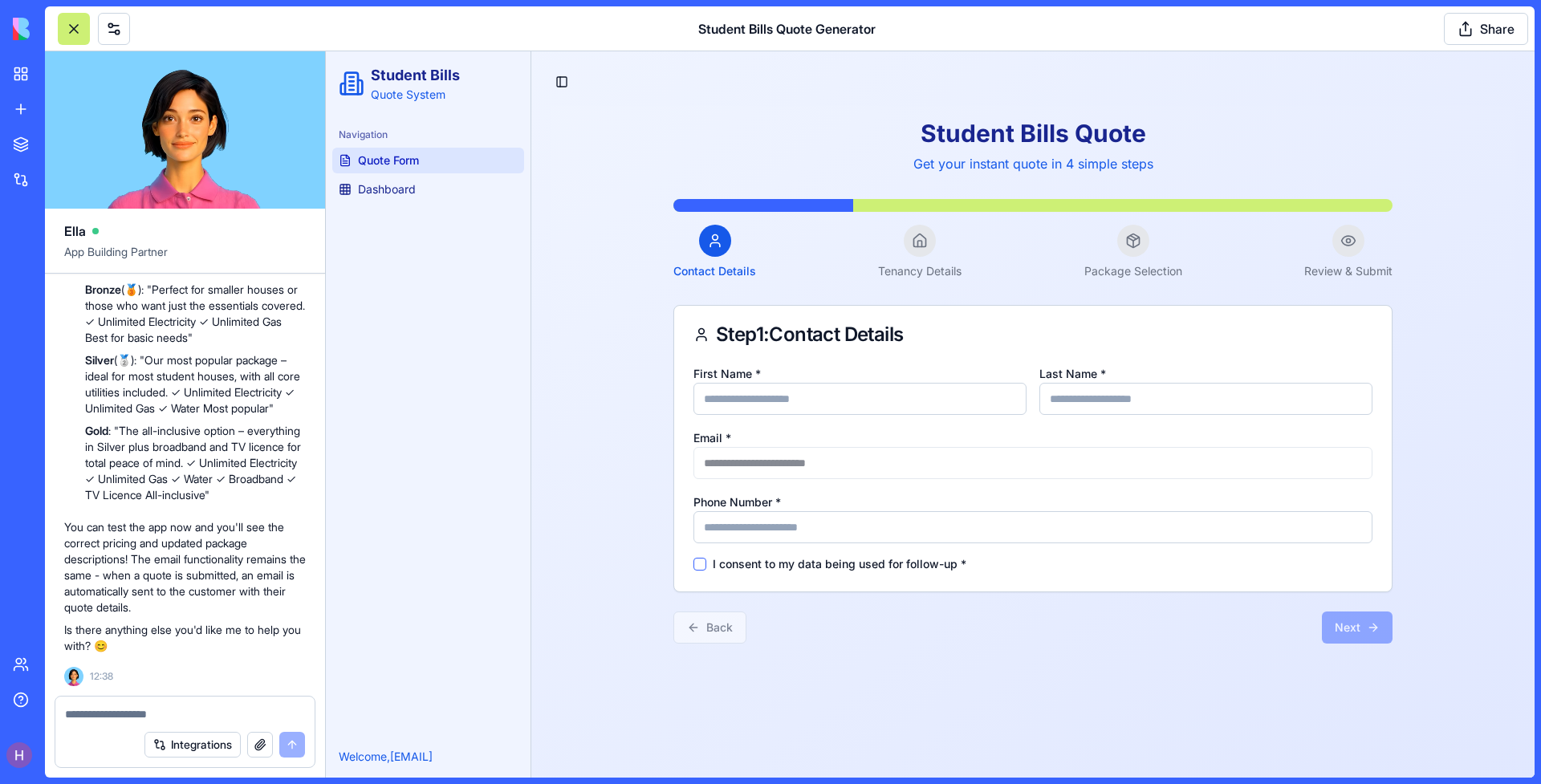 click on "First Name *" at bounding box center [860, 399] 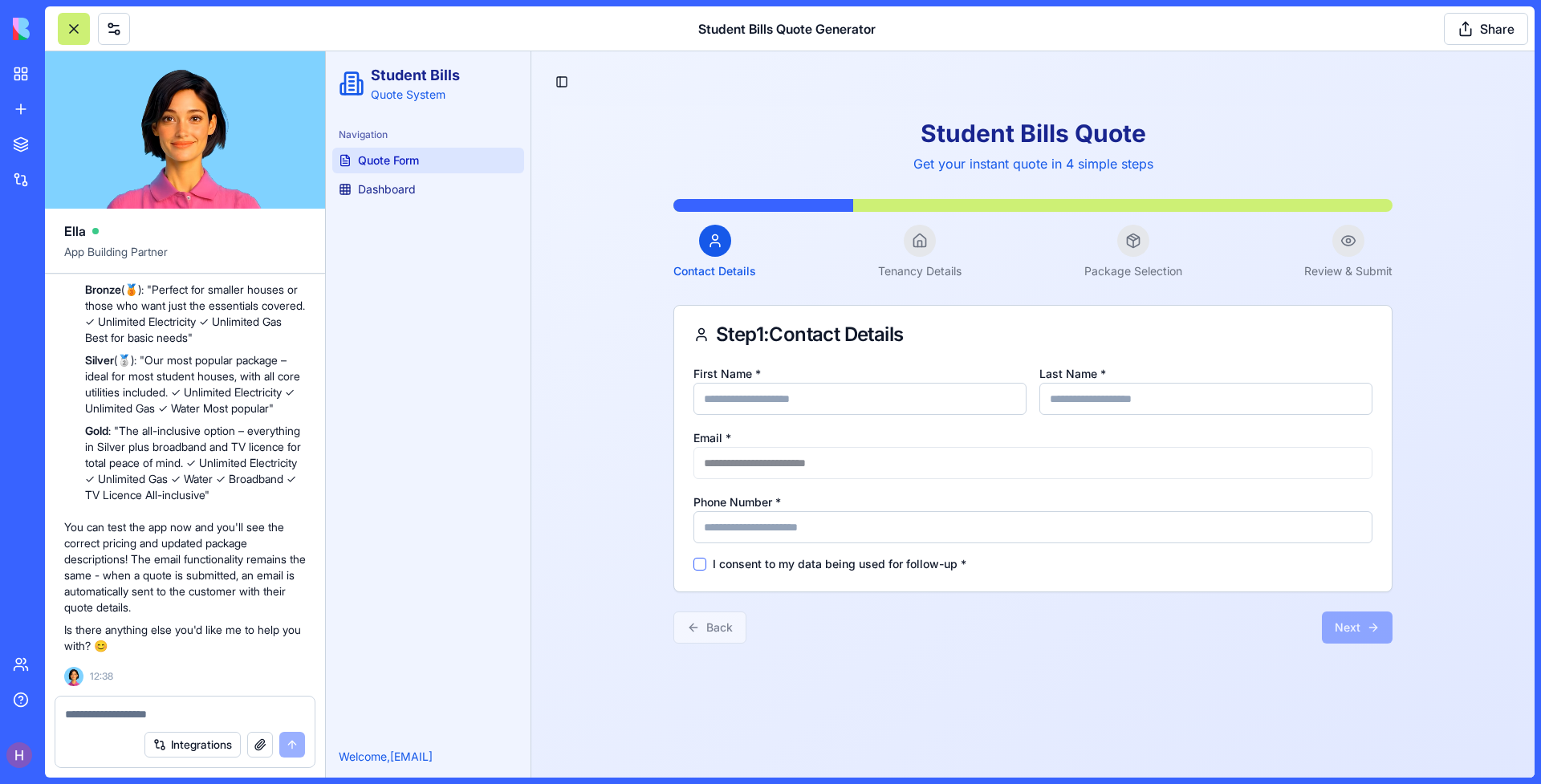 type on "*****" 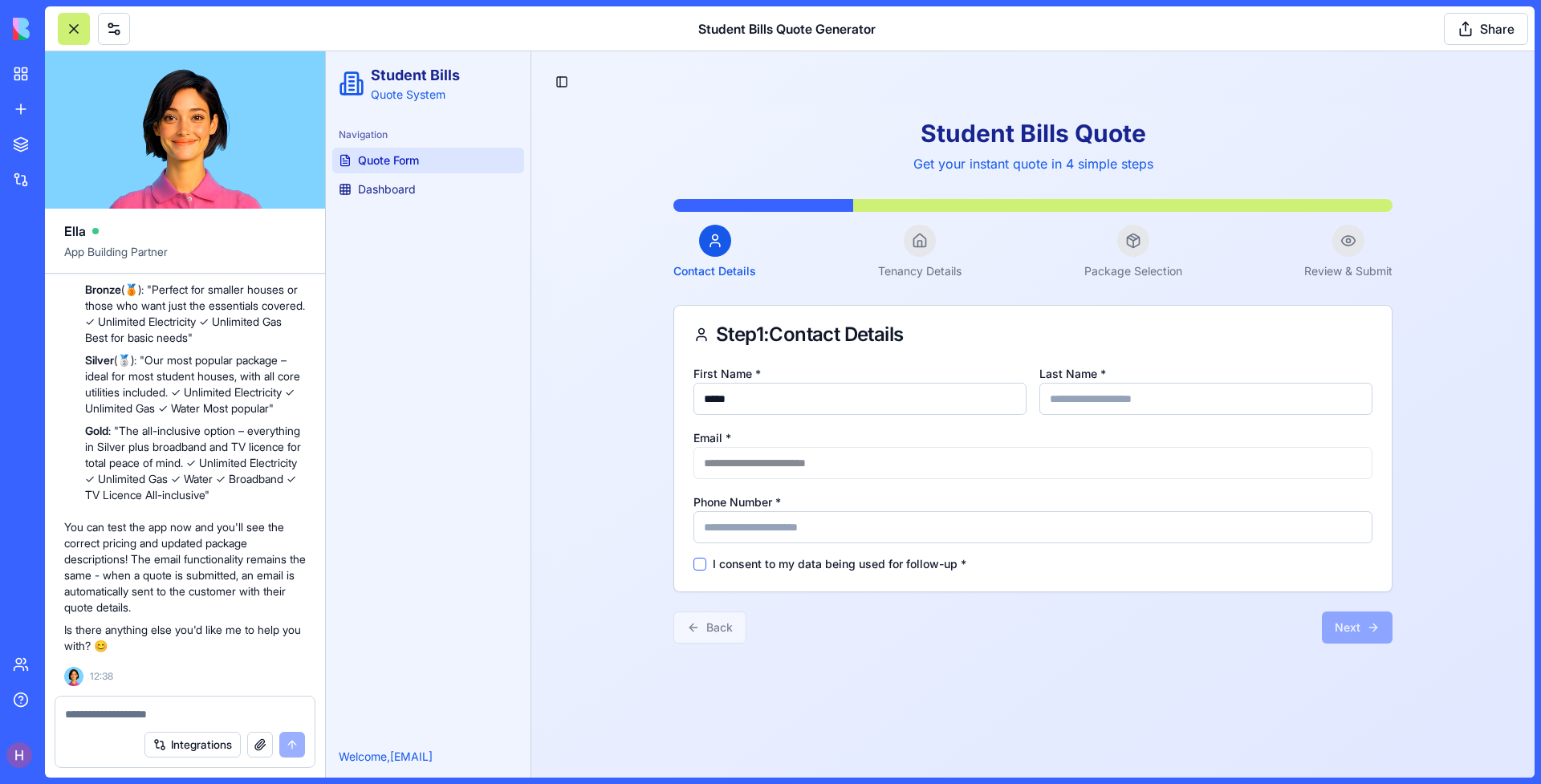 type on "*******" 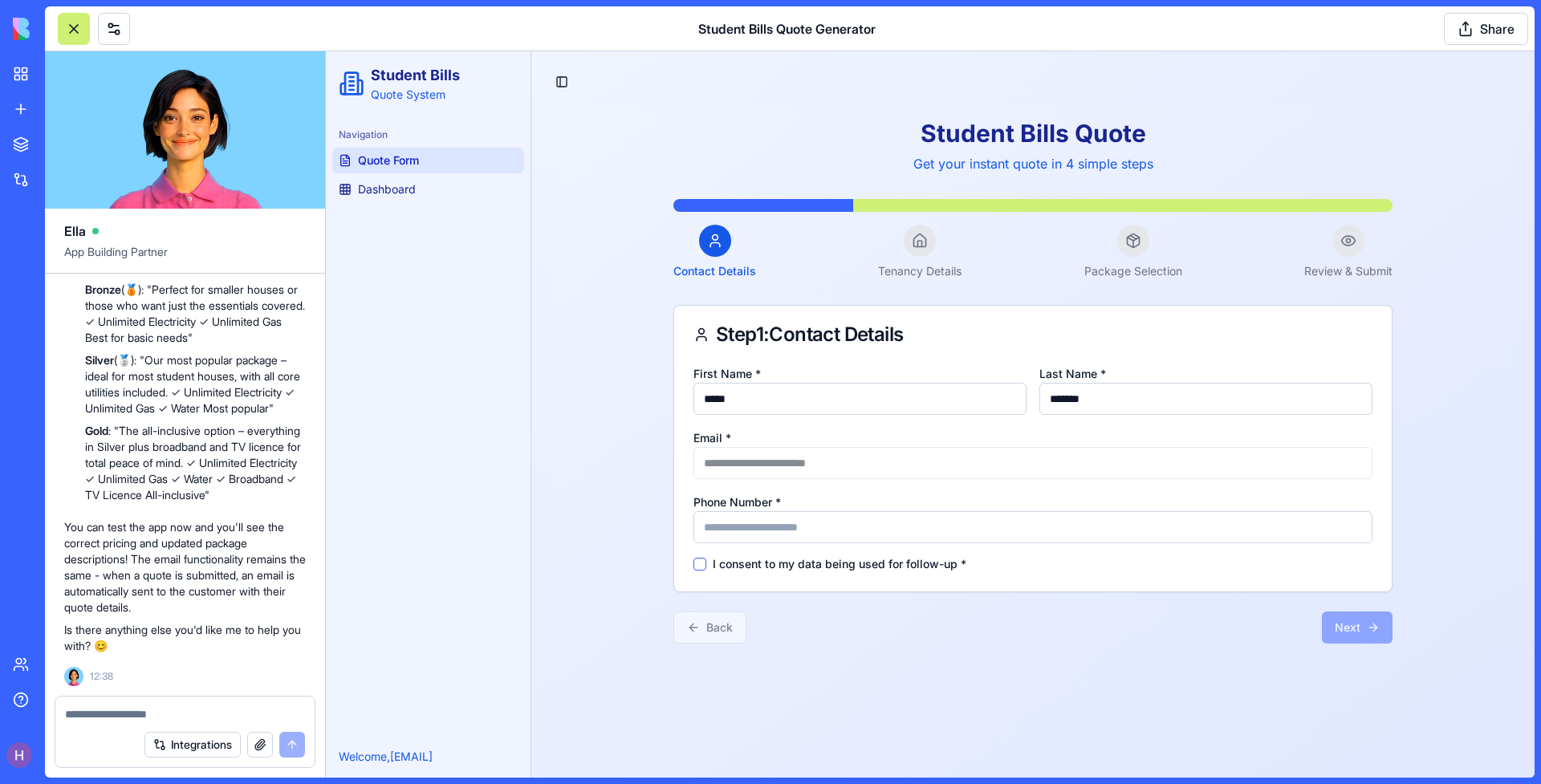 type on "**********" 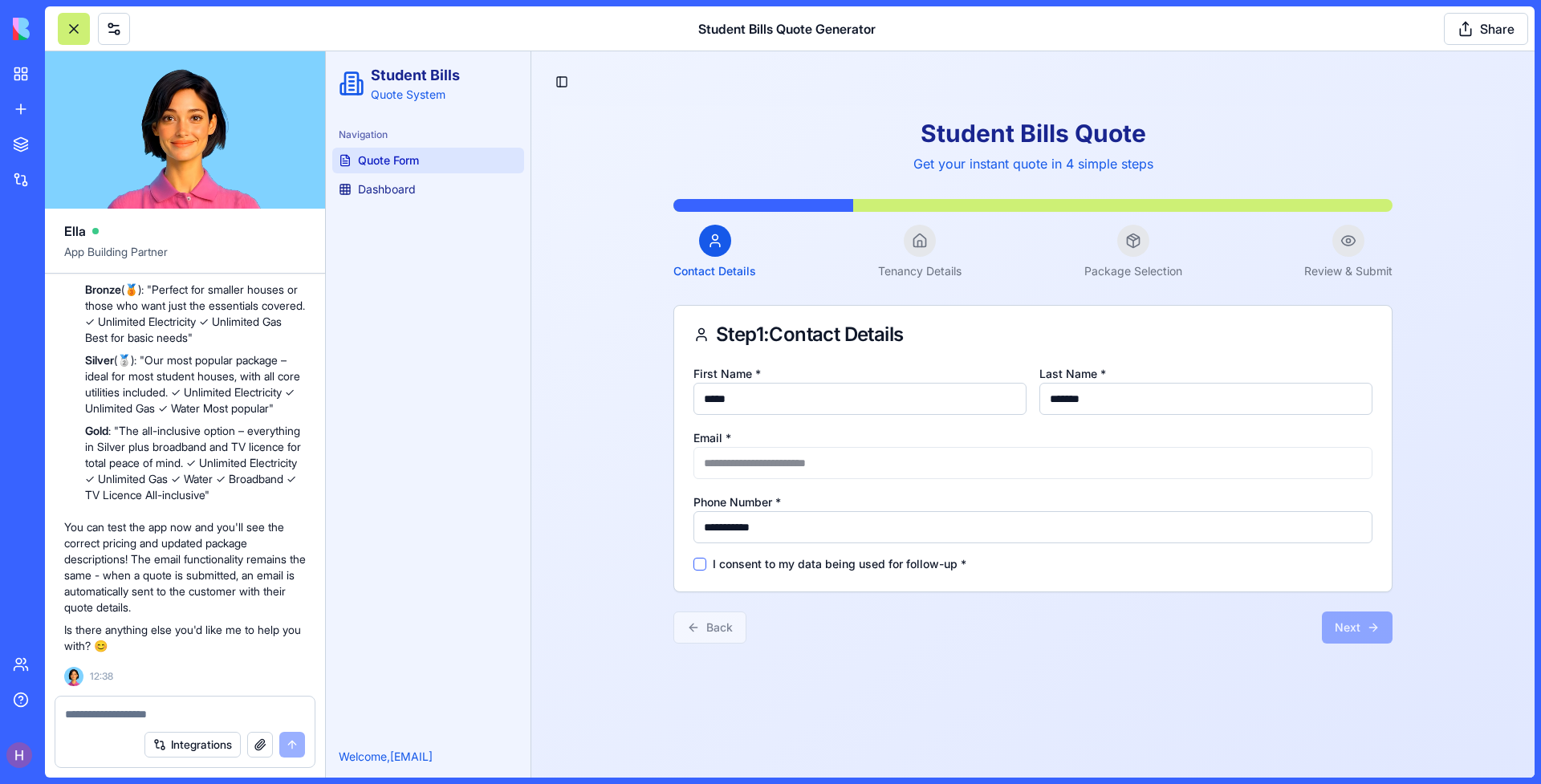 click on "I consent to my data being used for follow-up *" at bounding box center [840, 564] 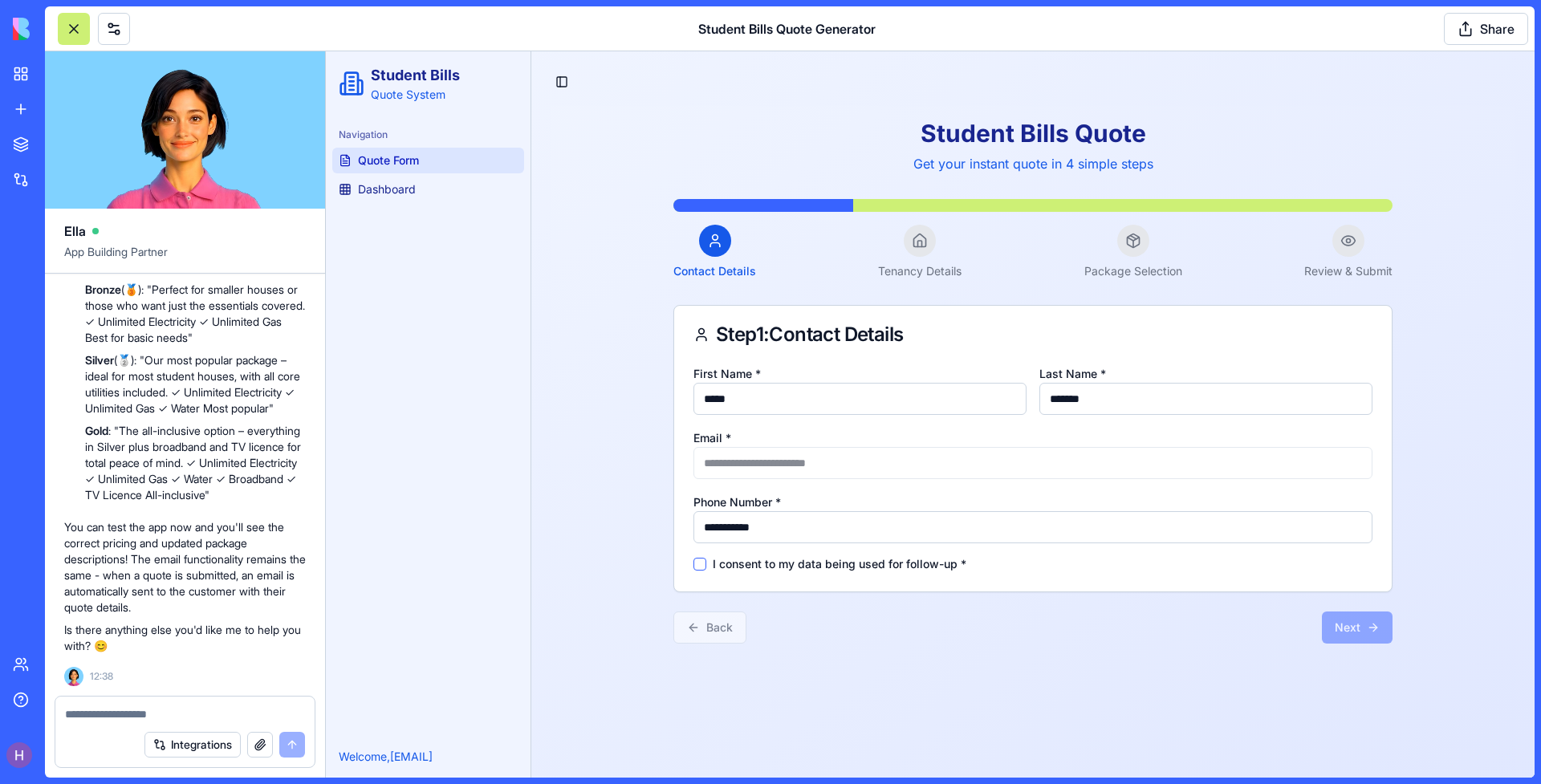 click on "I consent to my data being used for follow-up *" at bounding box center (700, 564) 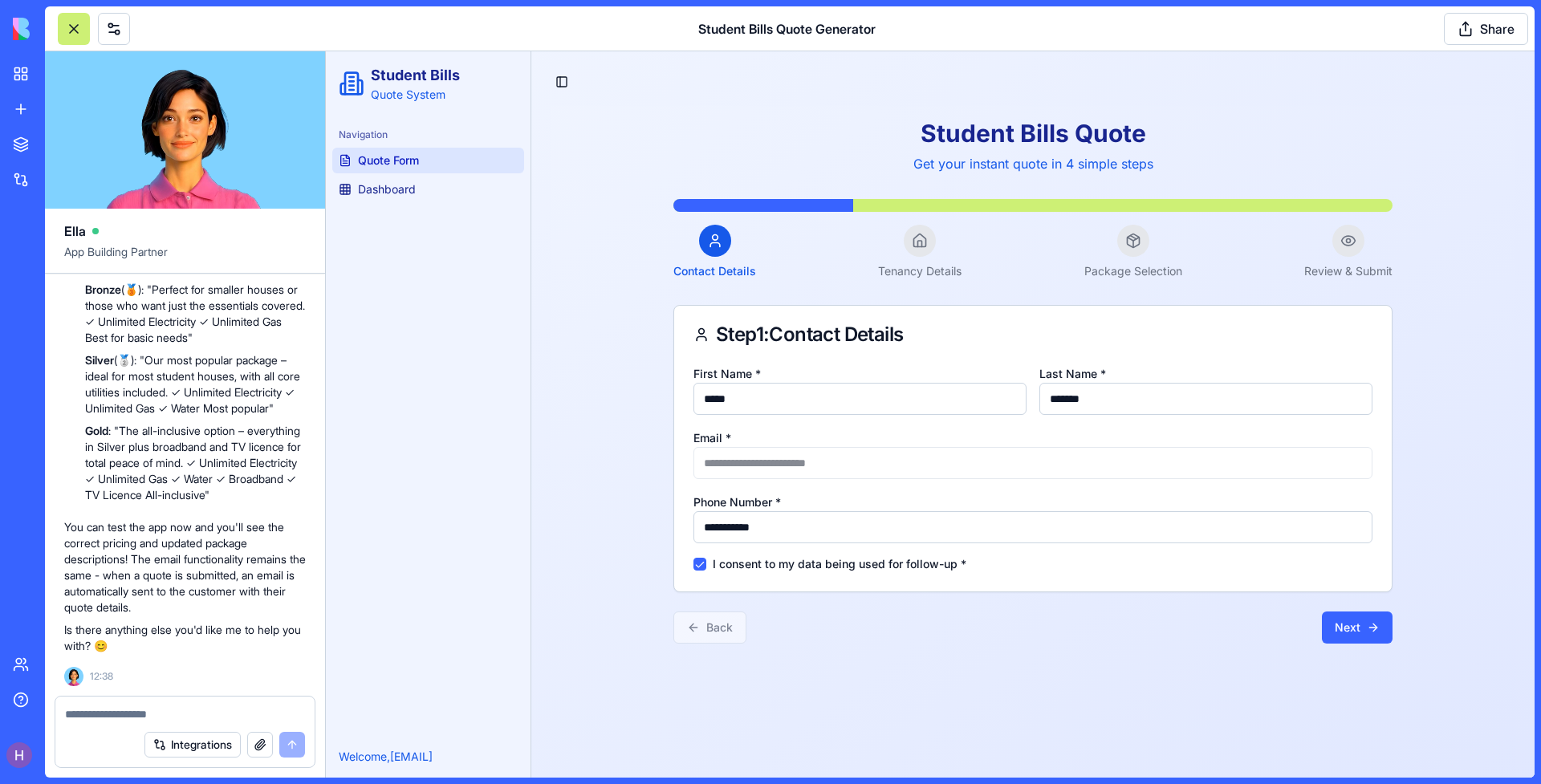 click on "Next" at bounding box center (1357, 628) 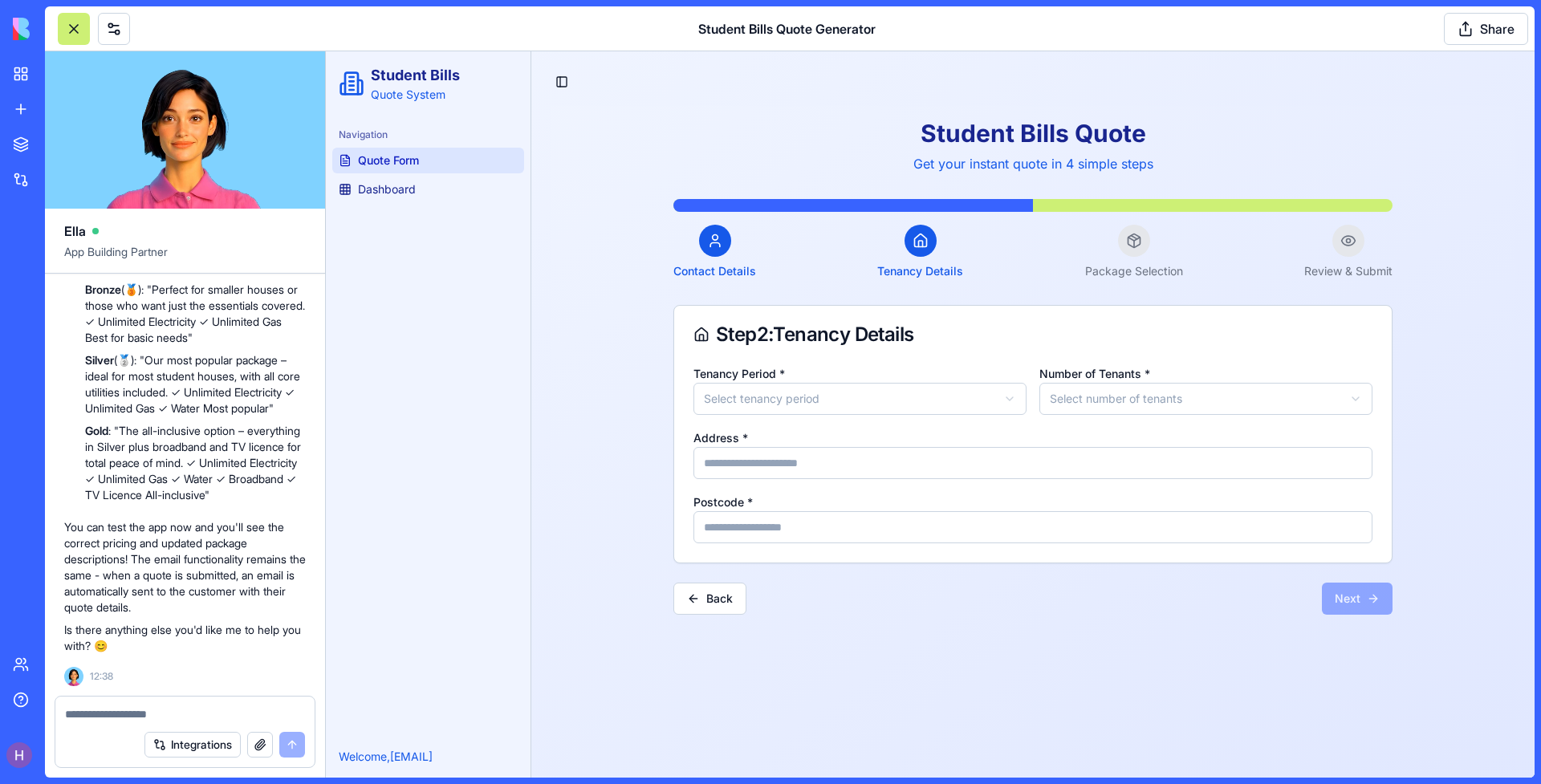 click on "Student Bills Quote System Navigation Quote Form Dashboard Welcome, [EMAIL] Toggle Sidebar Student Bills Quote Get your instant quote in 4 simple steps Contact Details Tenancy Details Package Selection Review & Submit Step 2 : Tenancy Details Tenancy Period * Select tenancy period Number of Tenants * Select number of tenants Address * [POSTCODE] * Back Next" at bounding box center [930, 451] 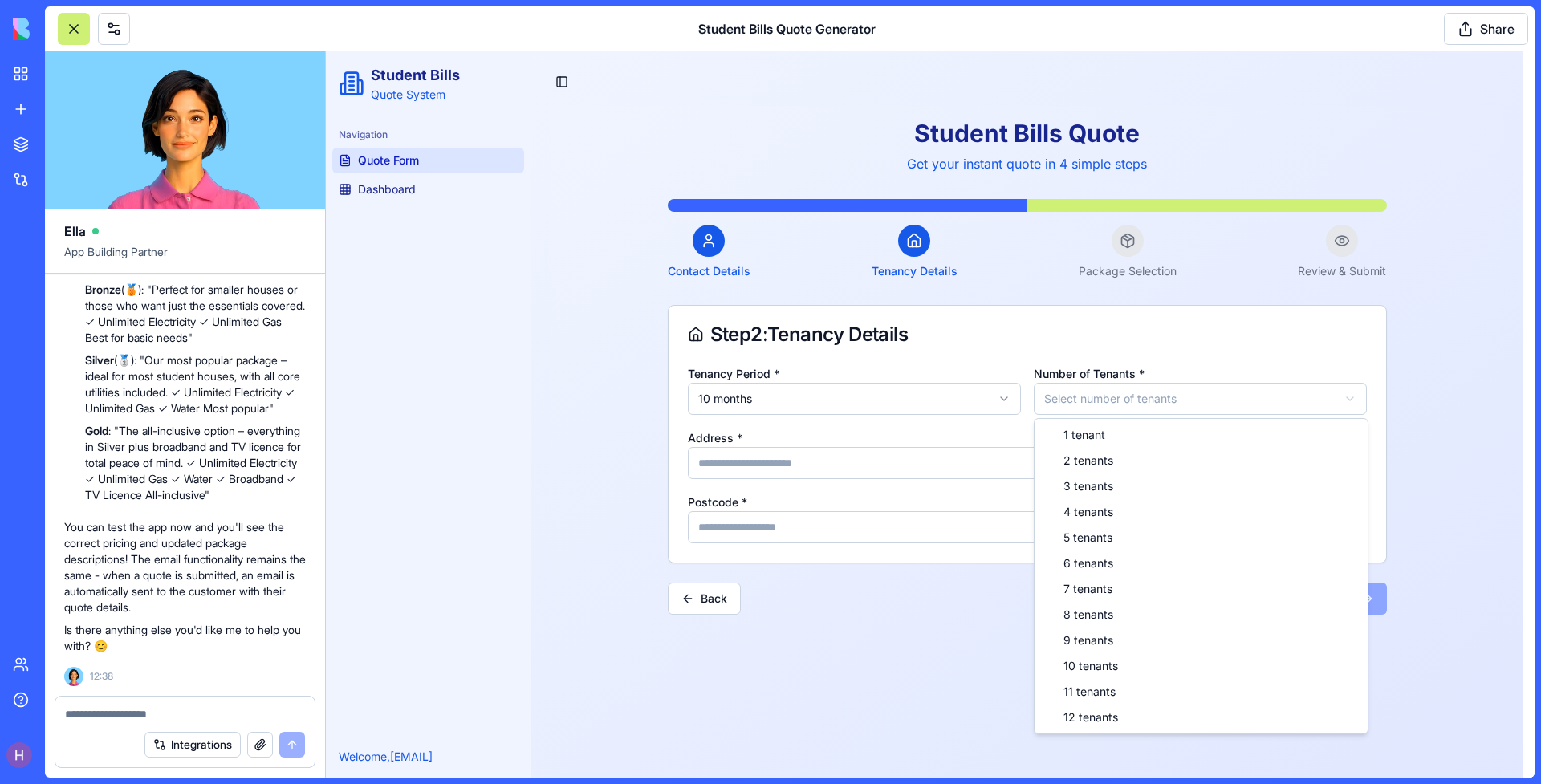 click on "Student Bills Quote System Navigation Quote Form Dashboard Welcome,  hazzyvincent101@gmail.com Toggle Sidebar Student Bills Quote Get your instant quote in 4 simple steps Contact Details Tenancy Details Package Selection Review & Submit Step  2 :  Tenancy Details Tenancy Period * 10 months Number of Tenants * Select number of tenants Address * Postcode * Back Next
1   tenant 2   tenants 3   tenants 4   tenants 5   tenants 6   tenants 7   tenants 8   tenants 9   tenants 10   tenants 11   tenants 12   tenants" at bounding box center (930, 451) 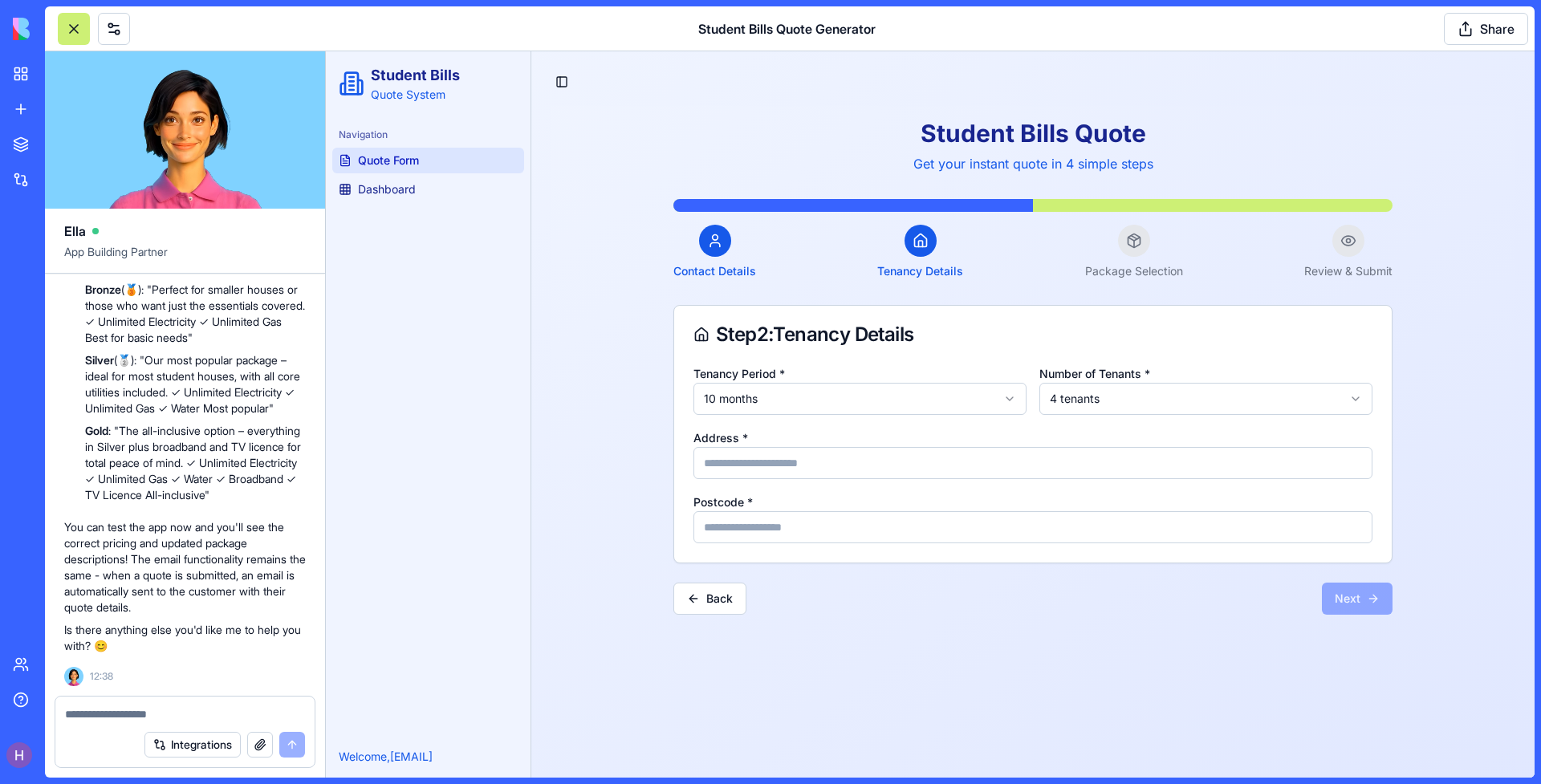 type on "**********" 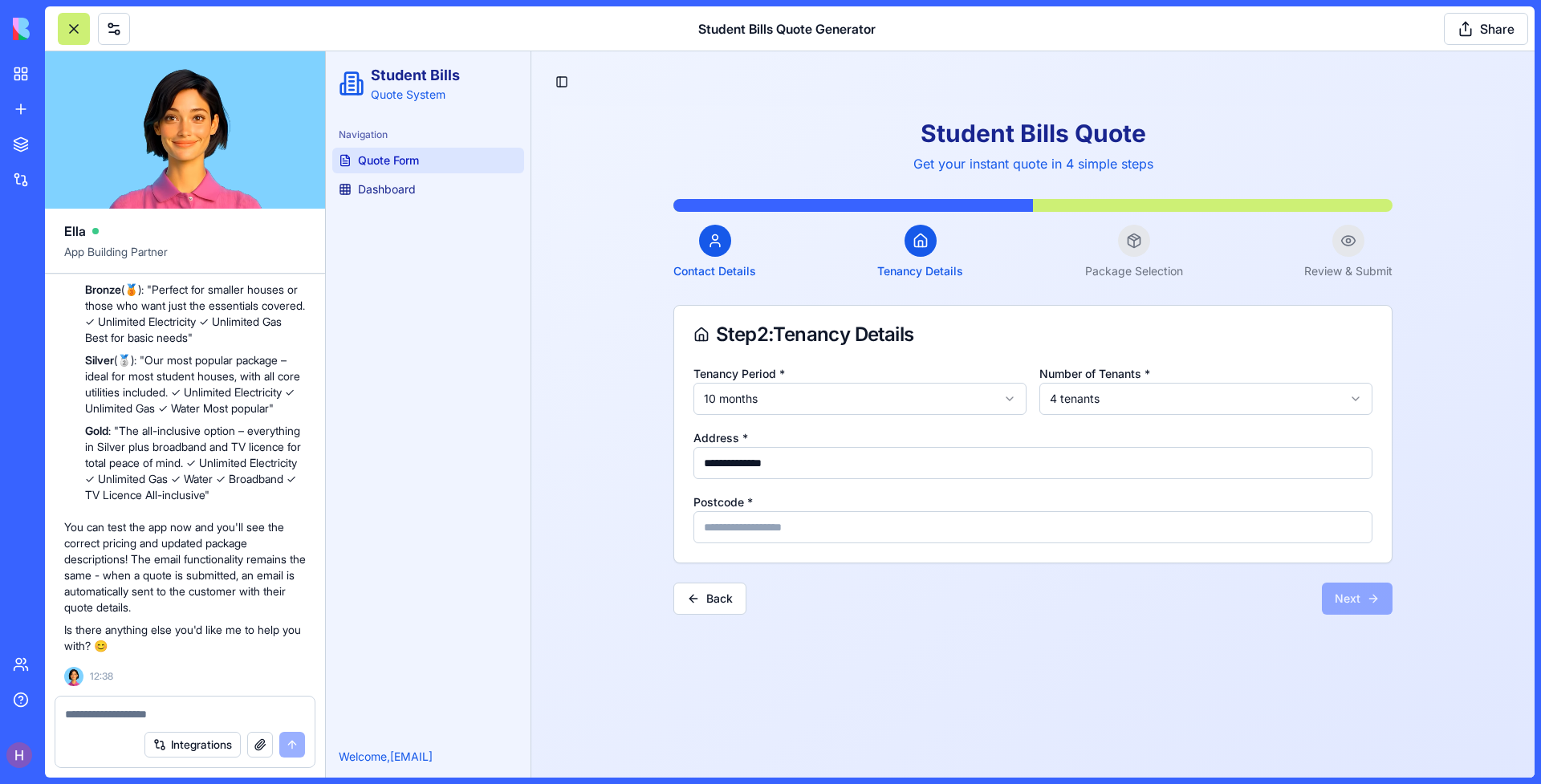 type on "*******" 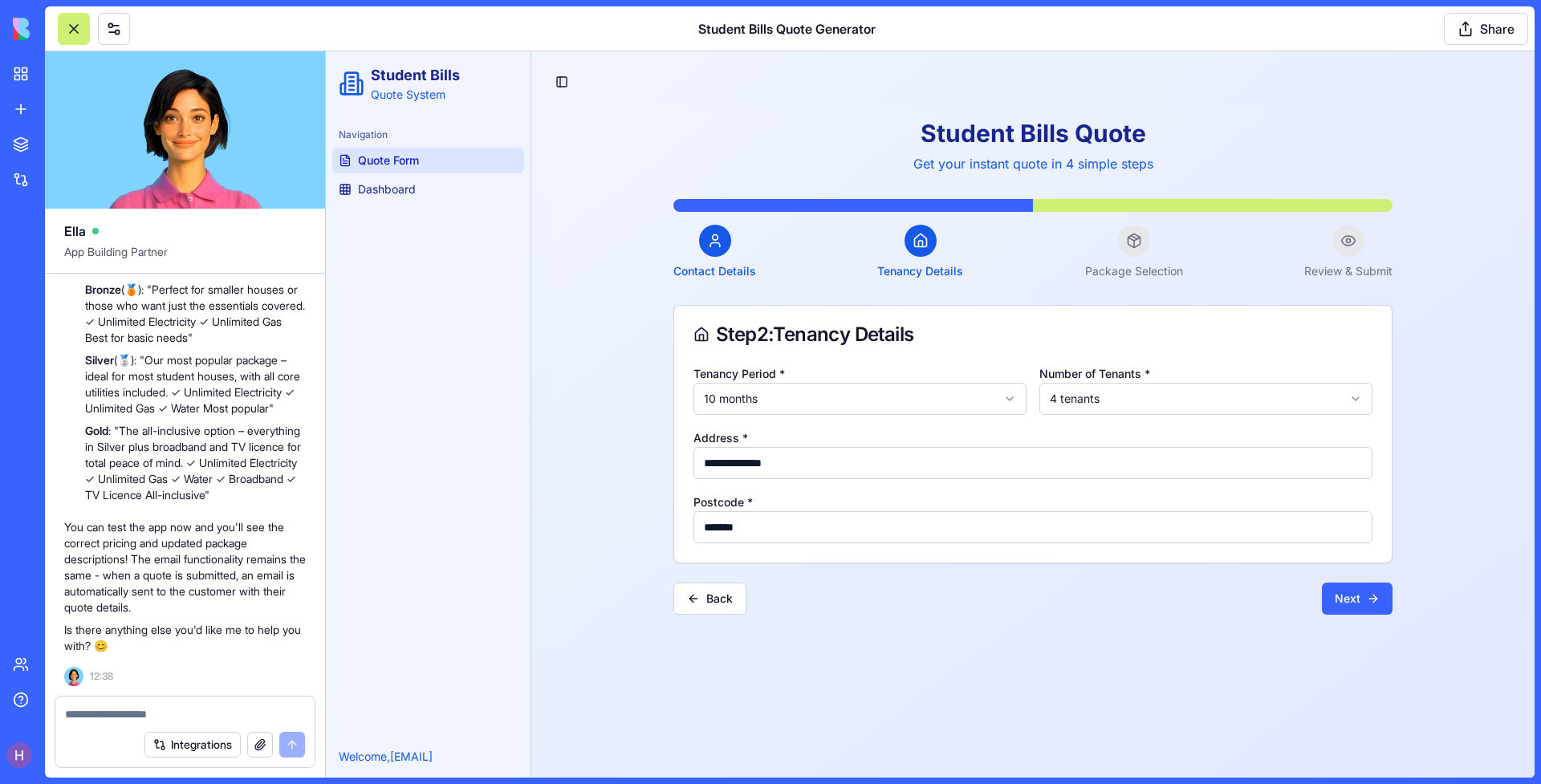 drag, startPoint x: 1385, startPoint y: 591, endPoint x: 1370, endPoint y: 598, distance: 16.552945 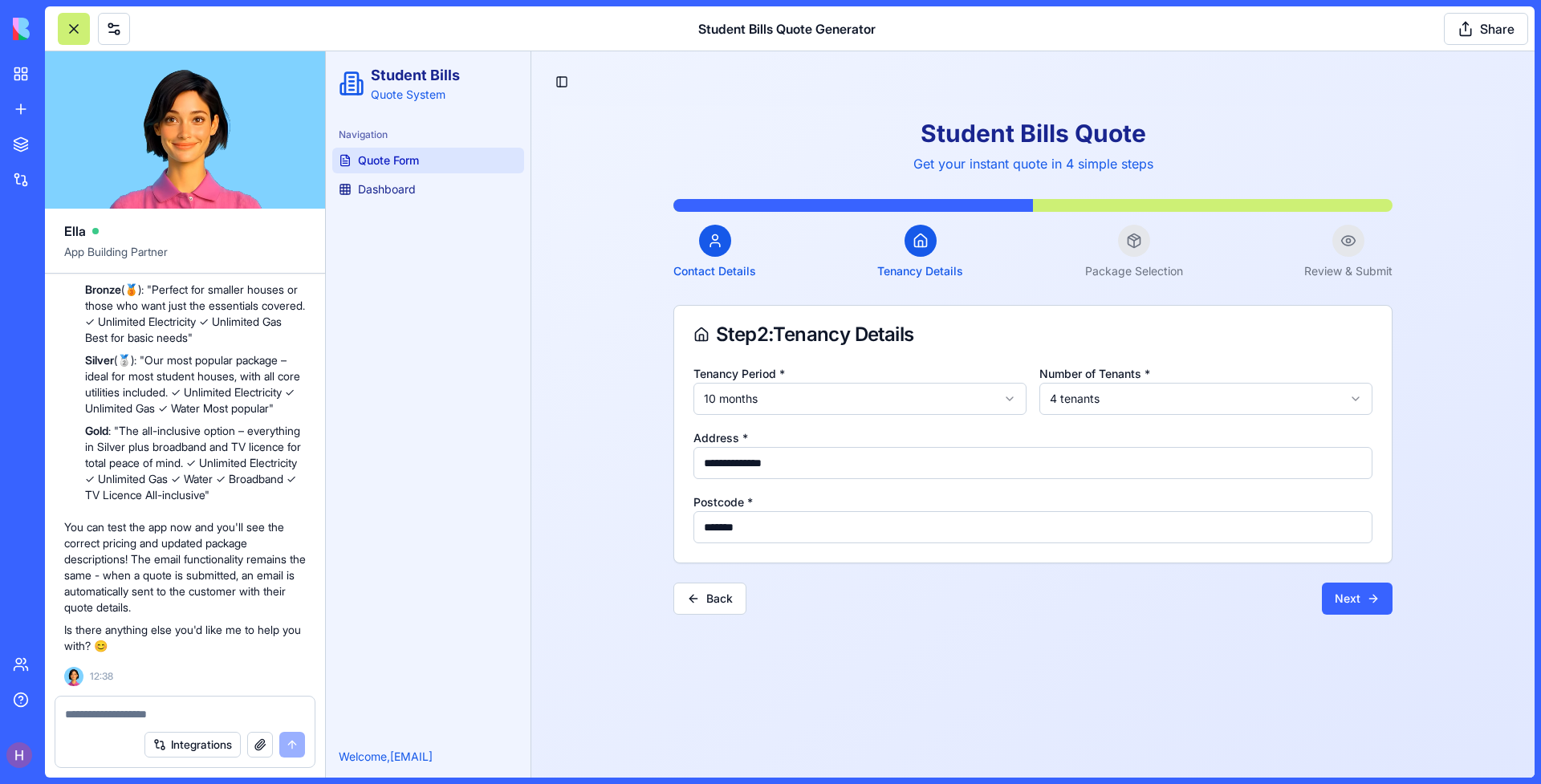 click on "Next" at bounding box center [1357, 599] 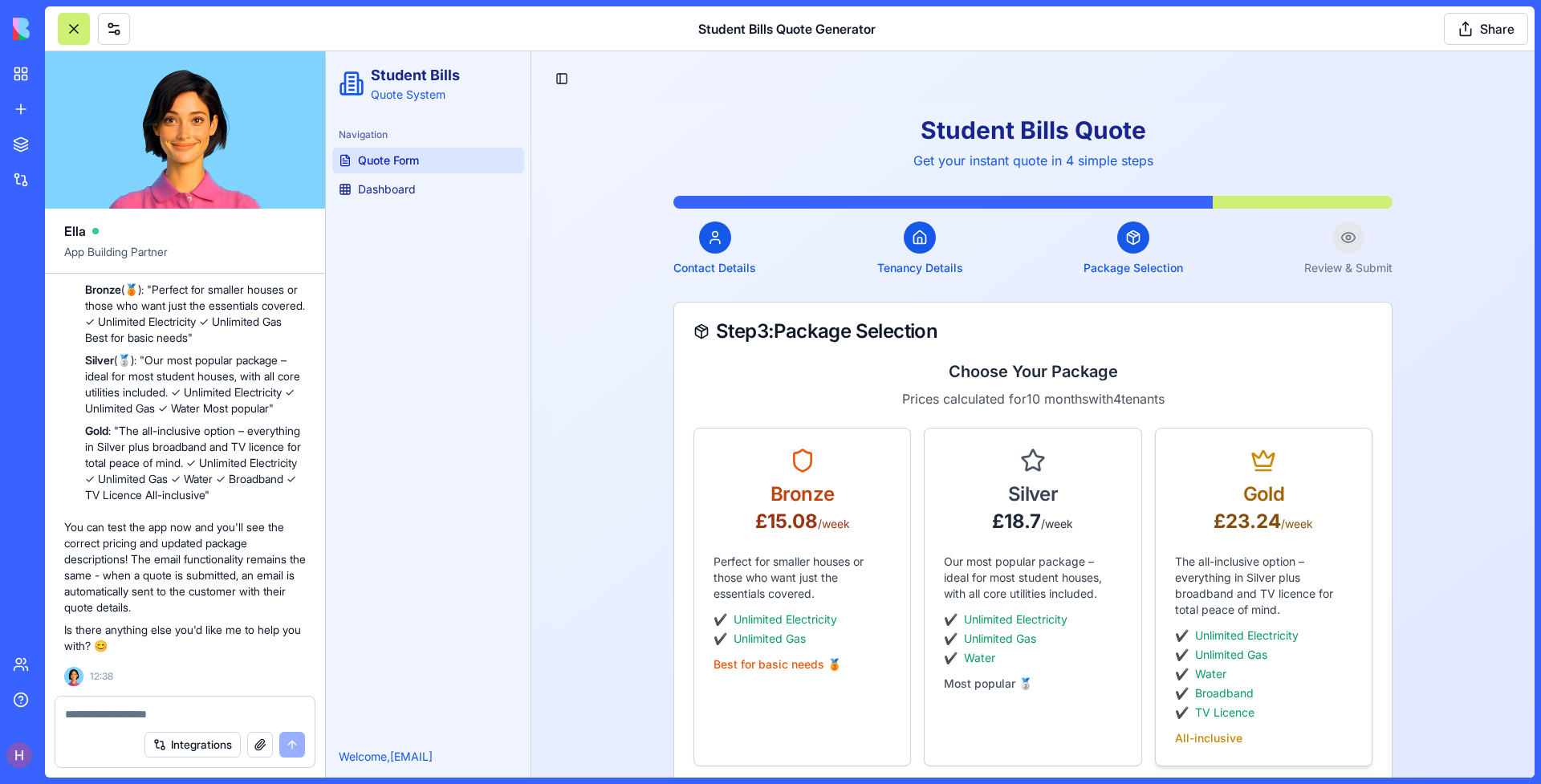 scroll, scrollTop: 95, scrollLeft: 0, axis: vertical 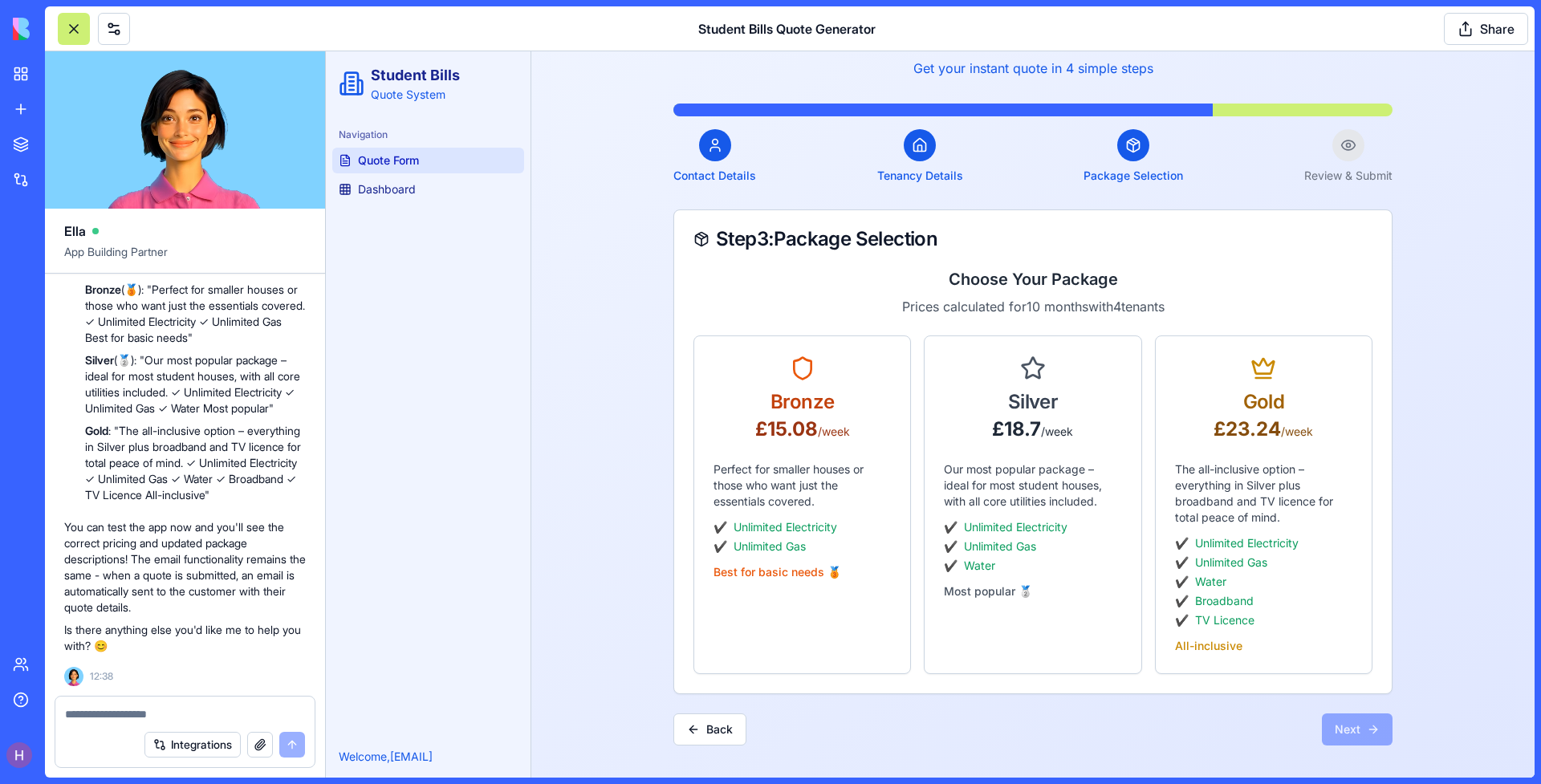 click on "Navigation Quote Form Dashboard" at bounding box center (428, 162) 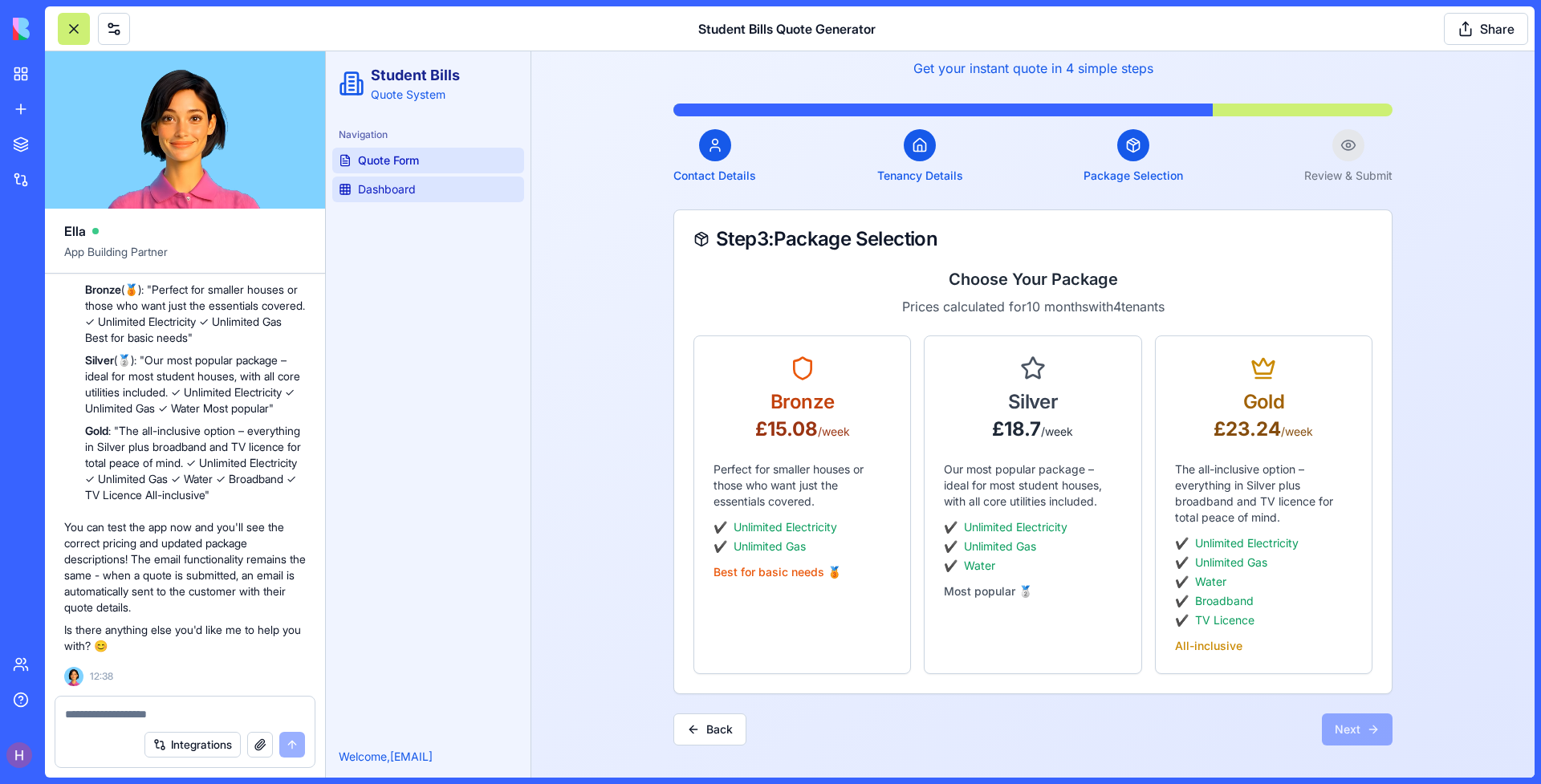 click on "Dashboard" at bounding box center (428, 189) 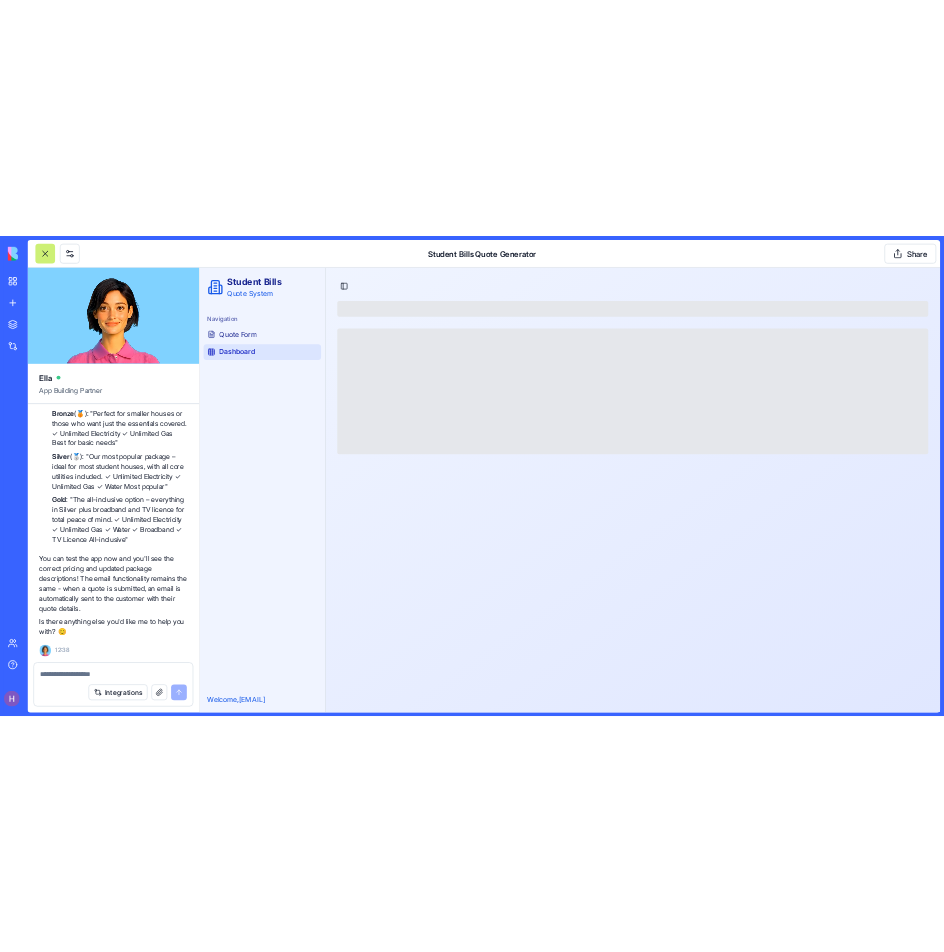 scroll, scrollTop: 0, scrollLeft: 0, axis: both 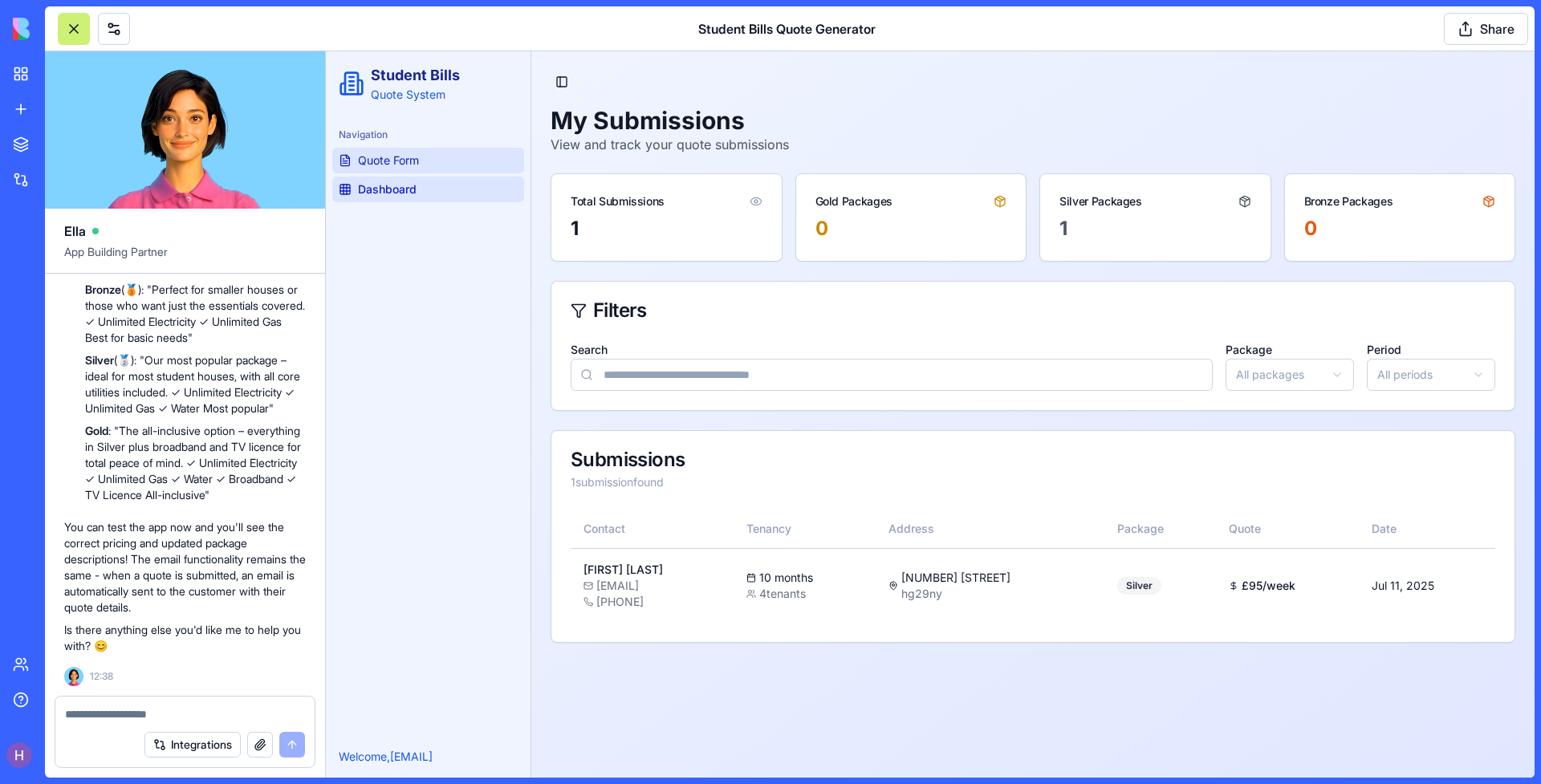 click on "Quote Form" at bounding box center (428, 160) 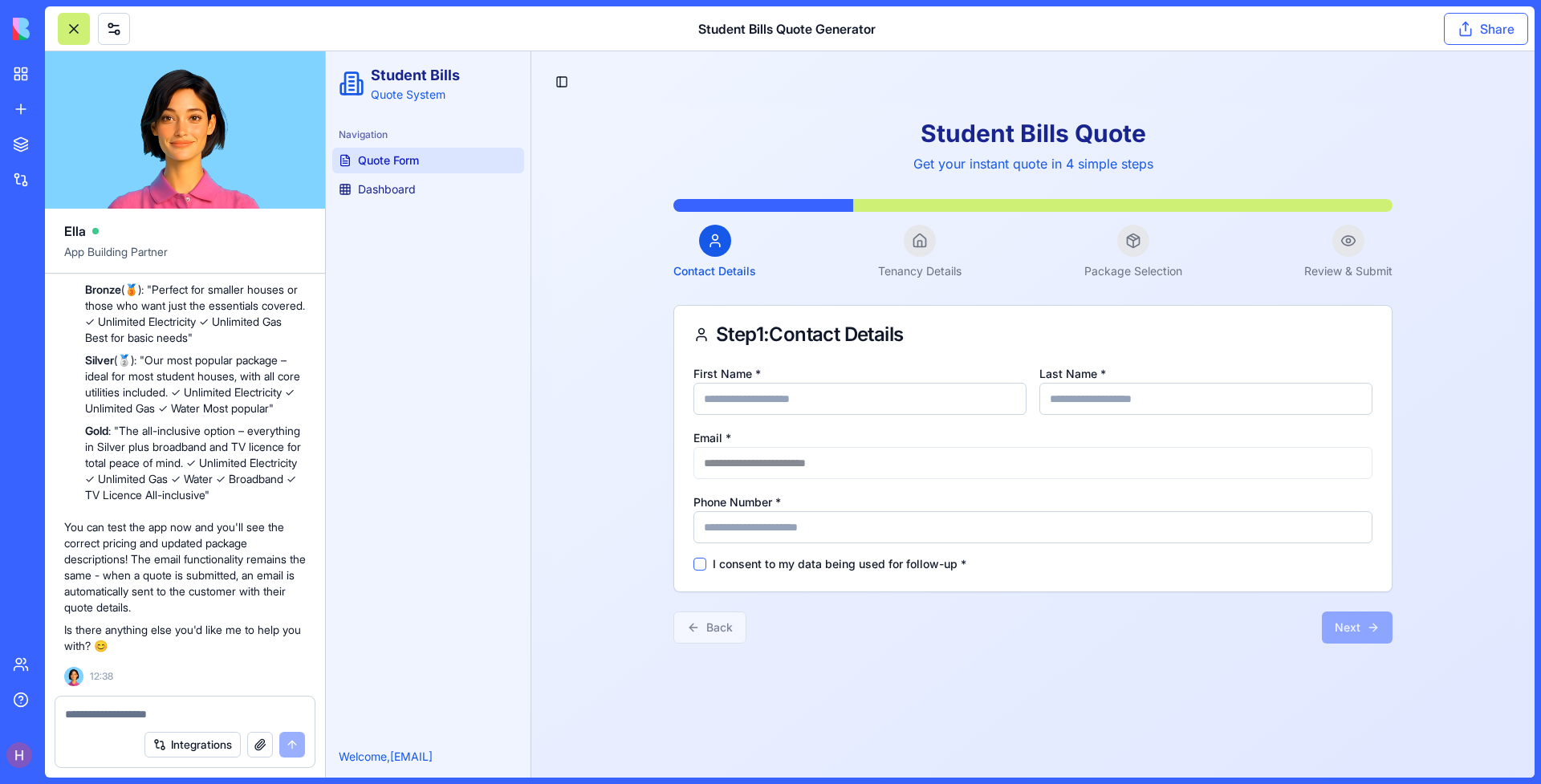 click on "Share" at bounding box center (1486, 29) 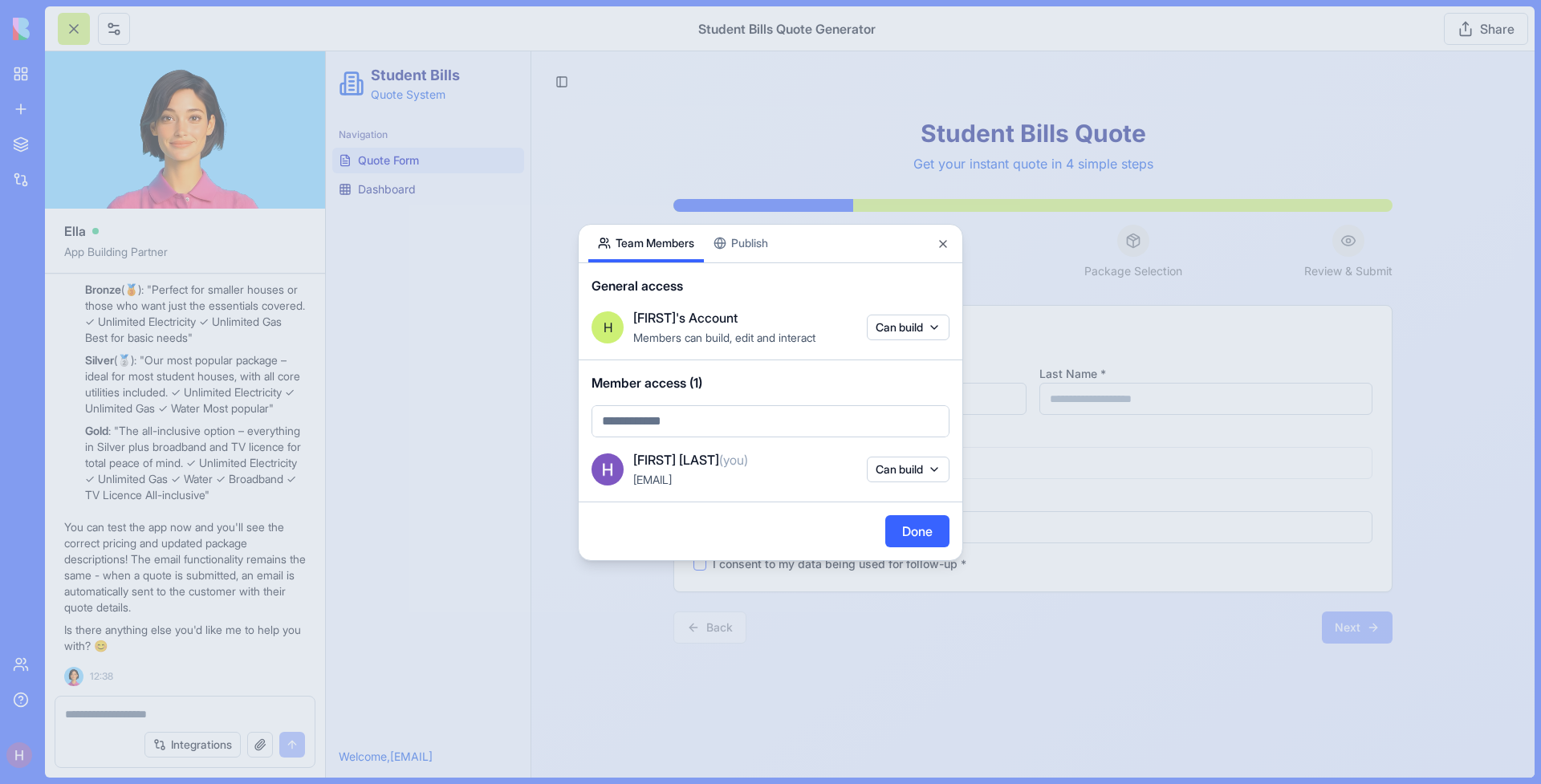 click on "Publish" at bounding box center [741, 243] 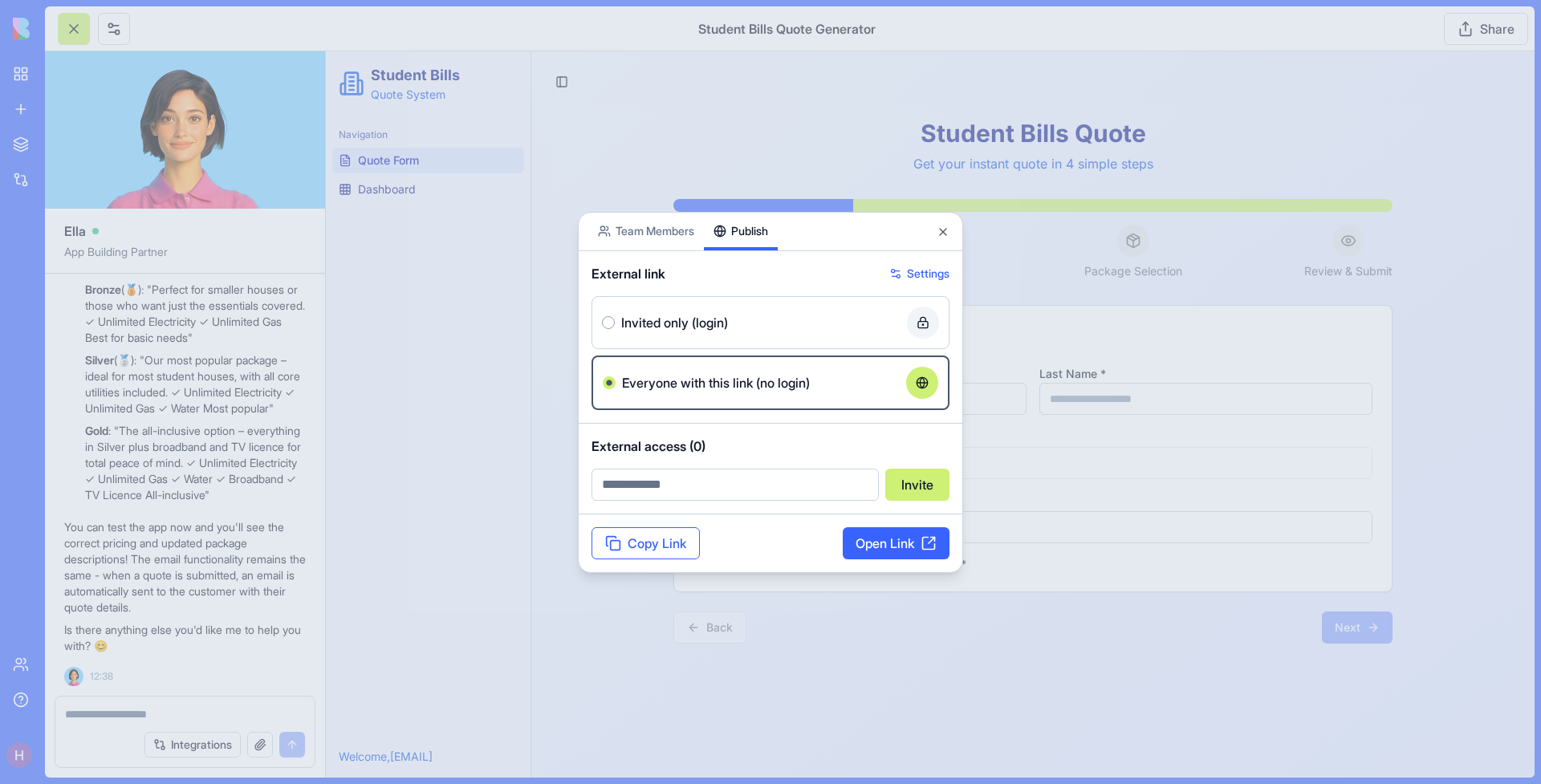 click on "Copy Link" at bounding box center (645, 543) 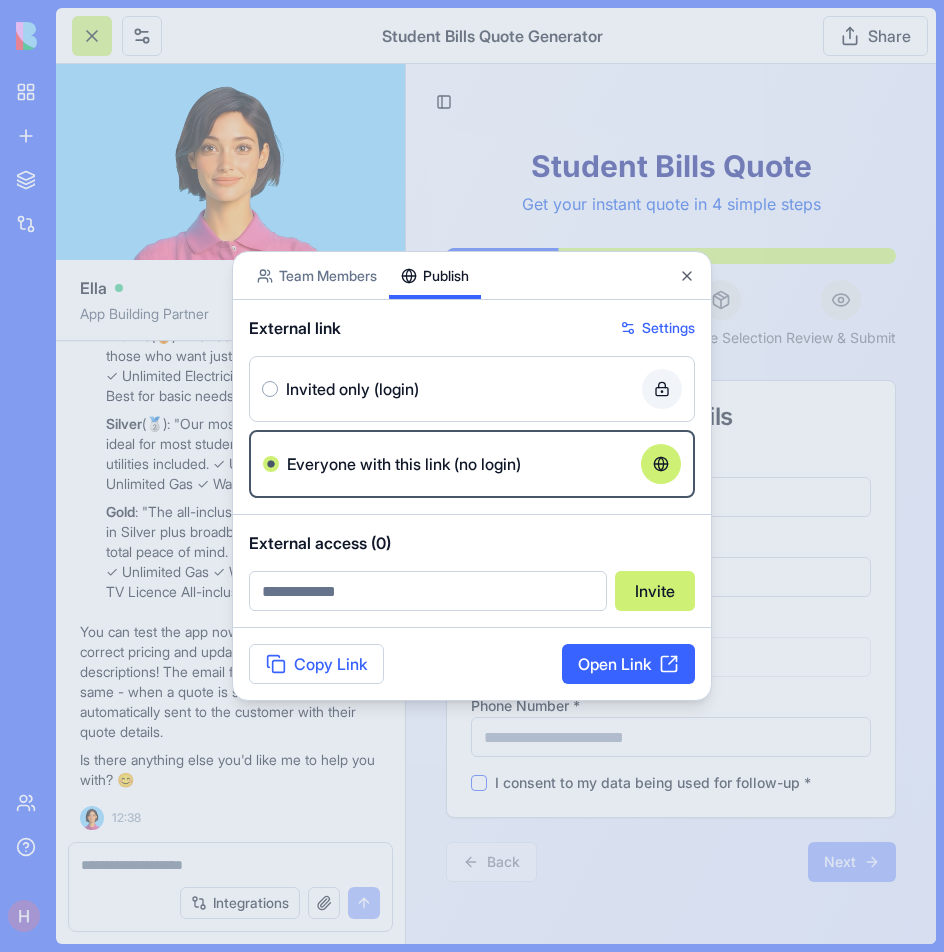 click at bounding box center [472, 476] 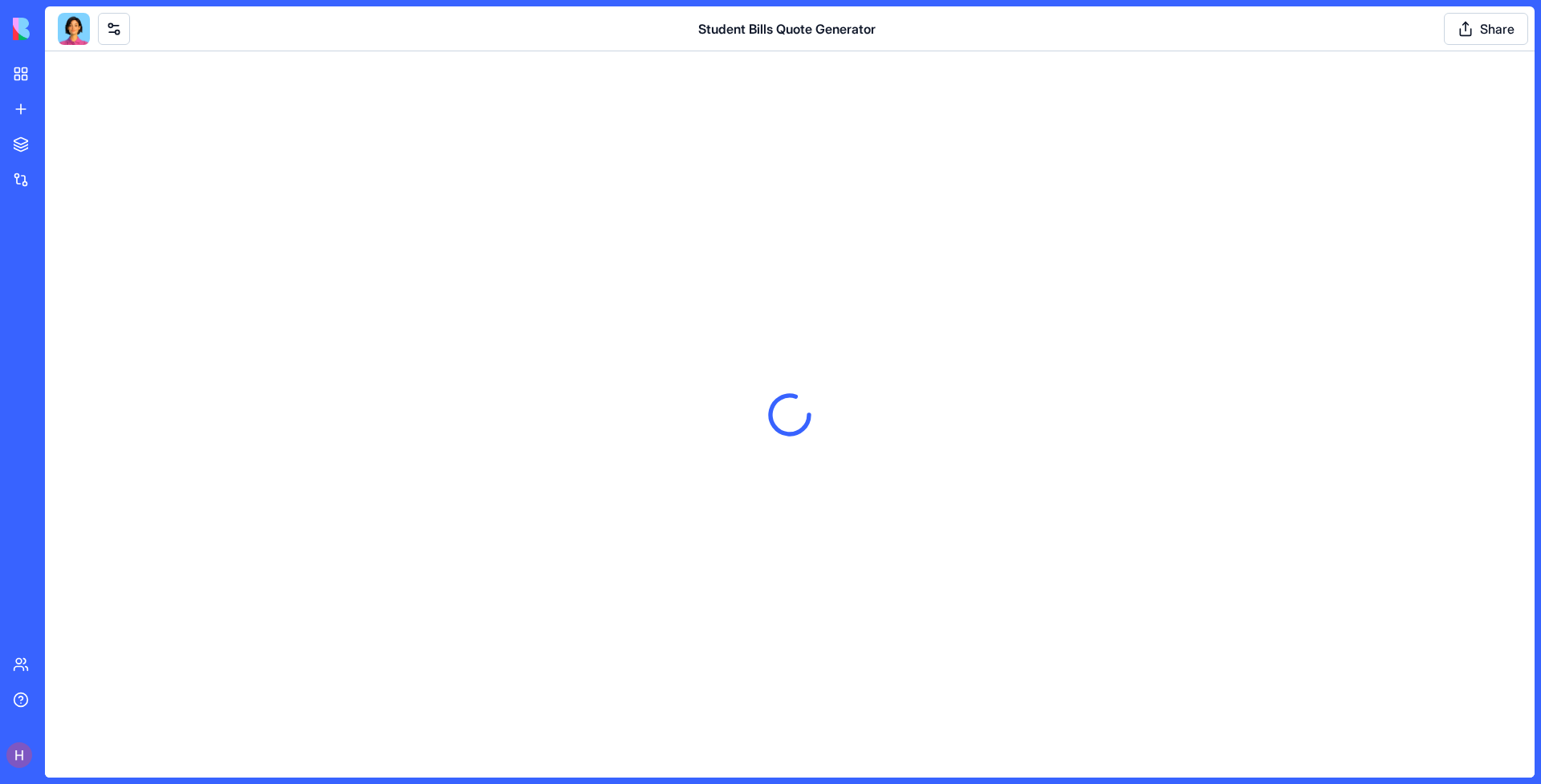 scroll, scrollTop: 0, scrollLeft: 0, axis: both 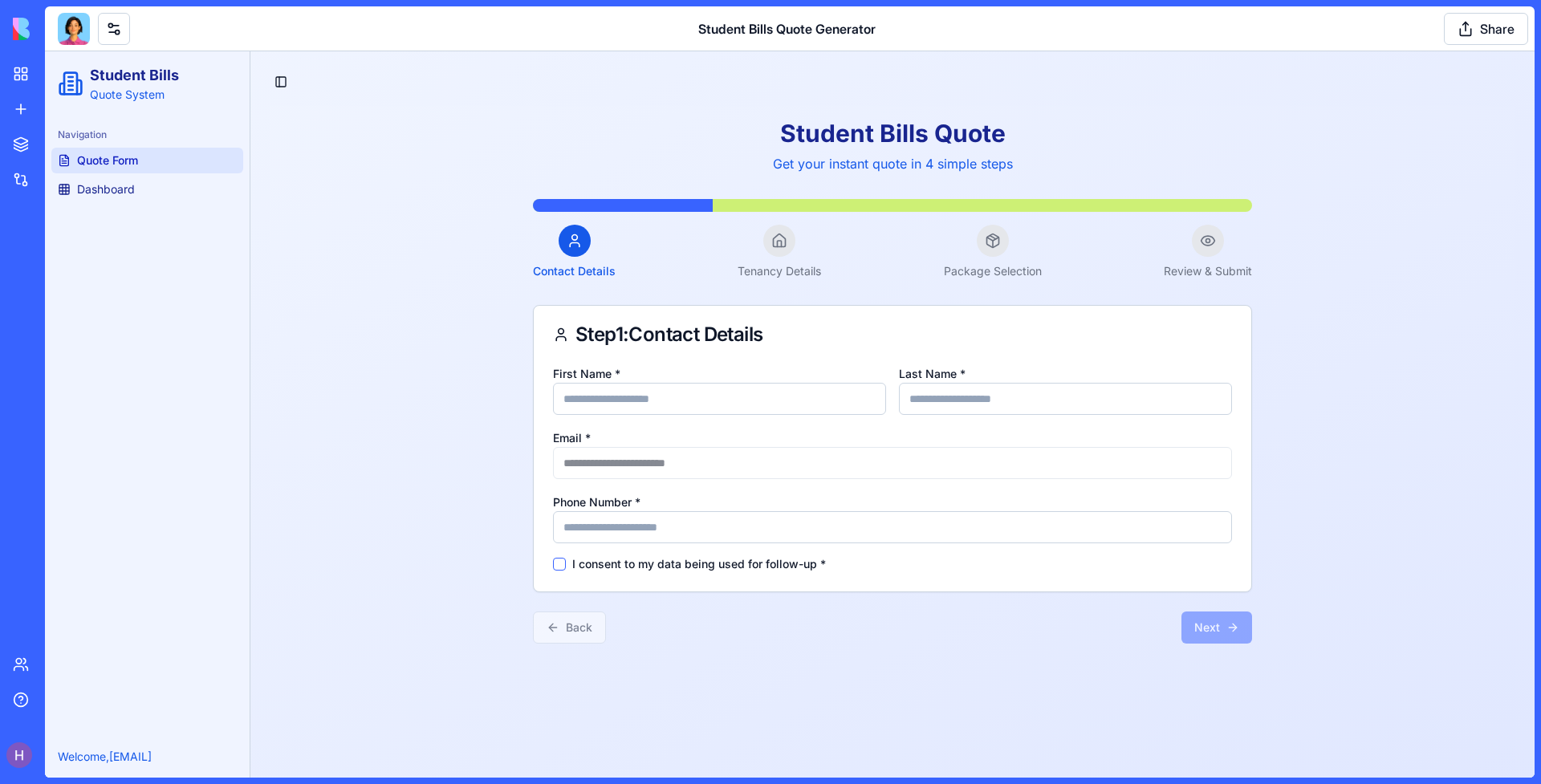 click at bounding box center [74, 29] 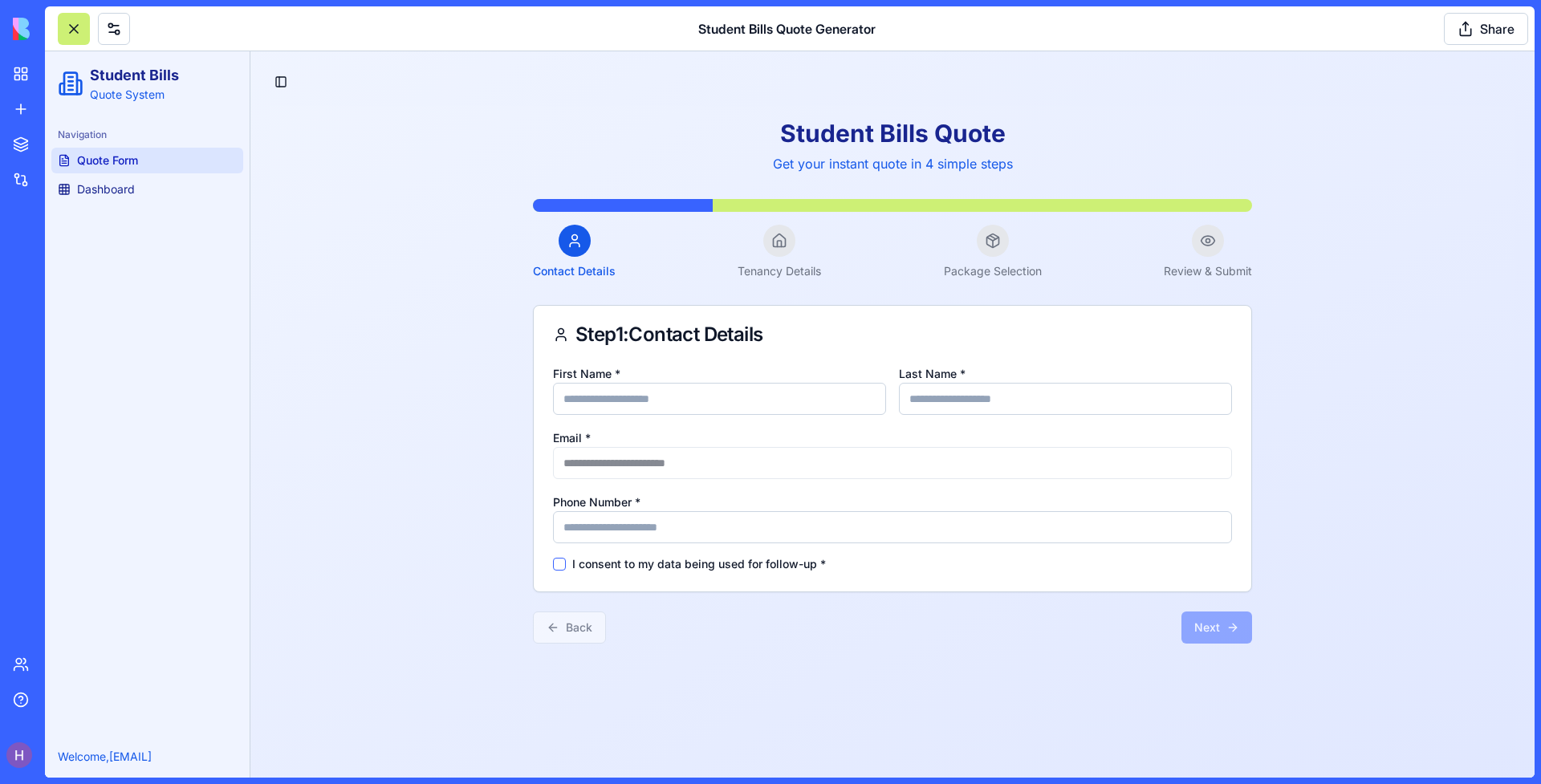 scroll, scrollTop: 5674, scrollLeft: 0, axis: vertical 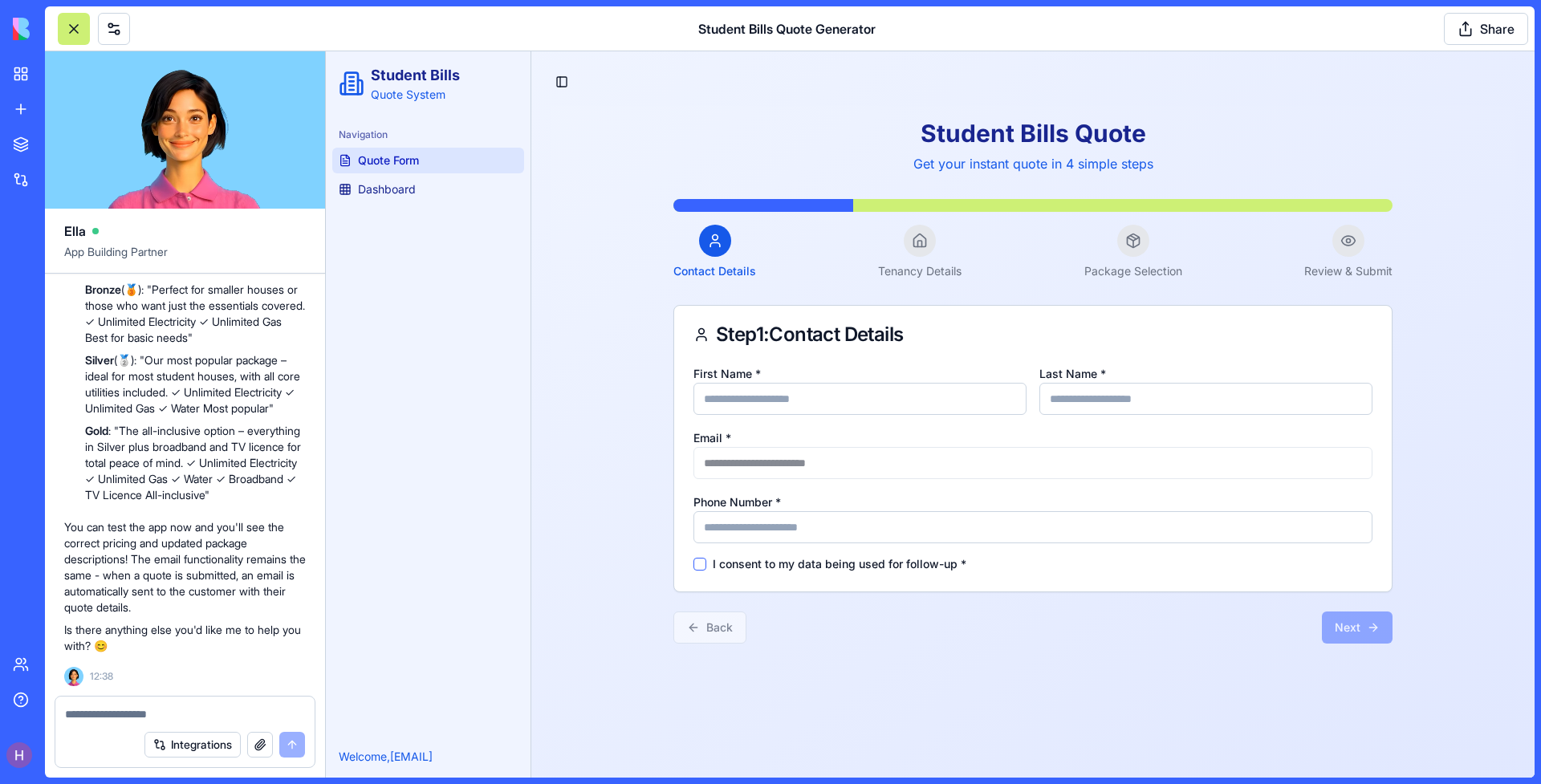 click on "Integrations" at bounding box center (185, 745) 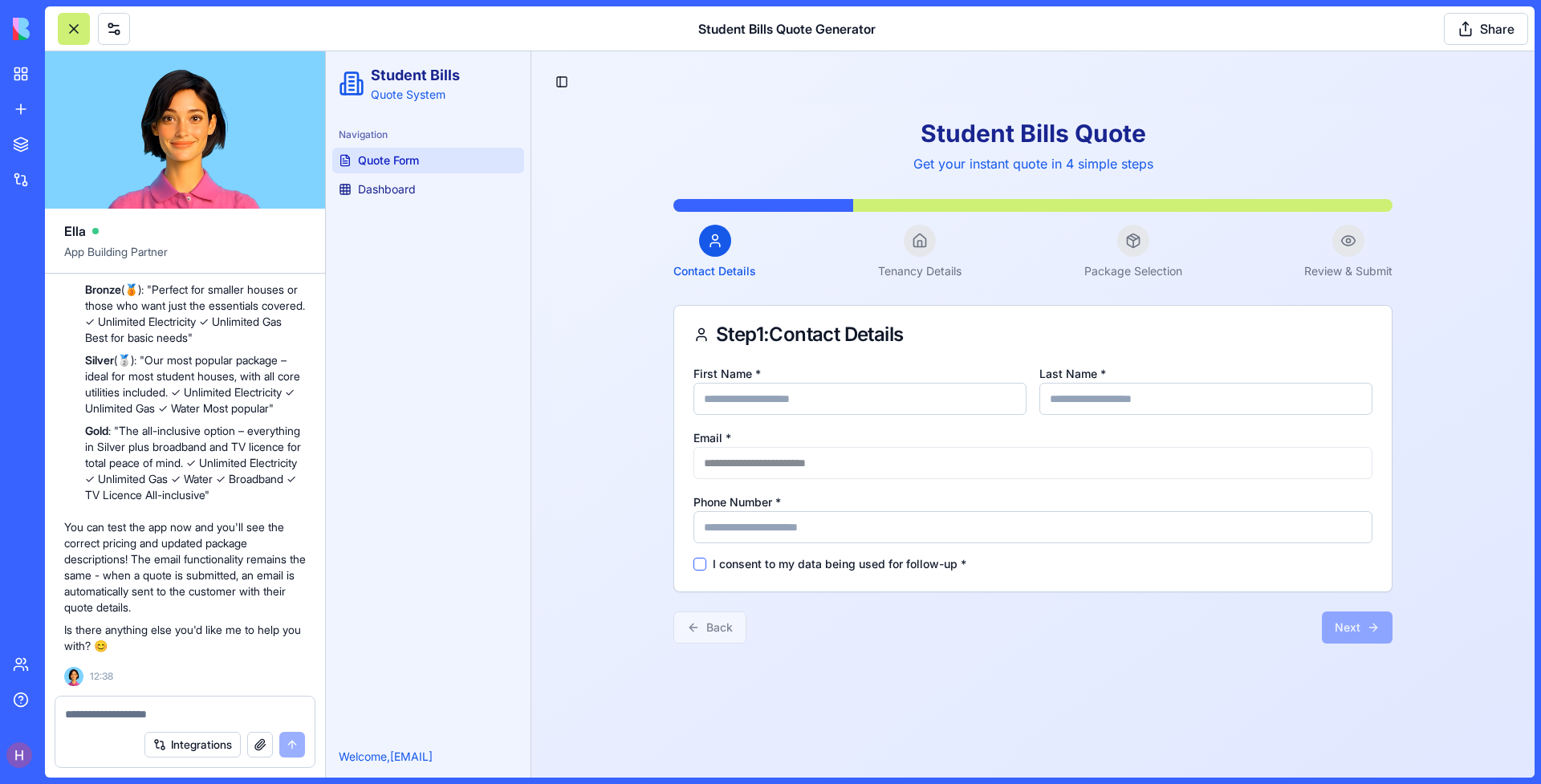 click at bounding box center (185, 714) 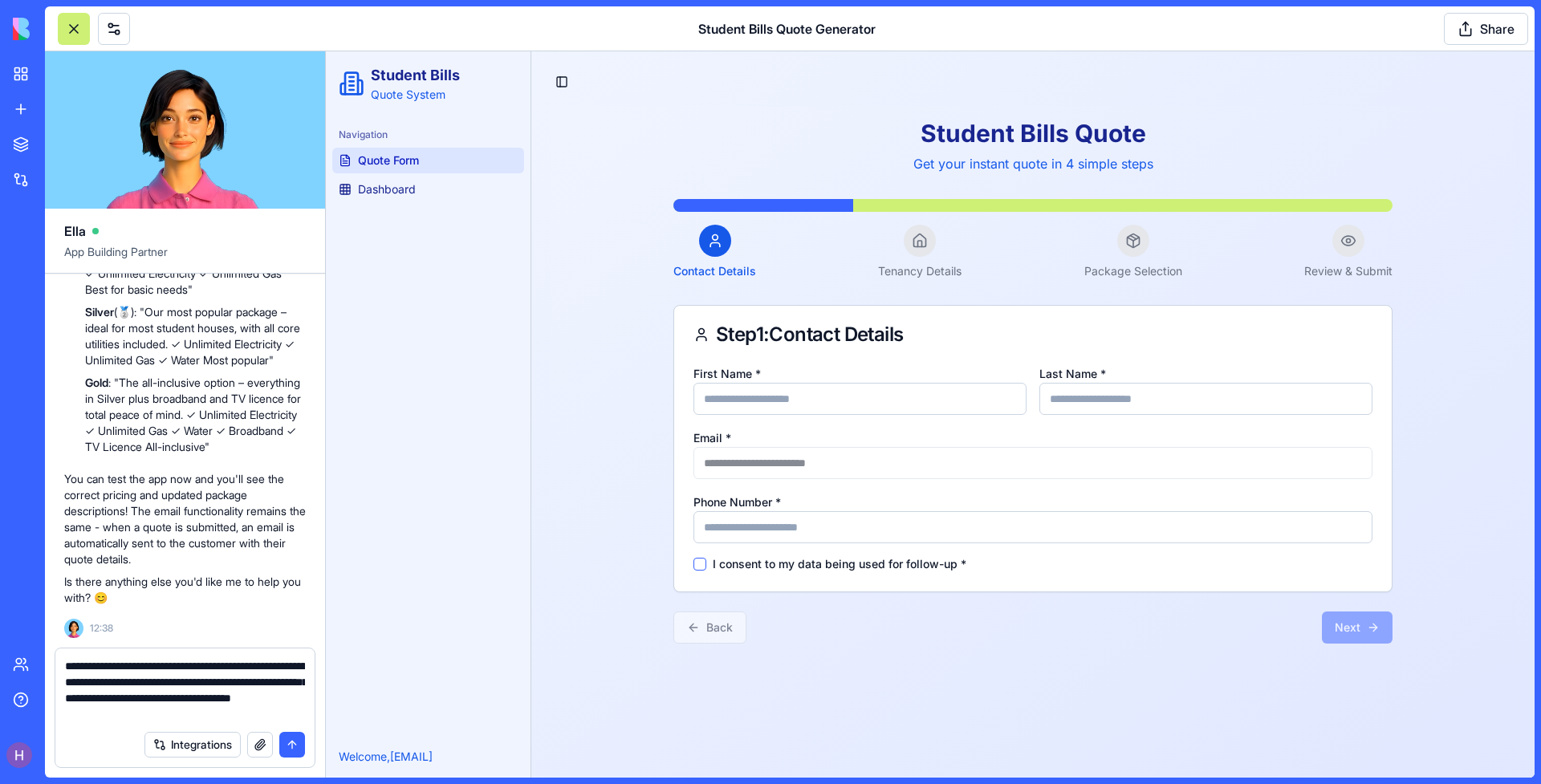 click on "**********" at bounding box center (185, 690) 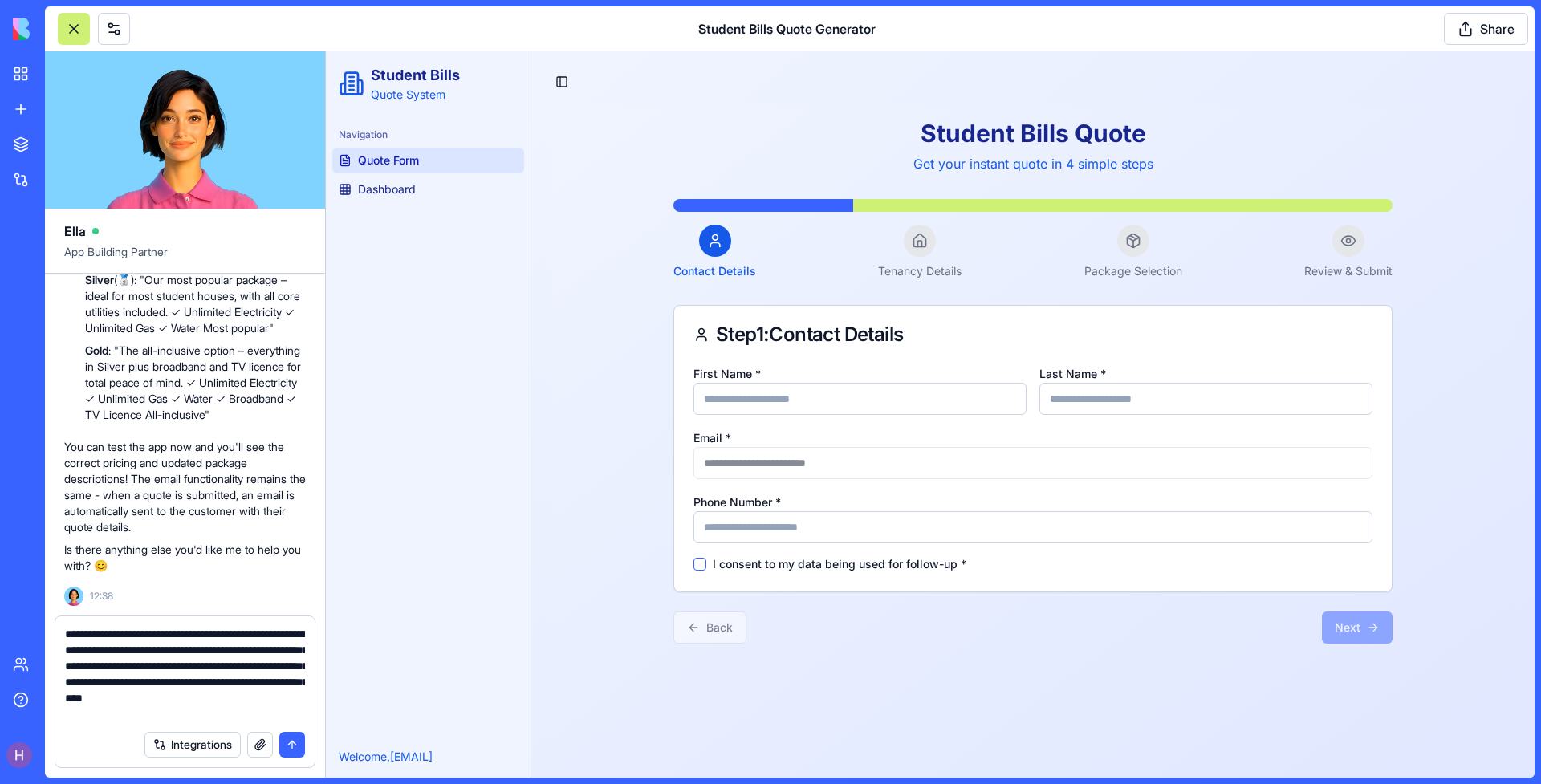 scroll, scrollTop: 14, scrollLeft: 0, axis: vertical 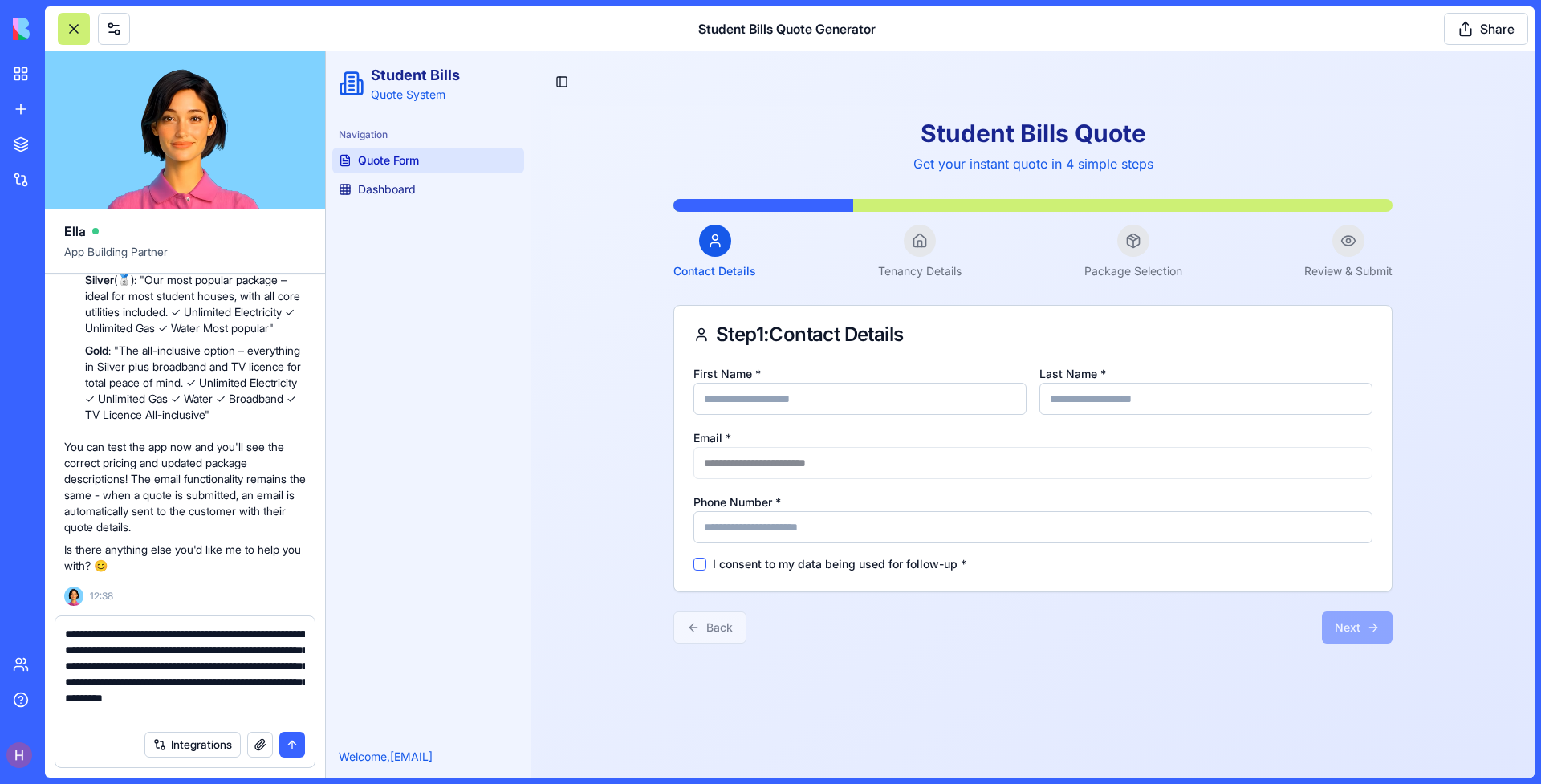 click on "Contact Details Tenancy Details Package Selection Review & Submit" at bounding box center [1033, 252] 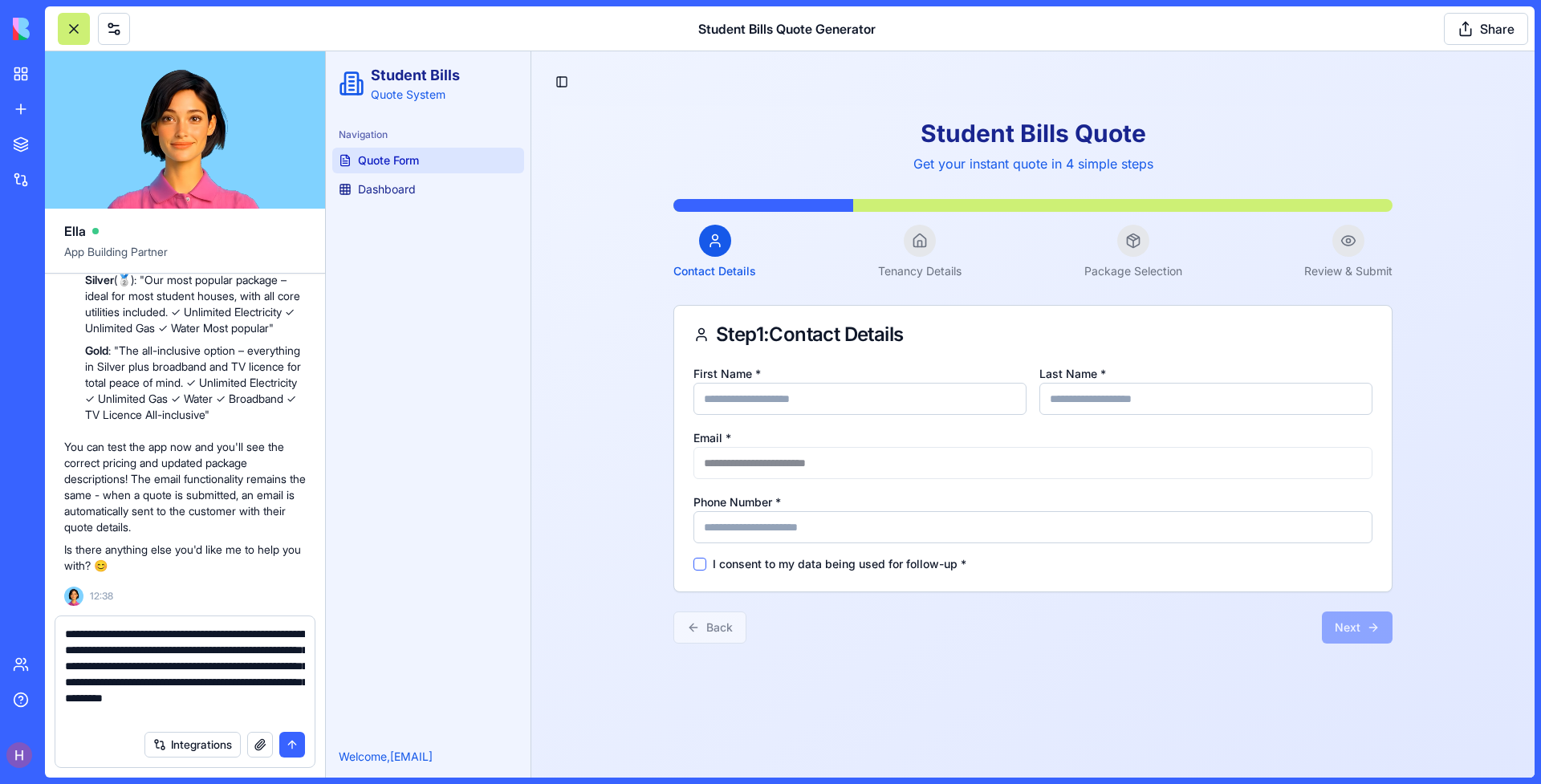 scroll, scrollTop: 0, scrollLeft: 0, axis: both 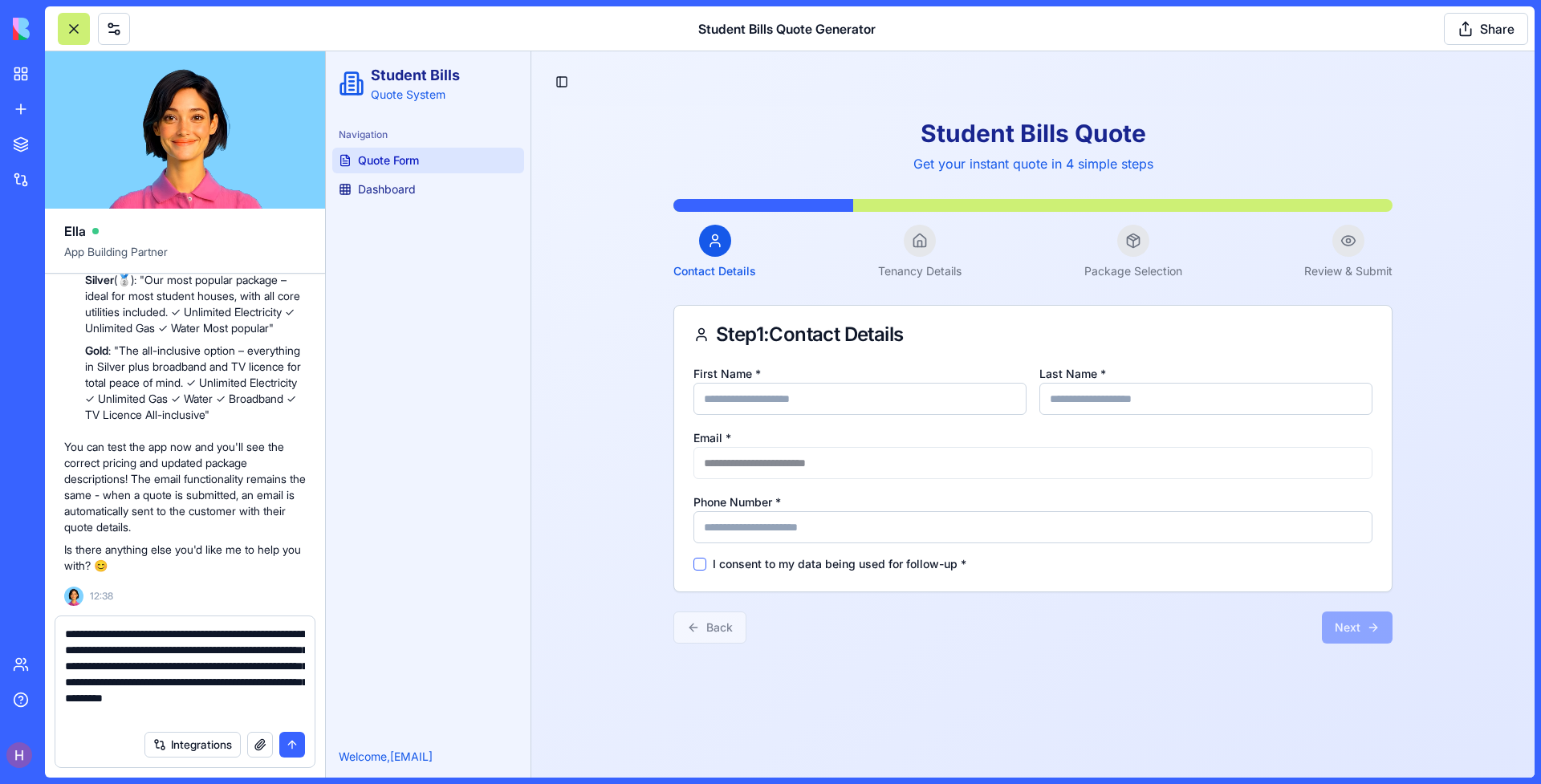 click on "**********" at bounding box center (185, 674) 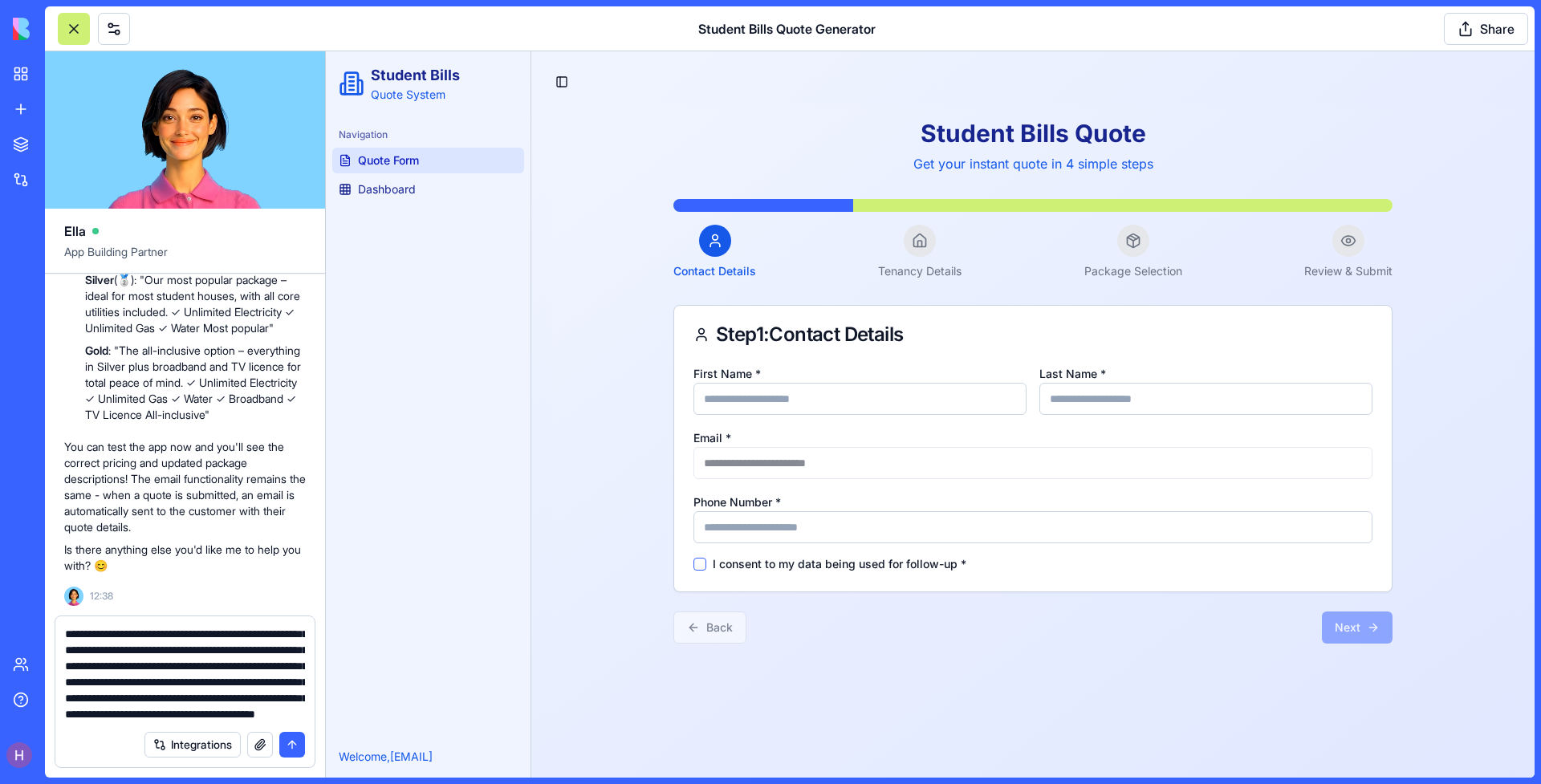 scroll, scrollTop: 79, scrollLeft: 0, axis: vertical 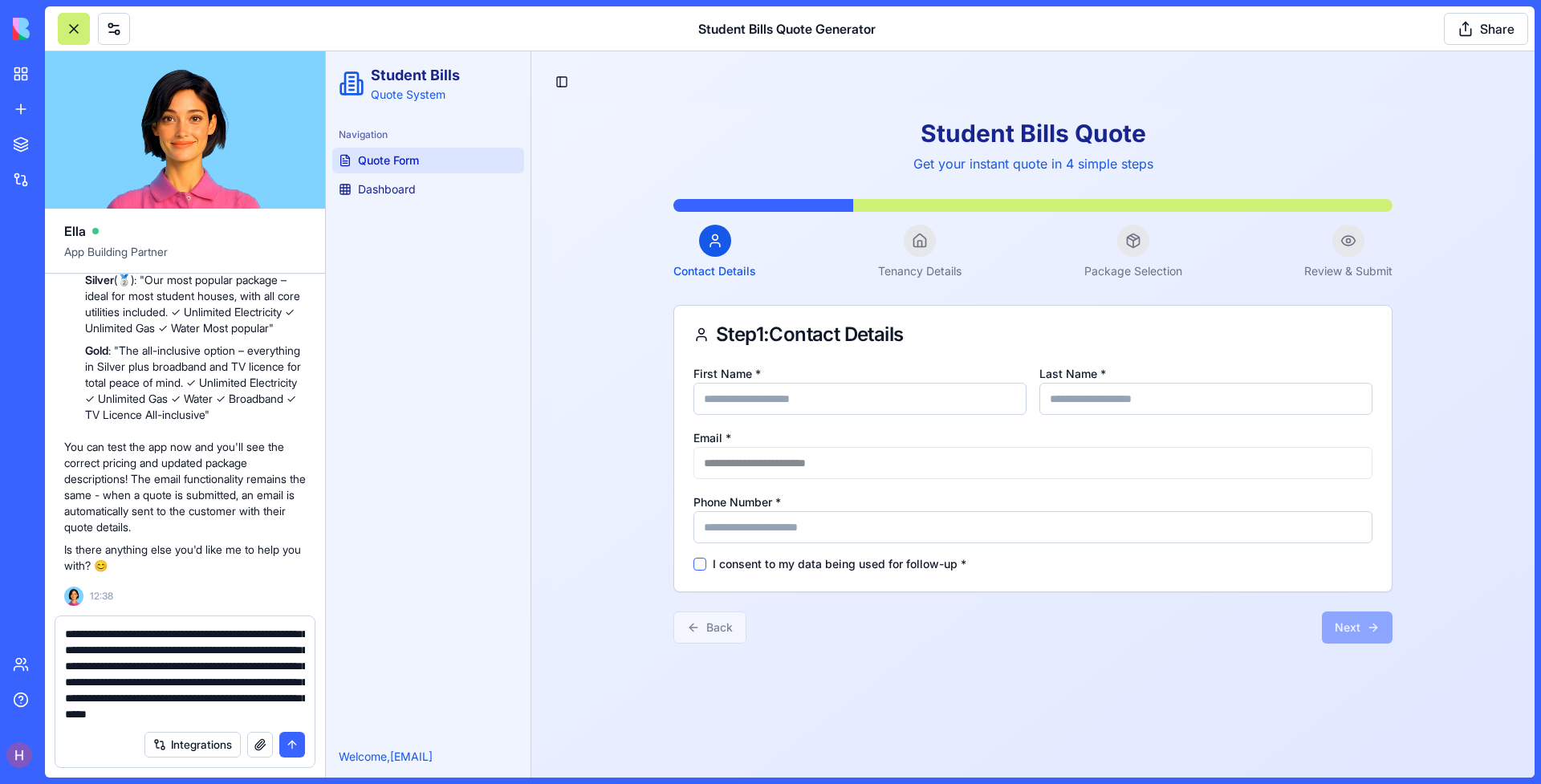 type on "**********" 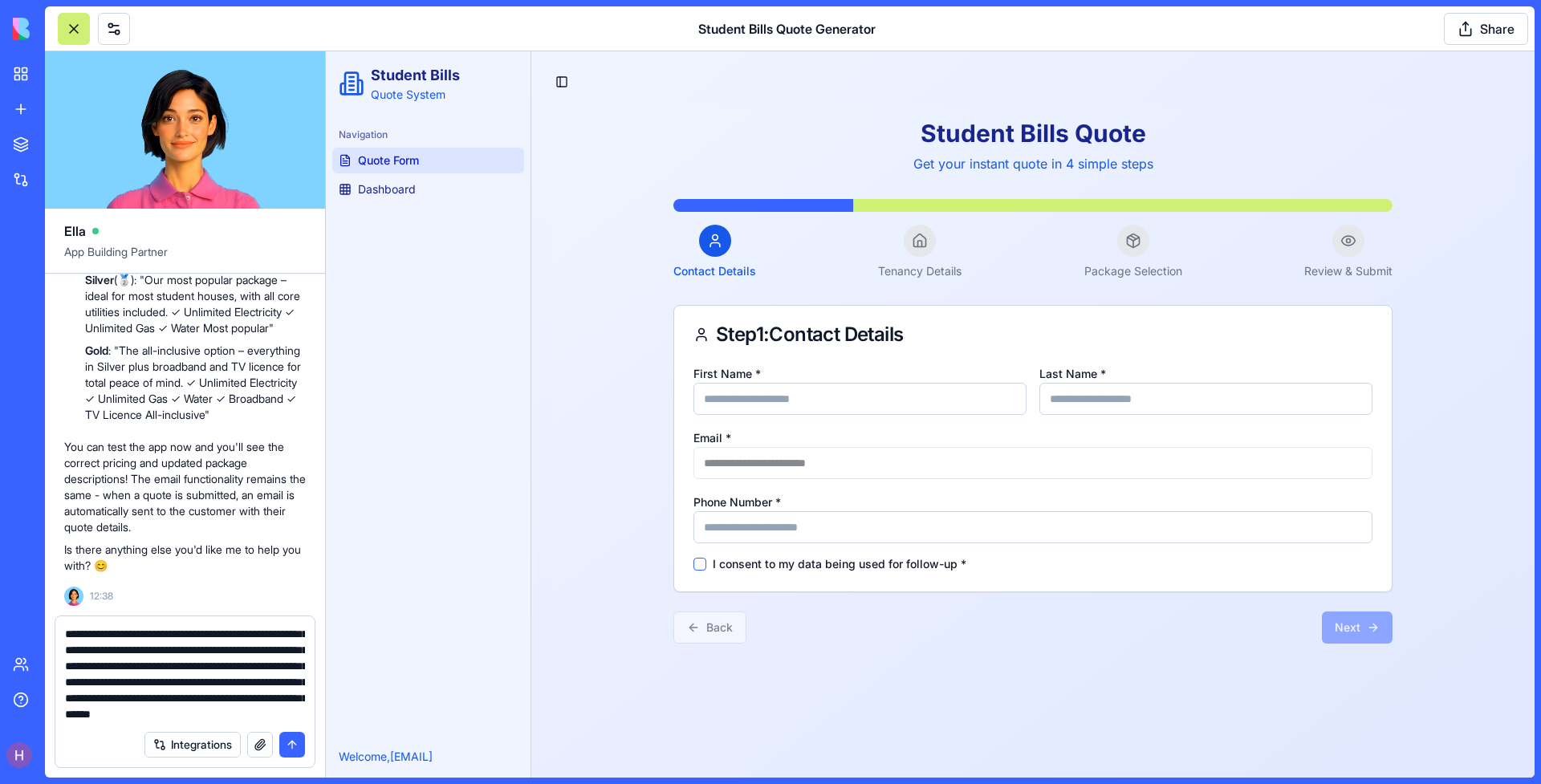 type 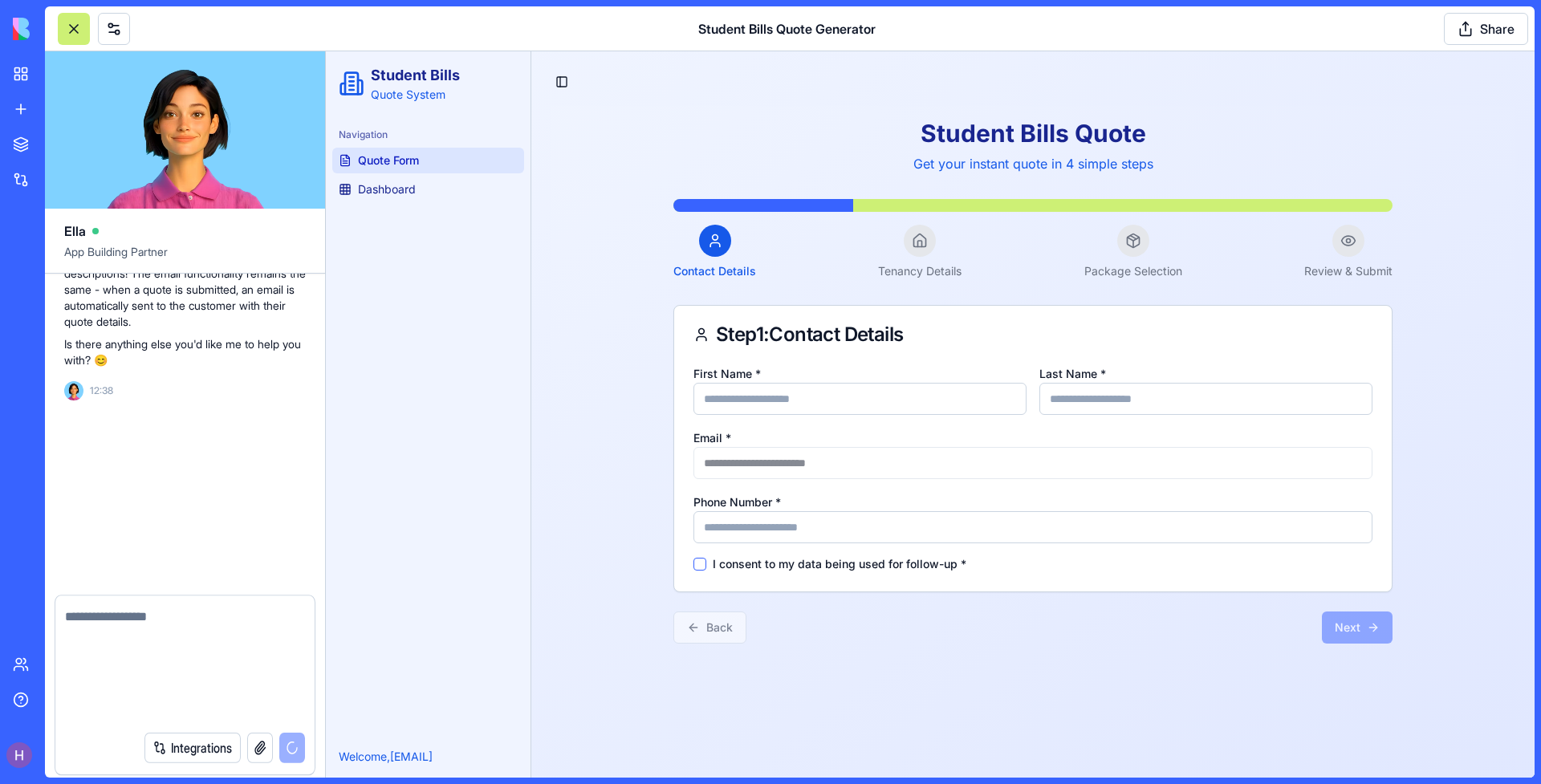 scroll, scrollTop: 0, scrollLeft: 0, axis: both 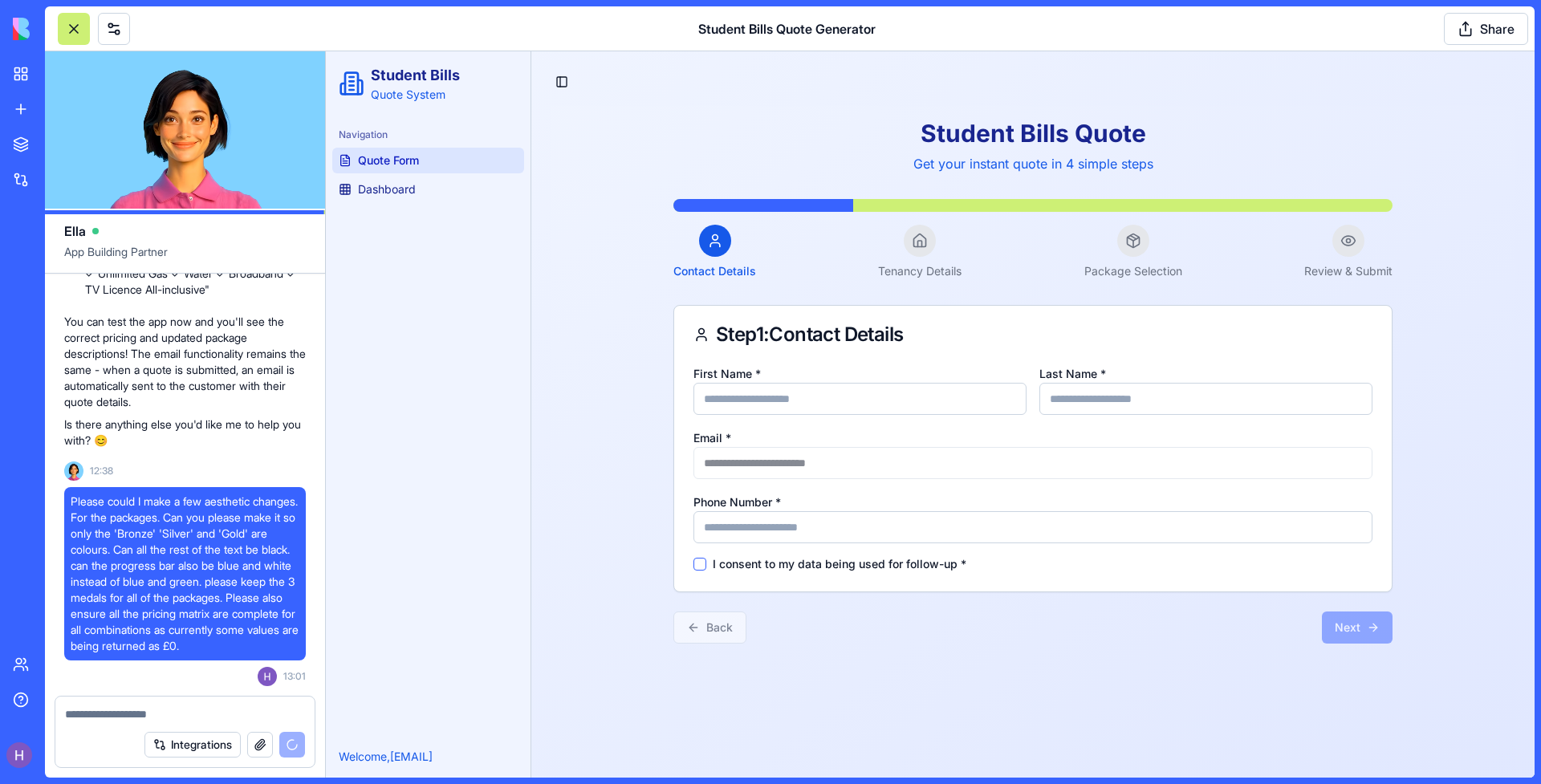 click on "Contact Details Tenancy Details Package Selection Review & Submit" at bounding box center [1033, 239] 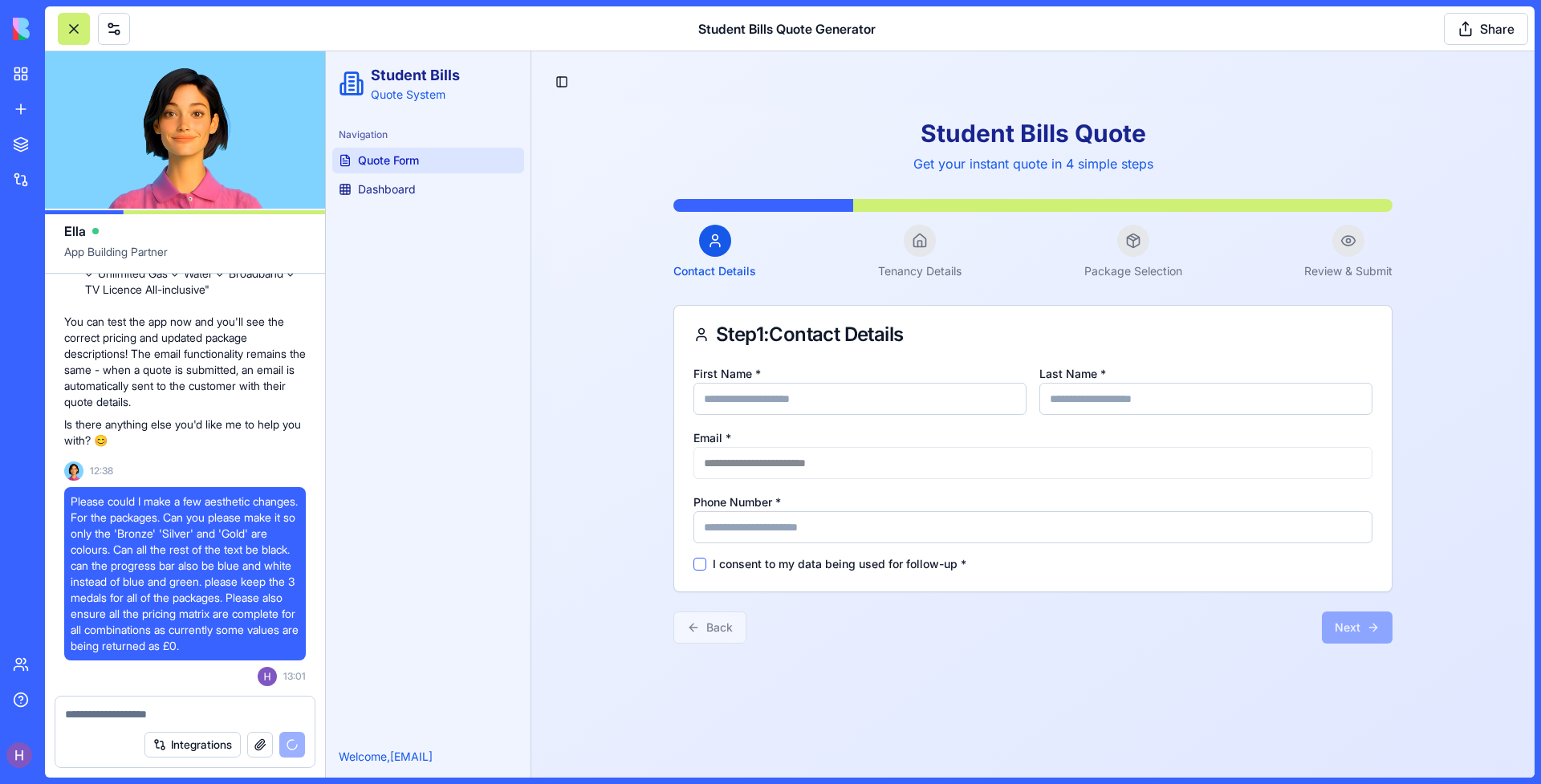 click at bounding box center (920, 241) 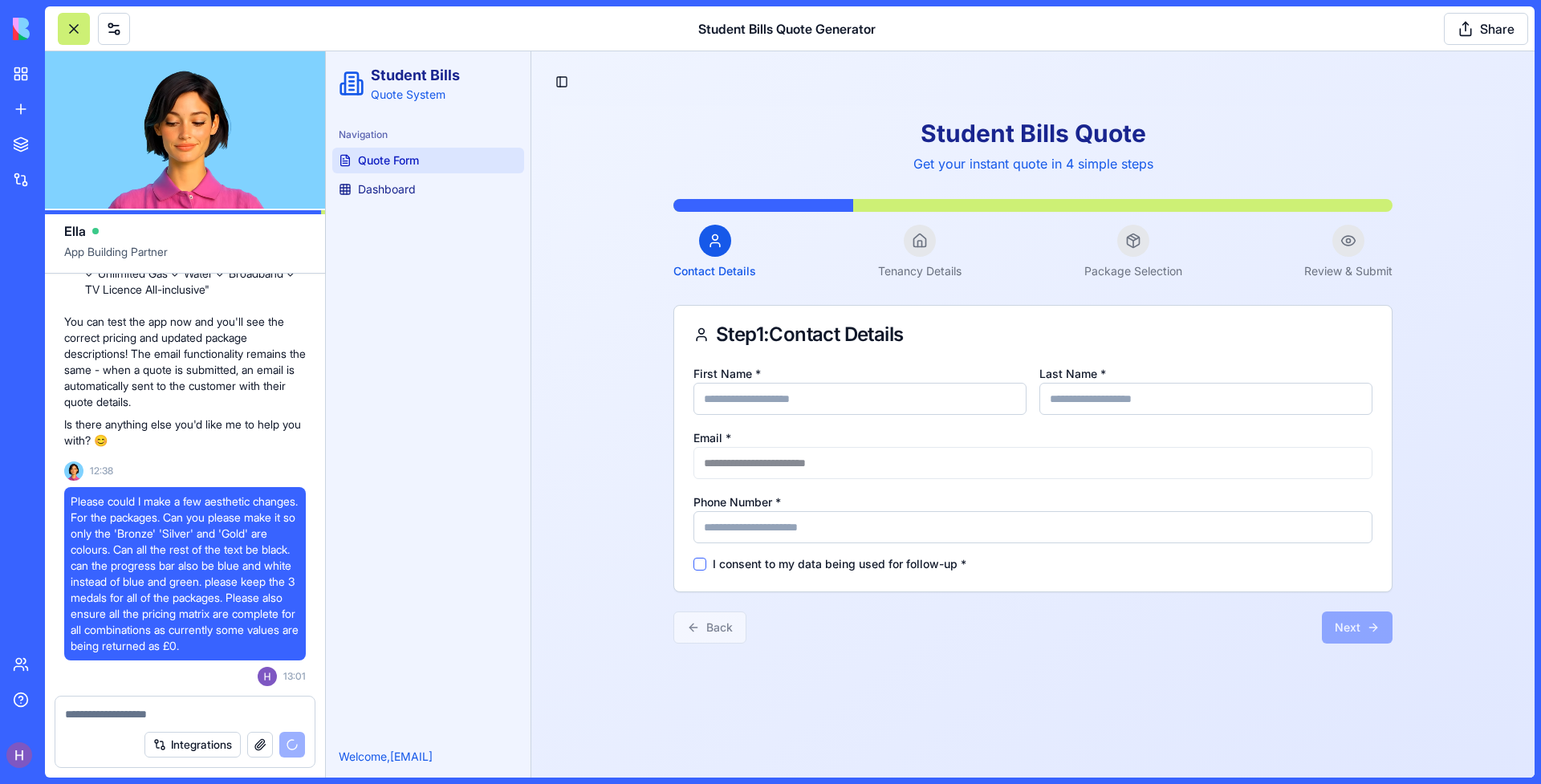 click on "Navigation Quote Form Dashboard" at bounding box center [428, 425] 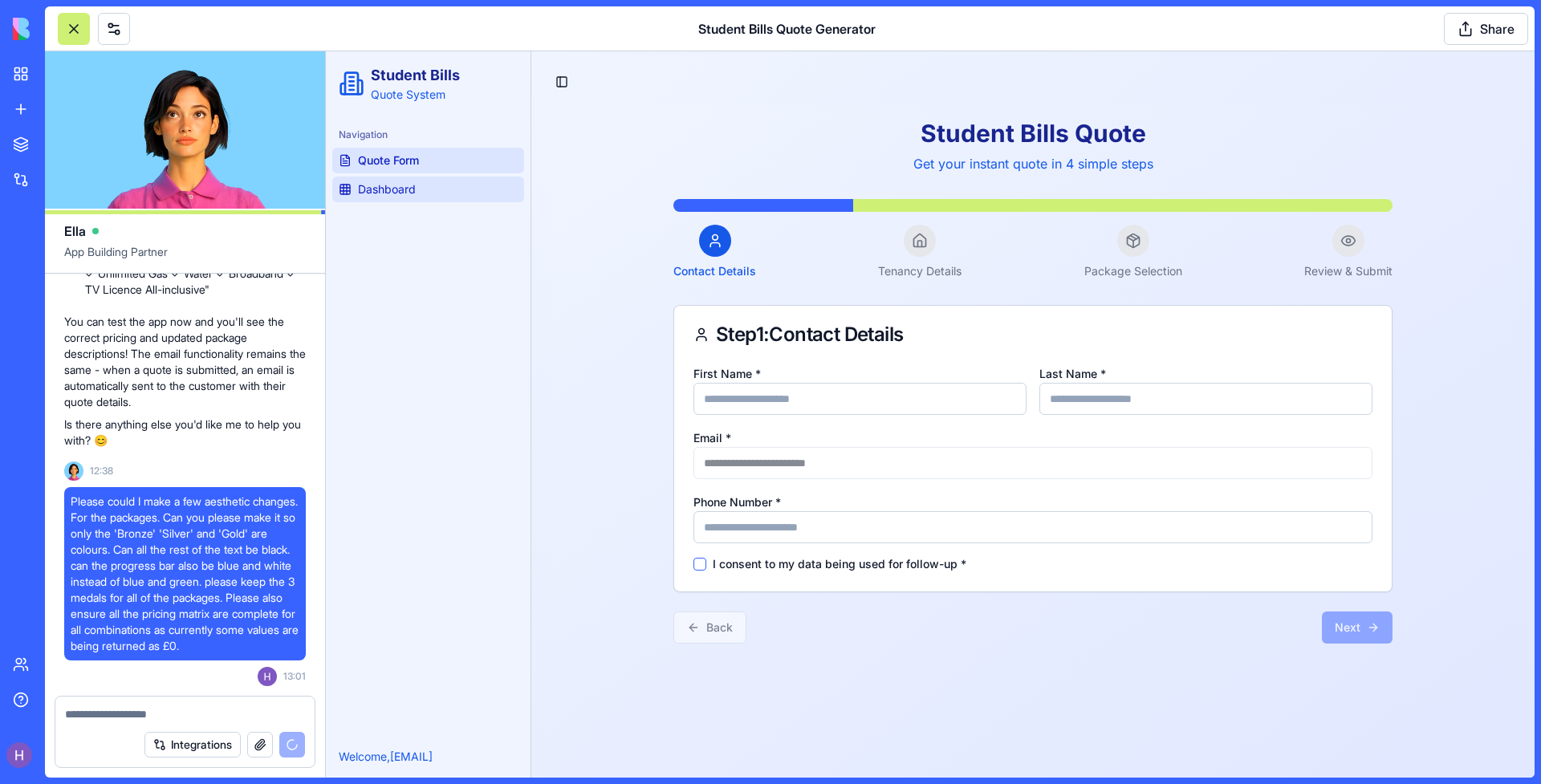click on "Dashboard" at bounding box center [428, 189] 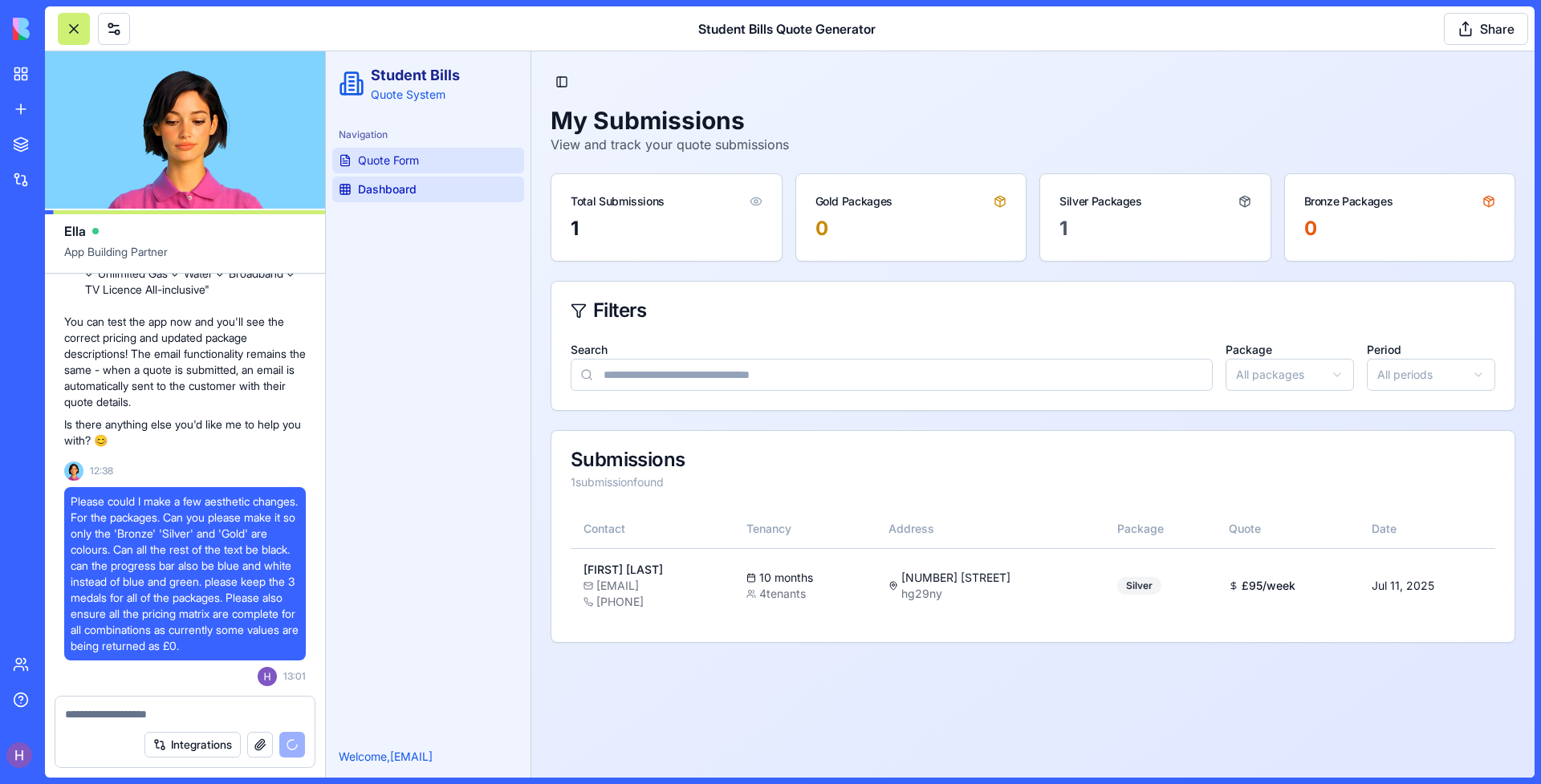 click on "Quote Form" at bounding box center (428, 160) 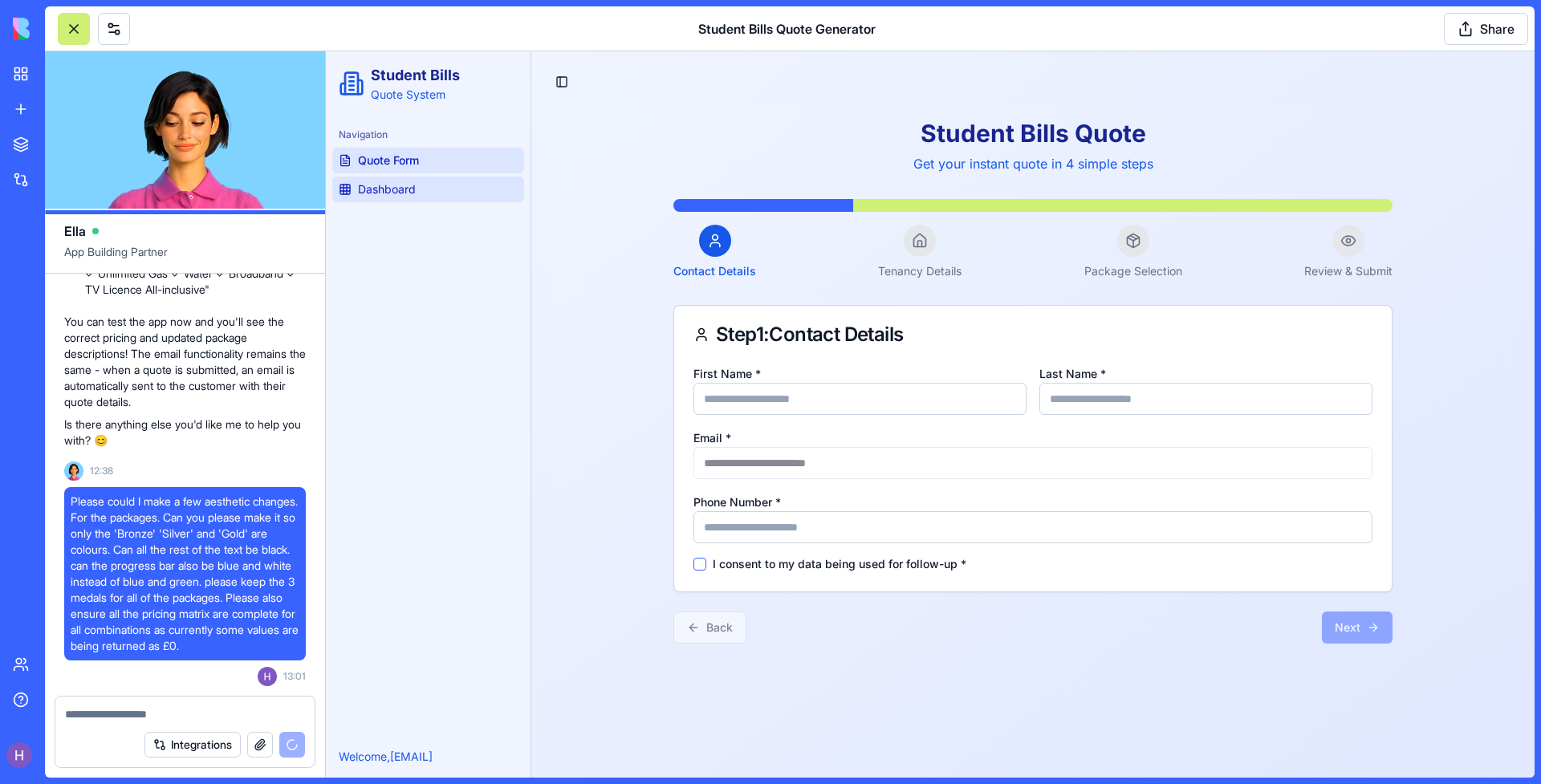 click on "Dashboard" at bounding box center (428, 189) 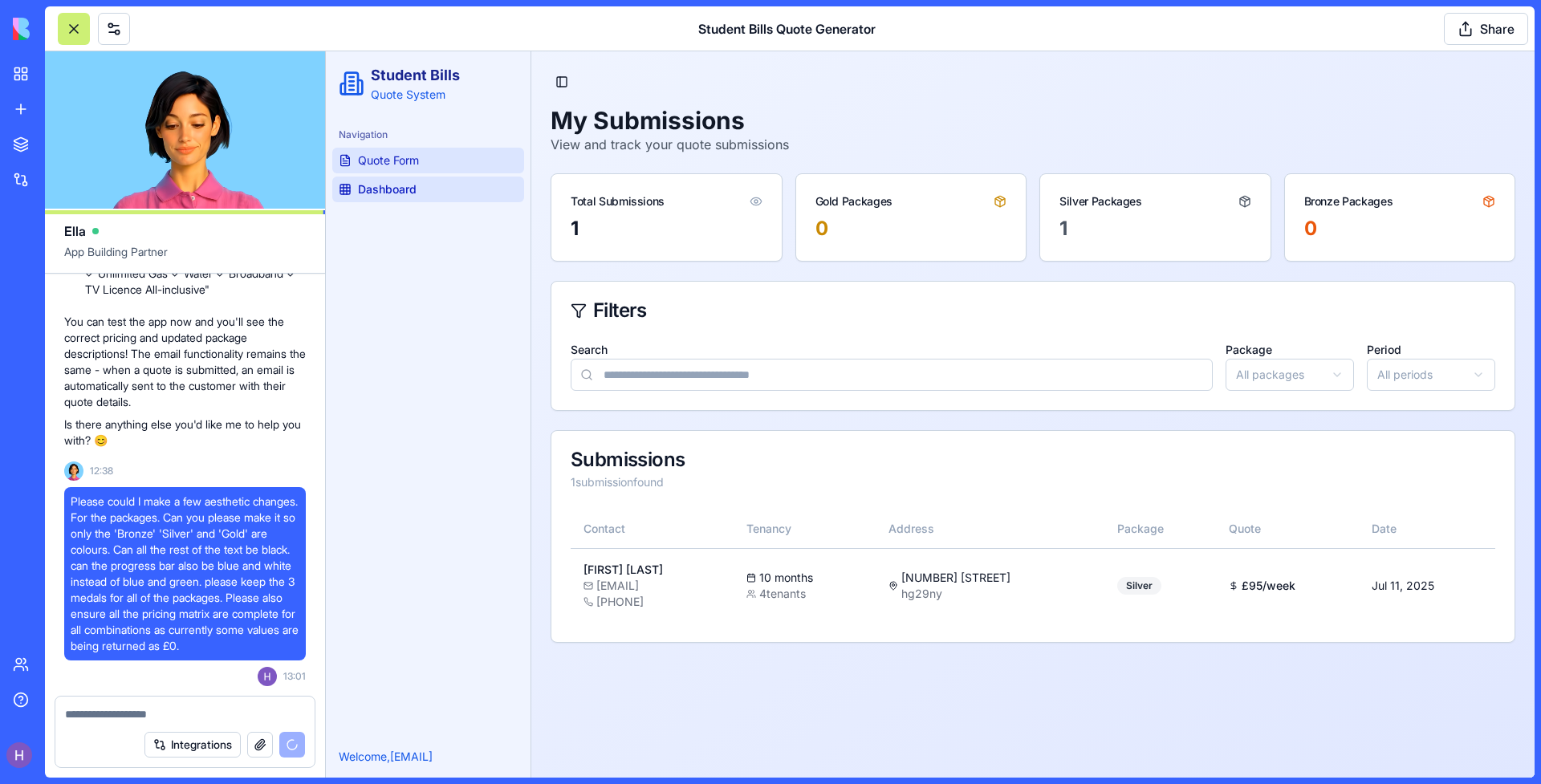 click on "Quote Form" at bounding box center (428, 160) 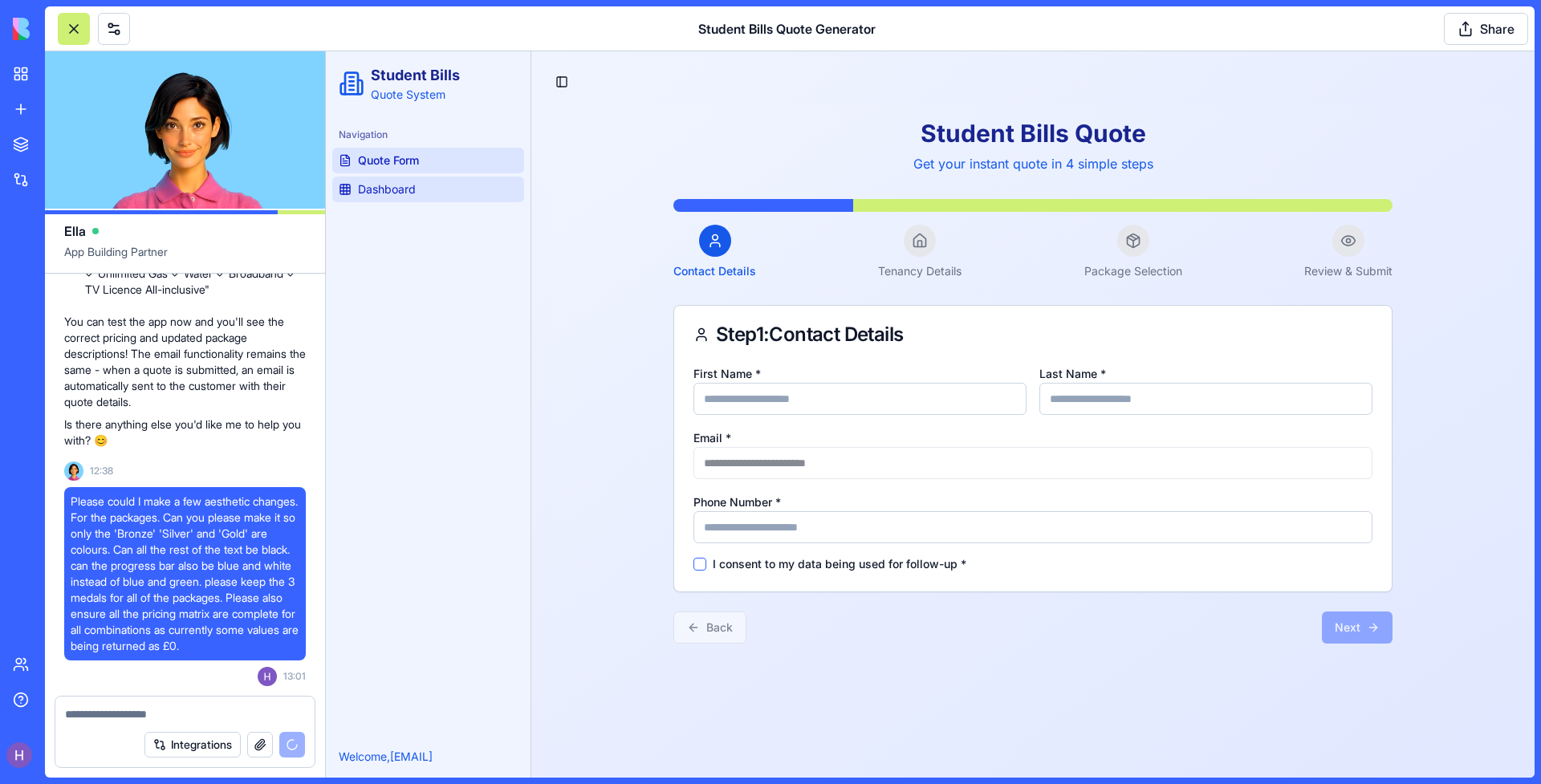 click on "Dashboard" at bounding box center (428, 189) 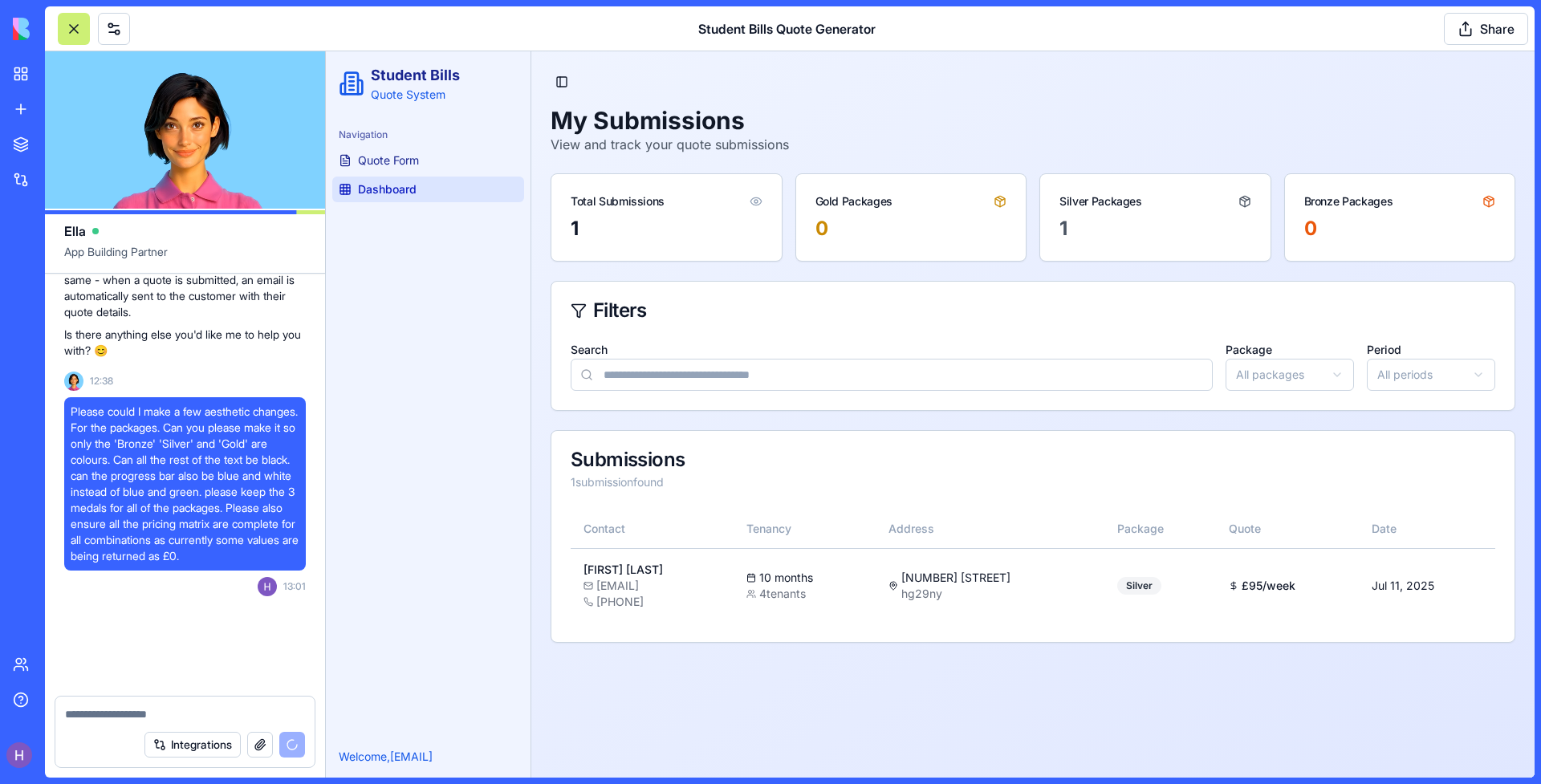 scroll, scrollTop: 6002, scrollLeft: 0, axis: vertical 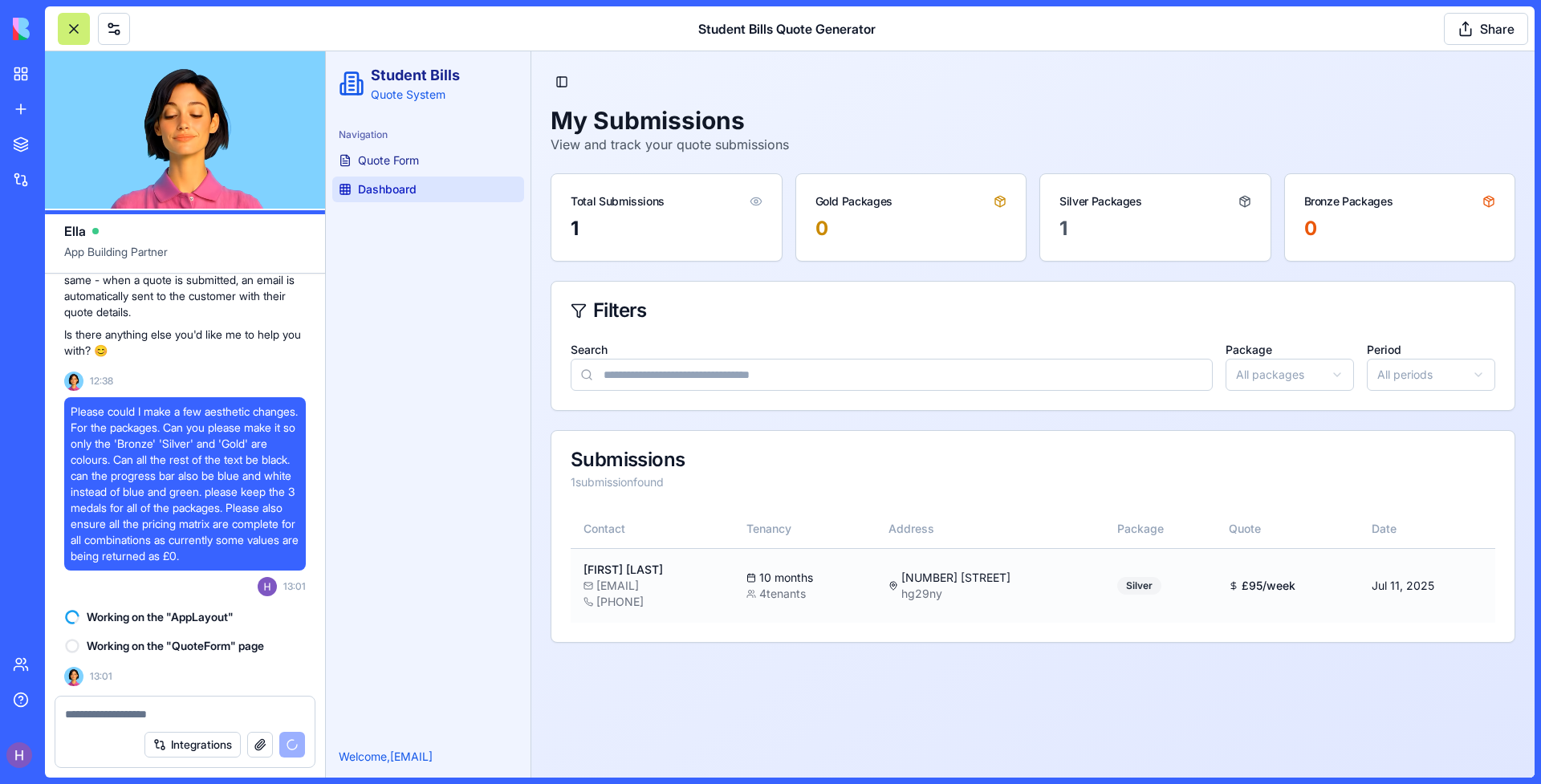 click on "£ 95 /week" at bounding box center (1287, 586) 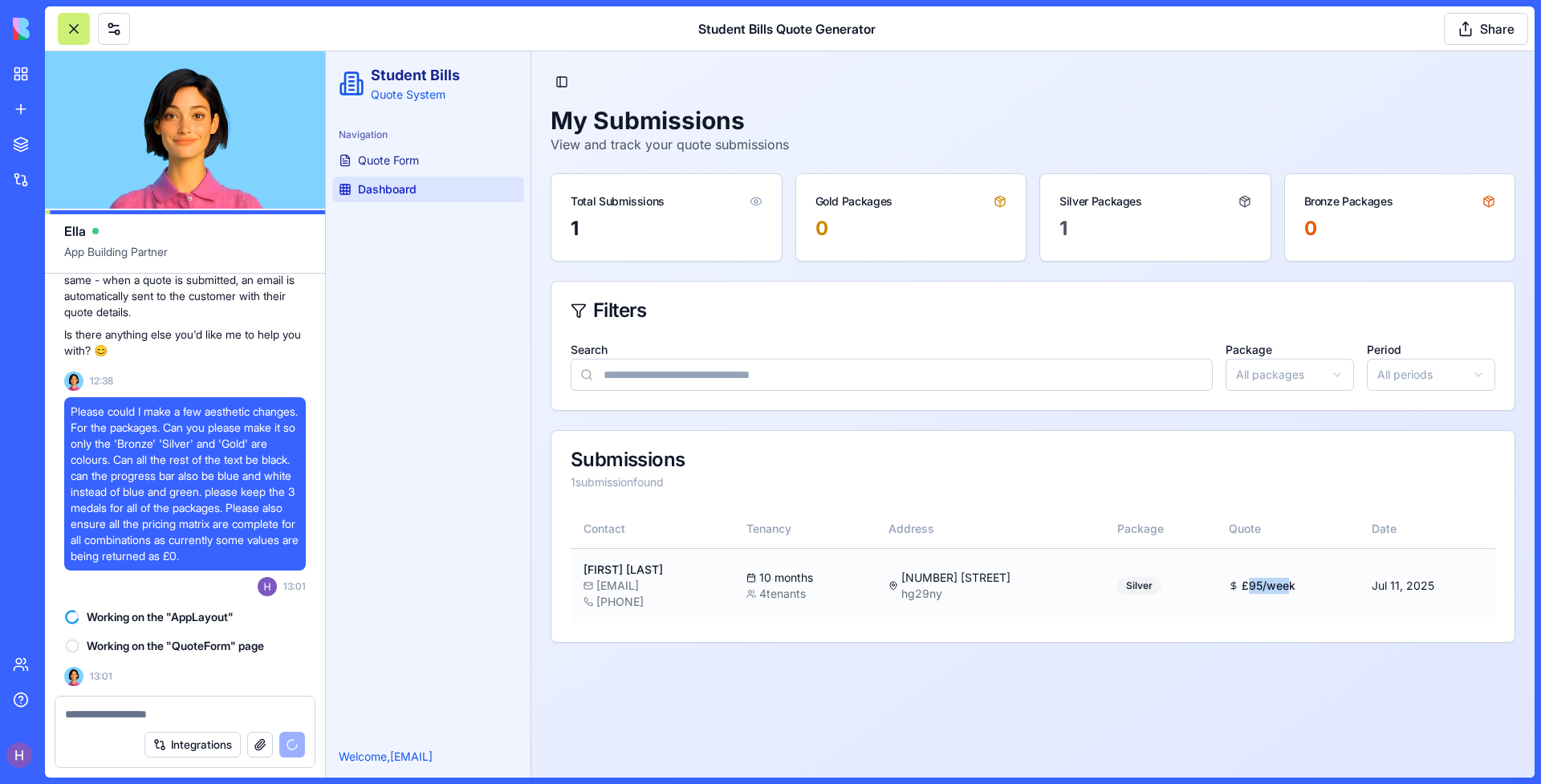 drag, startPoint x: 1328, startPoint y: 585, endPoint x: 1291, endPoint y: 585, distance: 37 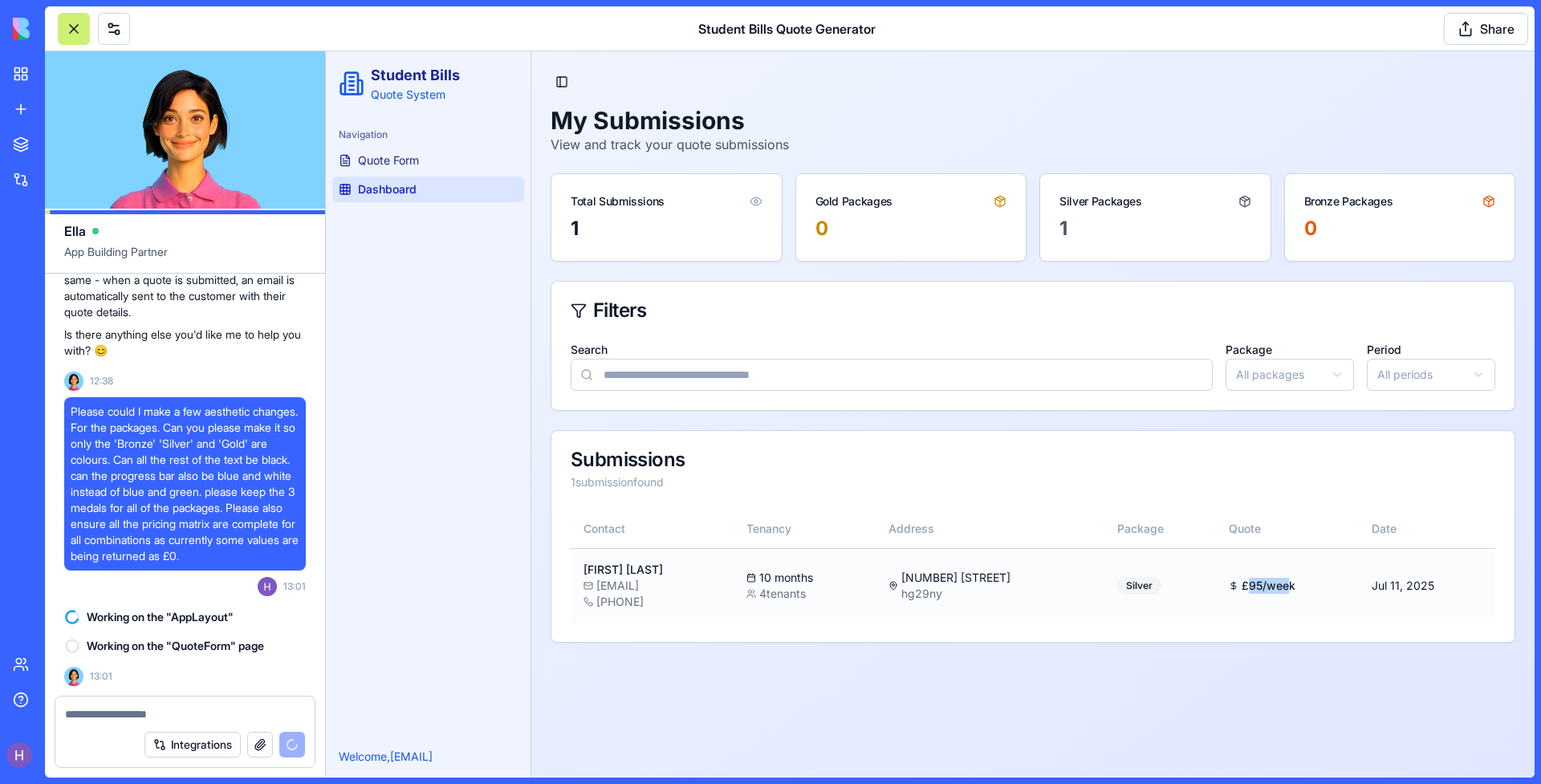 click on "£ 95 /week" at bounding box center (1287, 586) 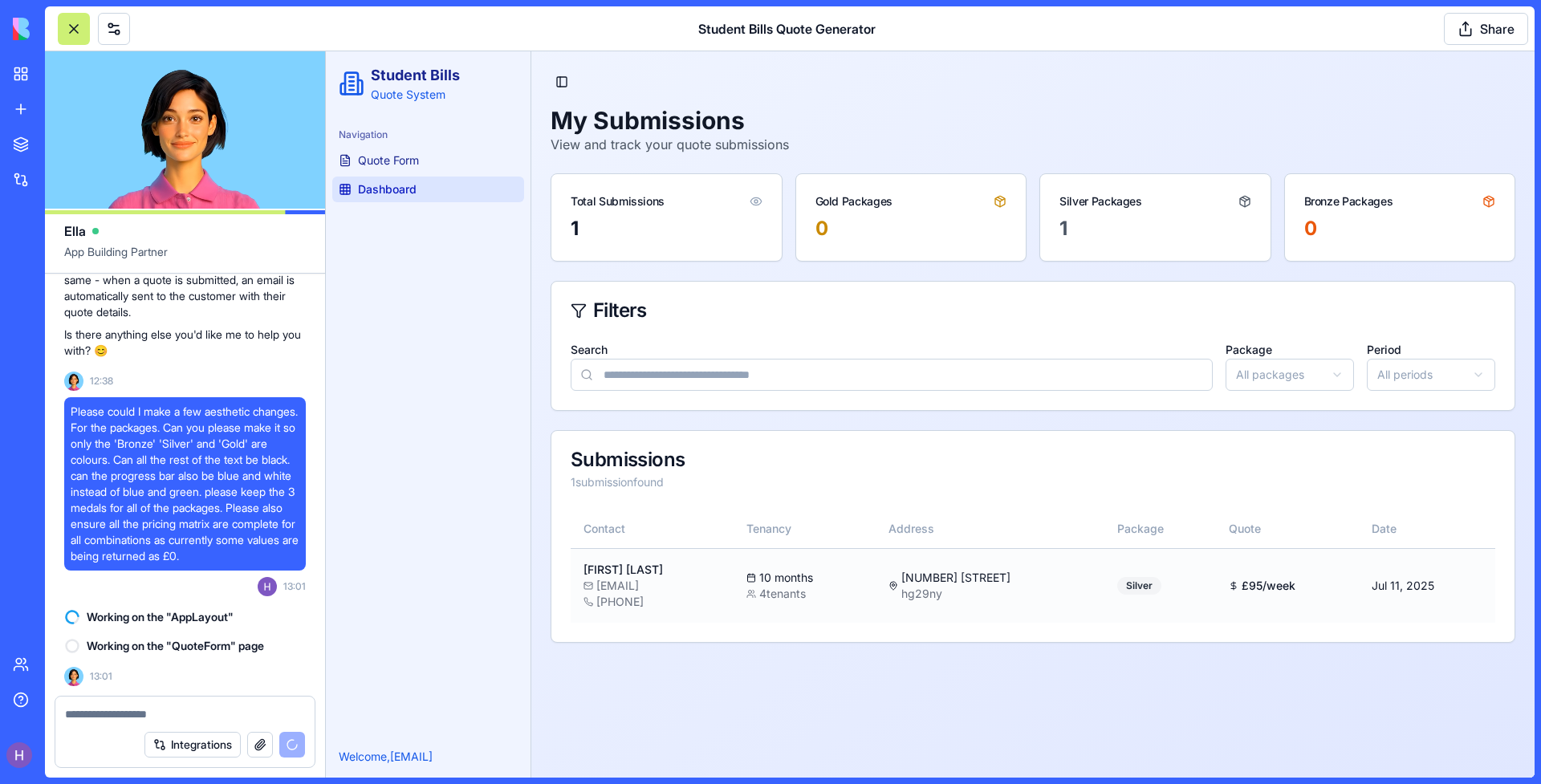 click on "£ 95 /week" at bounding box center (1287, 585) 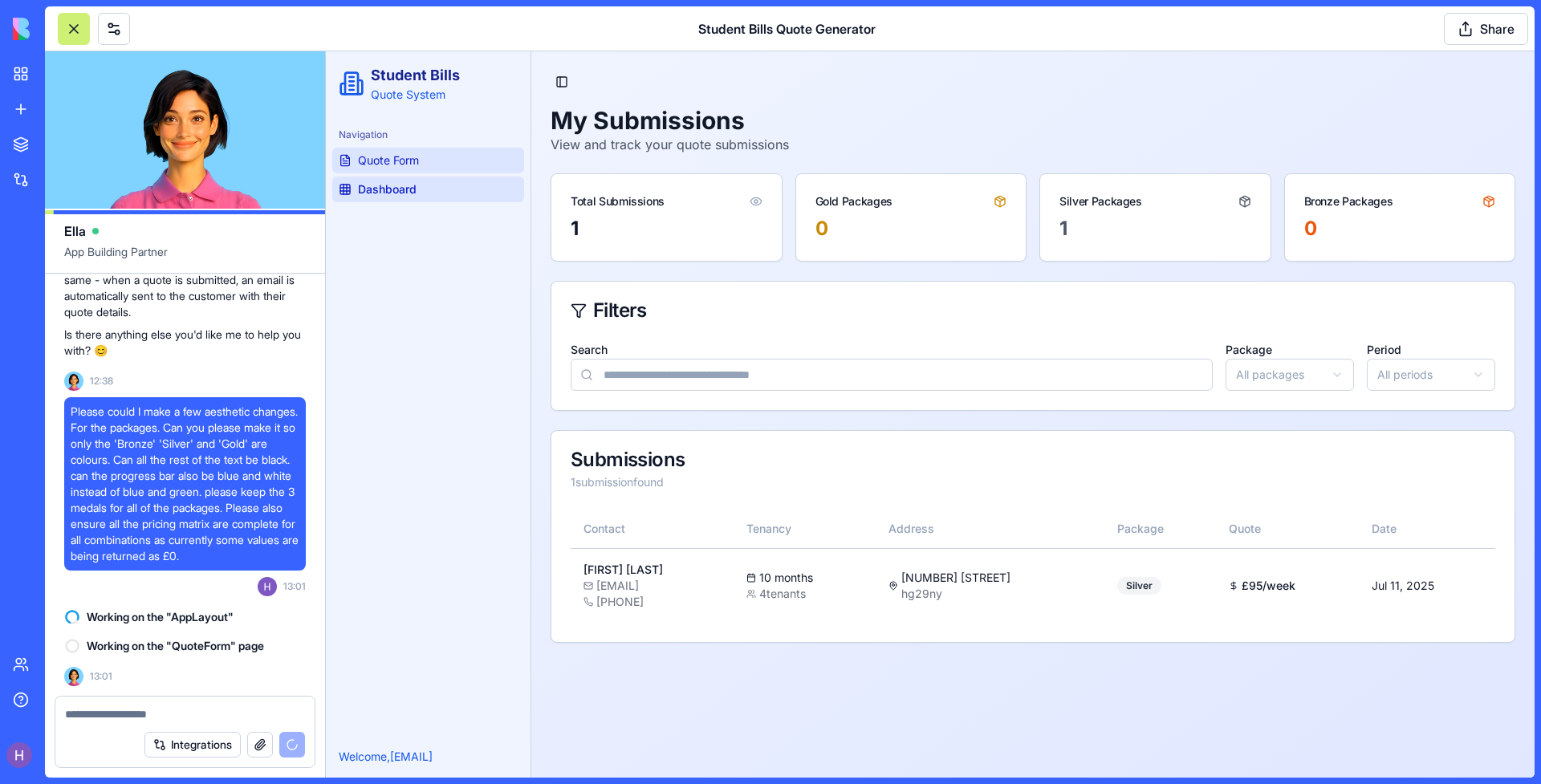 click on "Quote Form" at bounding box center [428, 160] 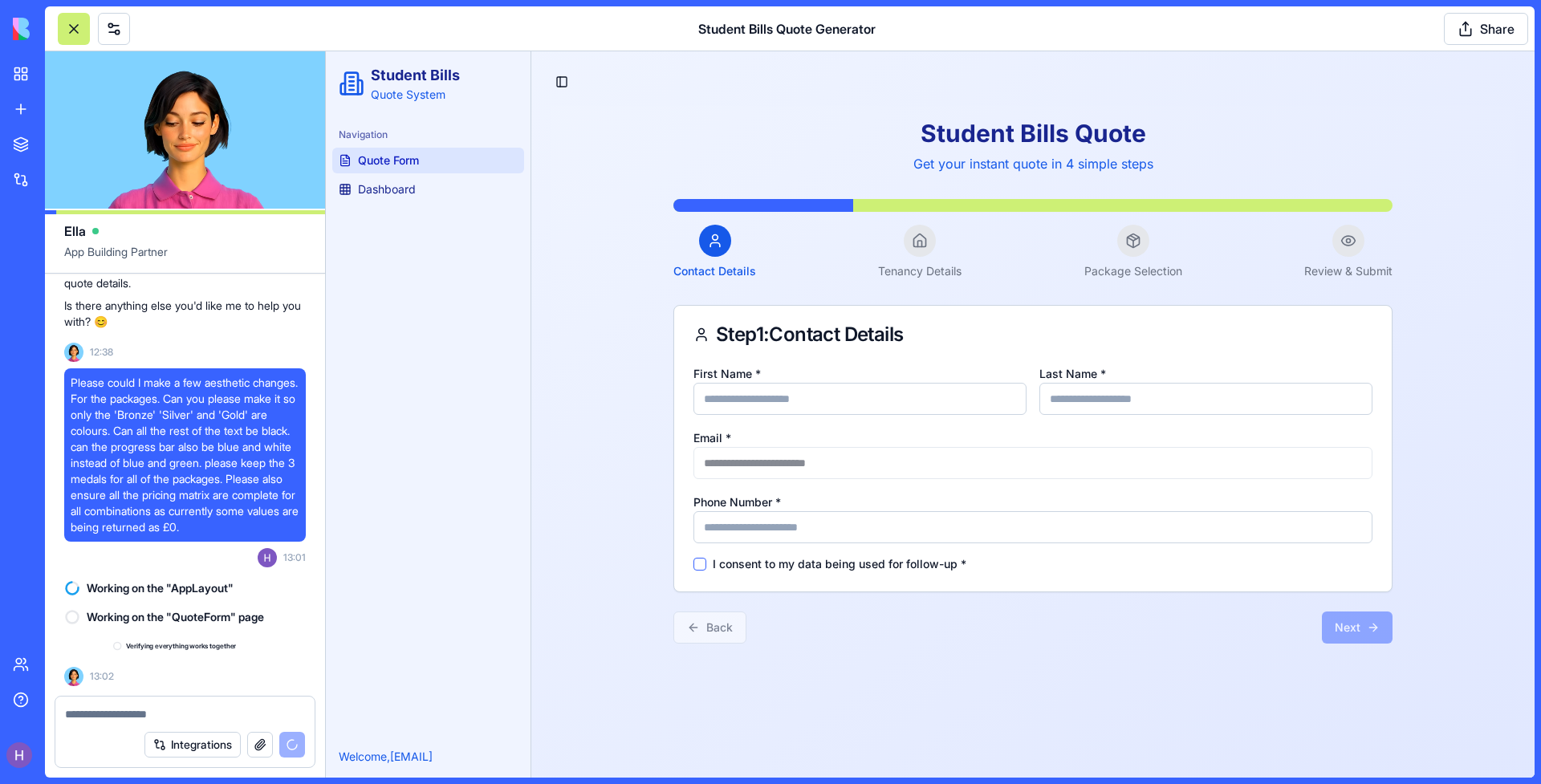 click on "Contact Details Tenancy Details Package Selection Review & Submit" at bounding box center [1033, 239] 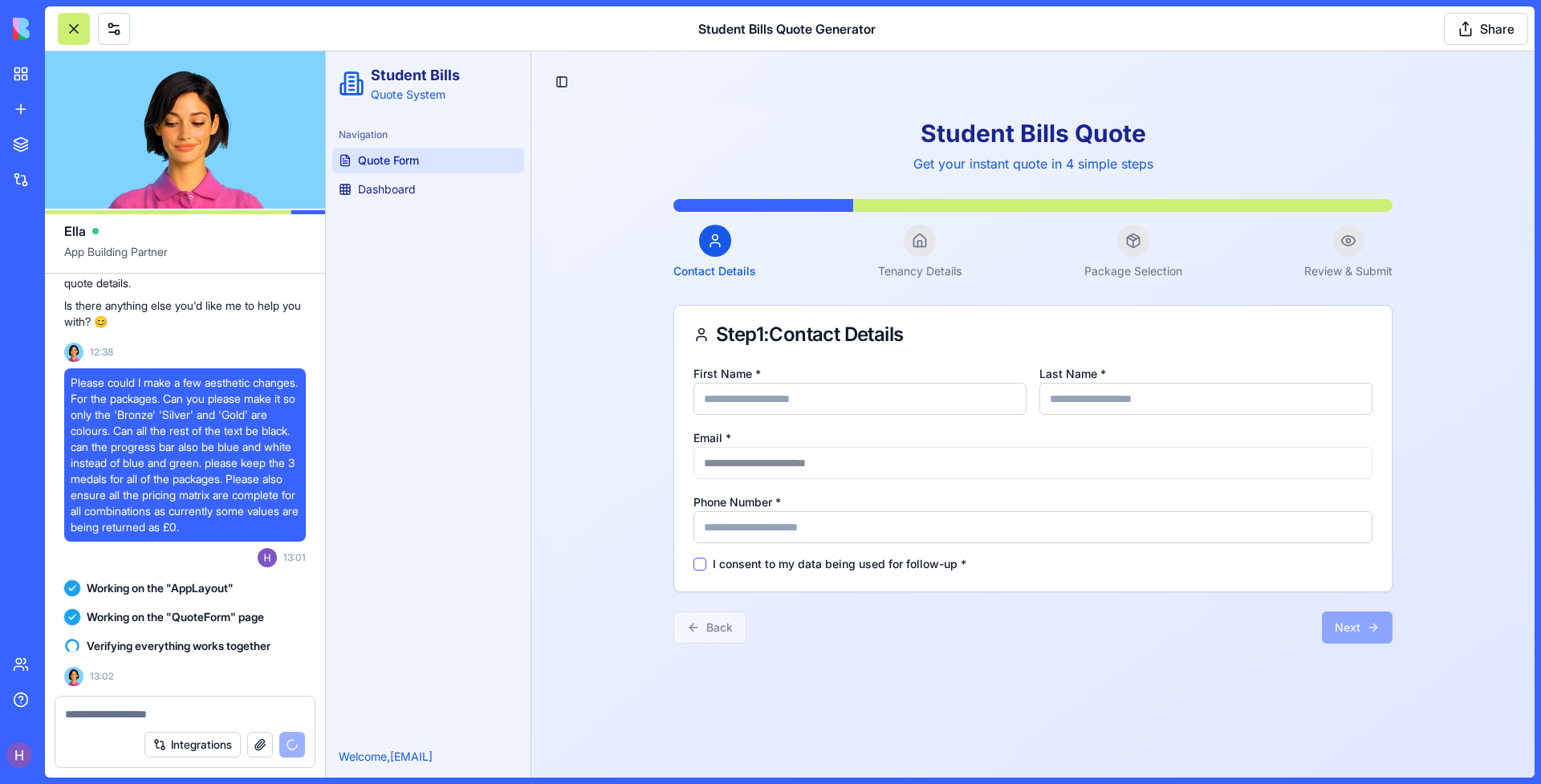 scroll, scrollTop: 6030, scrollLeft: 0, axis: vertical 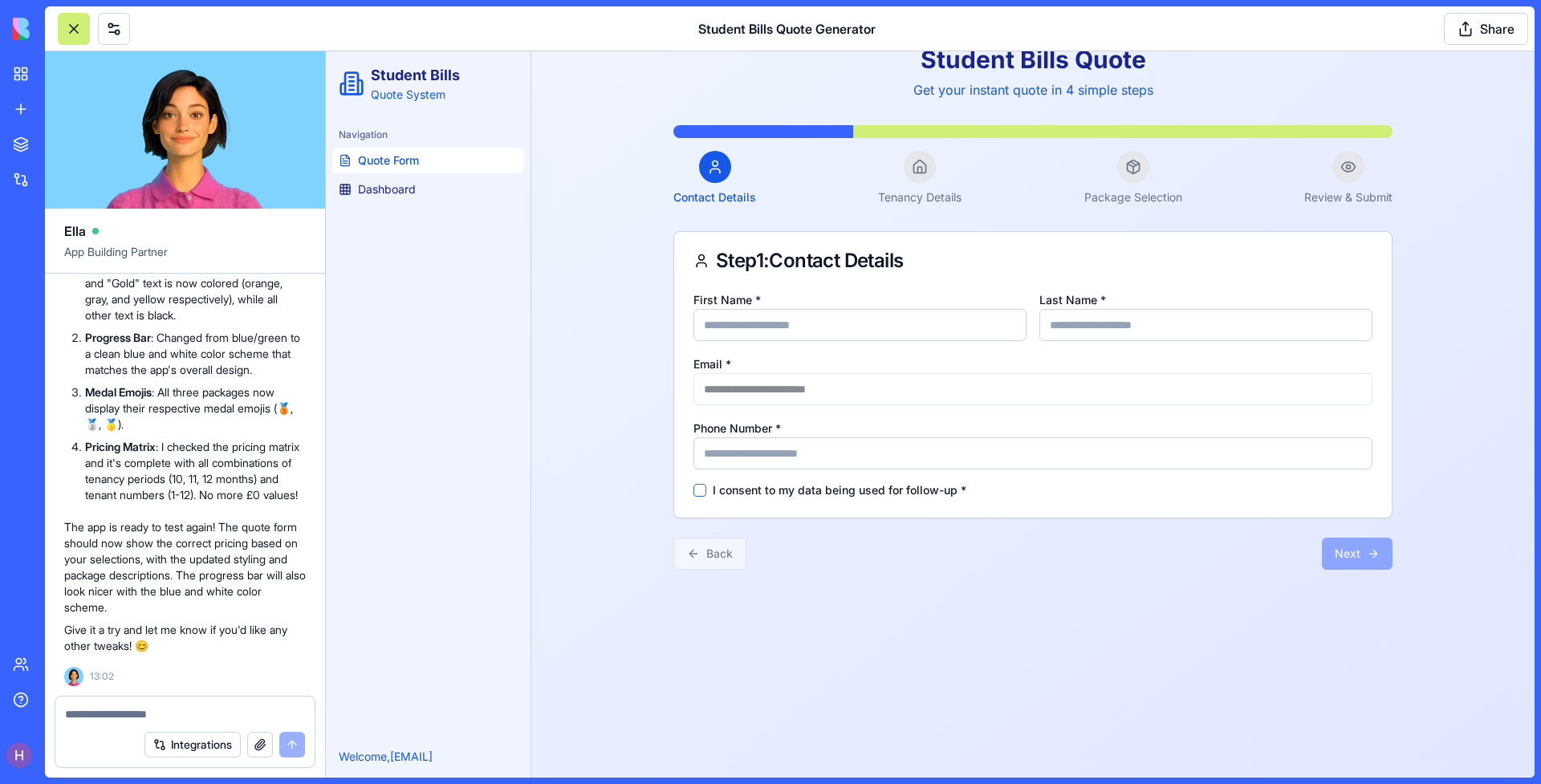 click on "Progress Bar : Changed from blue/green to a clean blue and white color scheme that matches the app's overall design." at bounding box center [195, 354] 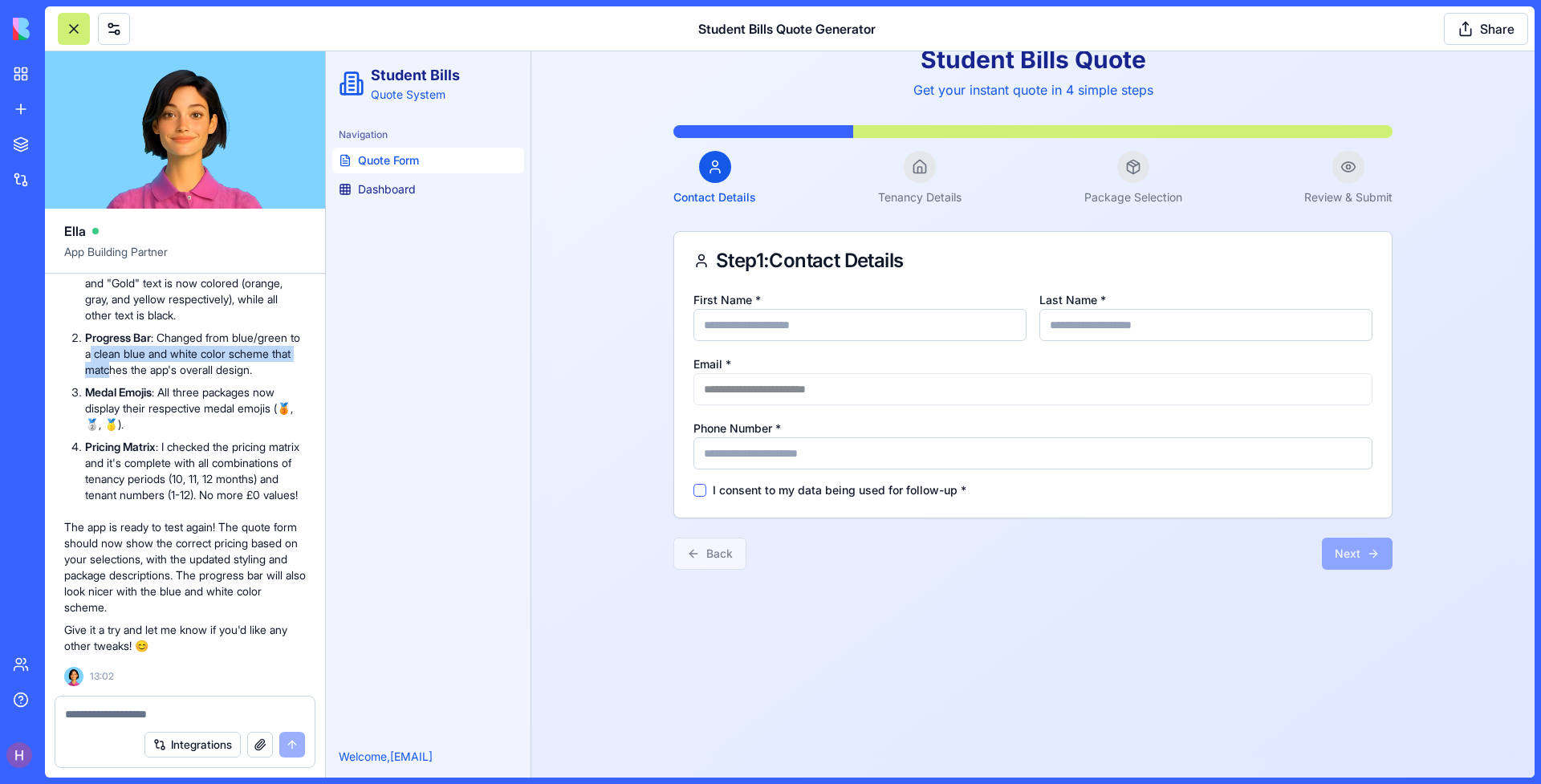 drag, startPoint x: 164, startPoint y: 445, endPoint x: 213, endPoint y: 465, distance: 52.924474 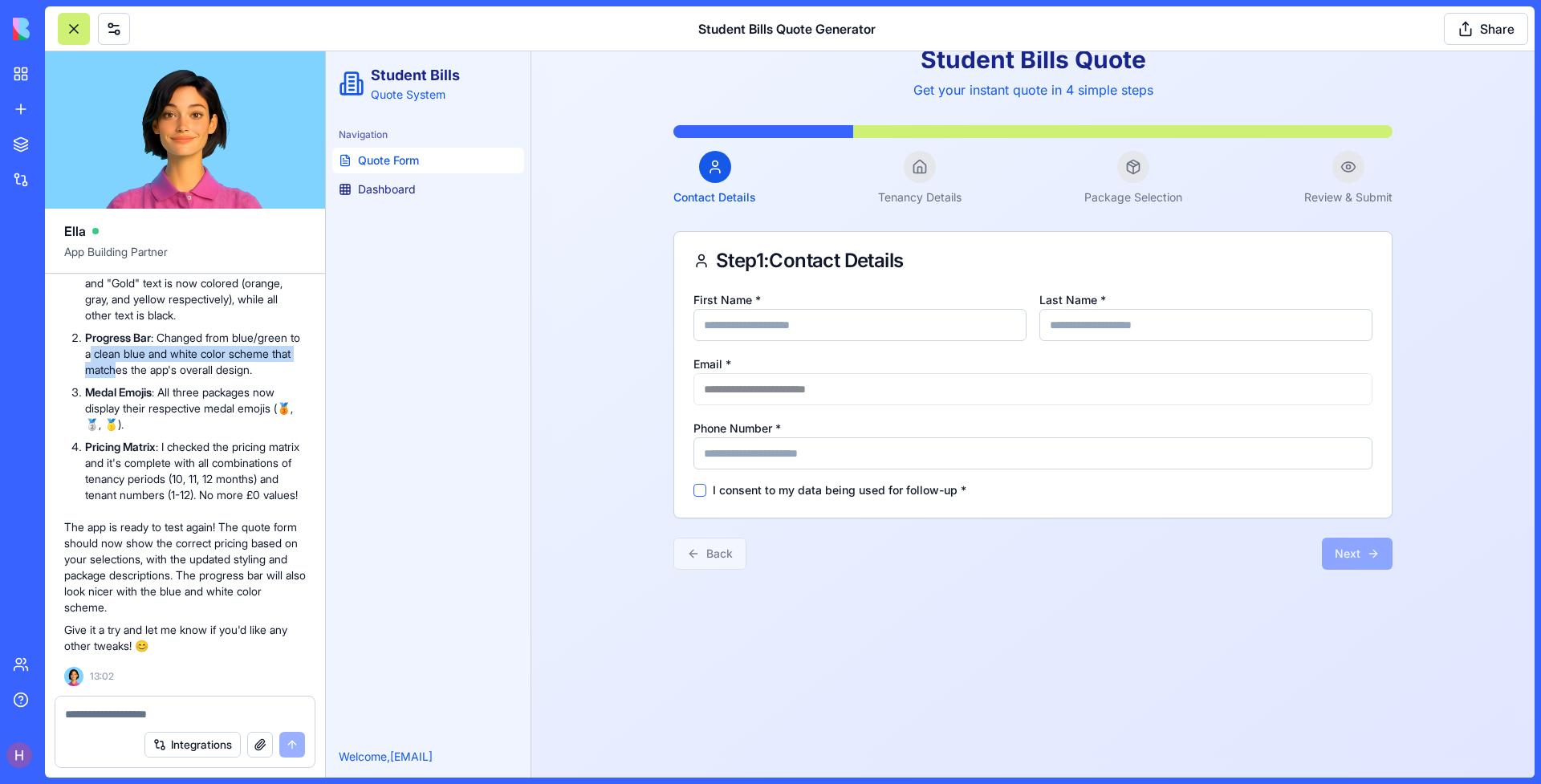 click on "Progress Bar : Changed from blue/green to a clean blue and white color scheme that matches the app's overall design." at bounding box center (195, 354) 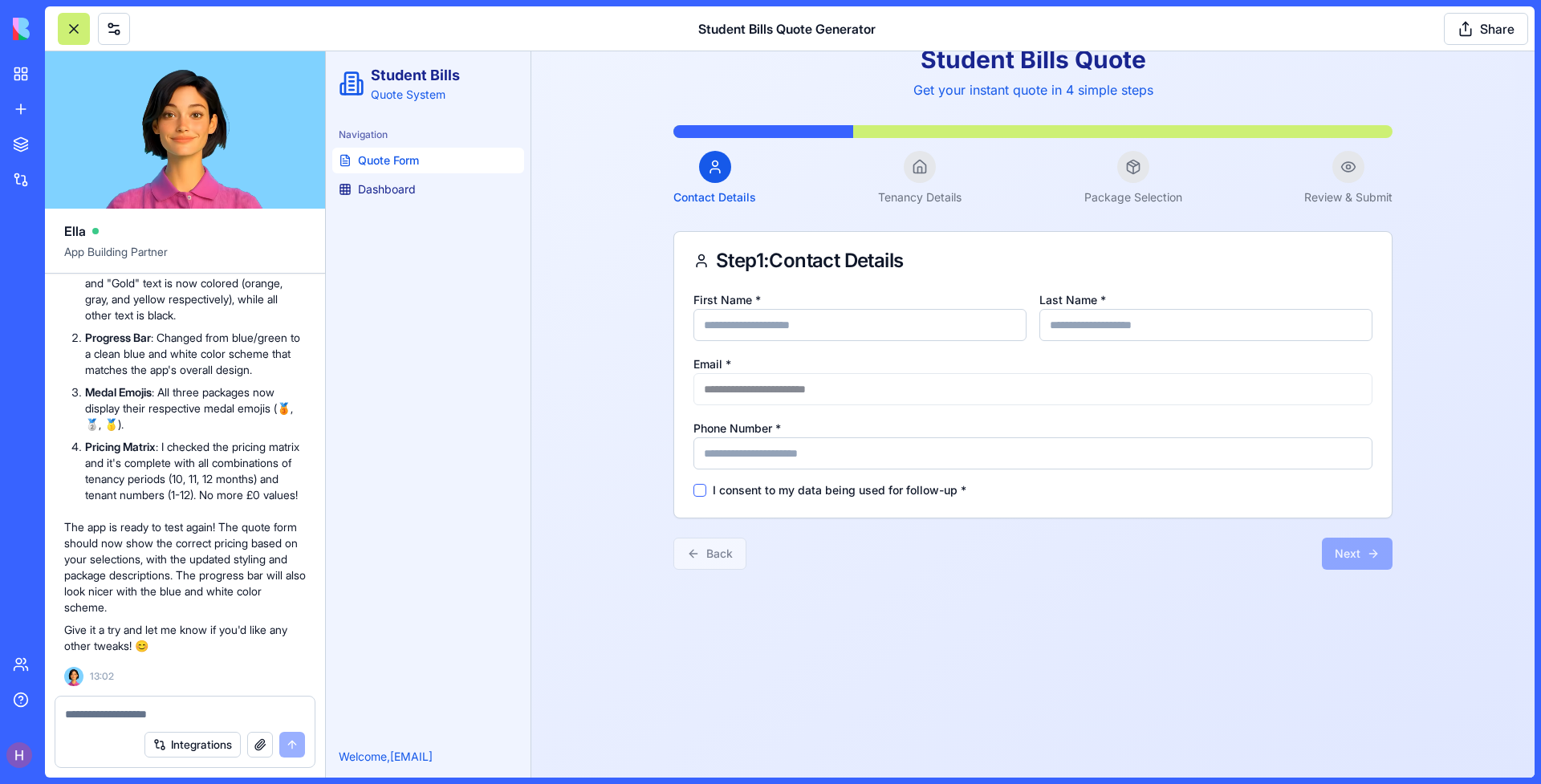 click on "Quote Form" at bounding box center [428, 160] 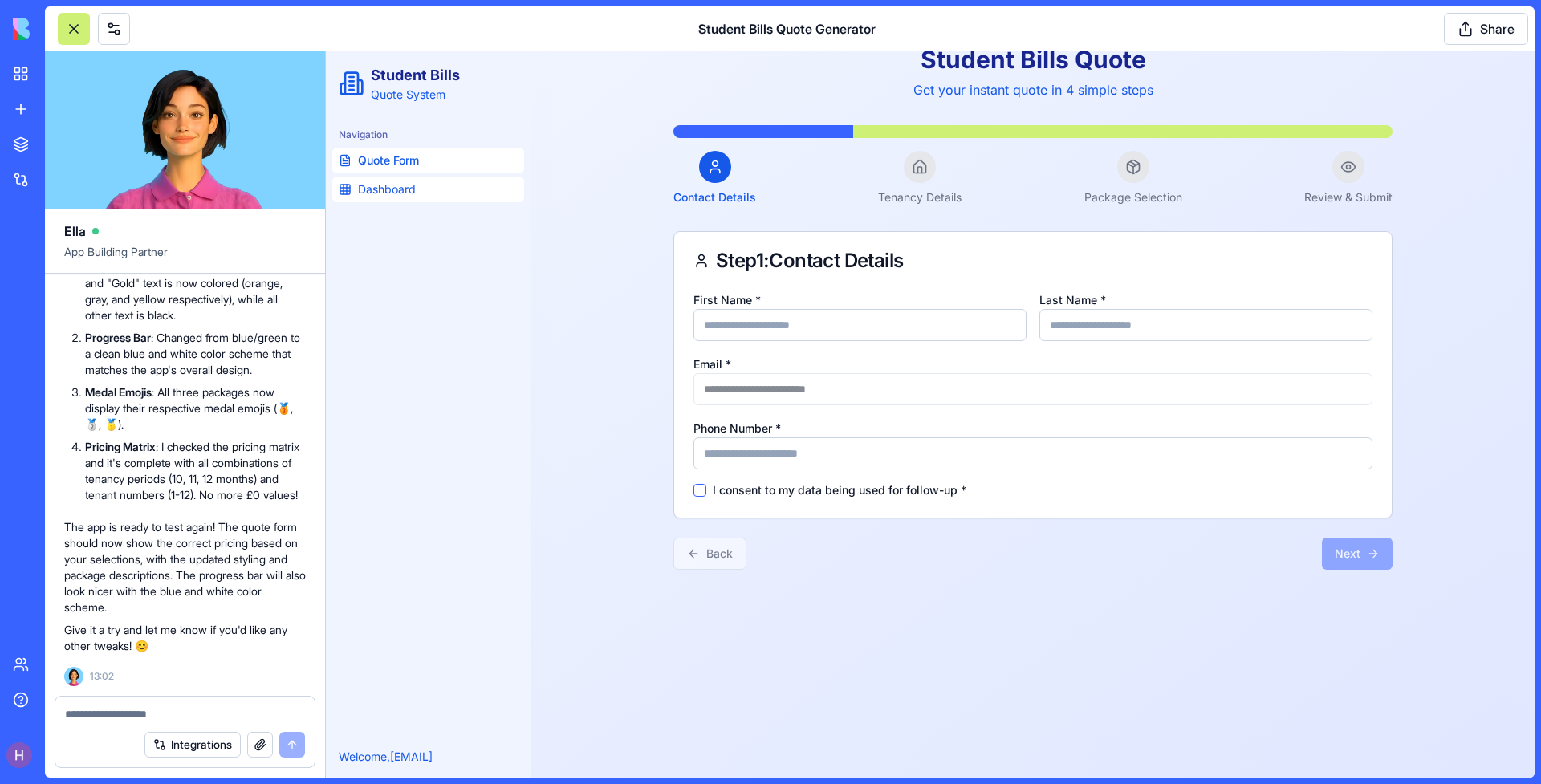 click on "Dashboard" at bounding box center (387, 189) 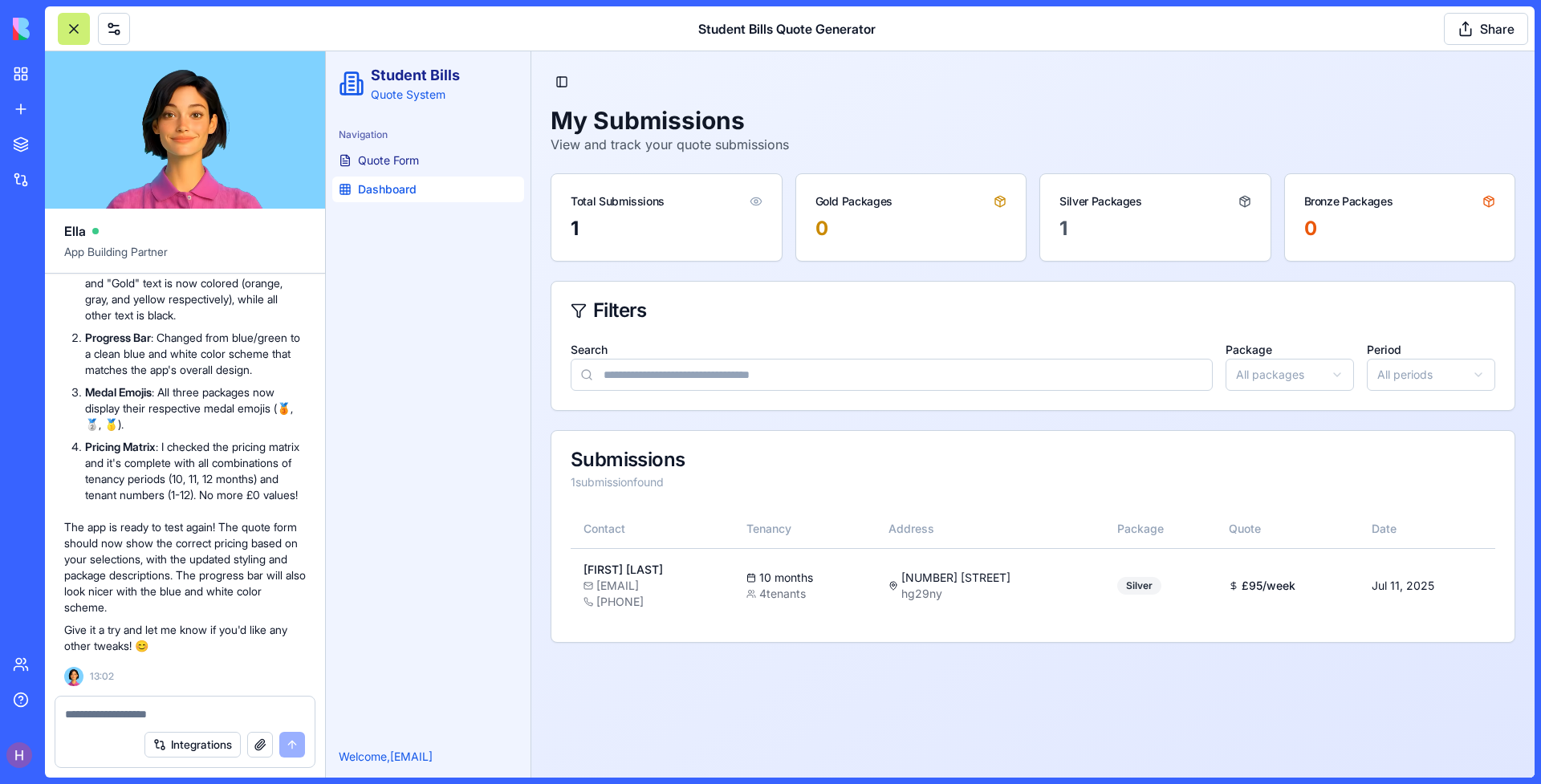 scroll, scrollTop: 0, scrollLeft: 0, axis: both 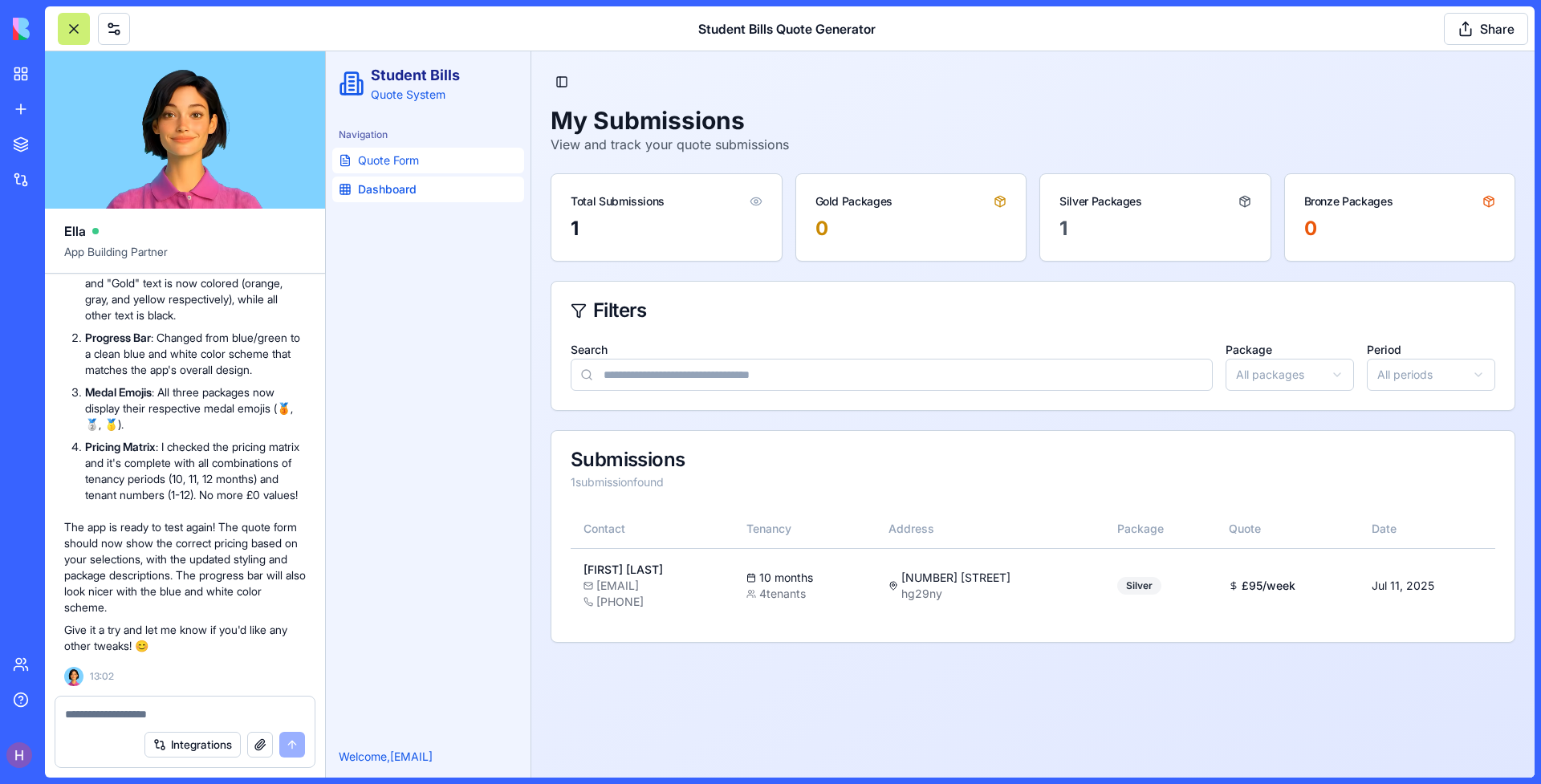 click on "Quote Form" at bounding box center (388, 160) 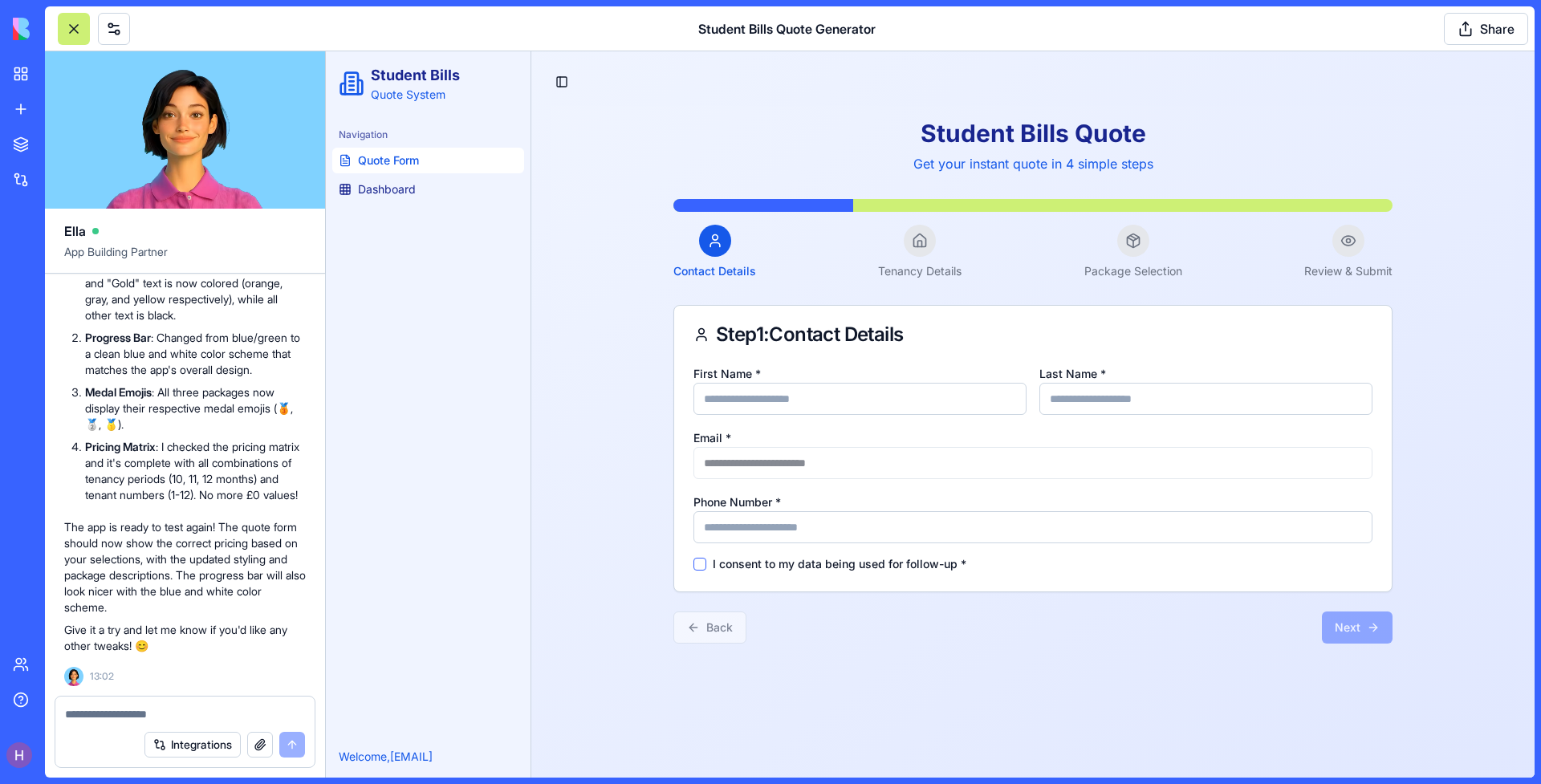 scroll, scrollTop: 6534, scrollLeft: 0, axis: vertical 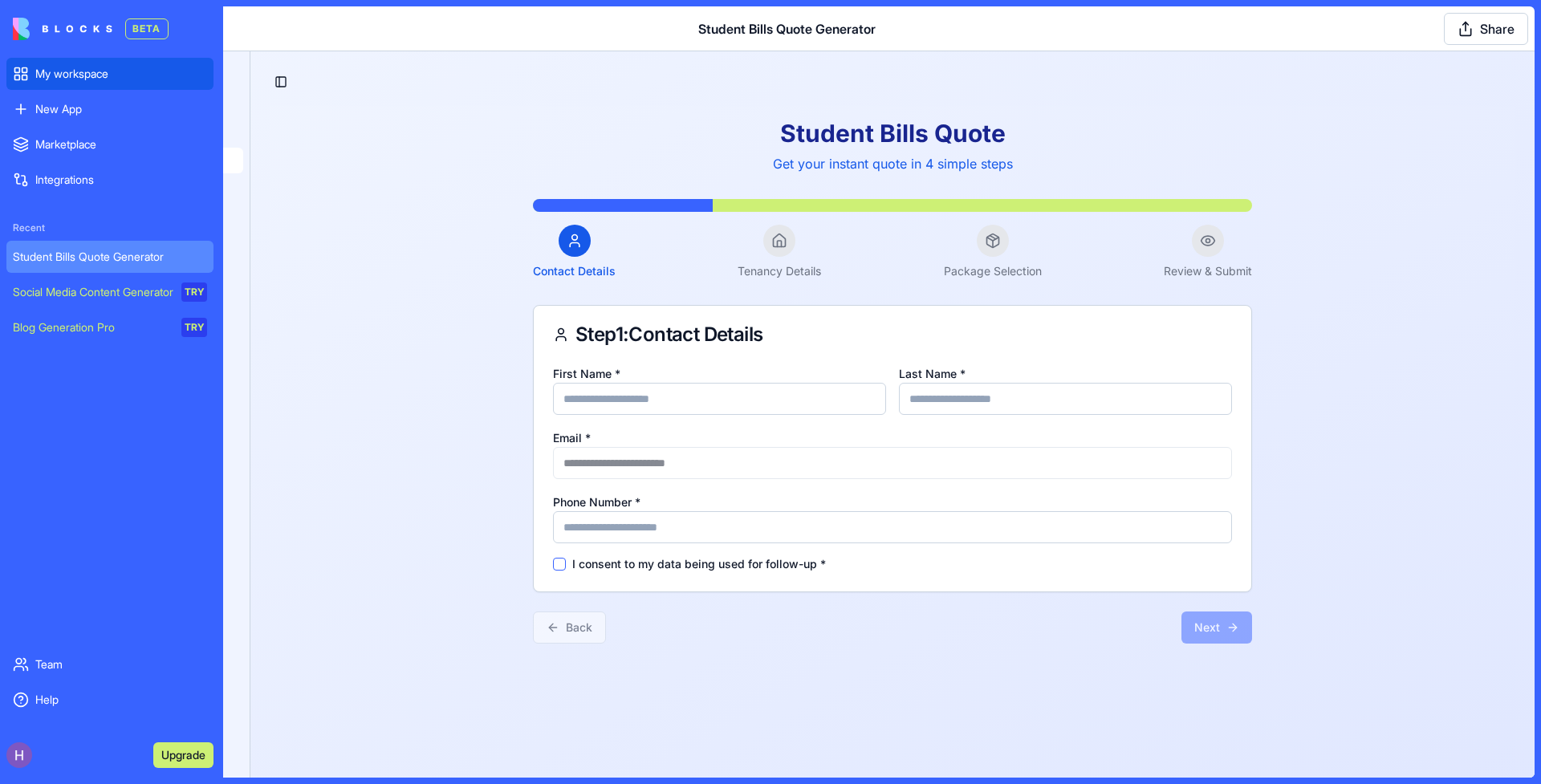 click on "My workspace" at bounding box center [110, 74] 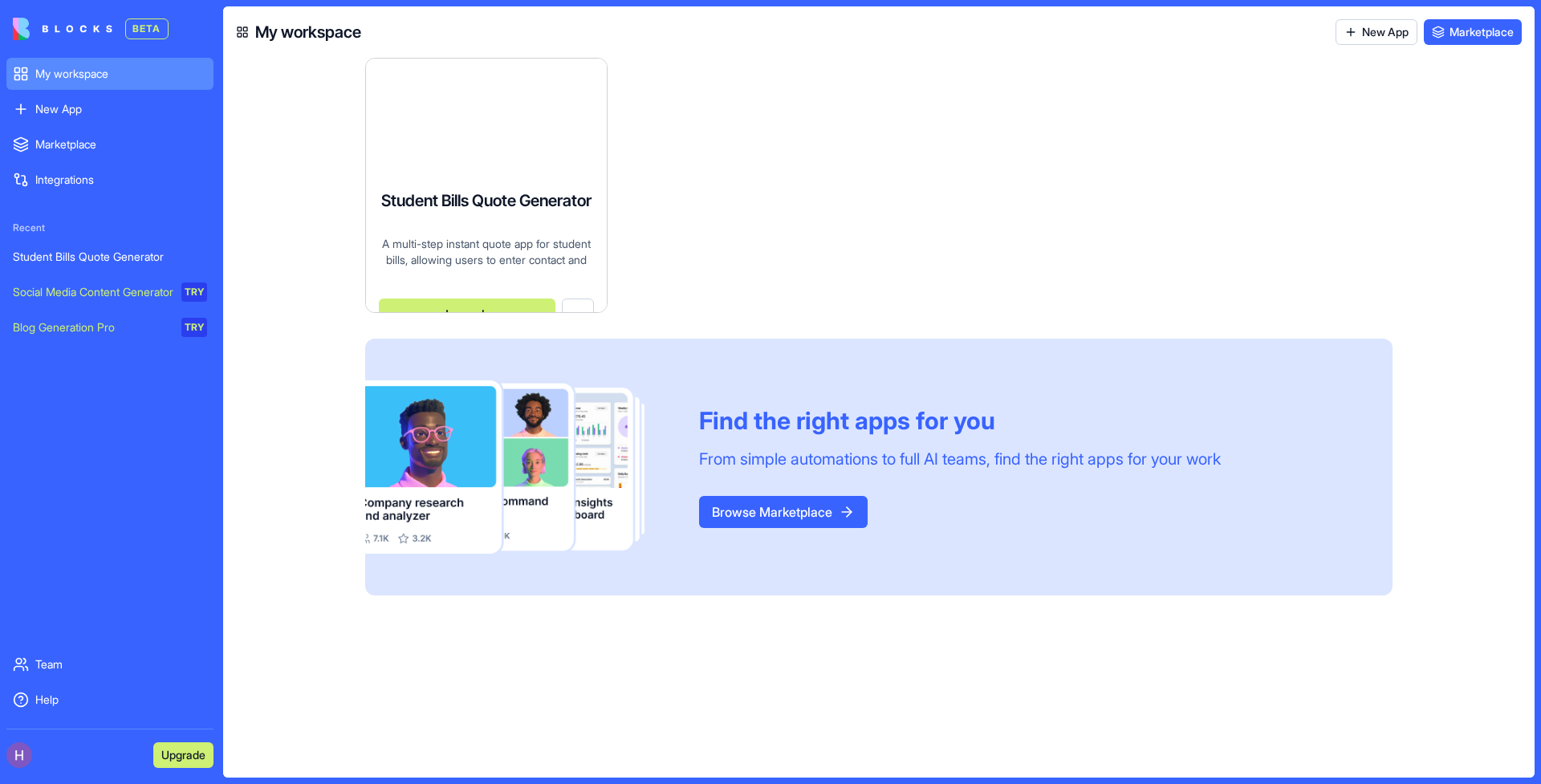click on "Student Bills Quote Generator A multi-step instant quote app for student bills, allowing users to enter contact and tenancy details, see live package prices, select a package, and submit their quote request. by Harry Vincent Launch" at bounding box center [486, 185] 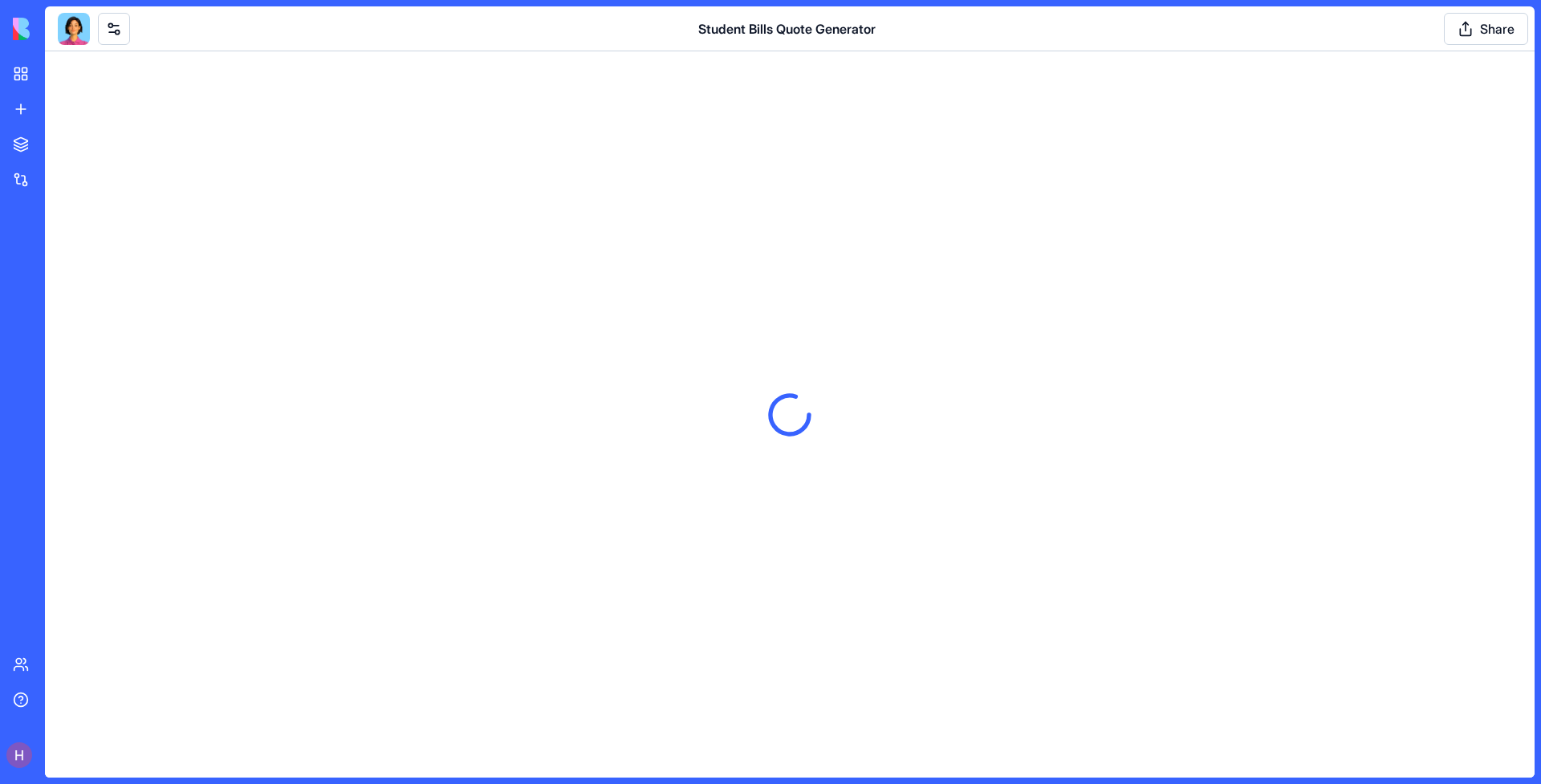 scroll, scrollTop: 0, scrollLeft: 0, axis: both 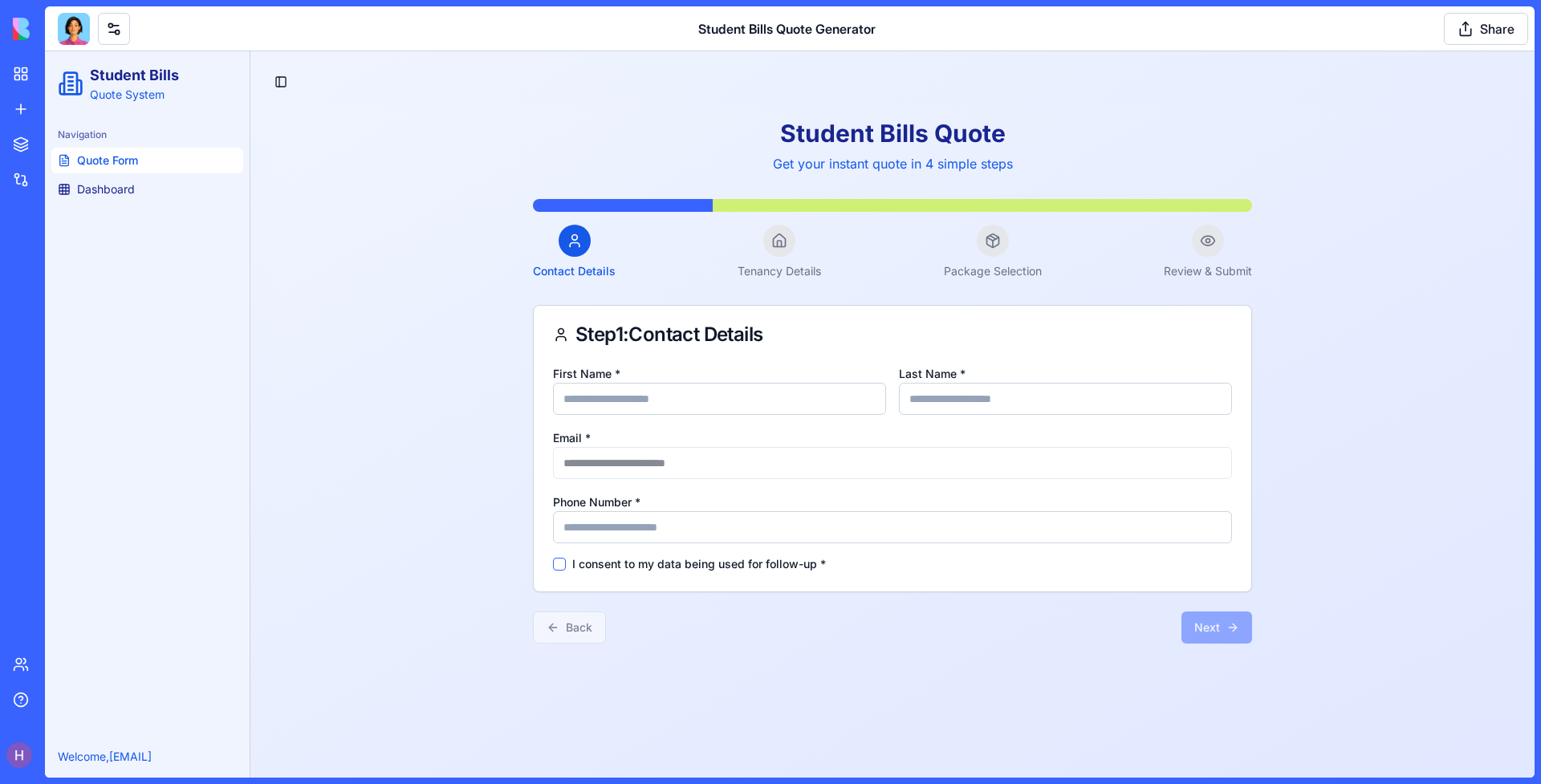 click at bounding box center [74, 29] 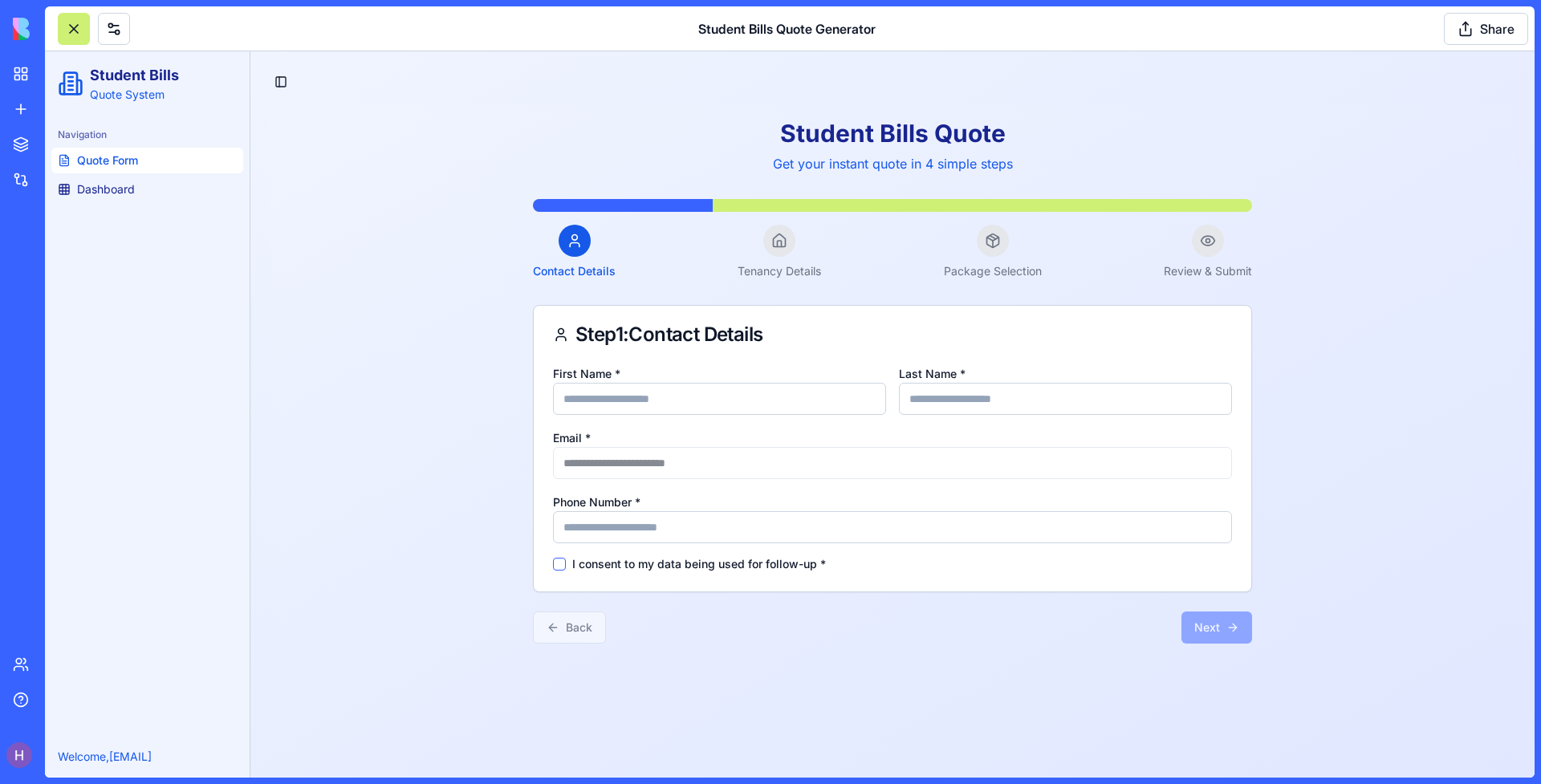scroll, scrollTop: 6534, scrollLeft: 0, axis: vertical 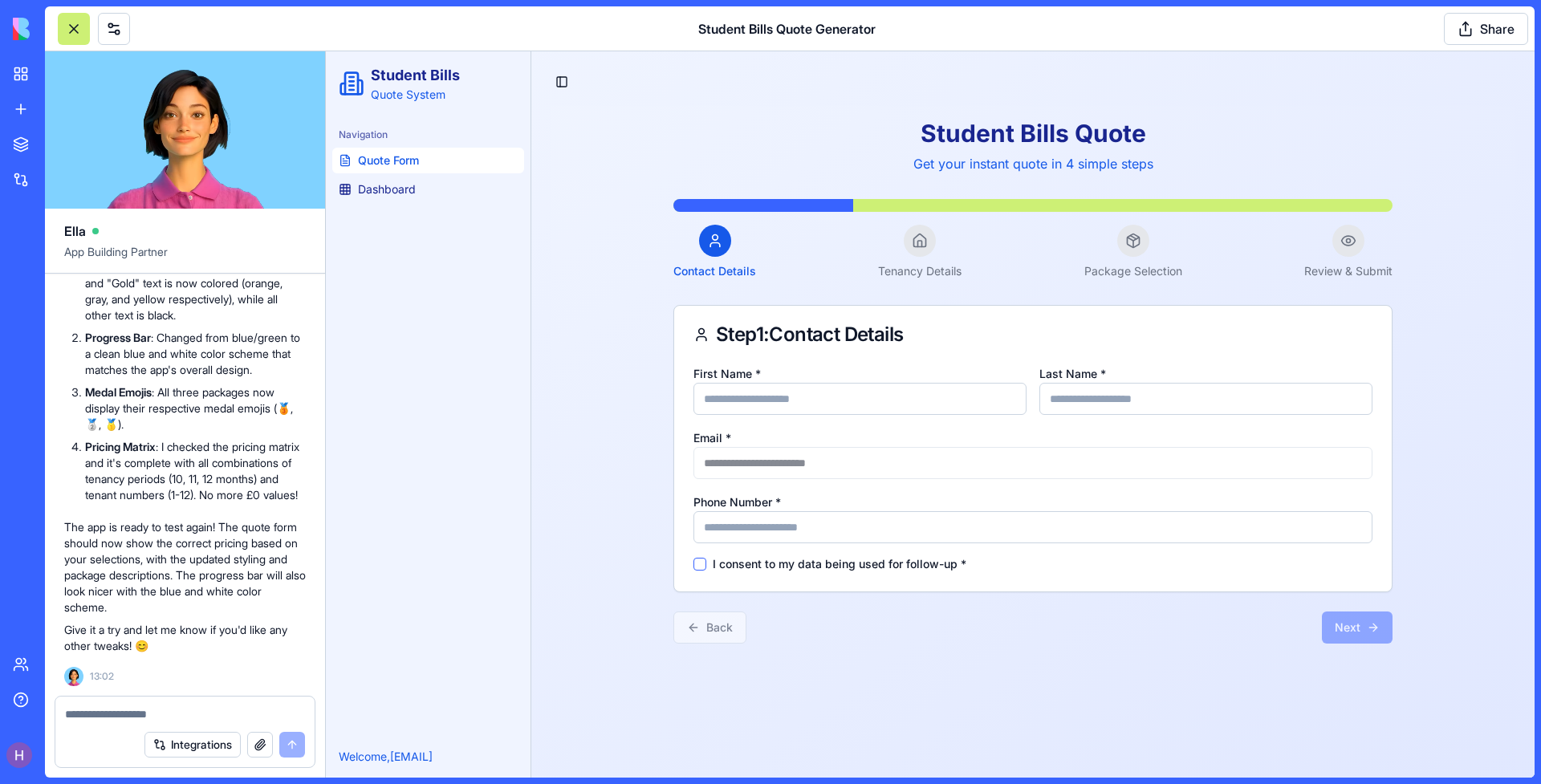 click on "**********" at bounding box center (1033, 468) 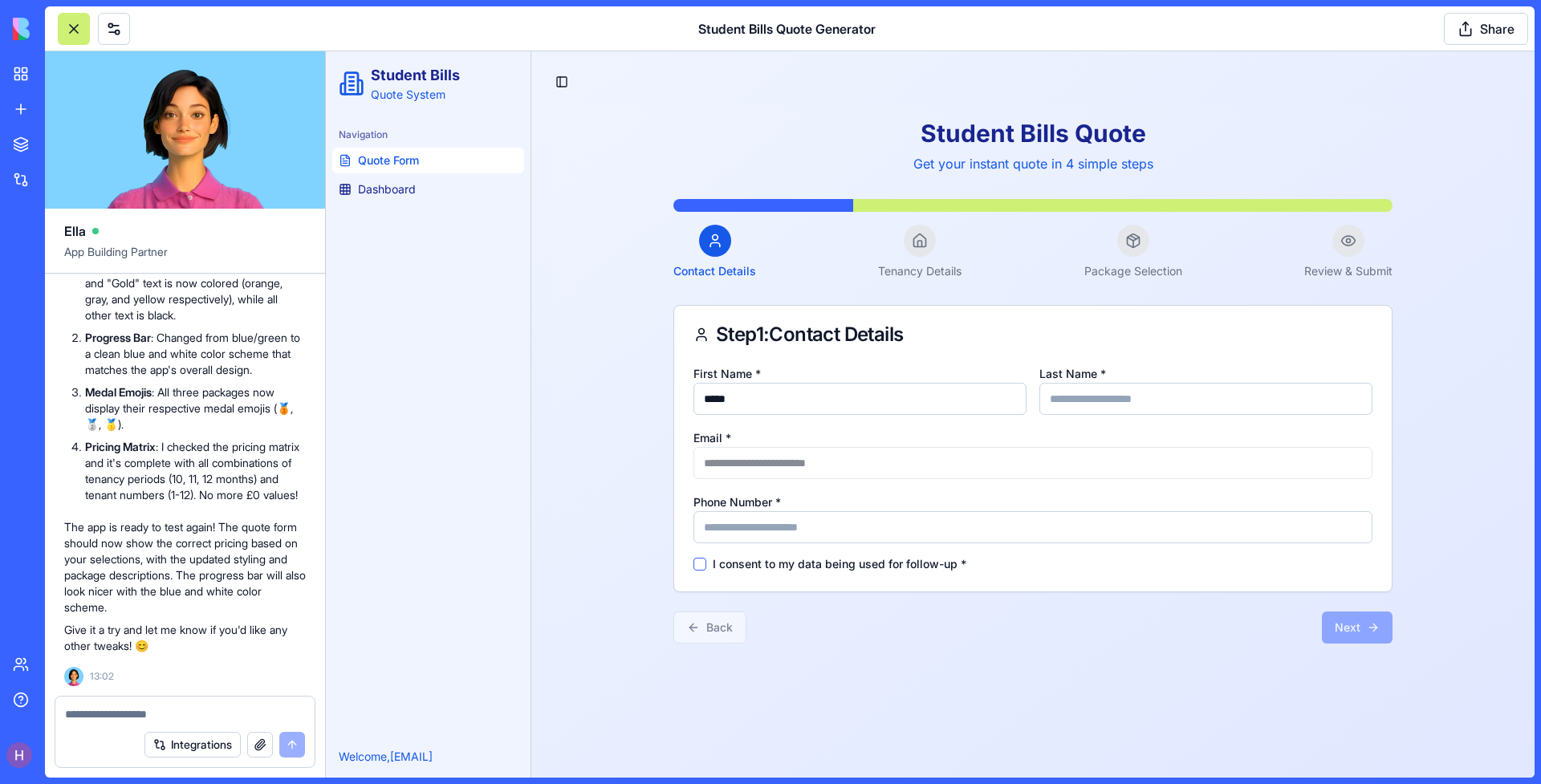 type on "*******" 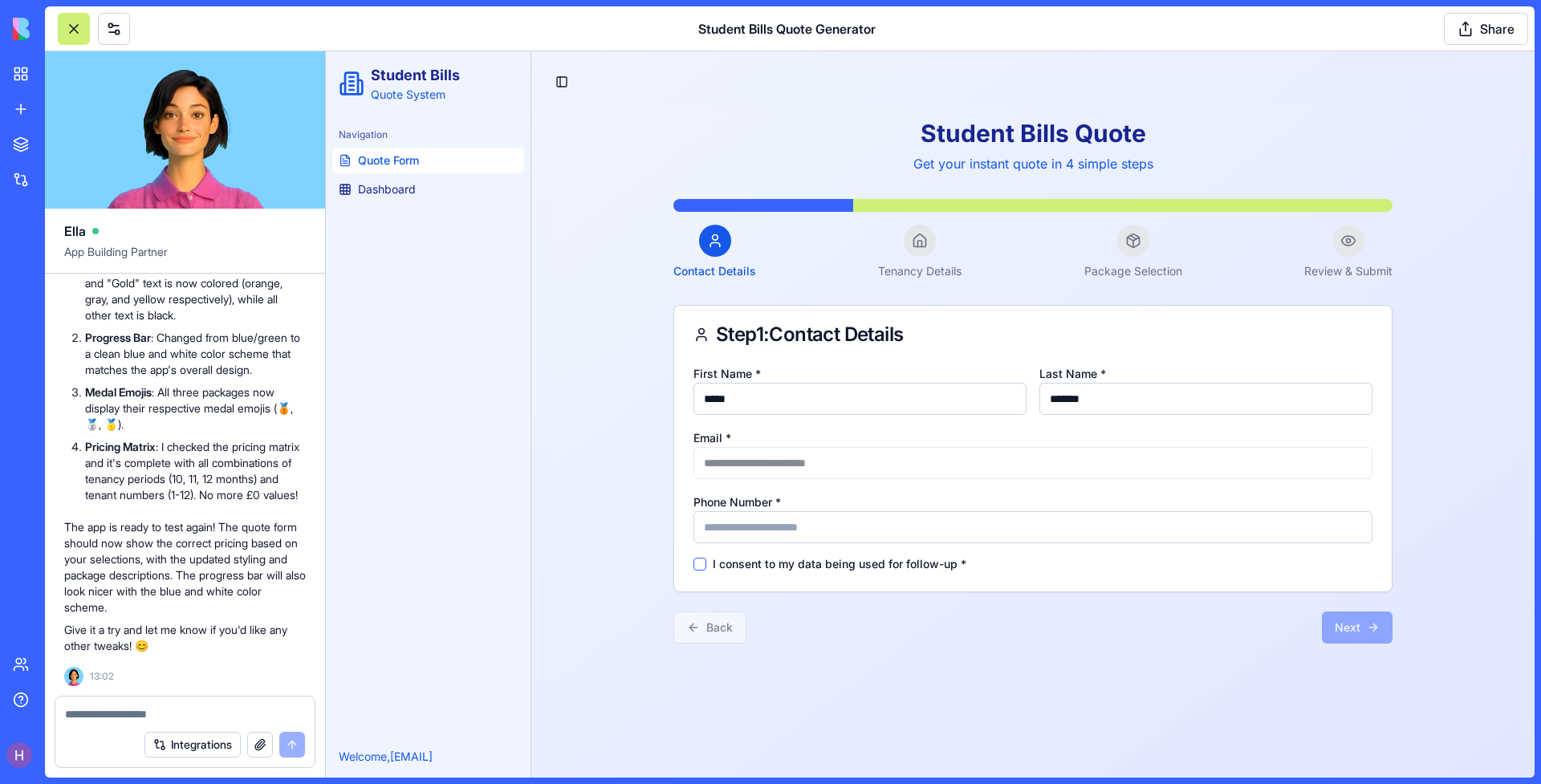 type on "**********" 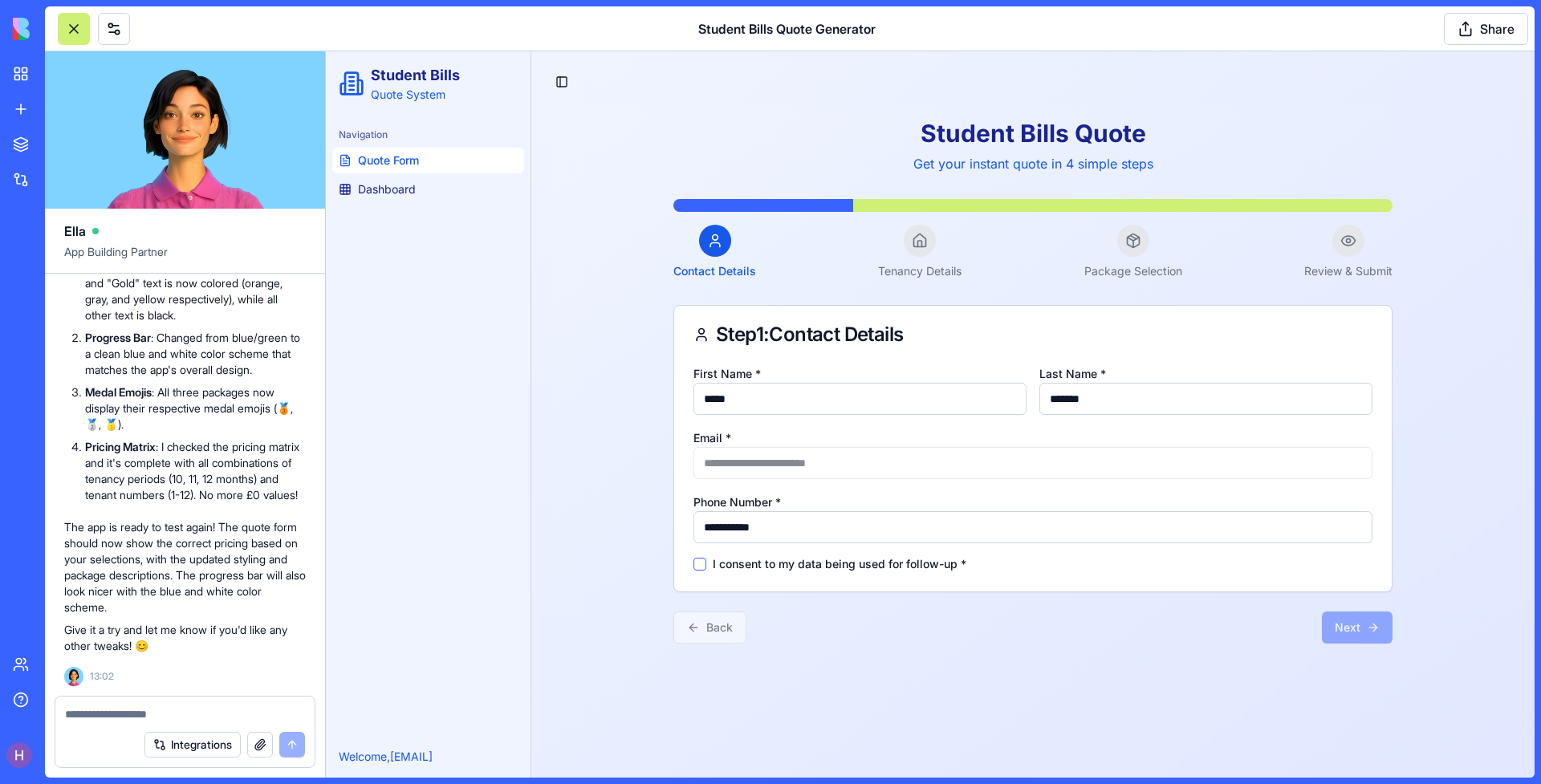 click on "I consent to my data being used for follow-up *" at bounding box center (840, 564) 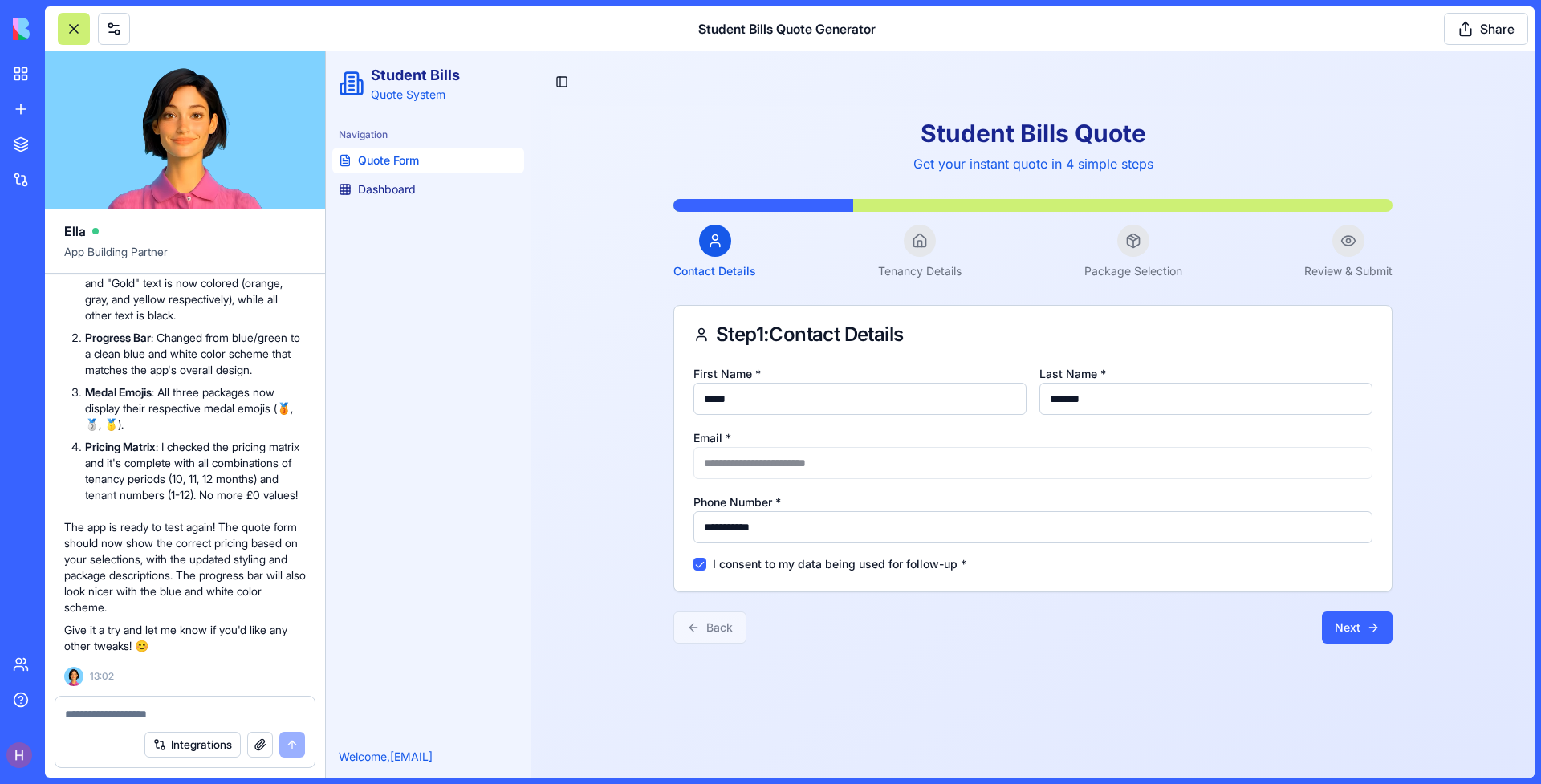 click on "**********" at bounding box center (1033, 469) 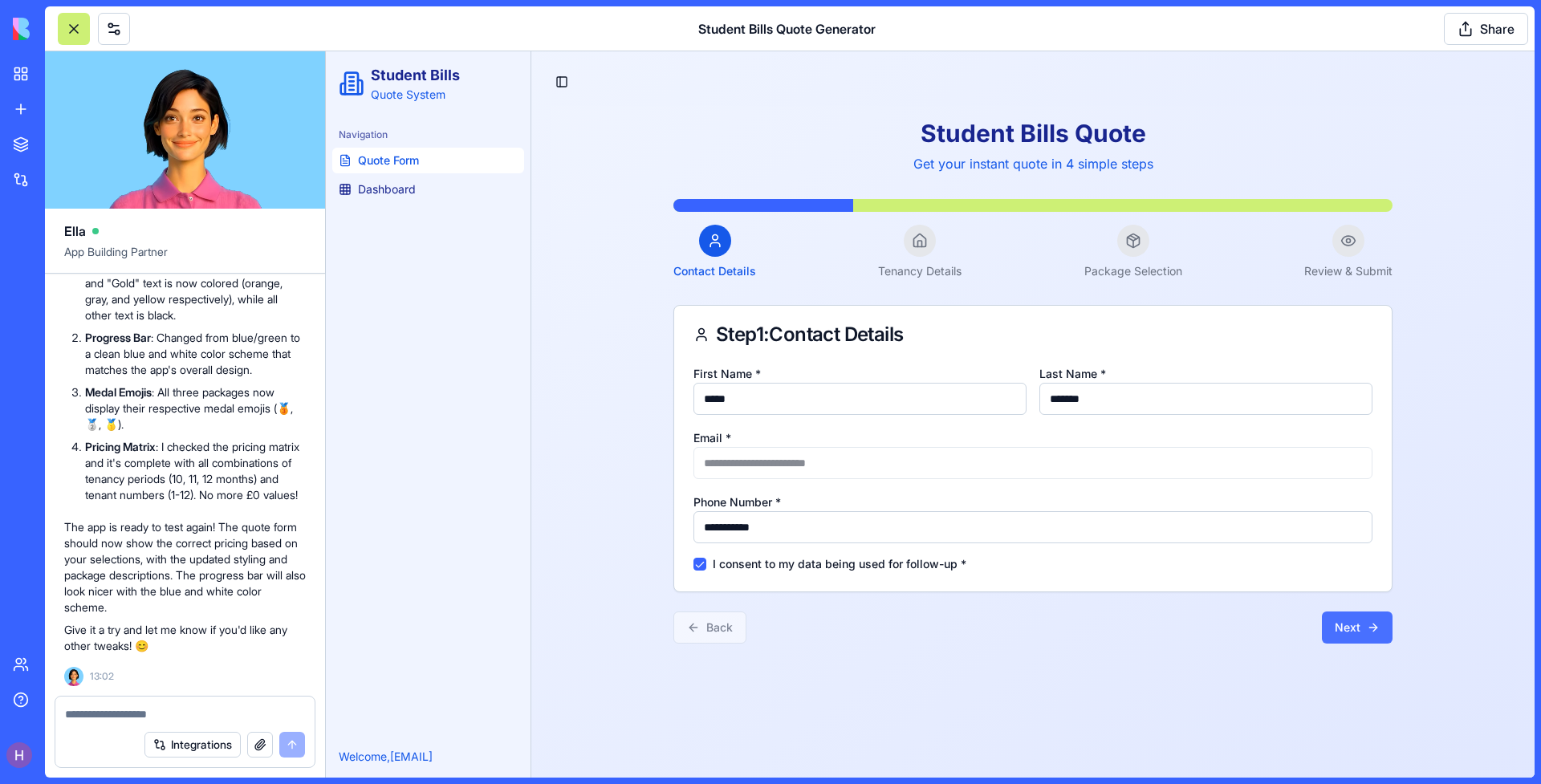 click on "Next" at bounding box center (1357, 628) 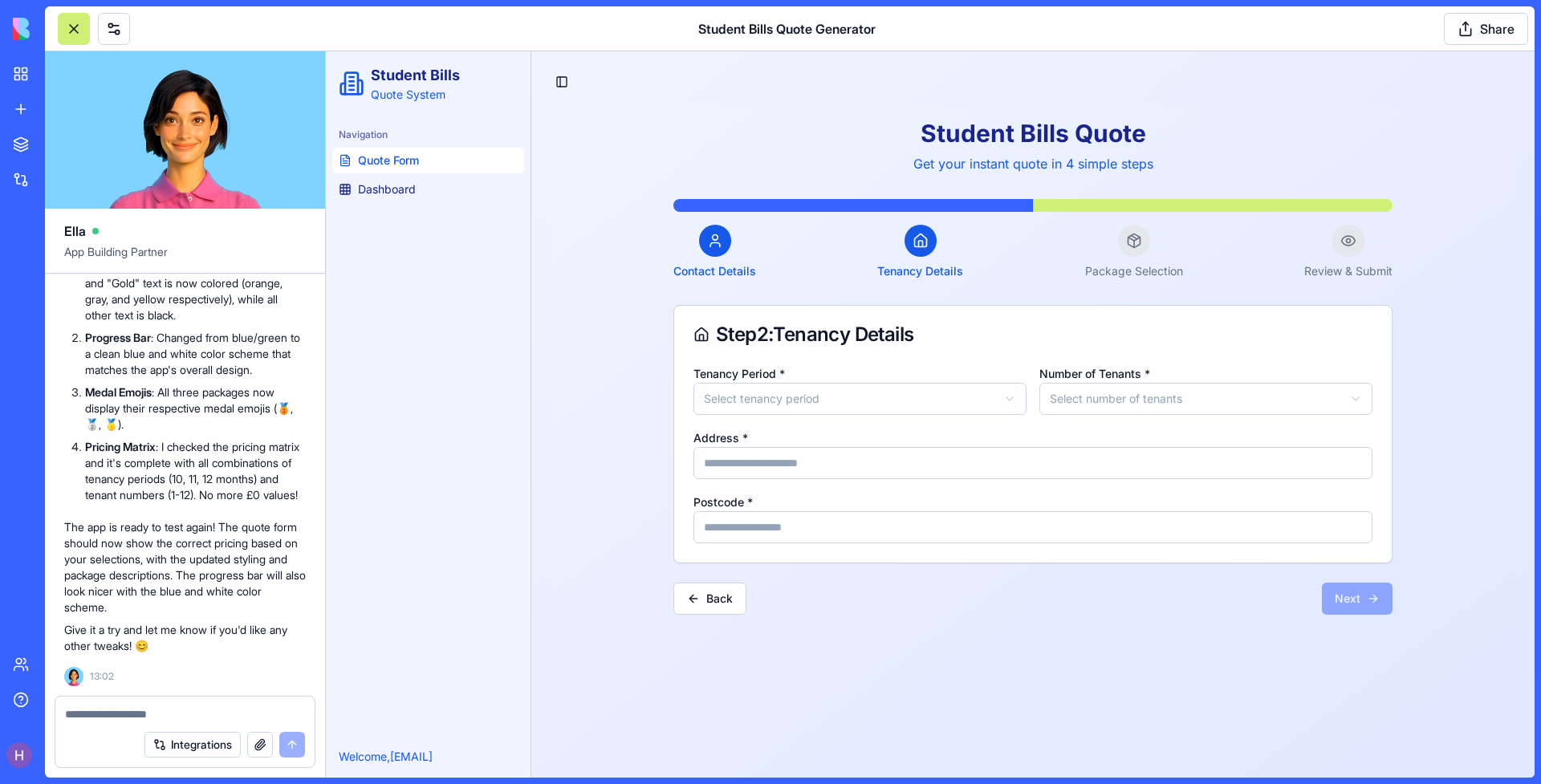 click on "Student Bills Quote System Navigation Quote Form Dashboard Welcome,  hazzyvincent101@gmail.com Toggle Sidebar Student Bills Quote Get your instant quote in 4 simple steps Contact Details Tenancy Details Package Selection Review & Submit Step  2 :  Tenancy Details Tenancy Period * Select tenancy period Number of Tenants * Select number of tenants Address * Postcode * Back Next" at bounding box center (930, 451) 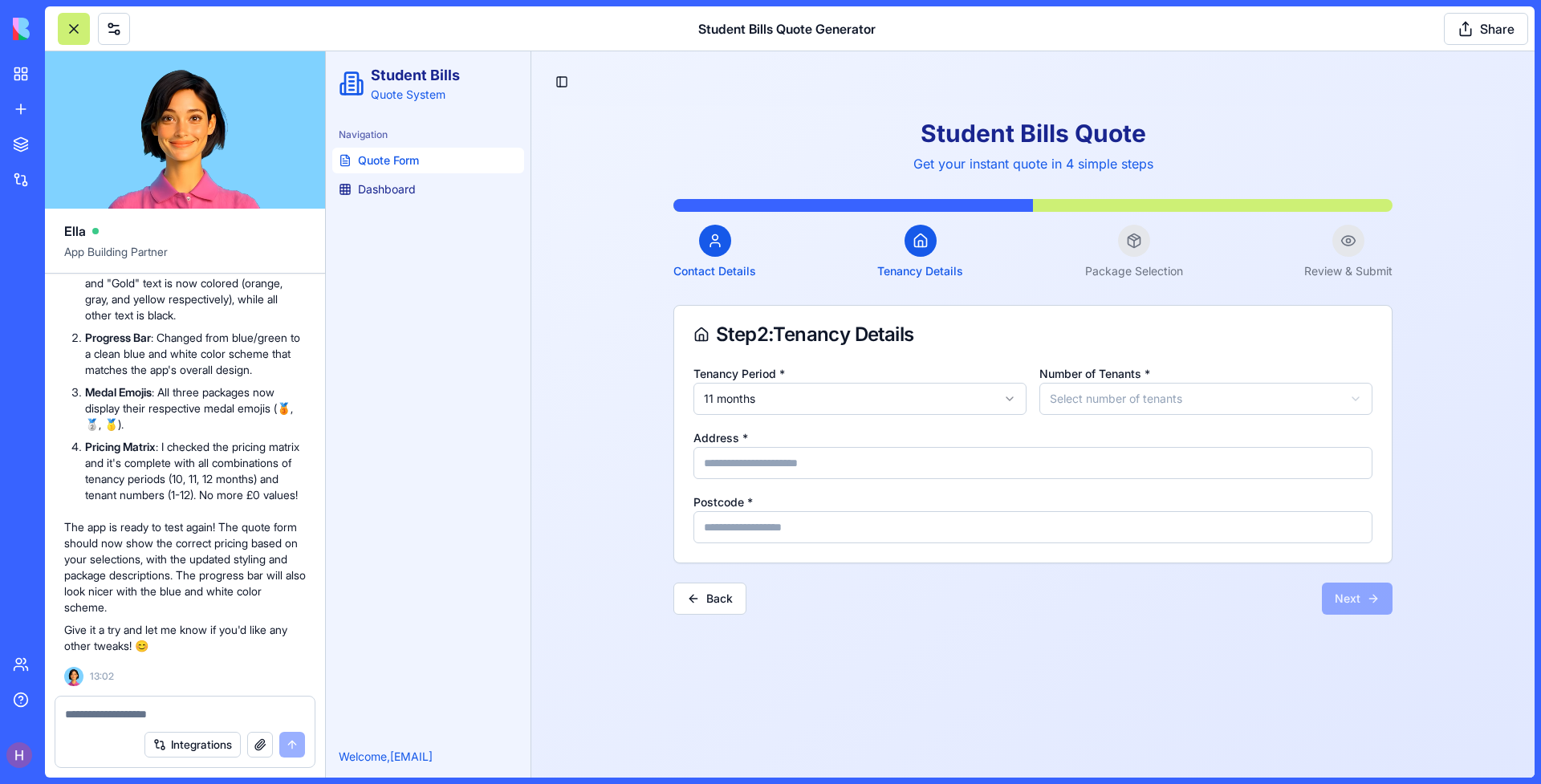 click on "Student Bills Quote System Navigation Quote Form Dashboard Welcome,  hazzyvincent101@gmail.com Toggle Sidebar Student Bills Quote Get your instant quote in 4 simple steps Contact Details Tenancy Details Package Selection Review & Submit Step  2 :  Tenancy Details Tenancy Period * 11 months Number of Tenants * Select number of tenants Address * Postcode * Back Next" at bounding box center (930, 451) 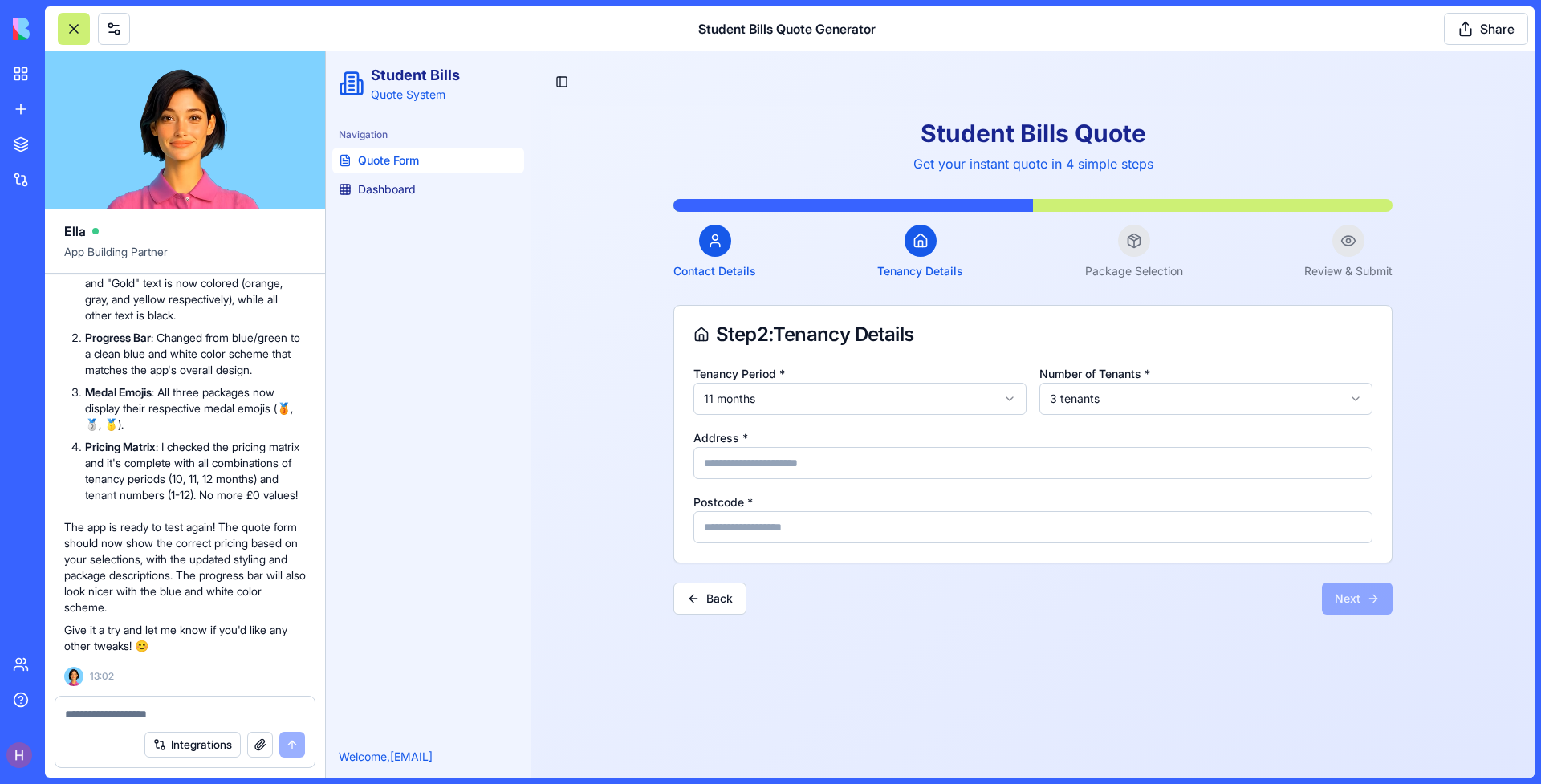 type on "**********" 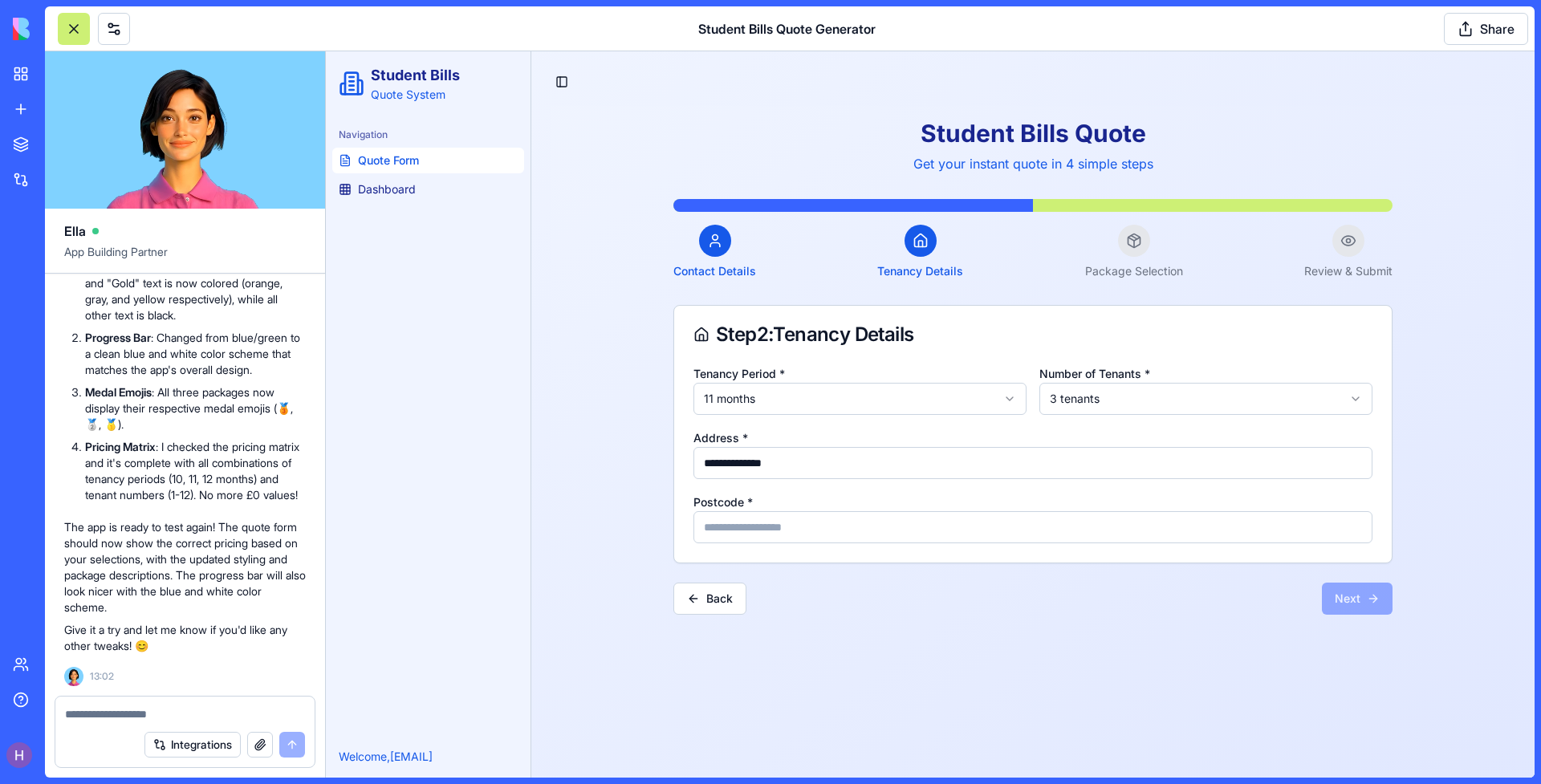 type on "*******" 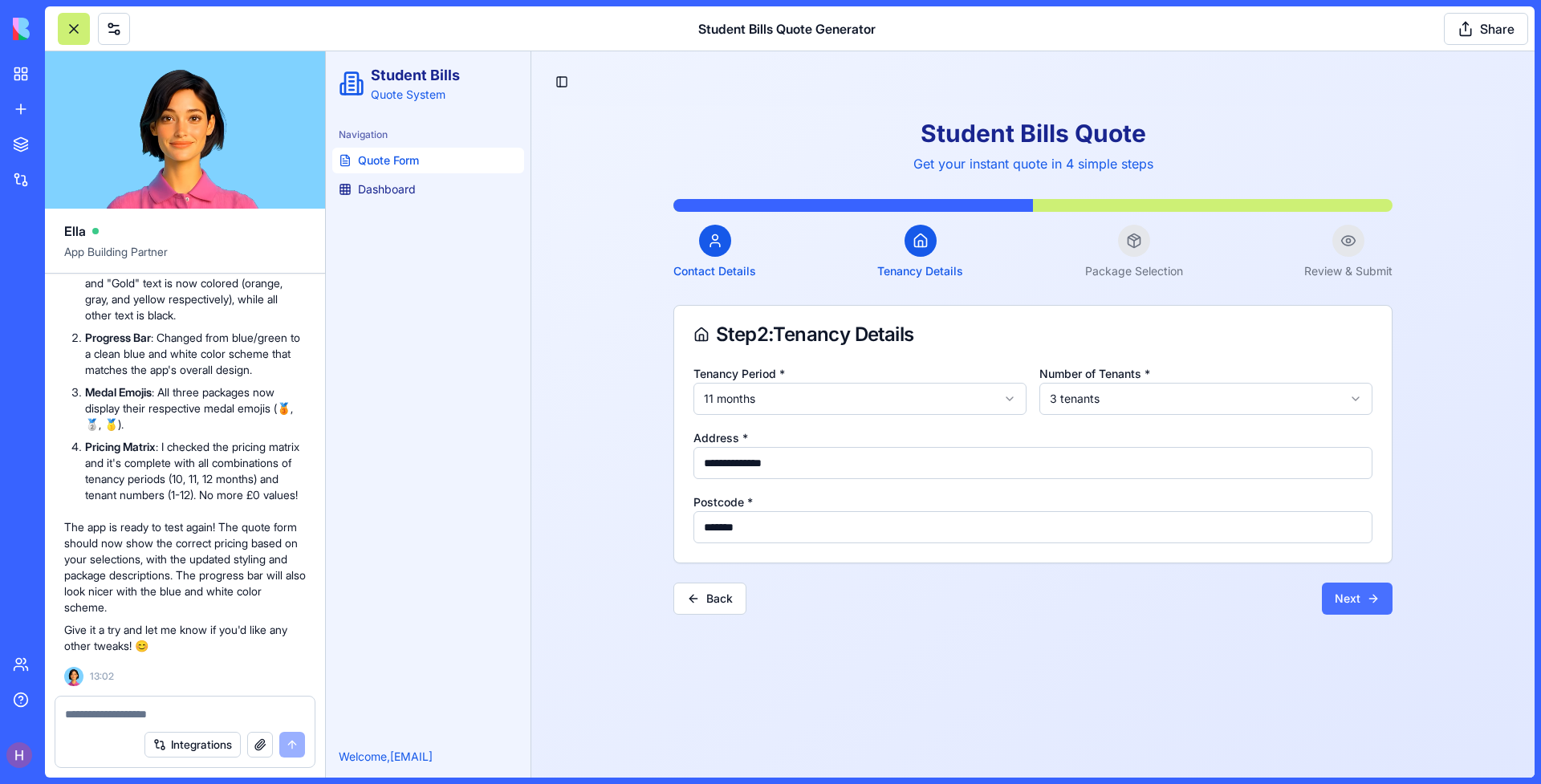 click on "Next" at bounding box center (1357, 599) 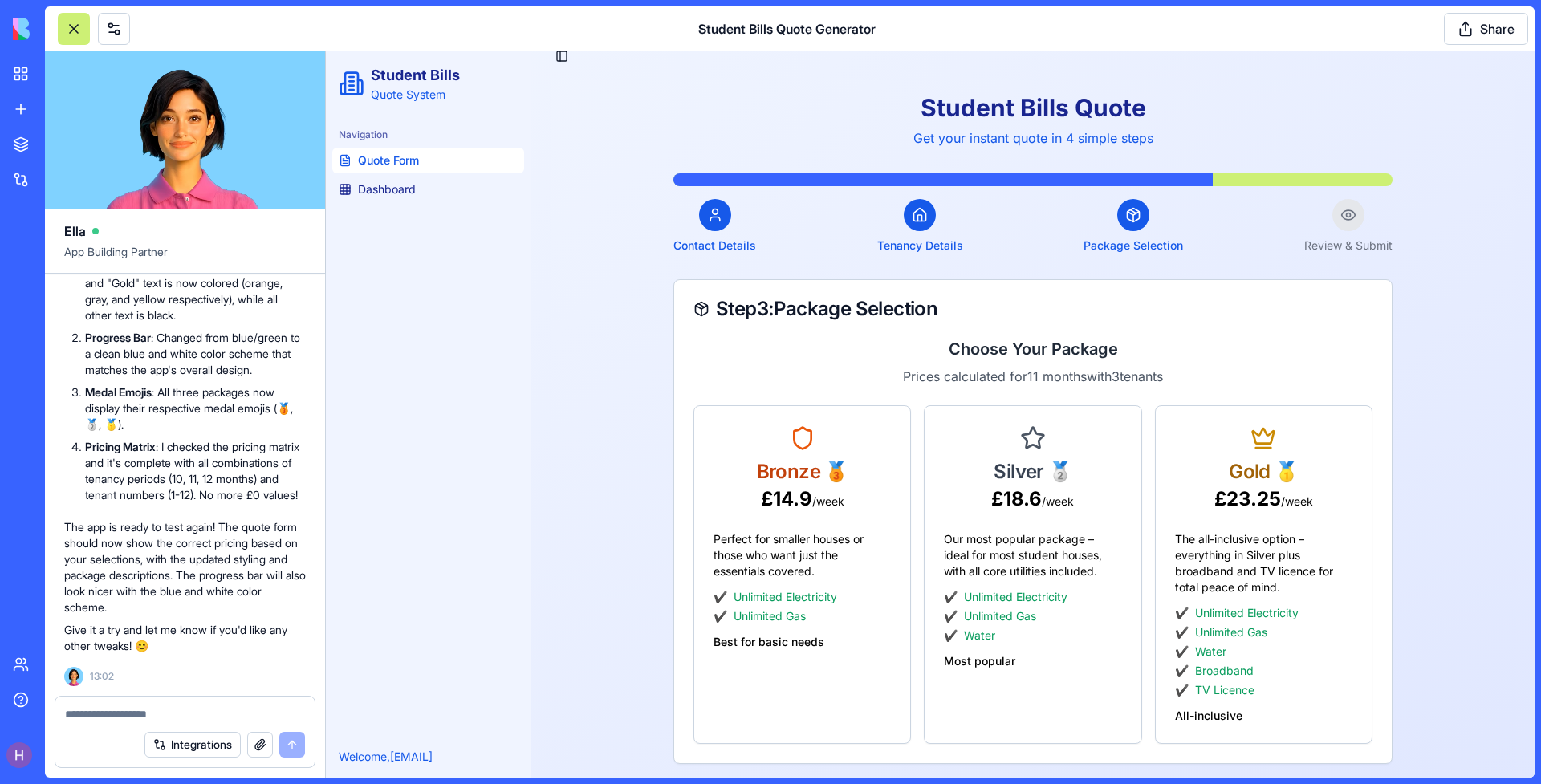 scroll, scrollTop: 95, scrollLeft: 0, axis: vertical 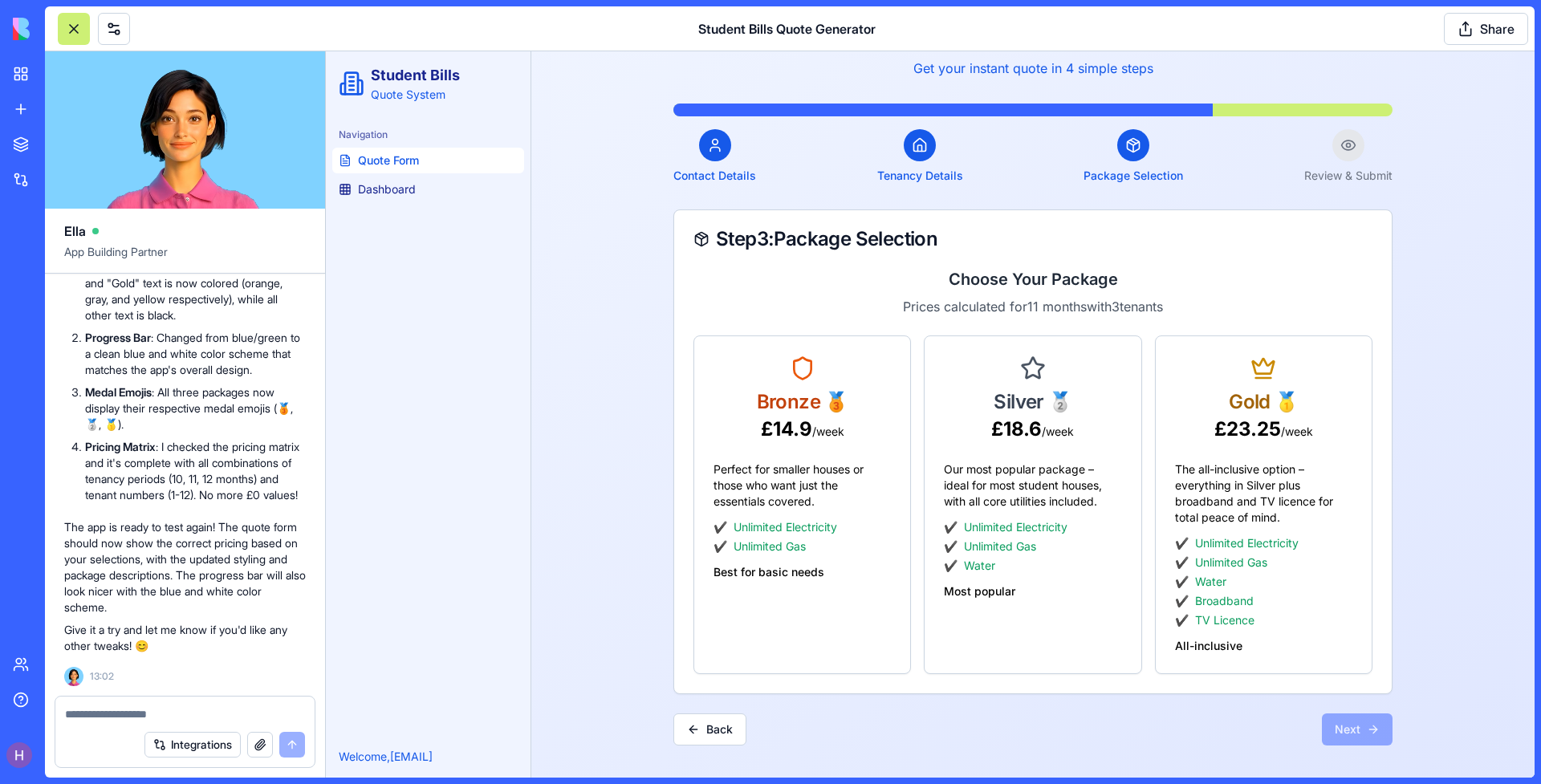 click at bounding box center [185, 714] 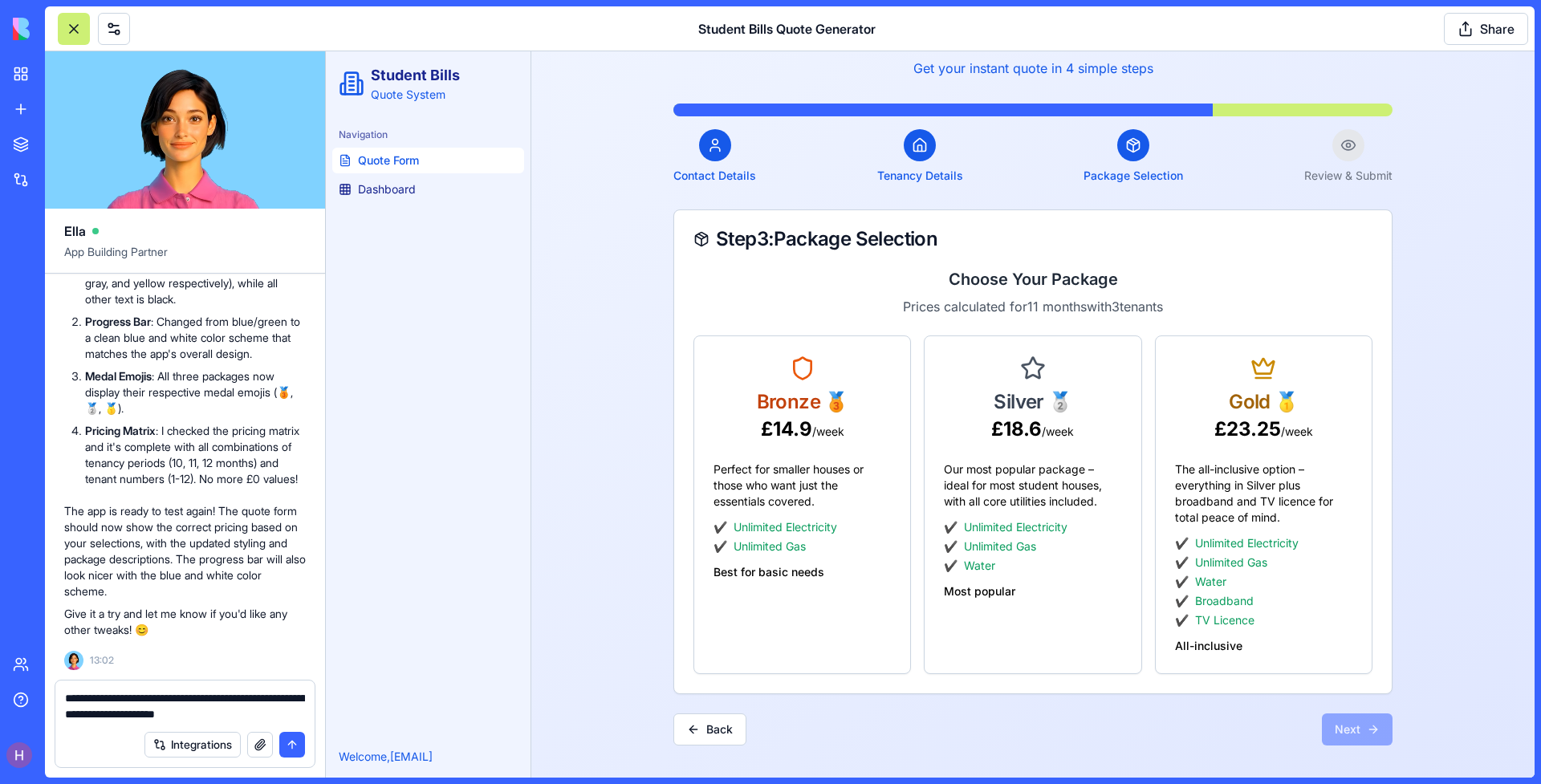 type on "**********" 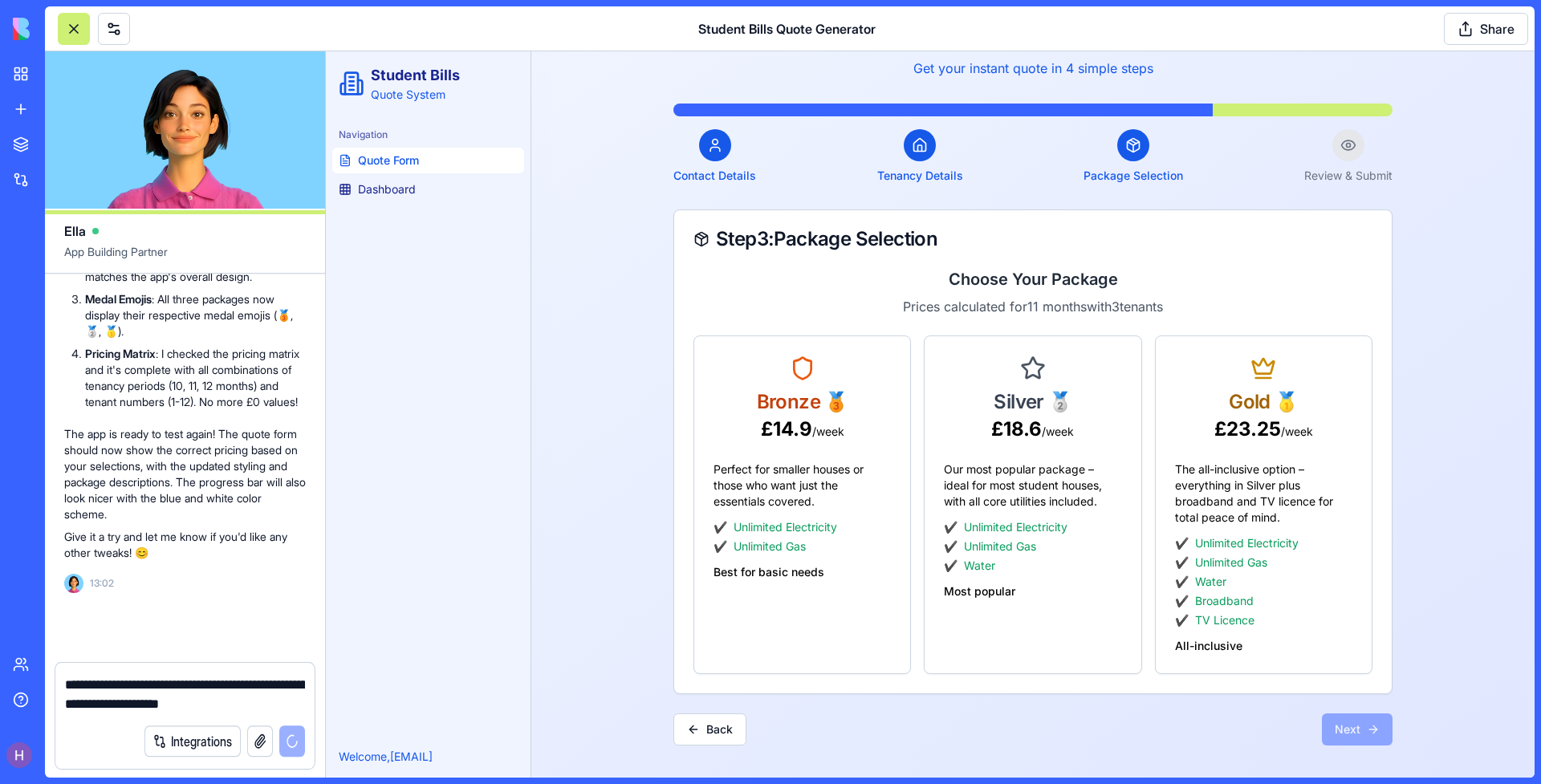 type 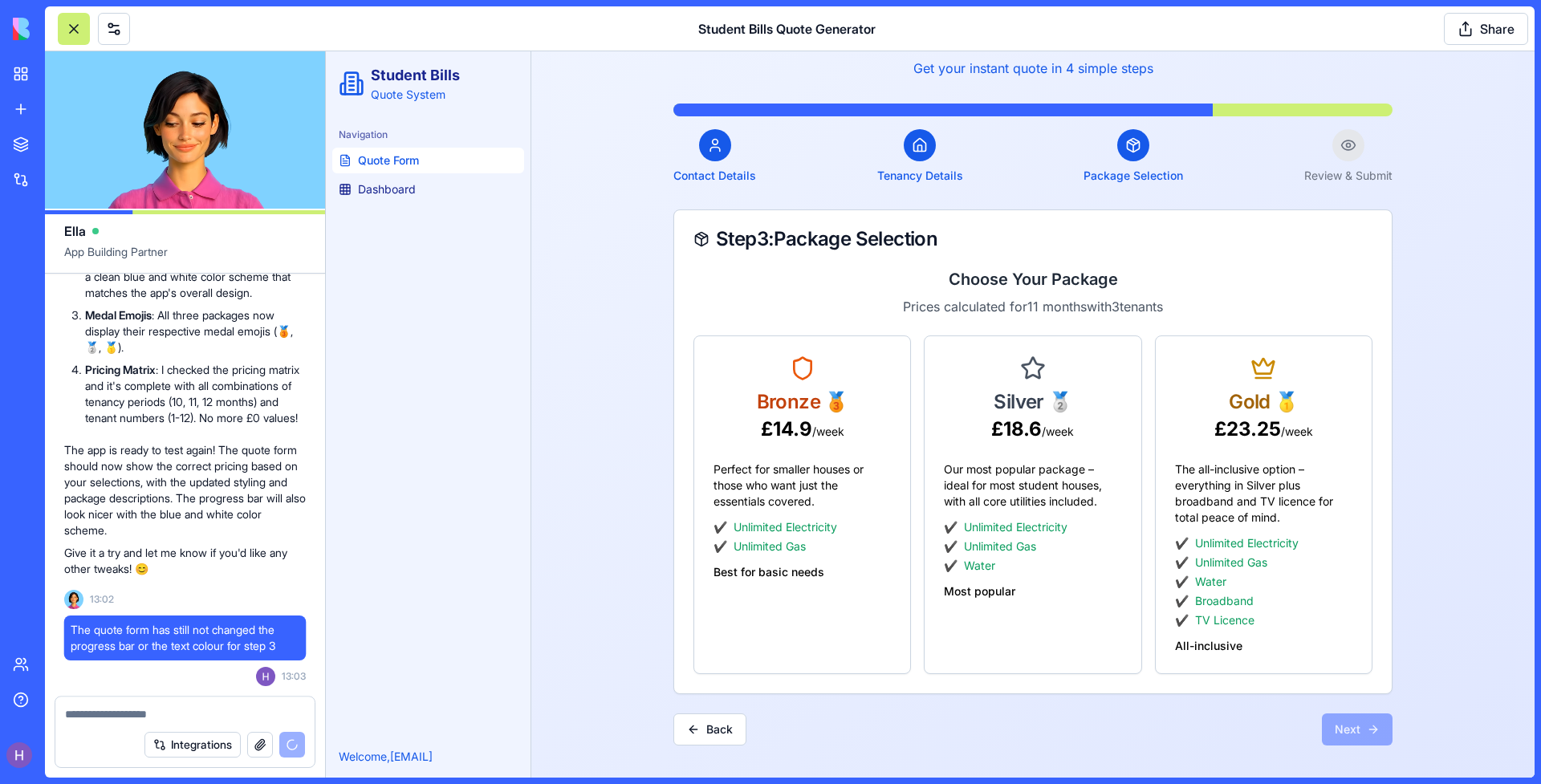 scroll, scrollTop: 6611, scrollLeft: 0, axis: vertical 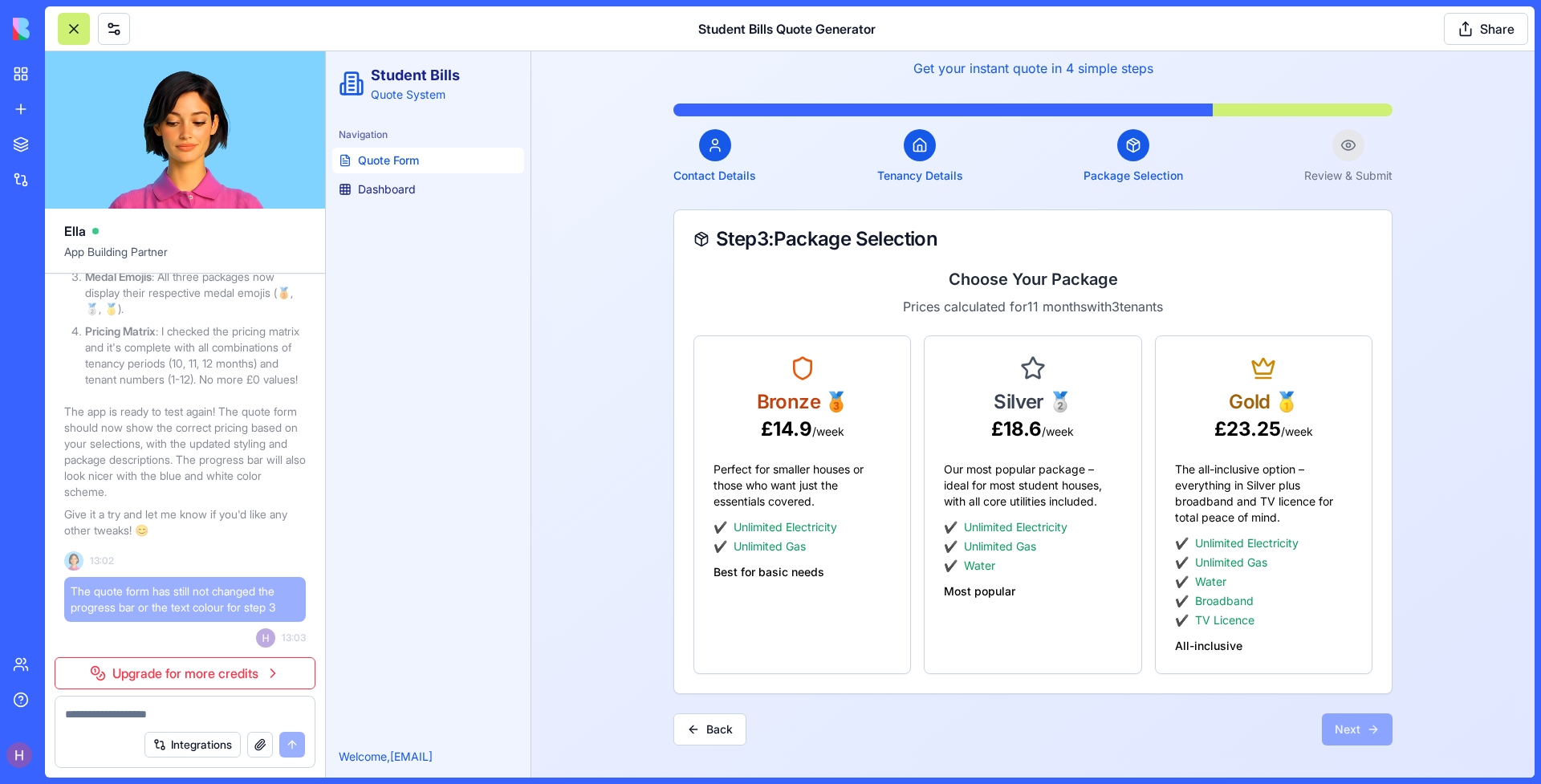 click on "Upgrade for more credits" at bounding box center [185, 673] 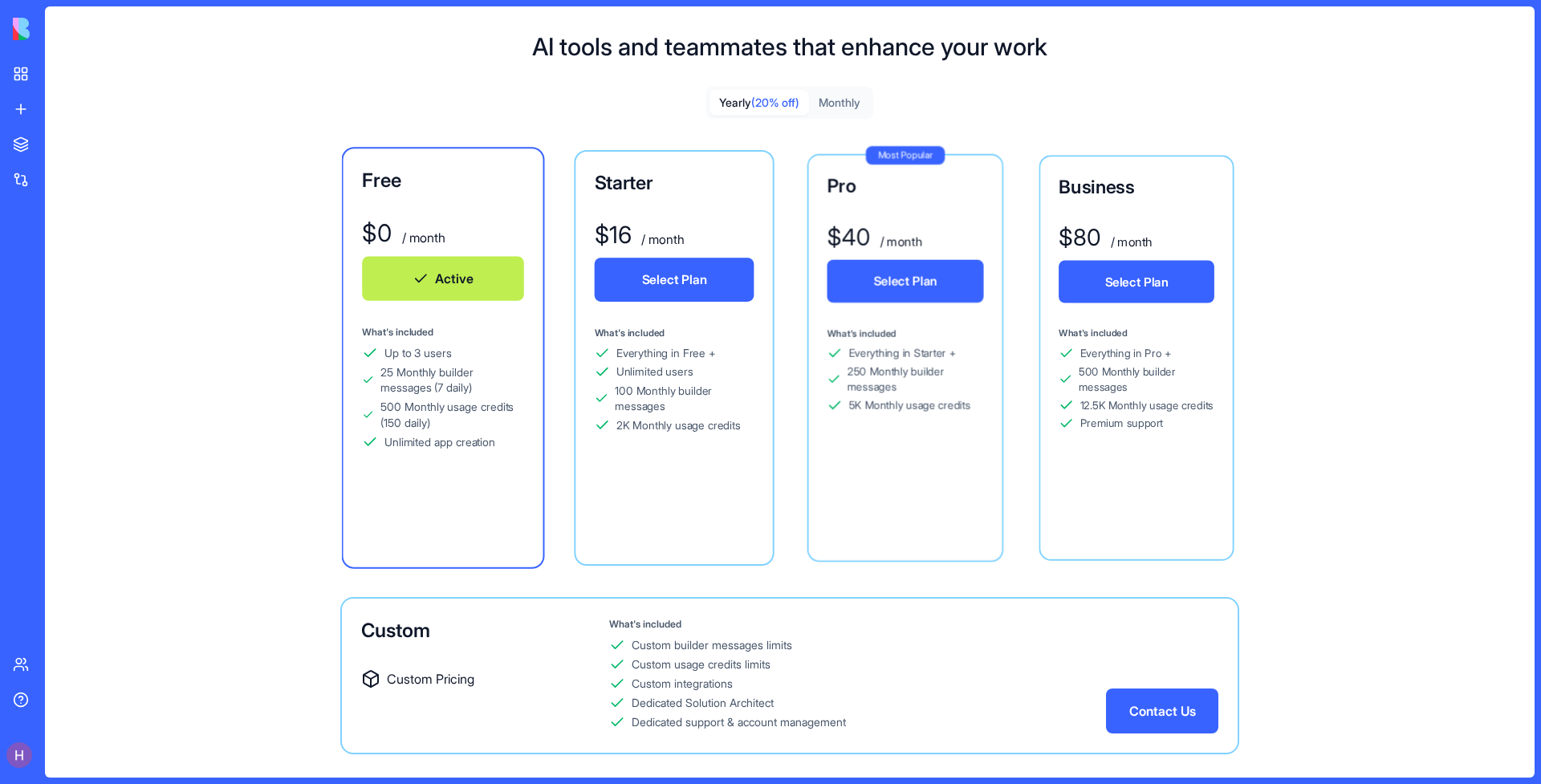 scroll, scrollTop: 71, scrollLeft: 0, axis: vertical 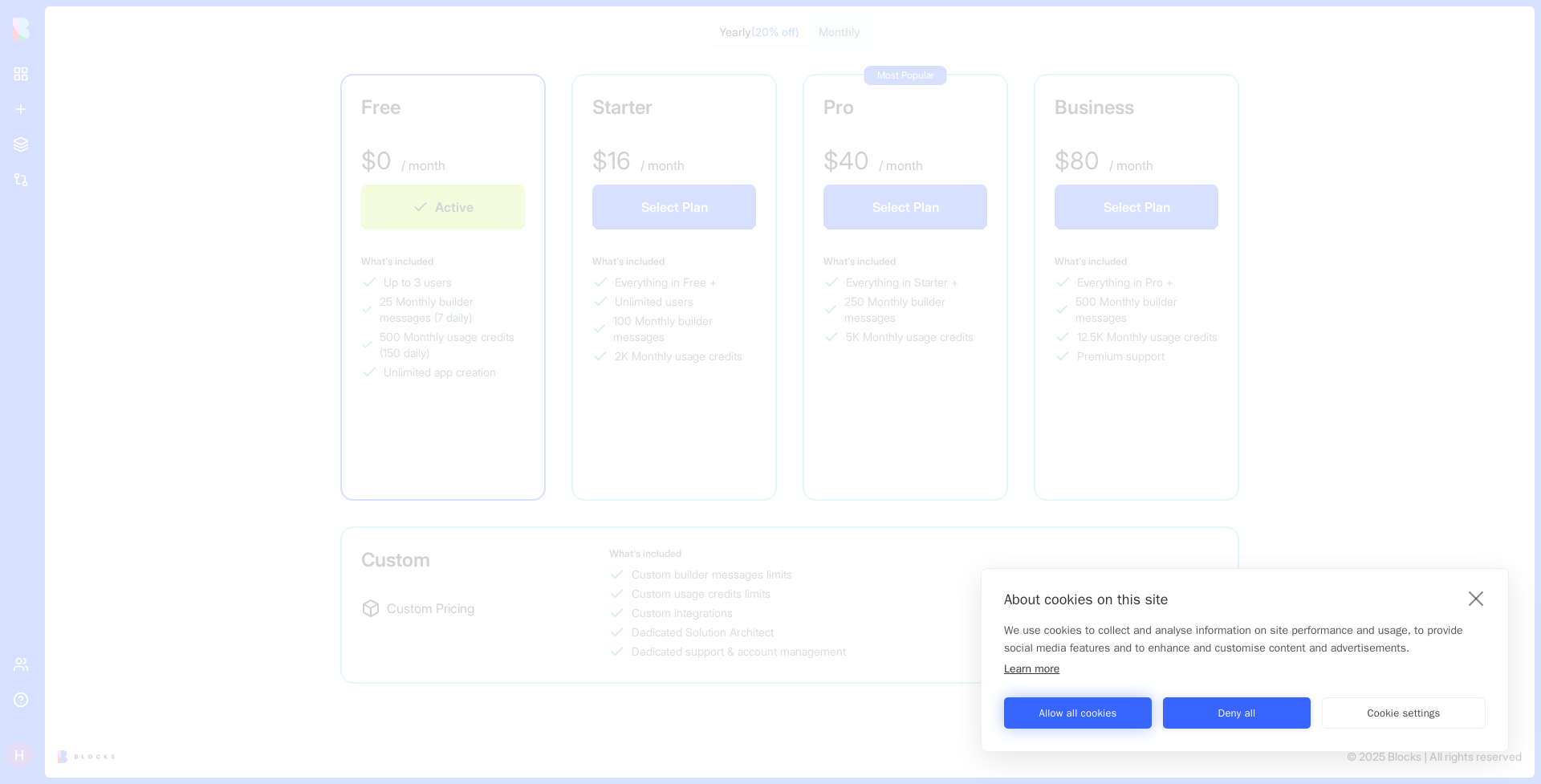 click on "Allow all cookies" at bounding box center [1078, 713] 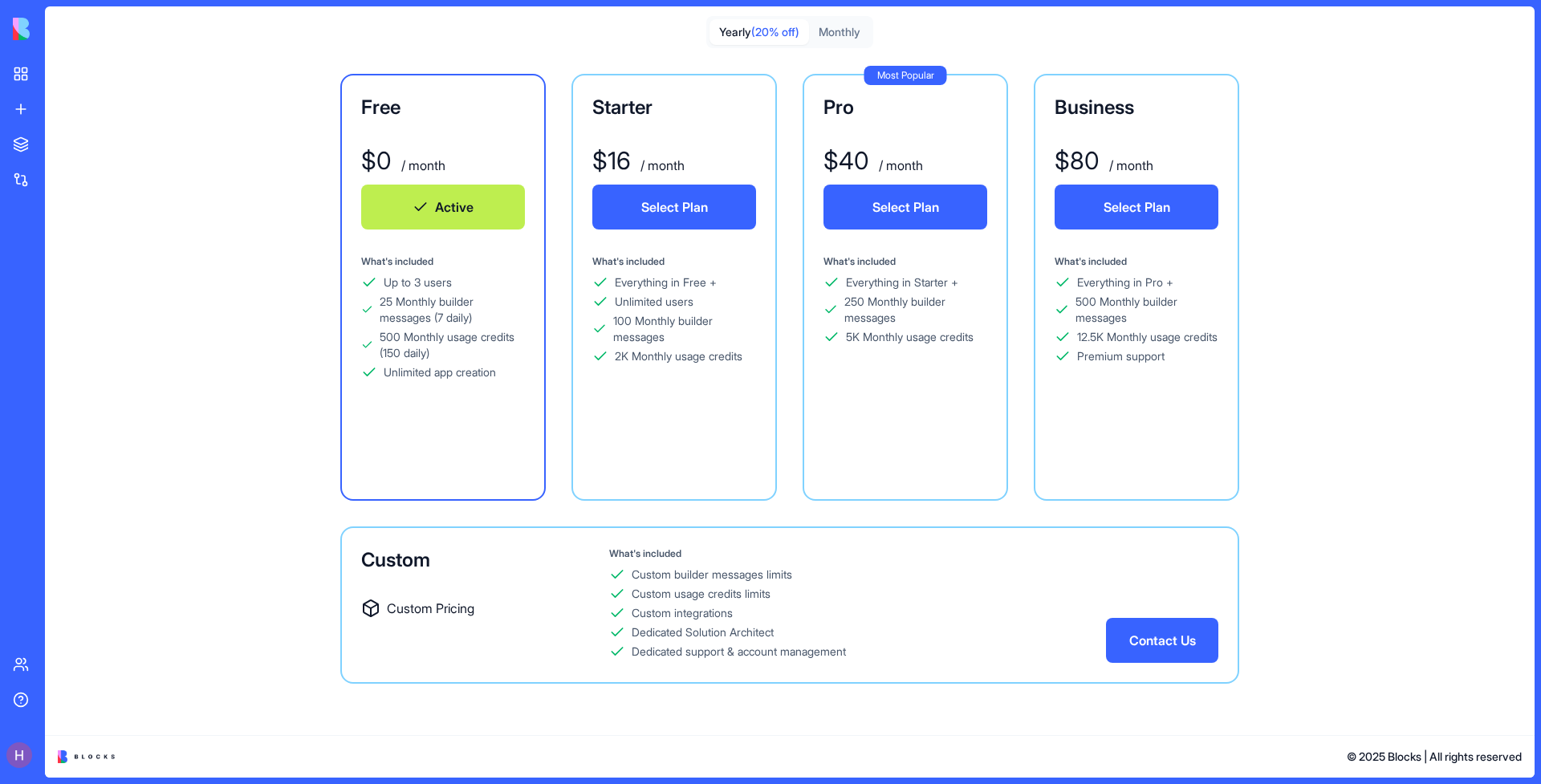 click on "100 Monthly builder messages" at bounding box center (685, 329) 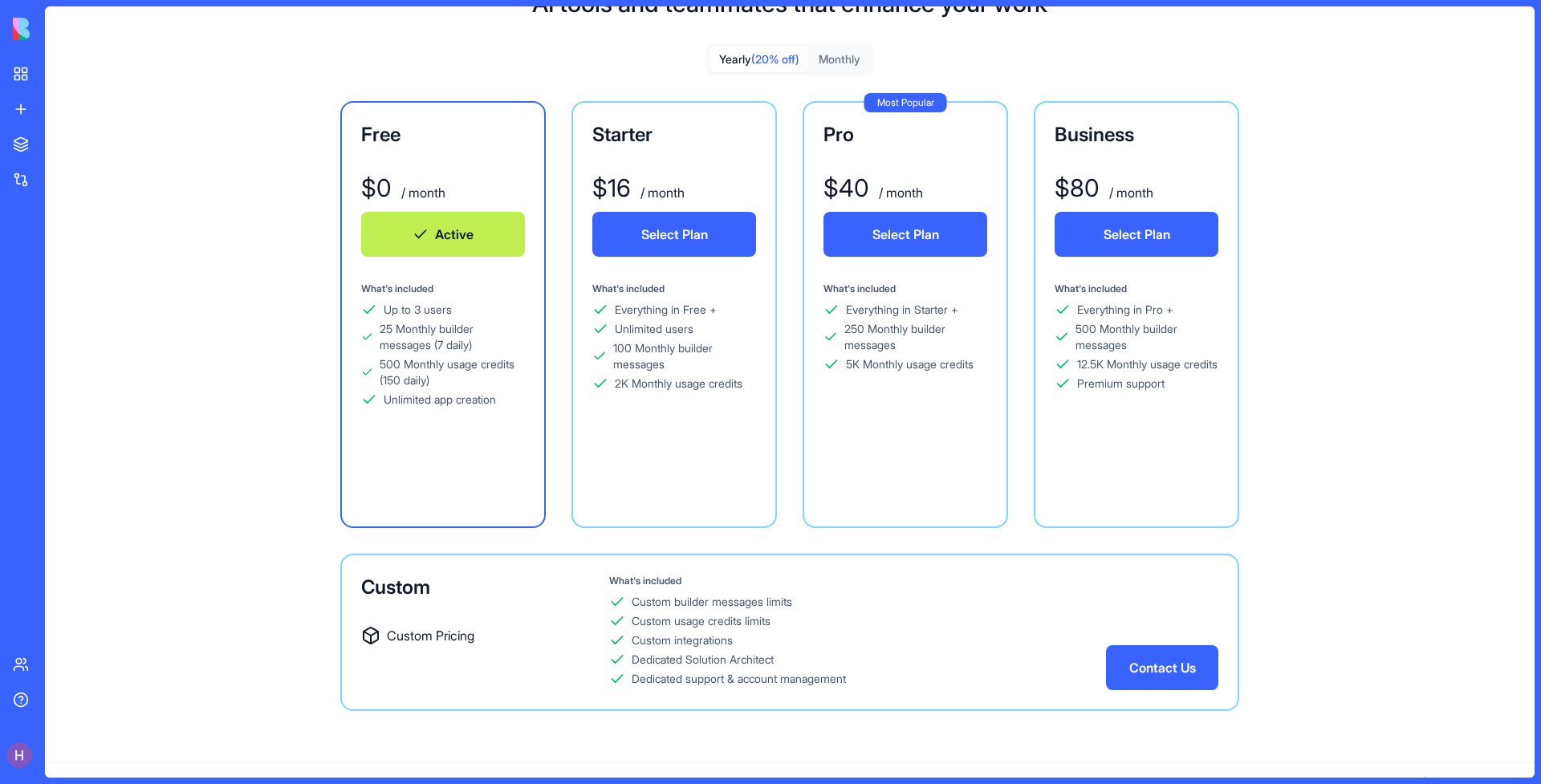 scroll, scrollTop: 0, scrollLeft: 0, axis: both 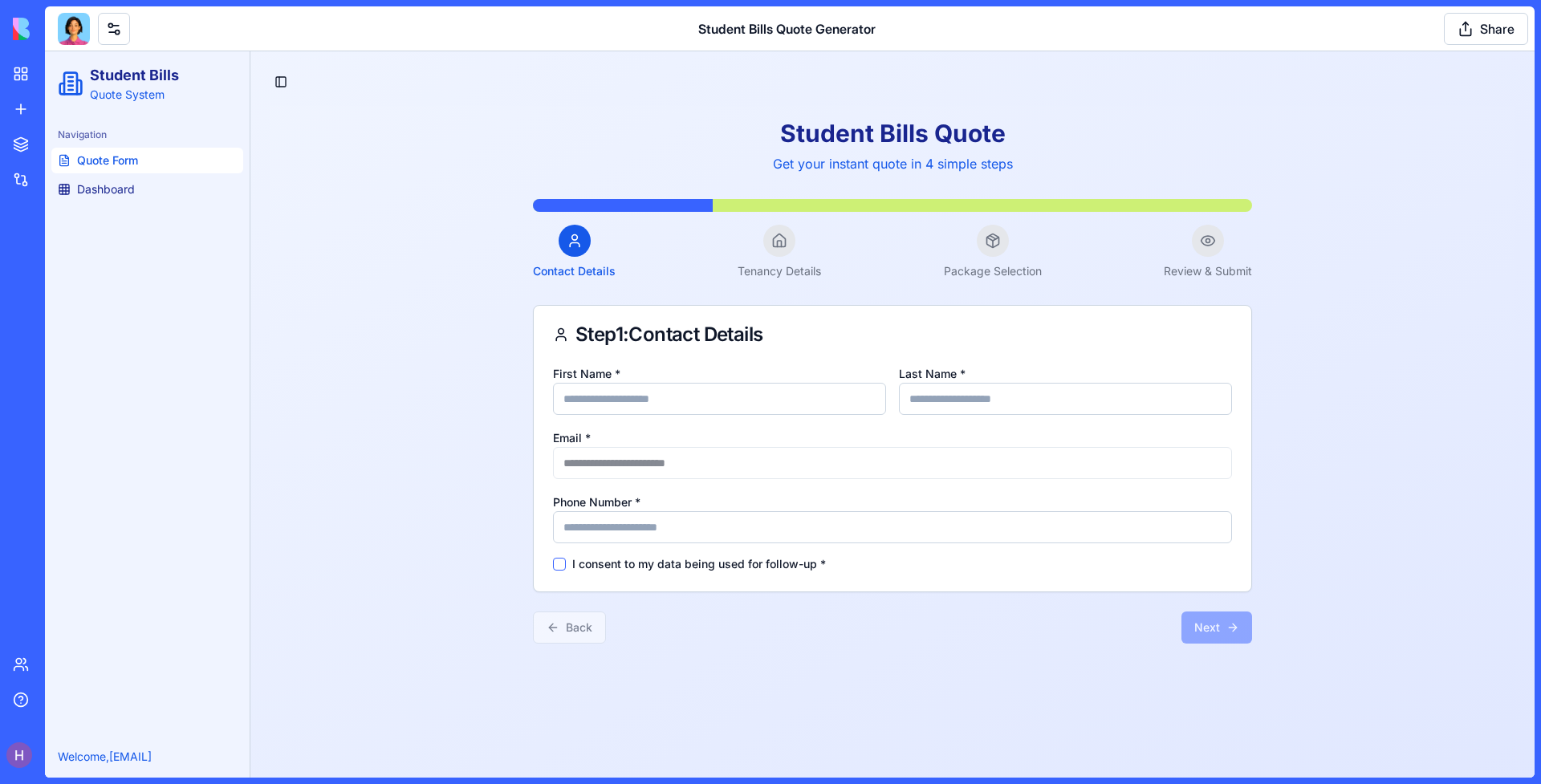 click at bounding box center (74, 29) 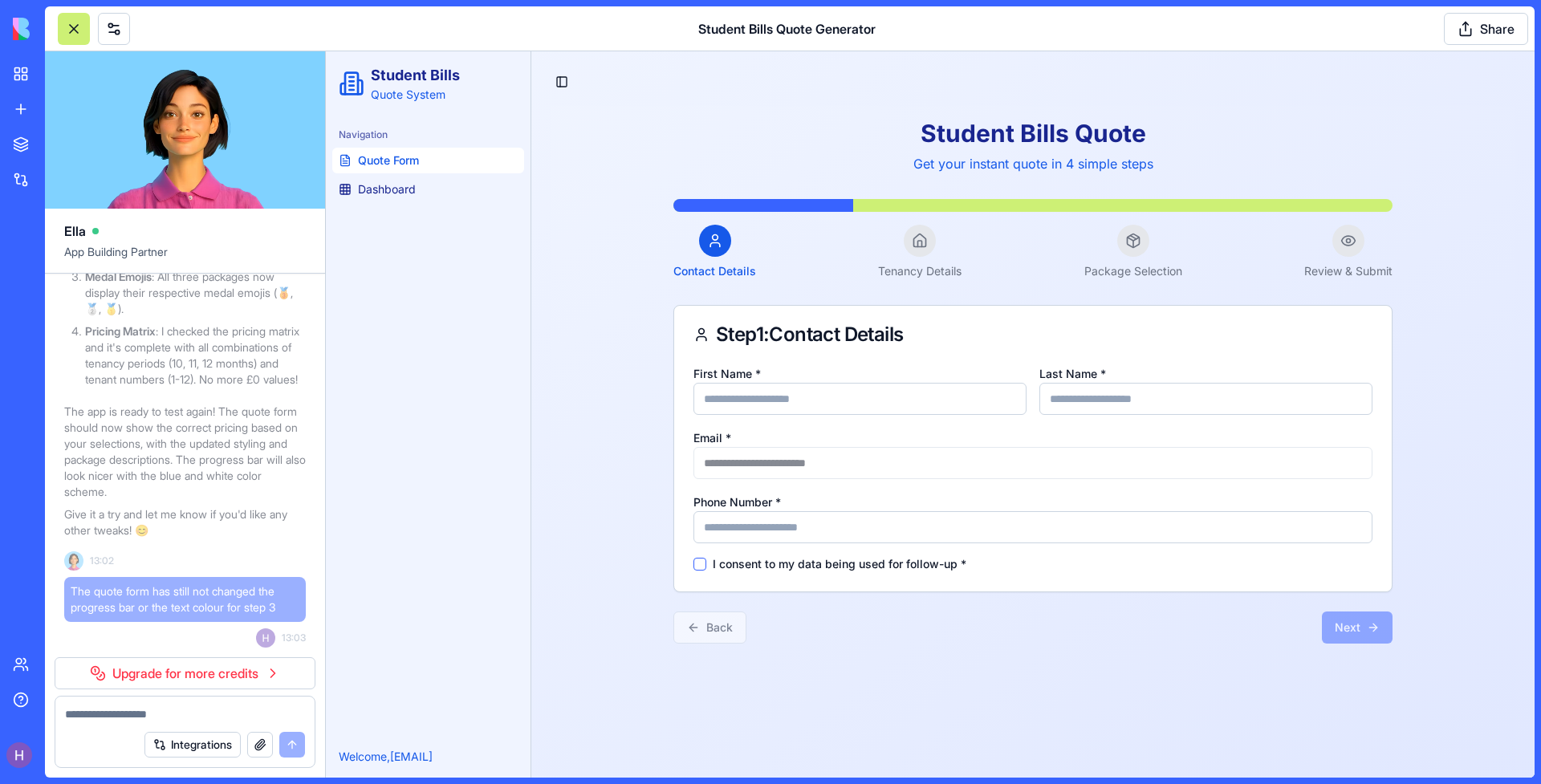 scroll, scrollTop: 6650, scrollLeft: 0, axis: vertical 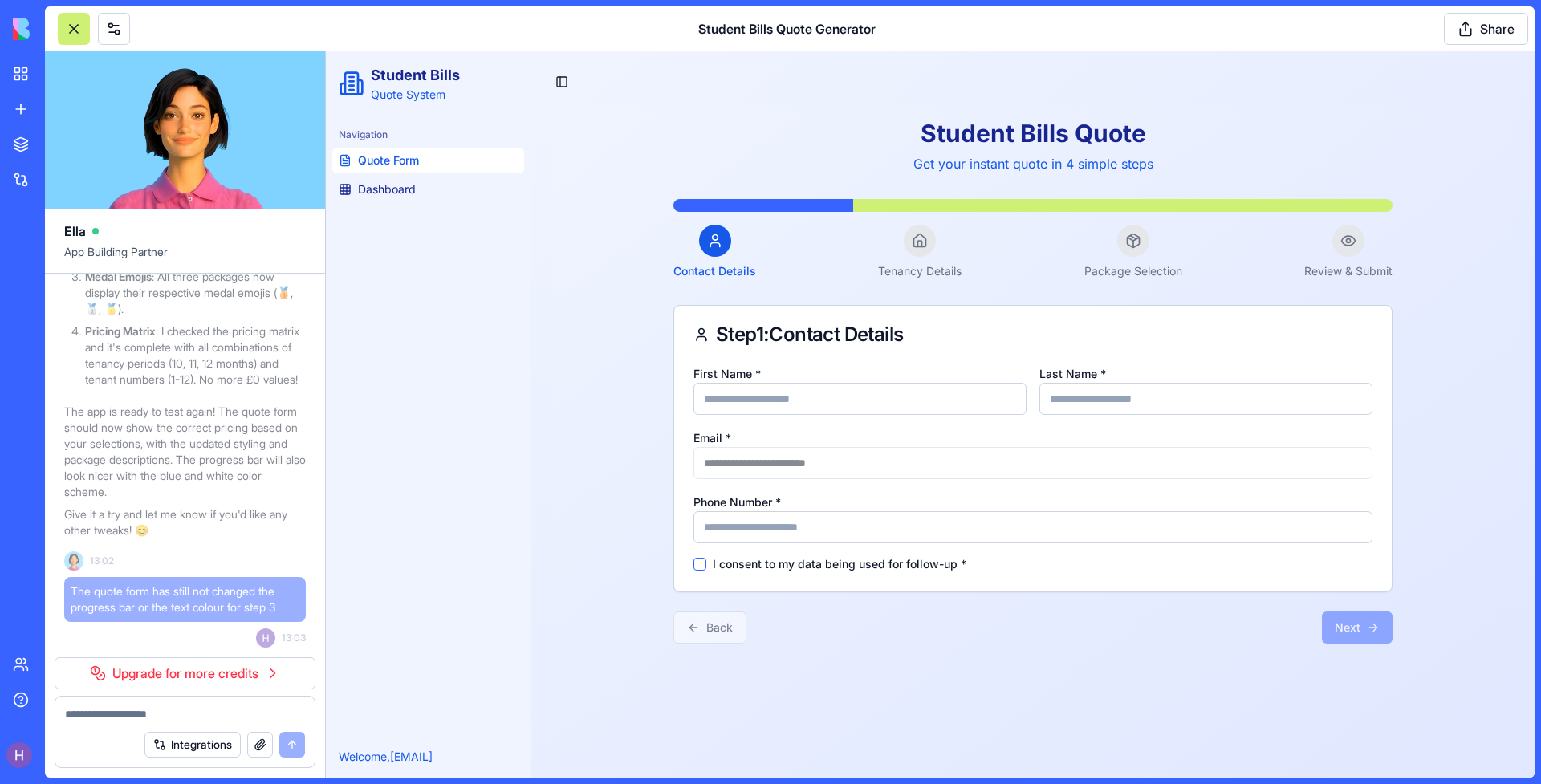 type on "*****" 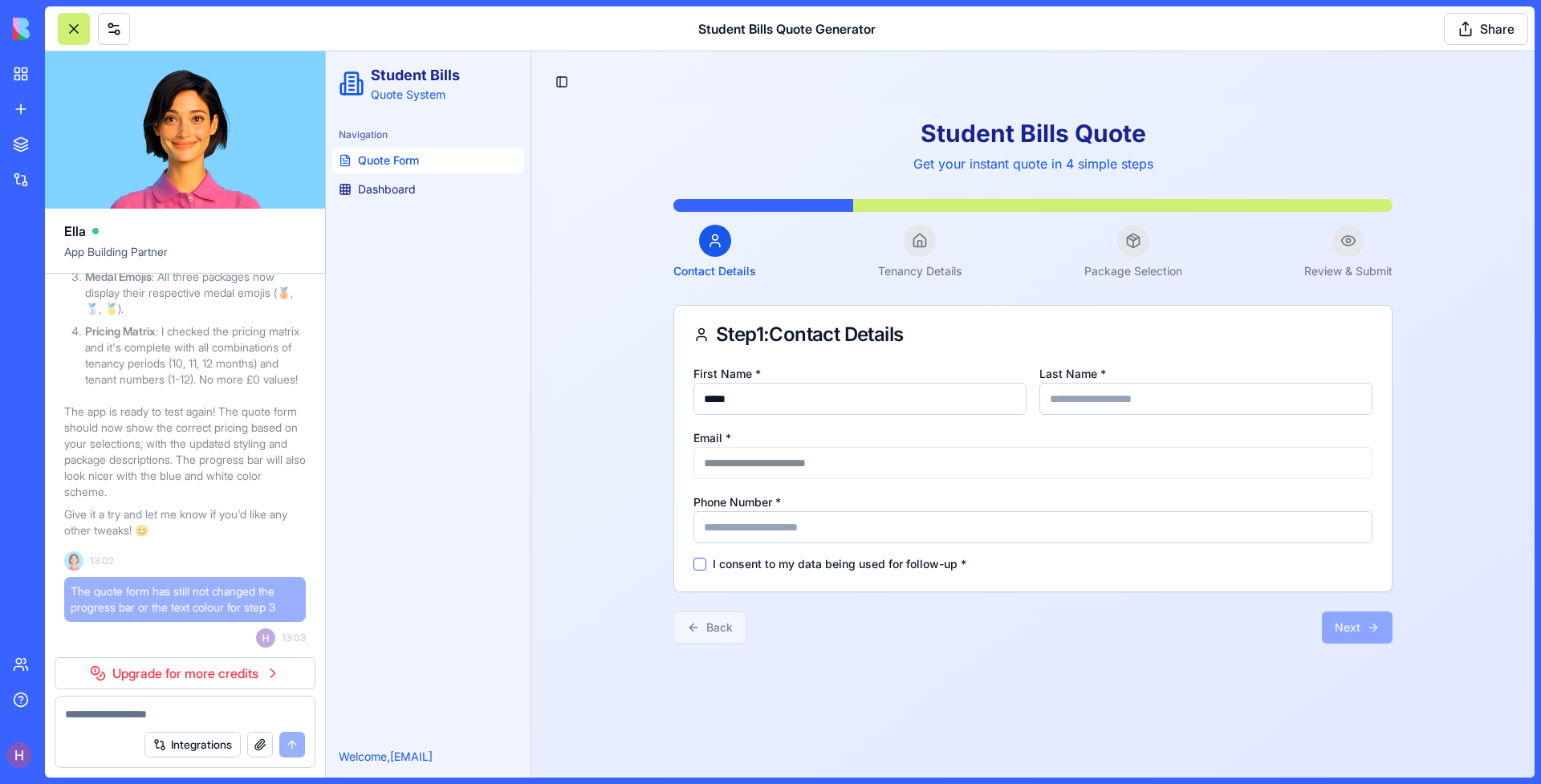 type on "*******" 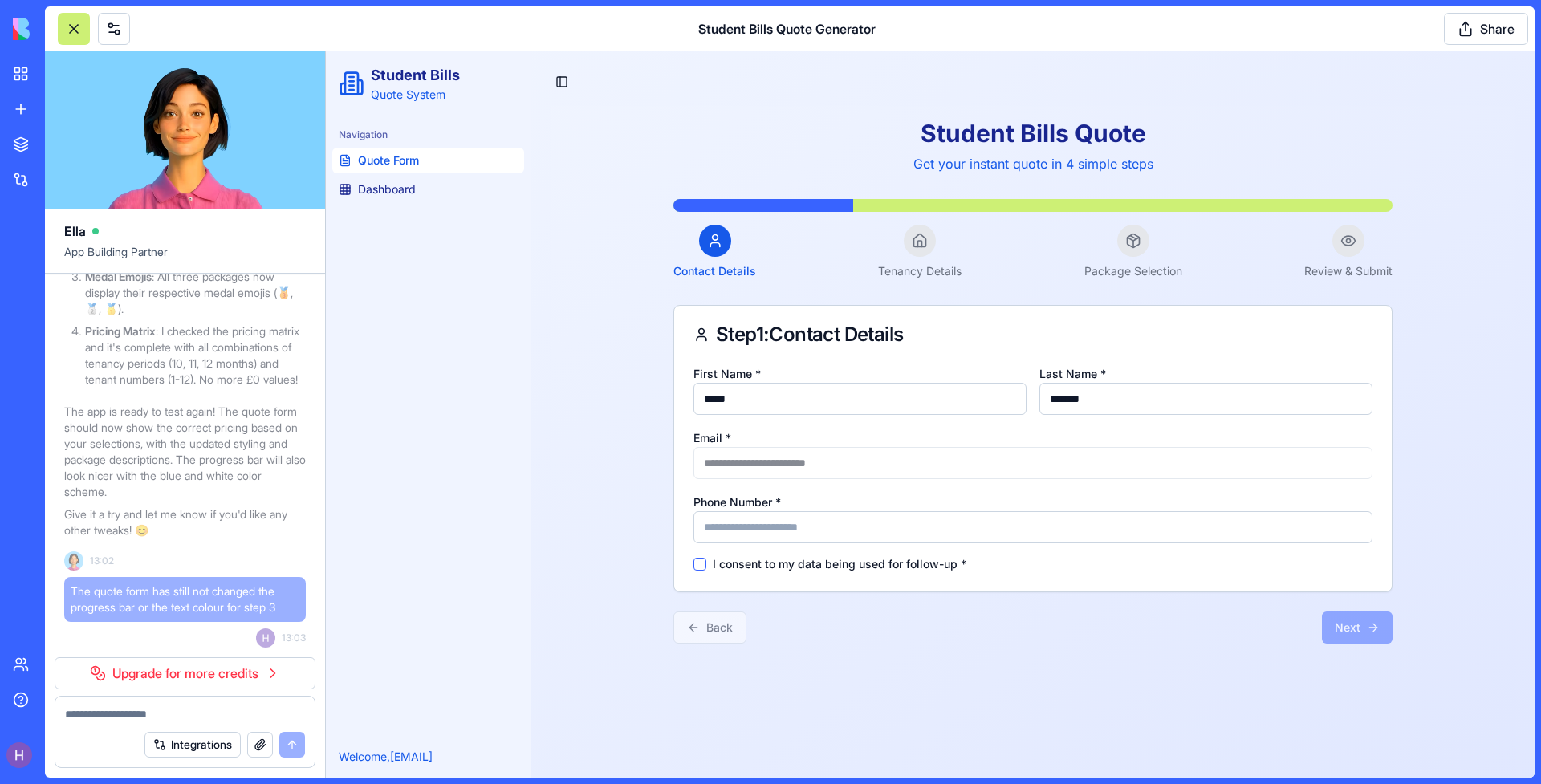 click on "I consent to my data being used for follow-up *" at bounding box center (840, 564) 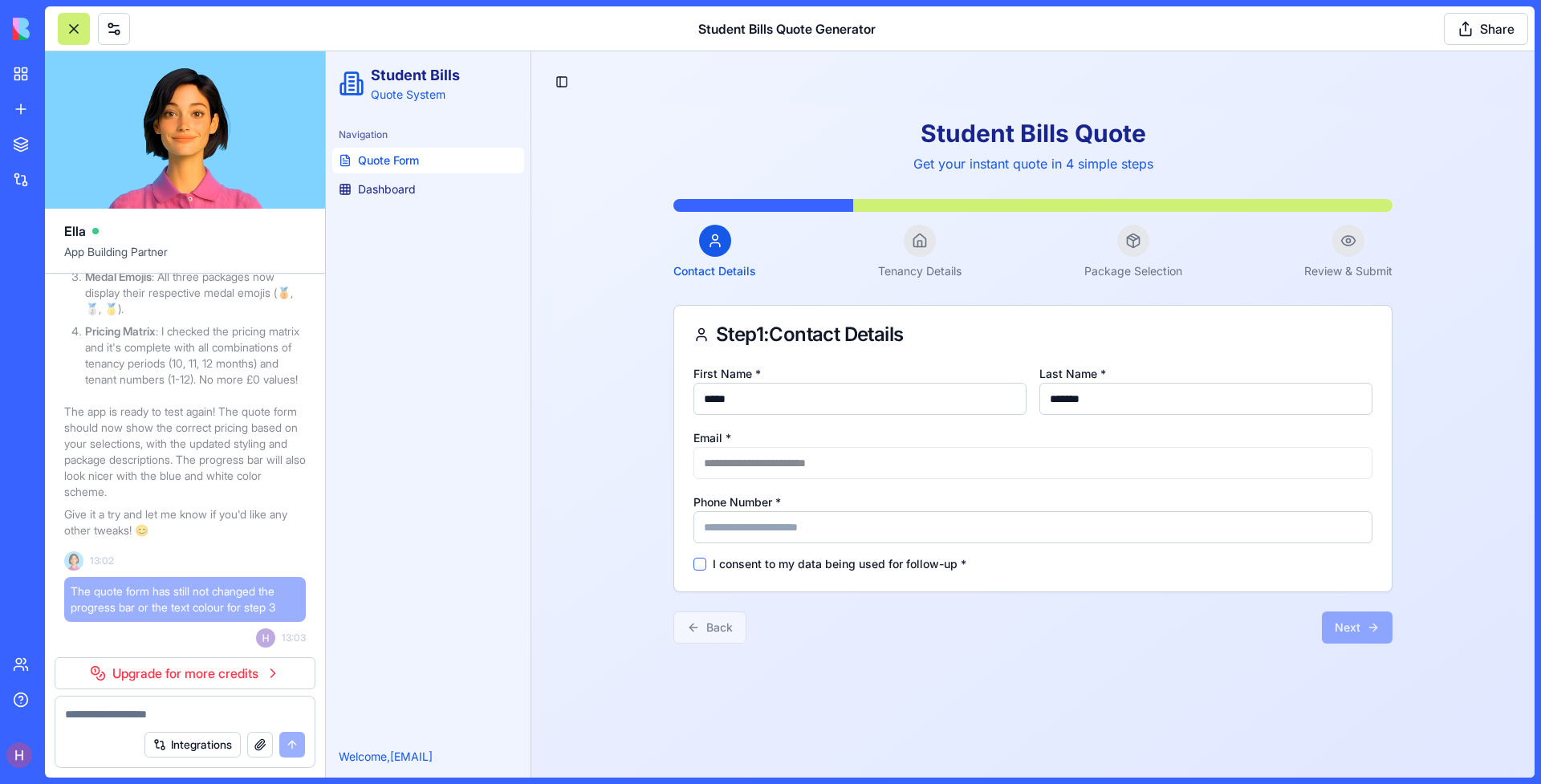 click on "I consent to my data being used for follow-up *" at bounding box center [700, 564] 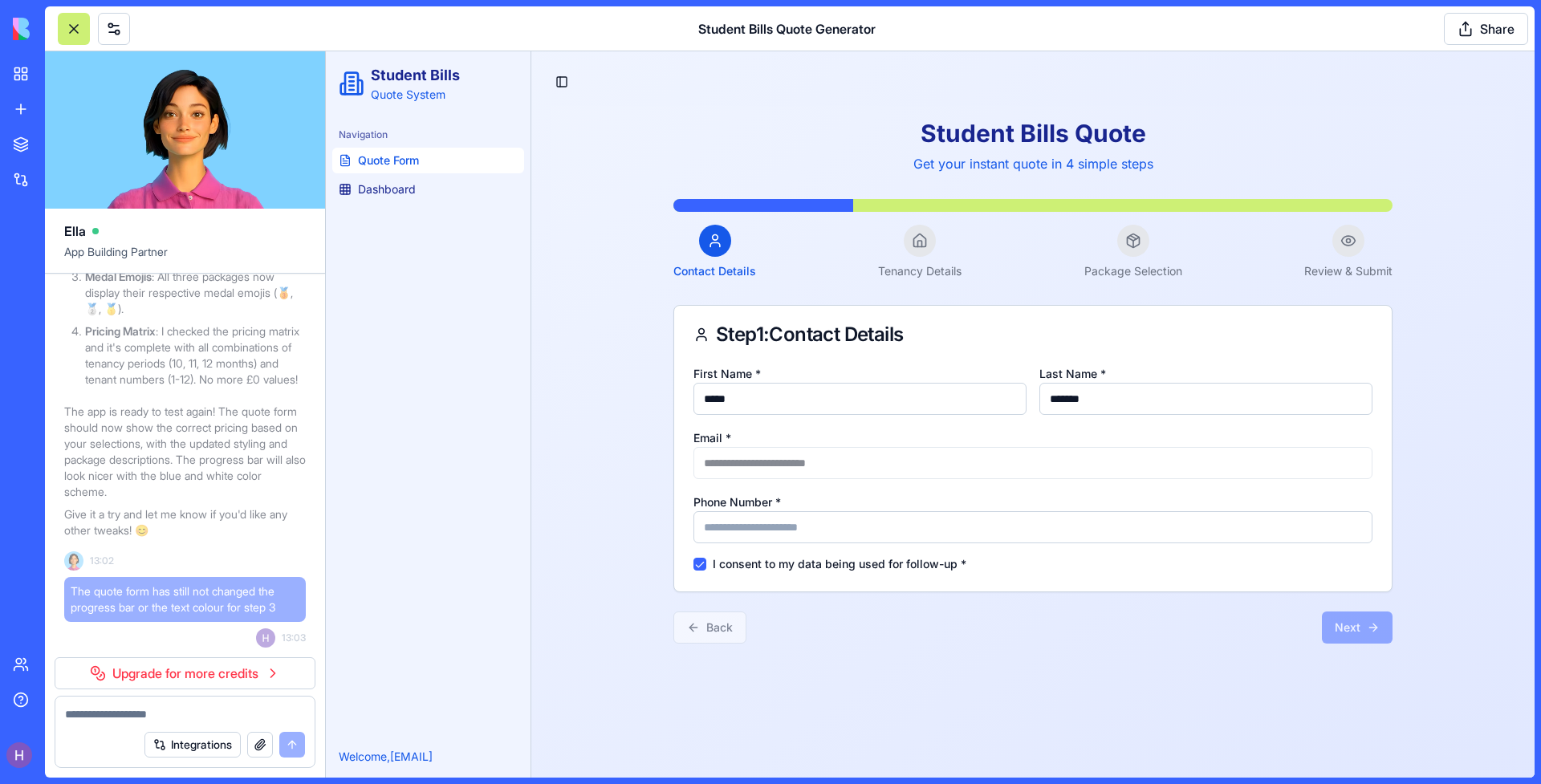 click on "Phone Number *" at bounding box center (1033, 527) 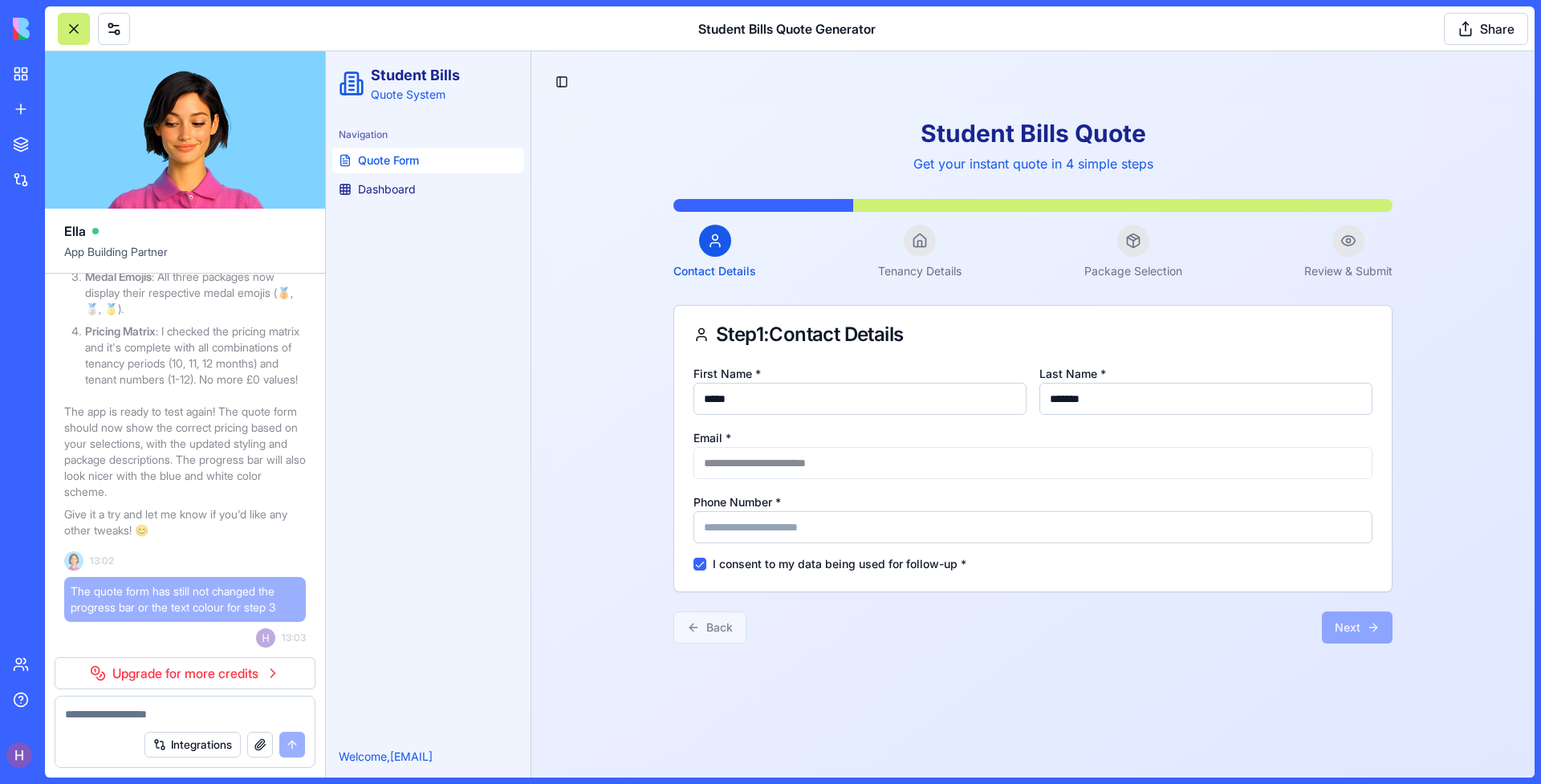type on "**********" 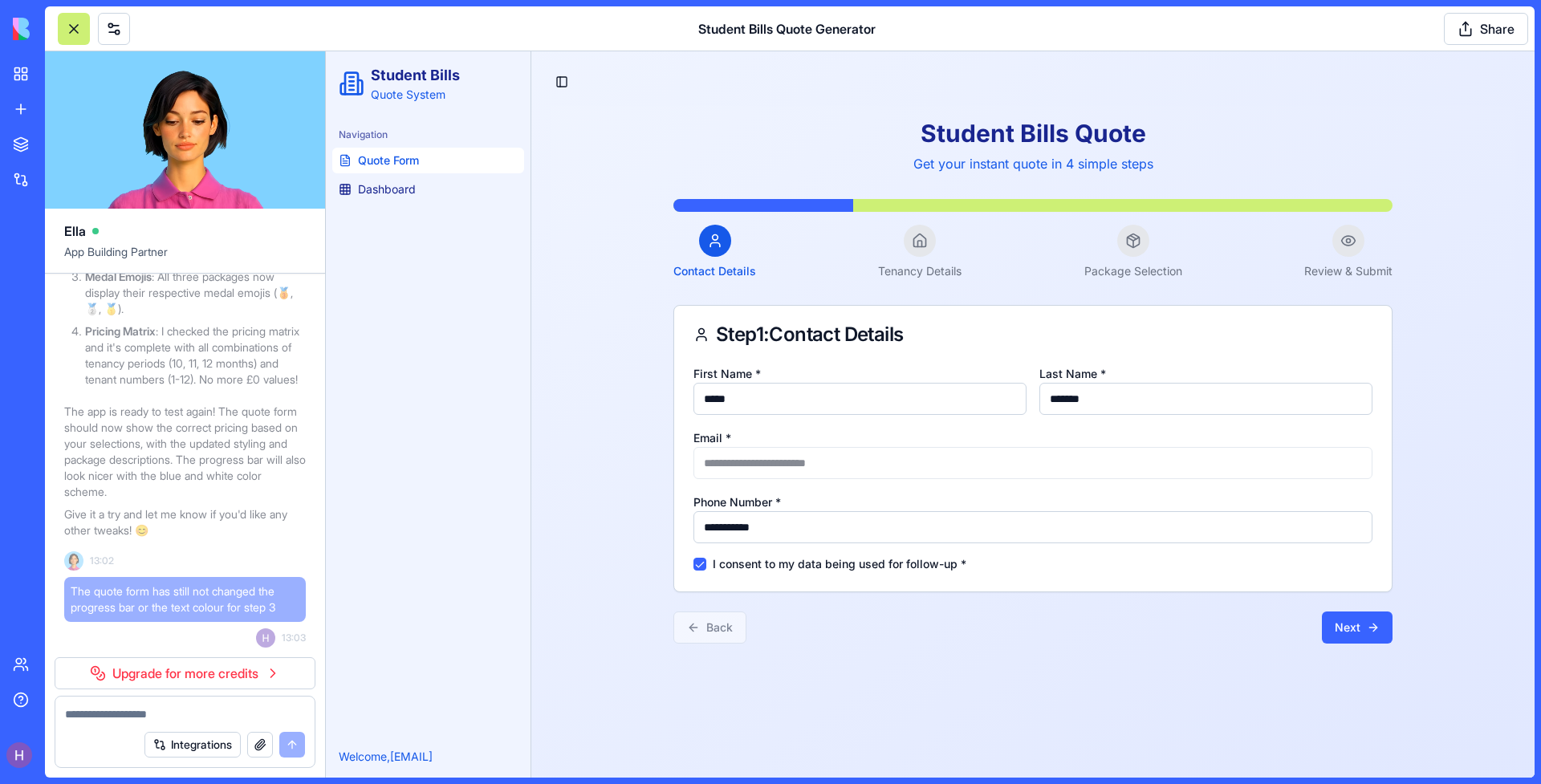 click on "**********" at bounding box center (1033, 469) 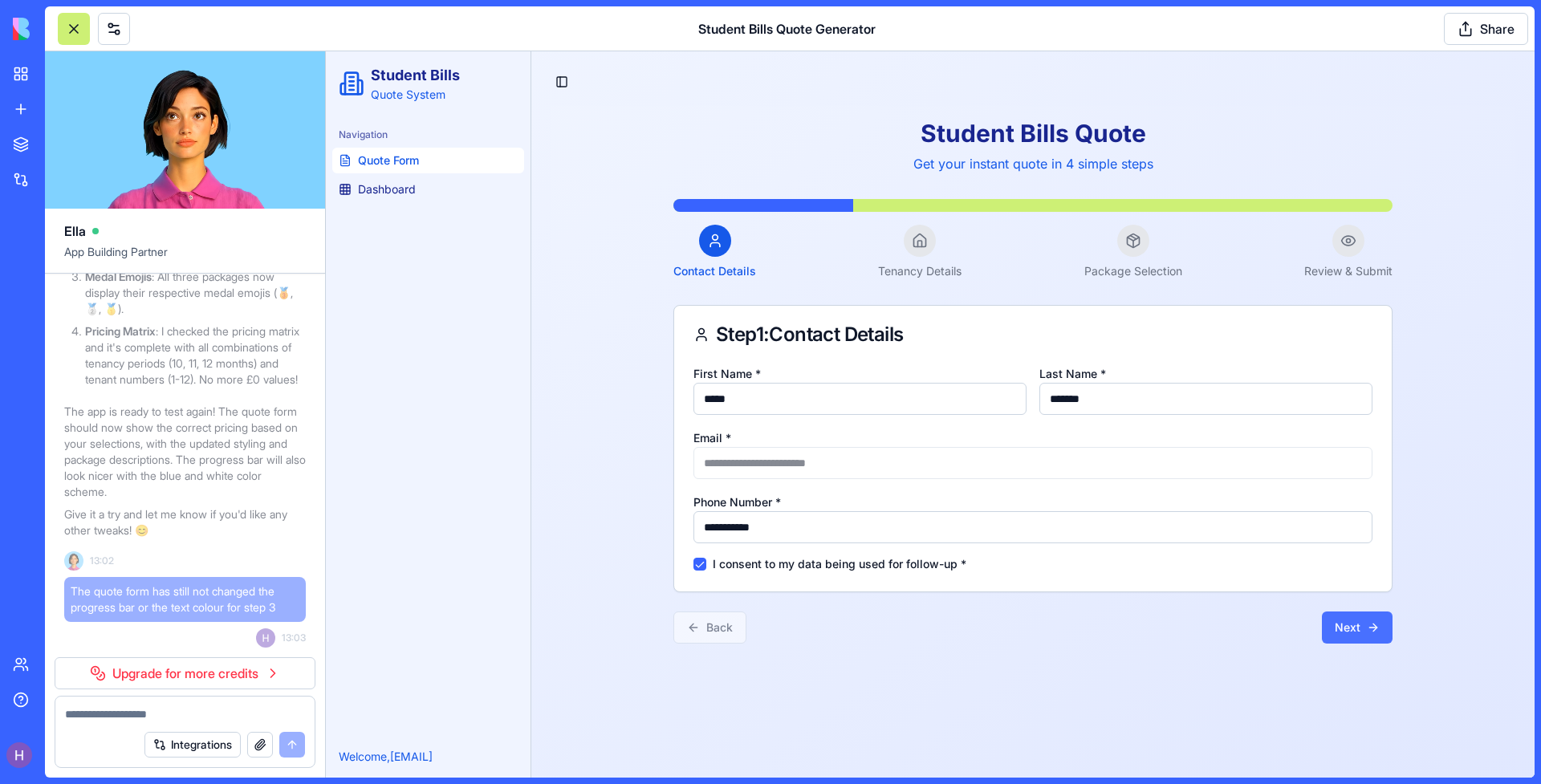 click on "Next" at bounding box center [1357, 628] 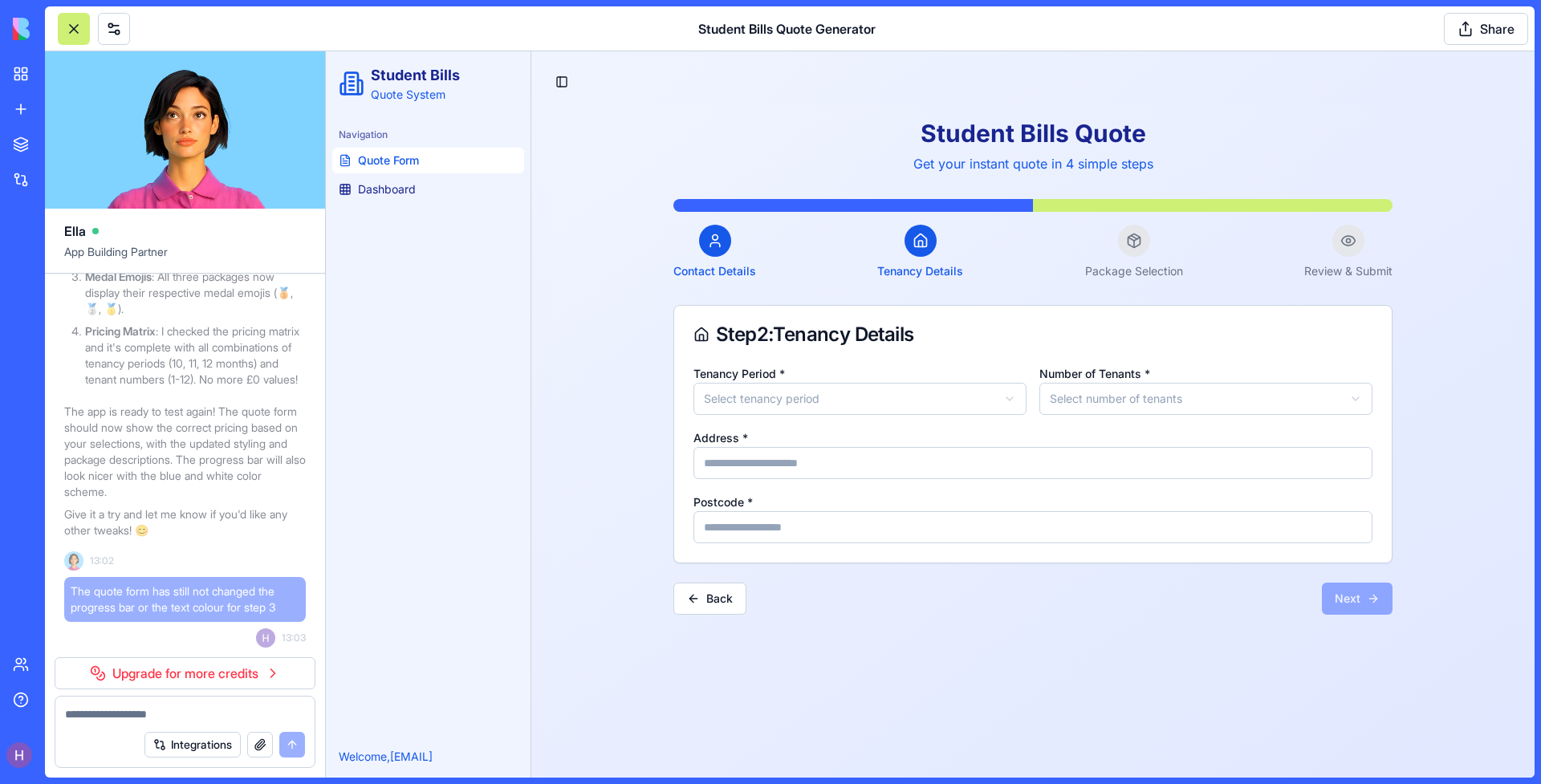 click on "Student Bills Quote System Navigation Quote Form Dashboard Welcome,  hazzyvincent101@gmail.com Toggle Sidebar Student Bills Quote Get your instant quote in 4 simple steps Contact Details Tenancy Details Package Selection Review & Submit Step  2 :  Tenancy Details Tenancy Period * Select tenancy period Number of Tenants * Select number of tenants Address * Postcode * Back Next" at bounding box center [930, 451] 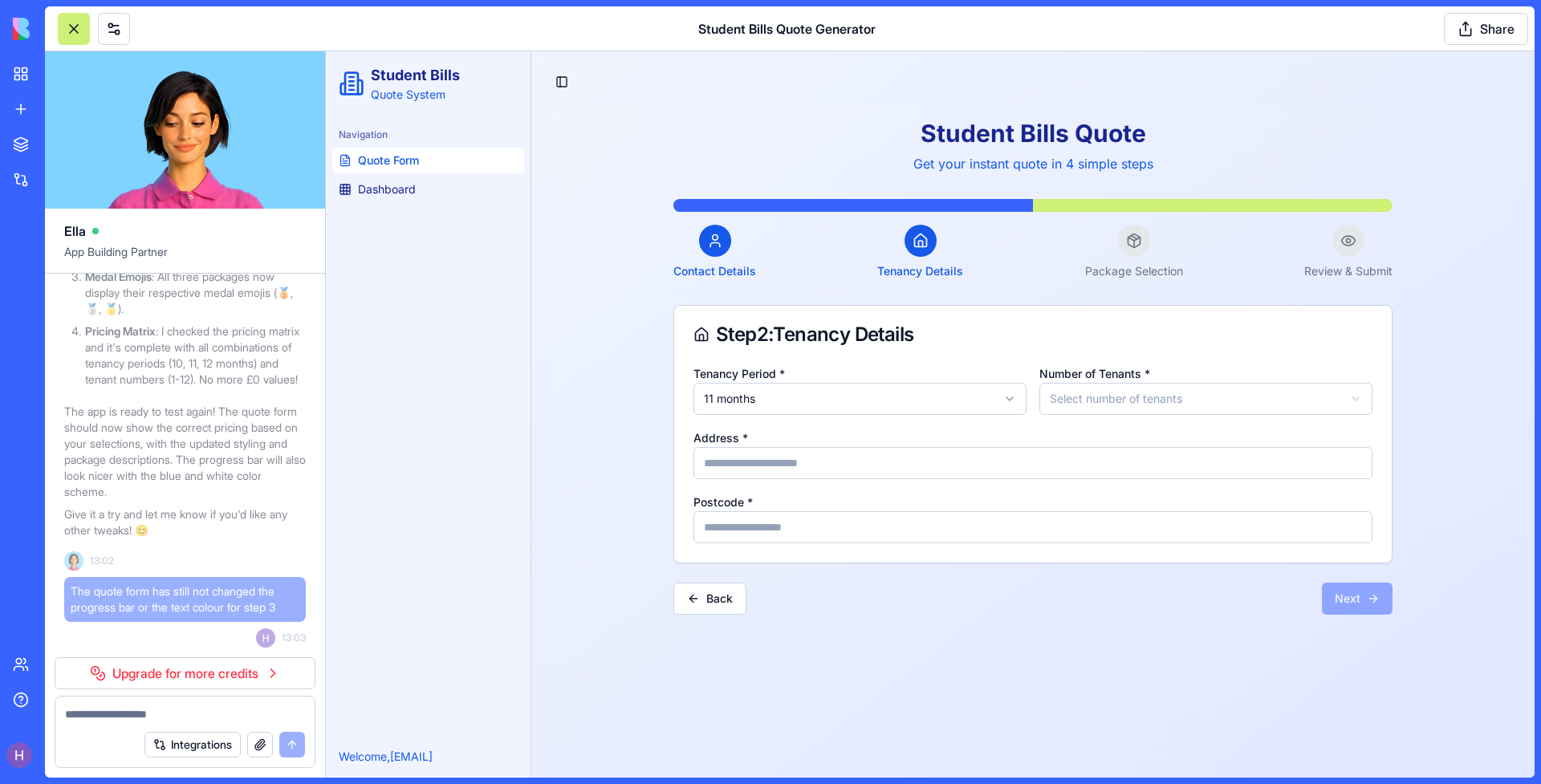 click on "Student Bills Quote System Navigation Quote Form Dashboard Welcome,  hazzyvincent101@gmail.com Toggle Sidebar Student Bills Quote Get your instant quote in 4 simple steps Contact Details Tenancy Details Package Selection Review & Submit Step  2 :  Tenancy Details Tenancy Period * 11 months Number of Tenants * Select number of tenants Address * Postcode * Back Next" at bounding box center (930, 451) 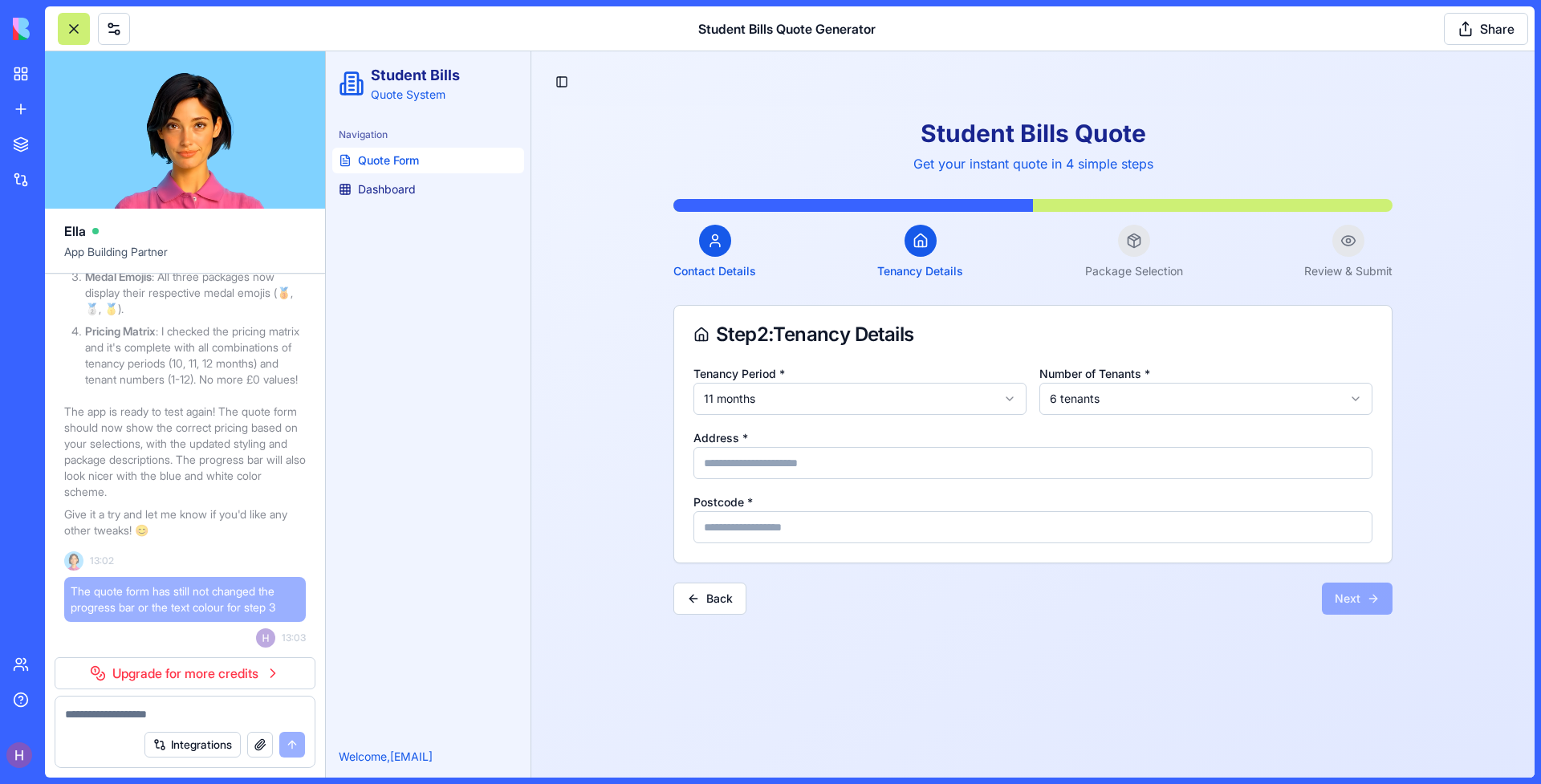 type on "**********" 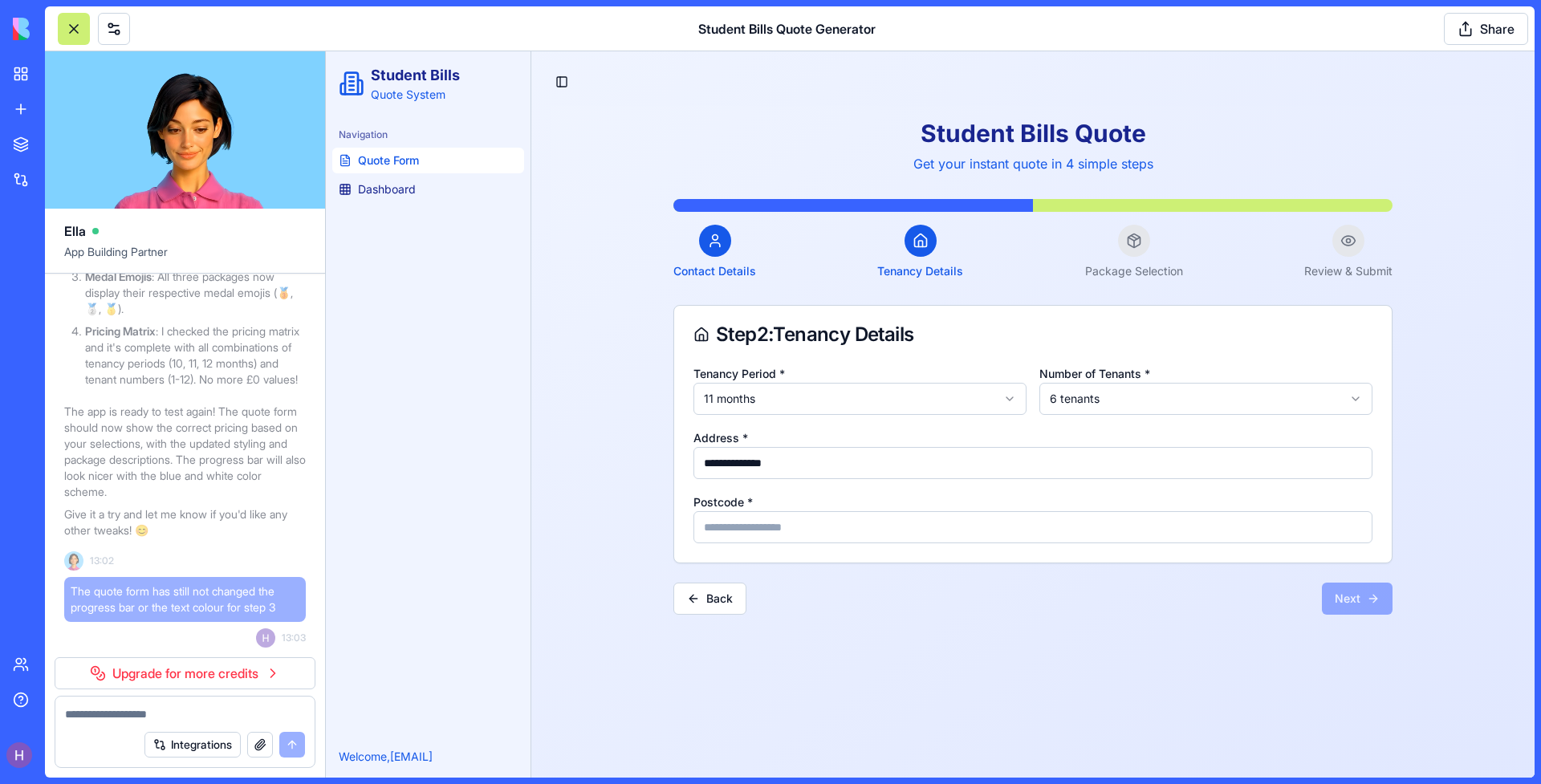 type on "*******" 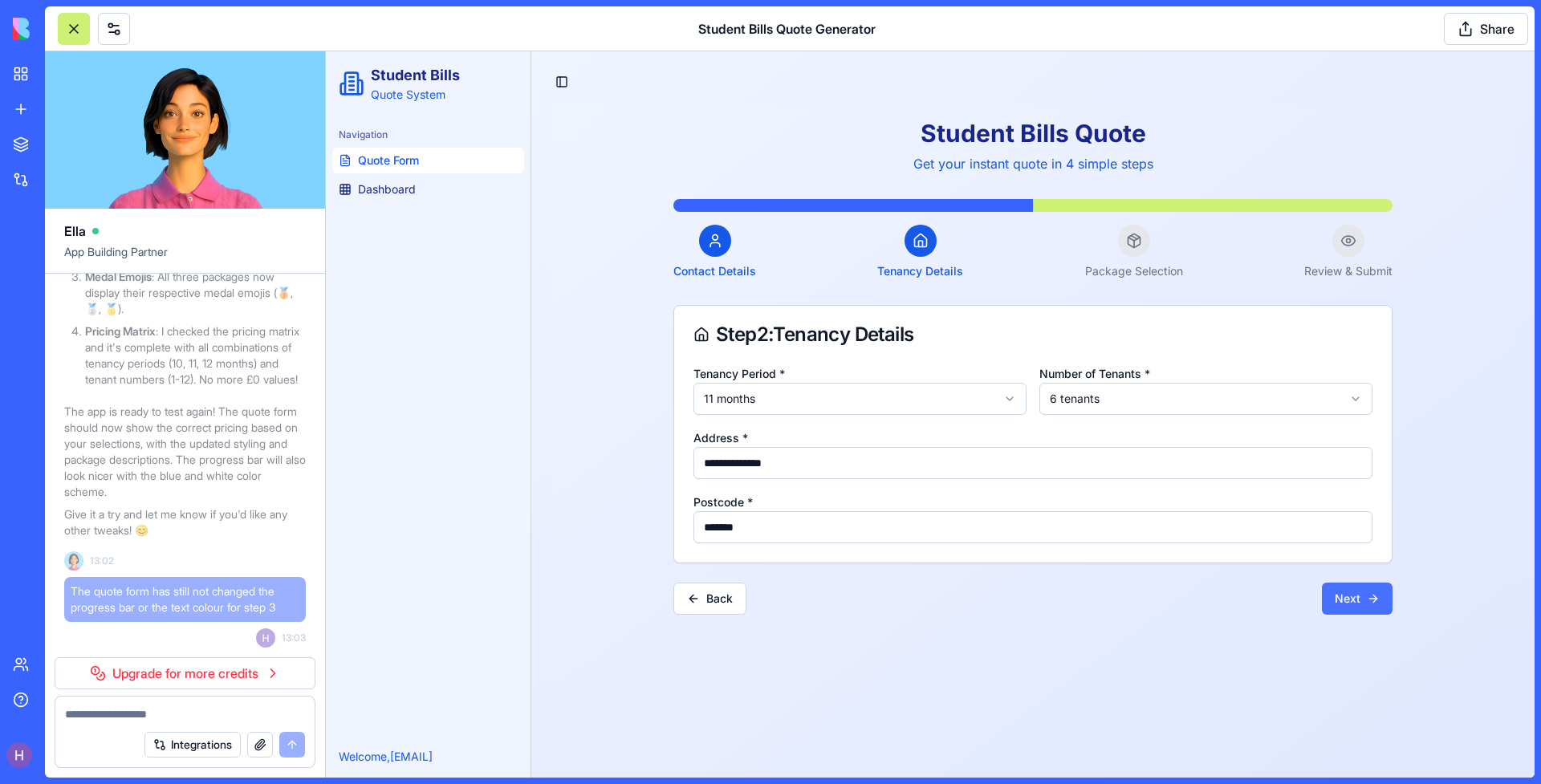 click on "Next" at bounding box center (1357, 599) 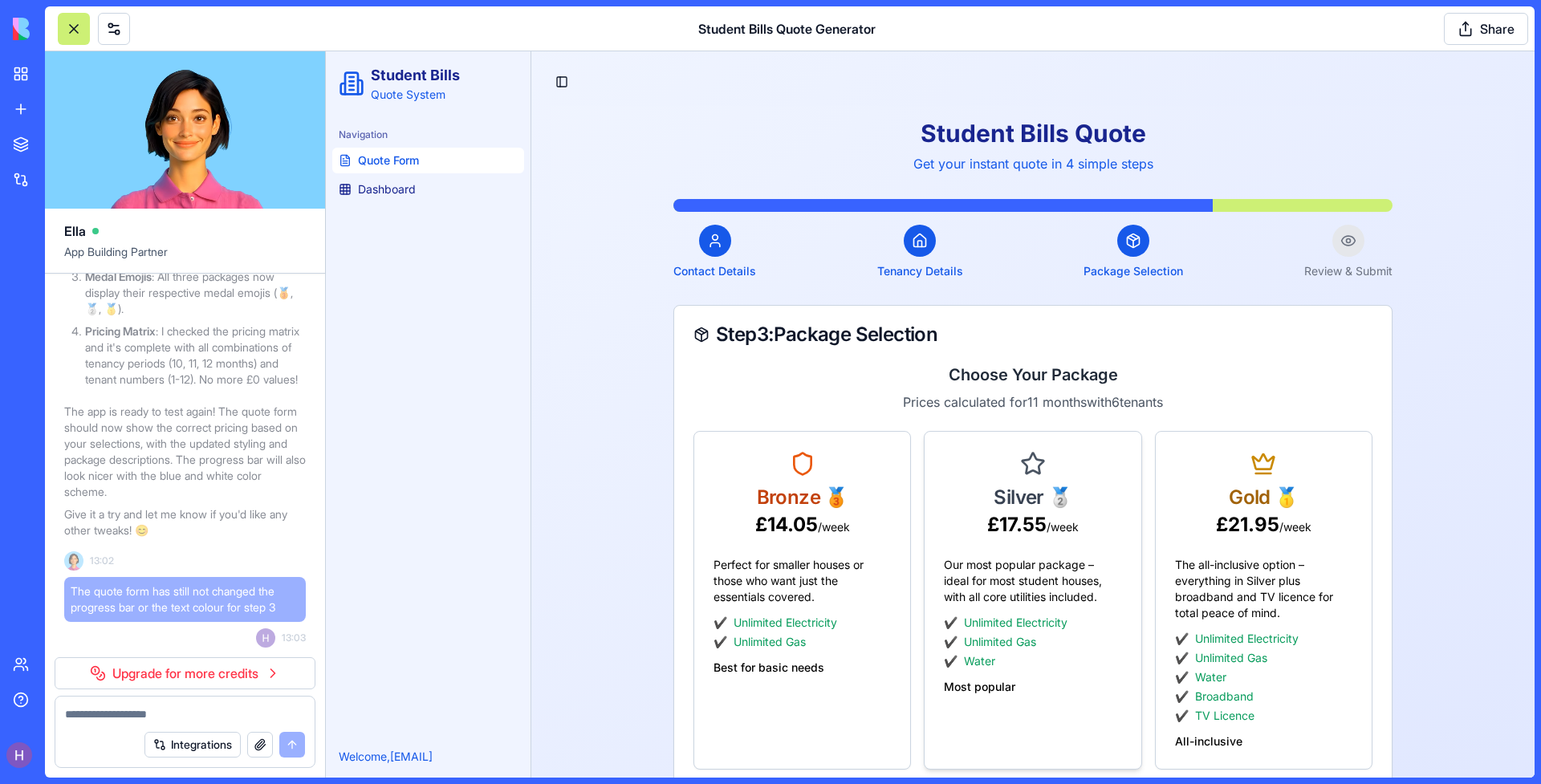 scroll, scrollTop: 95, scrollLeft: 0, axis: vertical 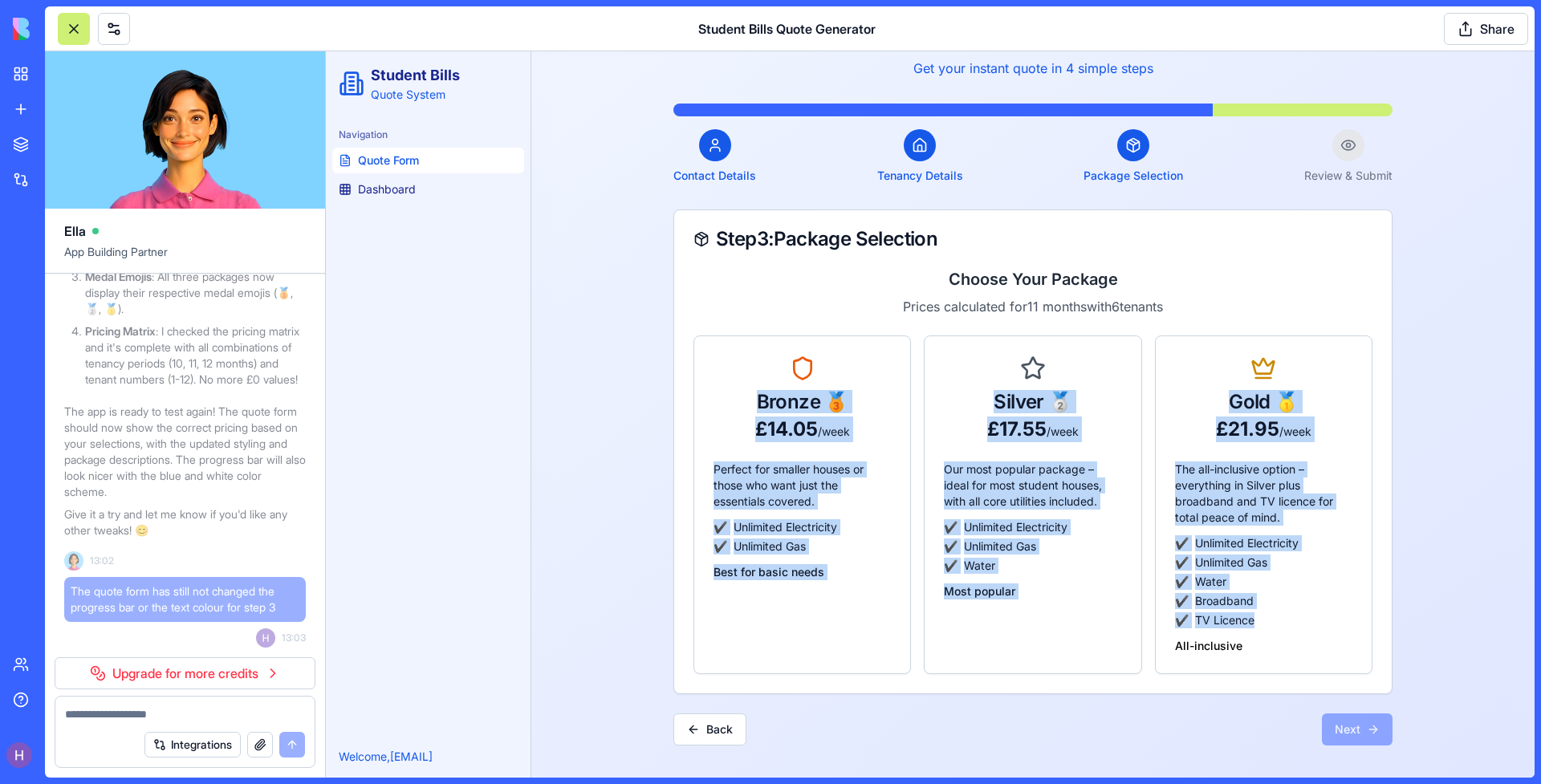 drag, startPoint x: 686, startPoint y: 332, endPoint x: 1420, endPoint y: 627, distance: 791.06321 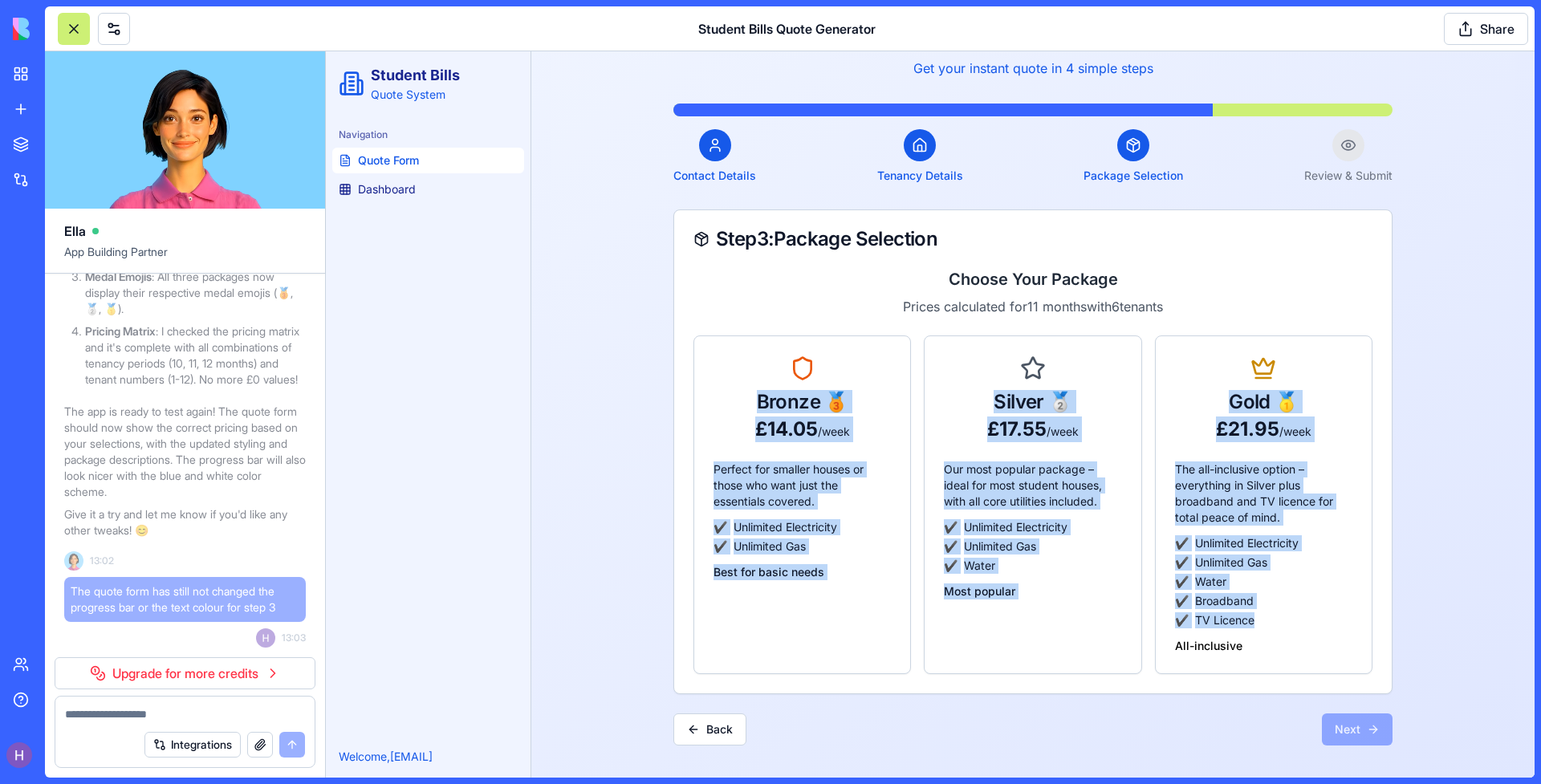 click on "Student Bills Quote Get your instant quote in 4 simple steps Contact Details Tenancy Details Package Selection Review & Submit Step  3 :  Package Selection Choose Your Package Prices calculated for  11 months  with  6  tenants Bronze 🥉 £ 14.05 /week Perfect for smaller houses or those who want just the essentials covered. ✔️ Unlimited Electricity ✔️ Unlimited Gas Best for basic needs Silver 🥈 £ 17.55 /week Our most popular package – ideal for most student houses, with all core utilities included. ✔️ Unlimited Electricity ✔️ Unlimited Gas ✔️ Water Most popular Gold 🥇 £ 21.95 /week The all-inclusive option – everything in Silver plus broadband and TV licence for total peace of mind. ✔️ Unlimited Electricity ✔️ Unlimited Gas ✔️ Water ✔️ Broadband ✔️ TV Licence All-inclusive Back Next" at bounding box center (1033, 384) 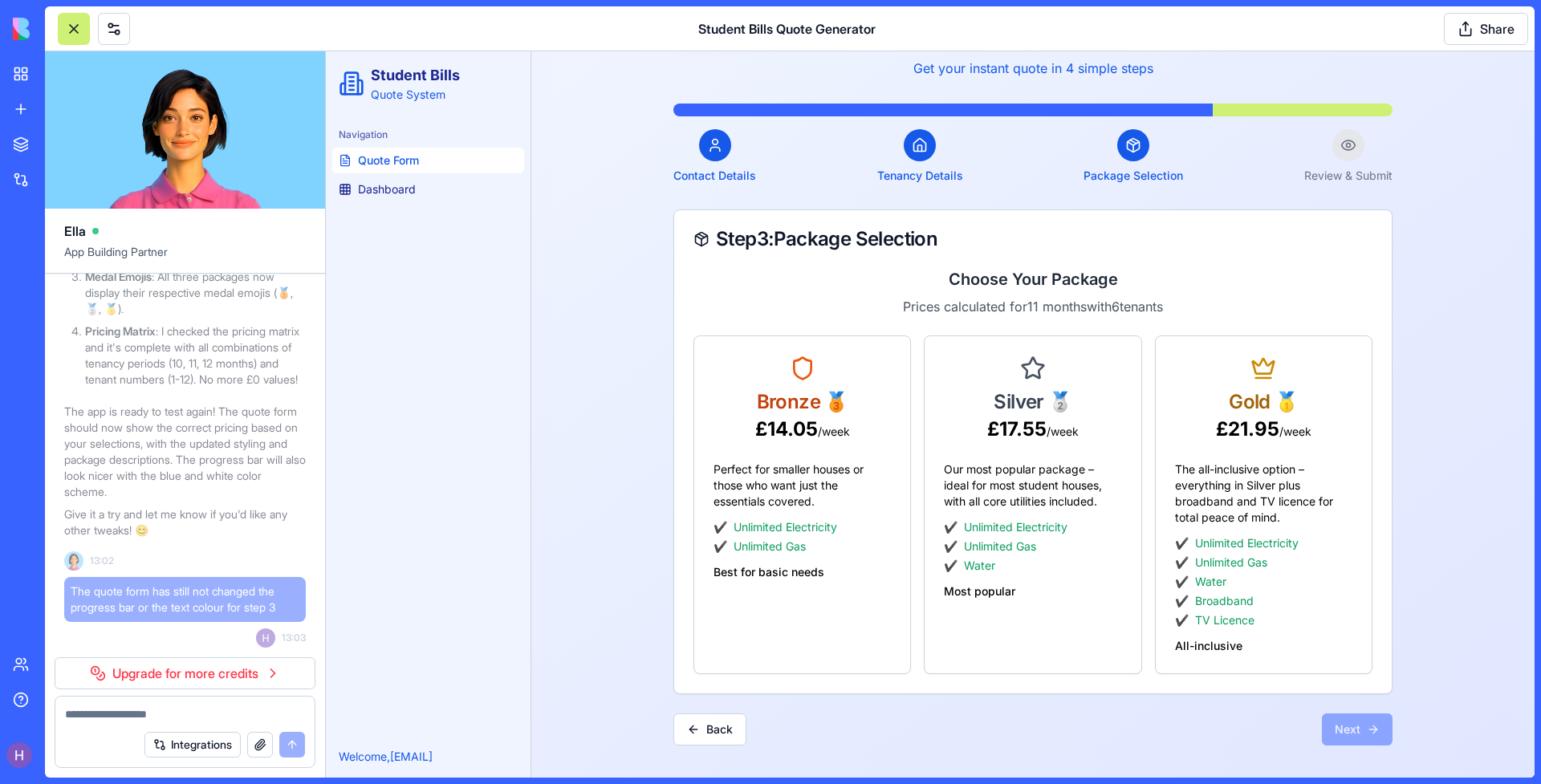 click on "Student Bills Quote Get your instant quote in 4 simple steps Contact Details Tenancy Details Package Selection Review & Submit Step  3 :  Package Selection Choose Your Package Prices calculated for  11 months  with  6  tenants Bronze 🥉 £ 14.05 /week Perfect for smaller houses or those who want just the essentials covered. ✔️ Unlimited Electricity ✔️ Unlimited Gas Best for basic needs Silver 🥈 £ 17.55 /week Our most popular package – ideal for most student houses, with all core utilities included. ✔️ Unlimited Electricity ✔️ Unlimited Gas ✔️ Water Most popular Gold 🥇 £ 21.95 /week The all-inclusive option – everything in Silver plus broadband and TV licence for total peace of mind. ✔️ Unlimited Electricity ✔️ Unlimited Gas ✔️ Water ✔️ Broadband ✔️ TV Licence All-inclusive Back Next" at bounding box center (1033, 384) 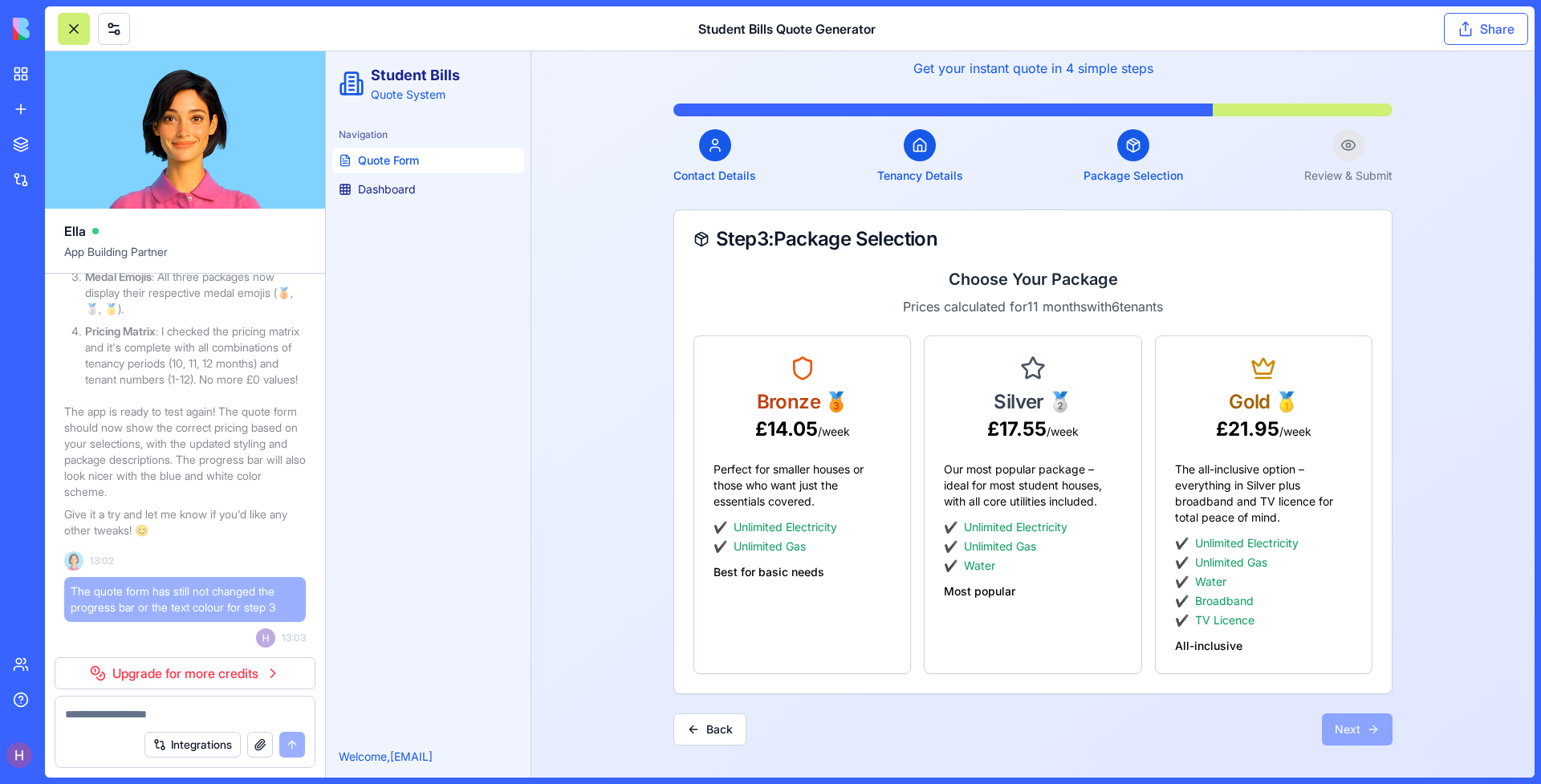 click on "Share" at bounding box center [1486, 29] 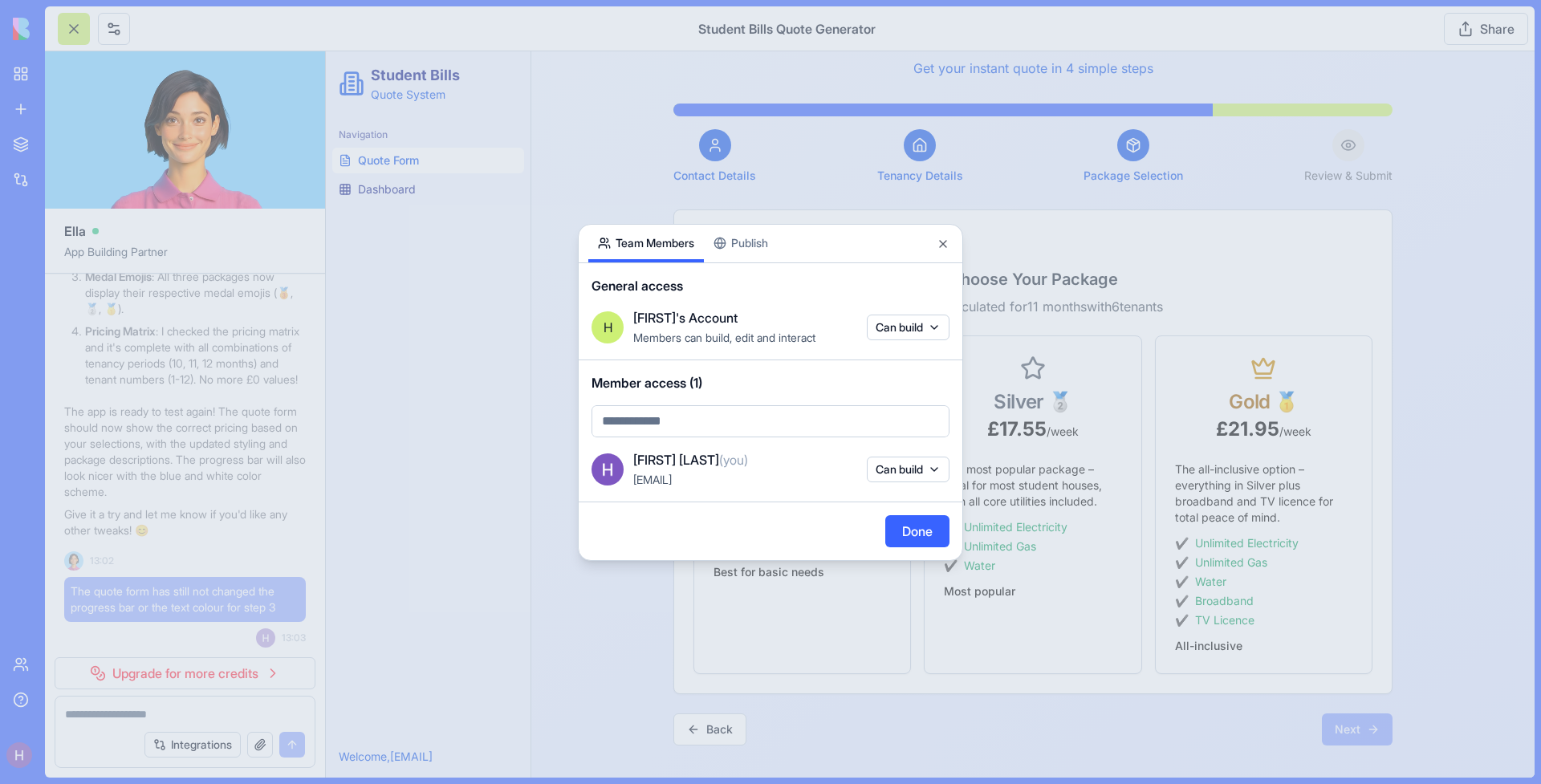 click on "Publish" at bounding box center [741, 243] 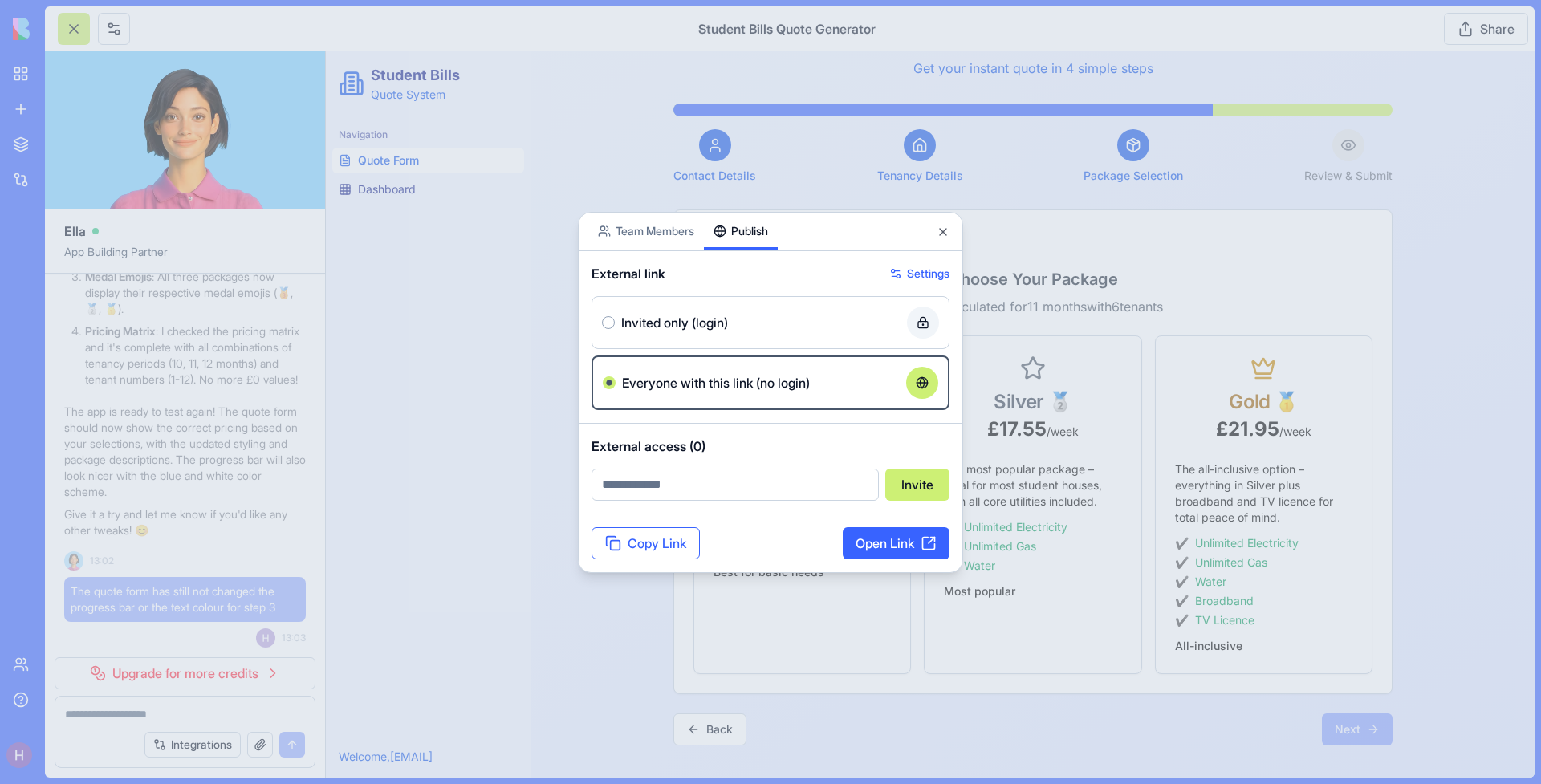 click on "Copy Link" at bounding box center (645, 543) 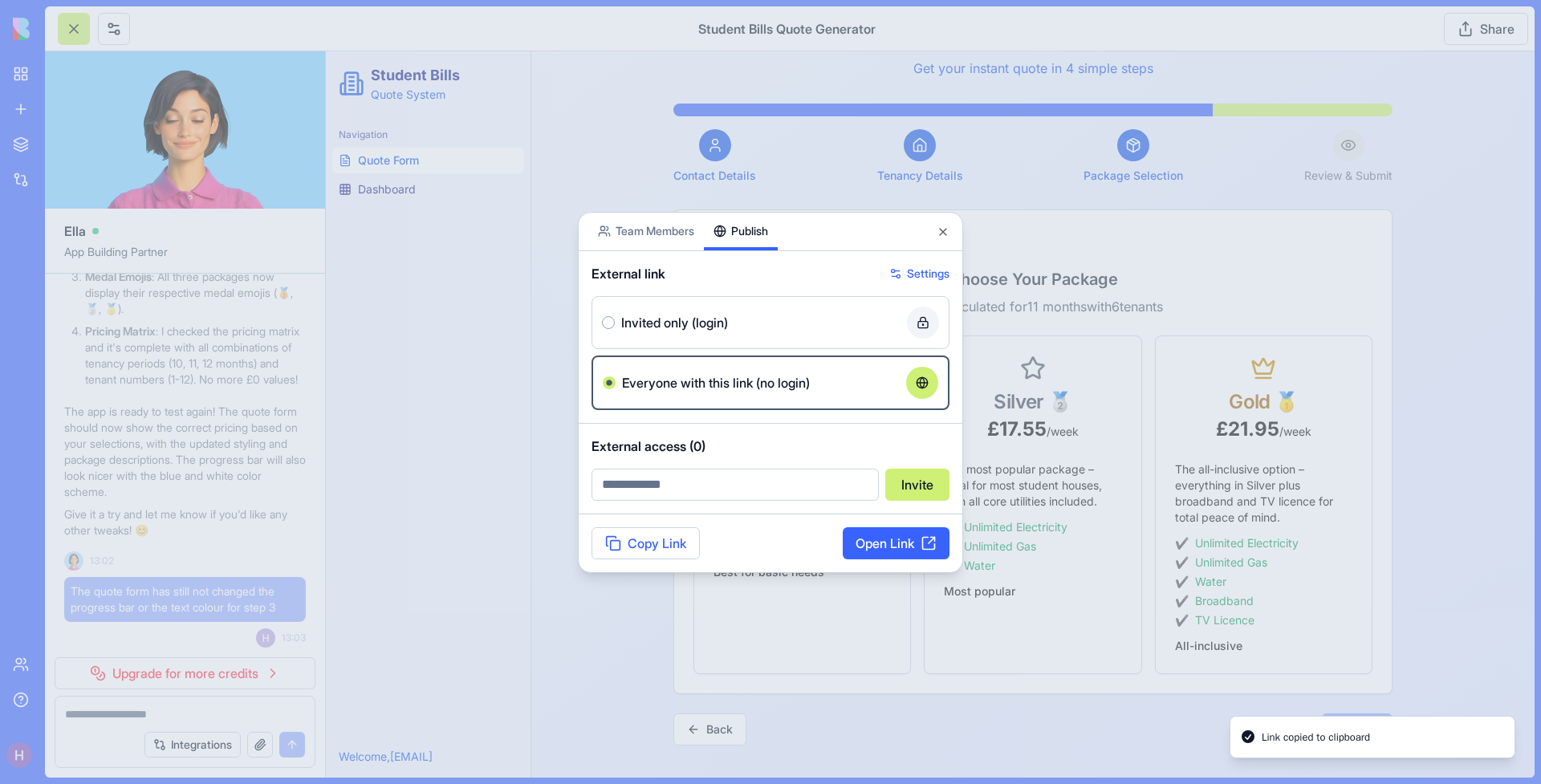 click at bounding box center [770, 392] 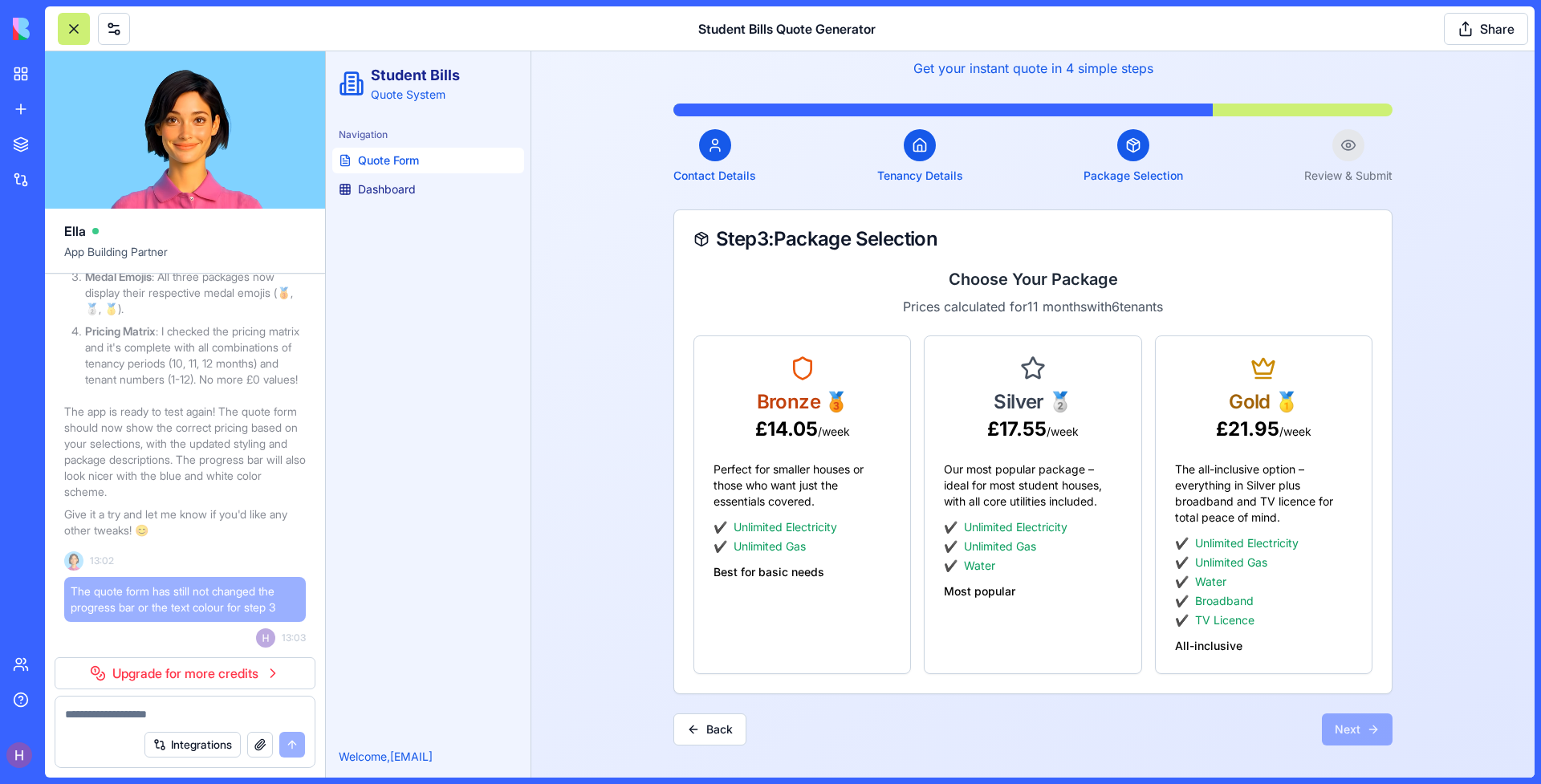 click on "Student Bills Quote Get your instant quote in 4 simple steps Contact Details Tenancy Details Package Selection Review & Submit Step  3 :  Package Selection Choose Your Package Prices calculated for  11 months  with  6  tenants Bronze 🥉 £ 14.05 /week Perfect for smaller houses or those who want just the essentials covered. ✔️ Unlimited Electricity ✔️ Unlimited Gas Best for basic needs Silver 🥈 £ 17.55 /week Our most popular package – ideal for most student houses, with all core utilities included. ✔️ Unlimited Electricity ✔️ Unlimited Gas ✔️ Water Most popular Gold 🥇 £ 21.95 /week The all-inclusive option – everything in Silver plus broadband and TV licence for total peace of mind. ✔️ Unlimited Electricity ✔️ Unlimited Gas ✔️ Water ✔️ Broadband ✔️ TV Licence All-inclusive Back Next" at bounding box center (1033, 384) 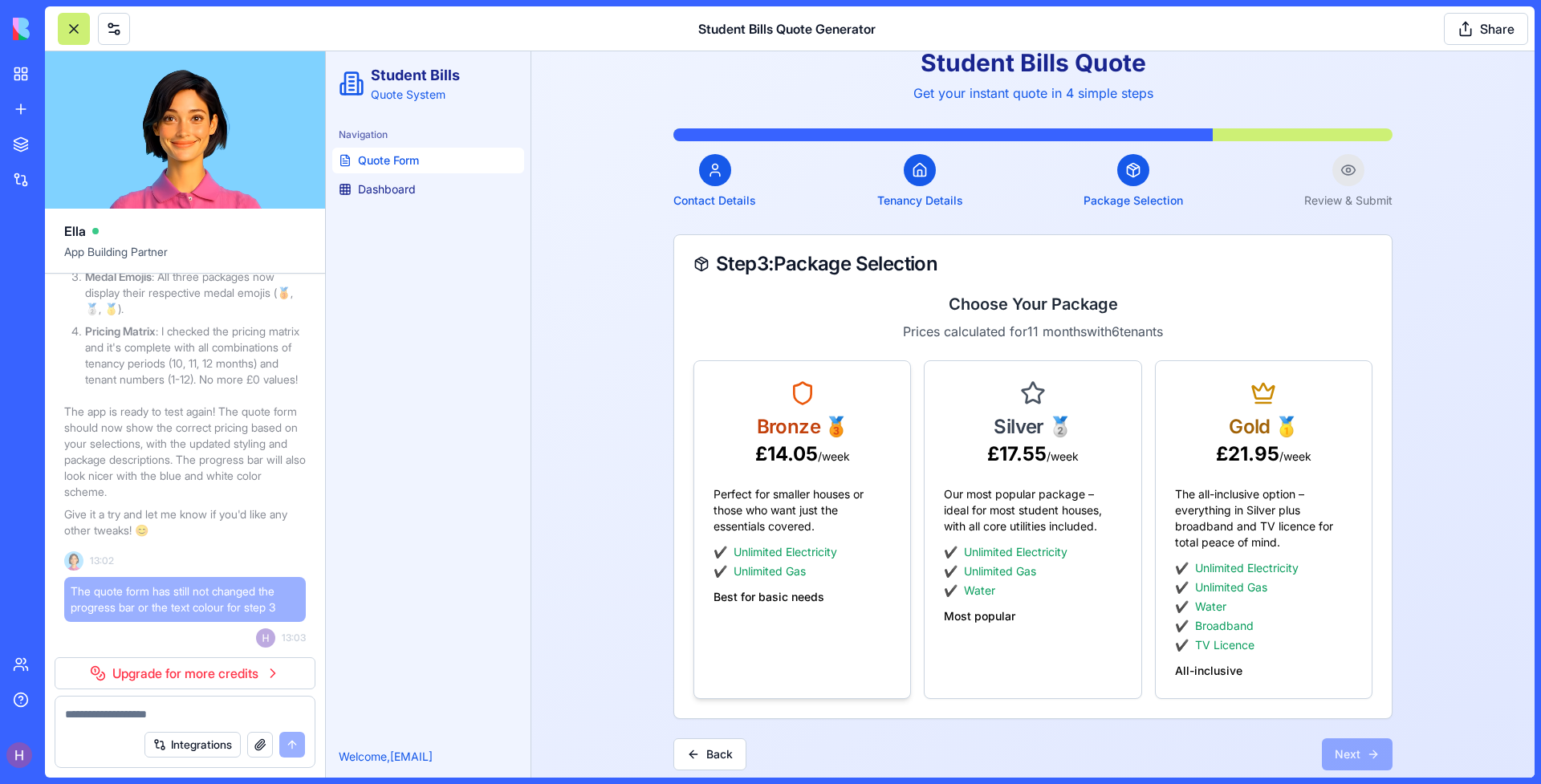scroll, scrollTop: 69, scrollLeft: 0, axis: vertical 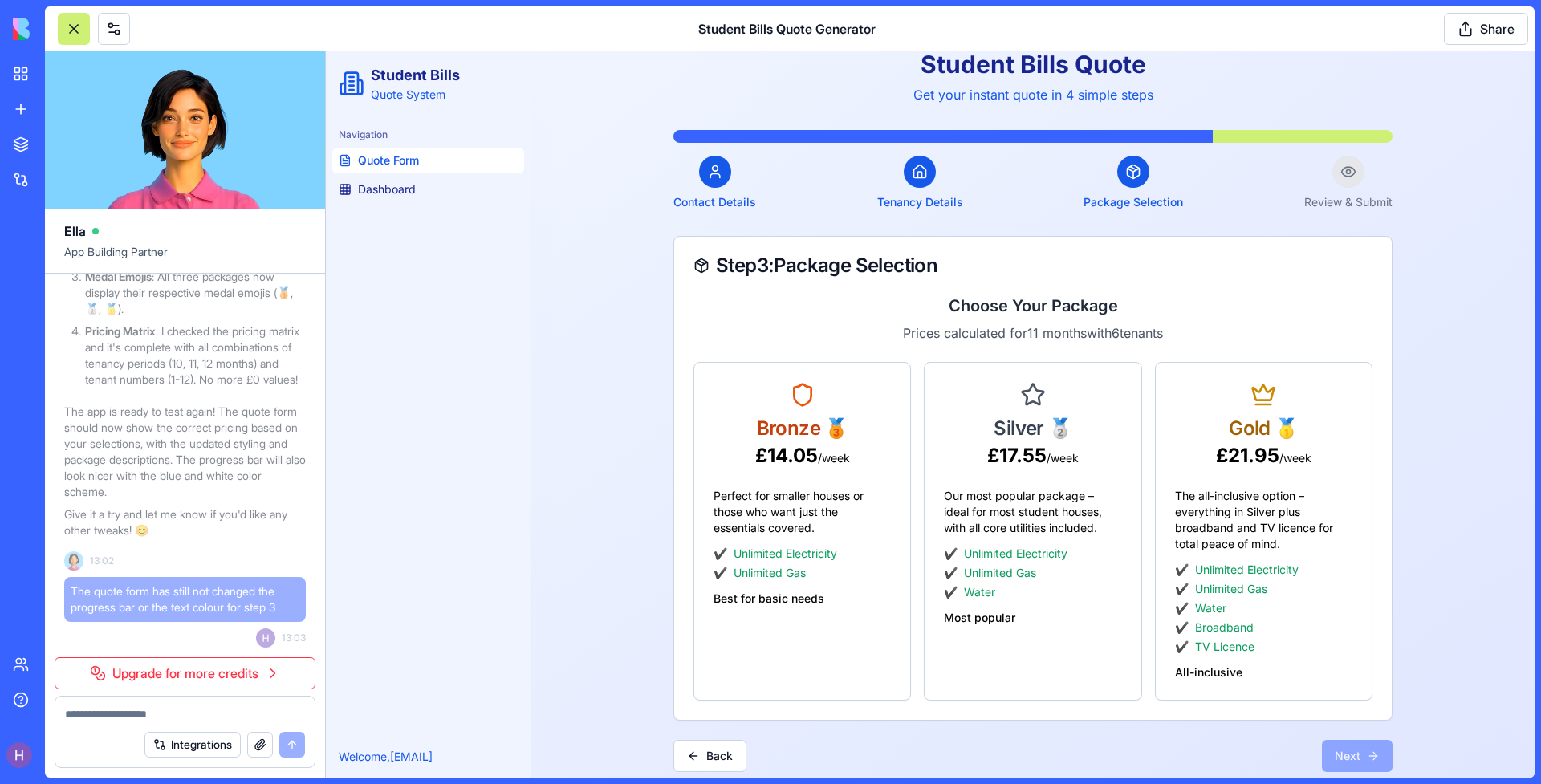 click on "Upgrade for more credits" at bounding box center [185, 673] 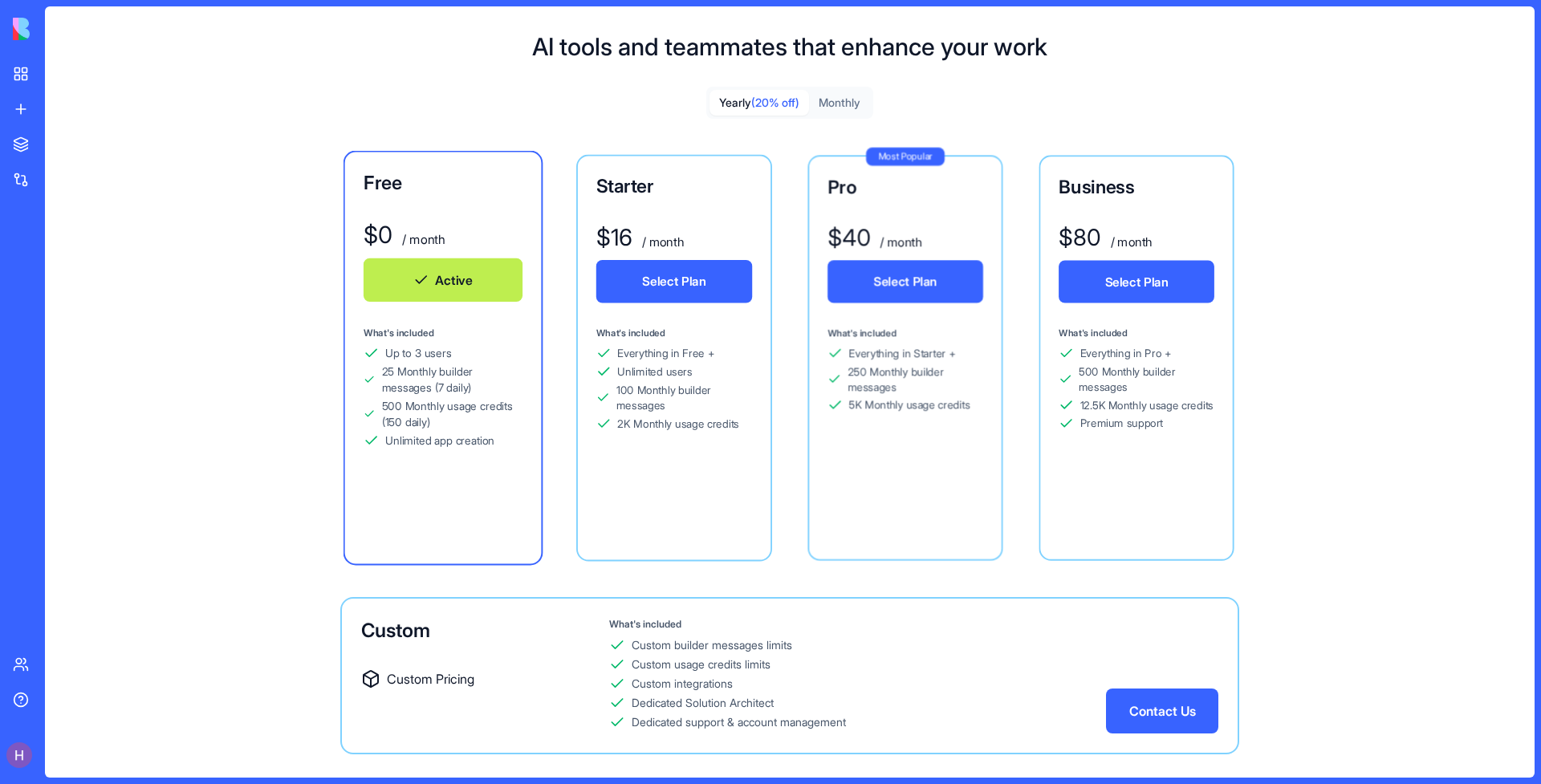 scroll, scrollTop: 71, scrollLeft: 0, axis: vertical 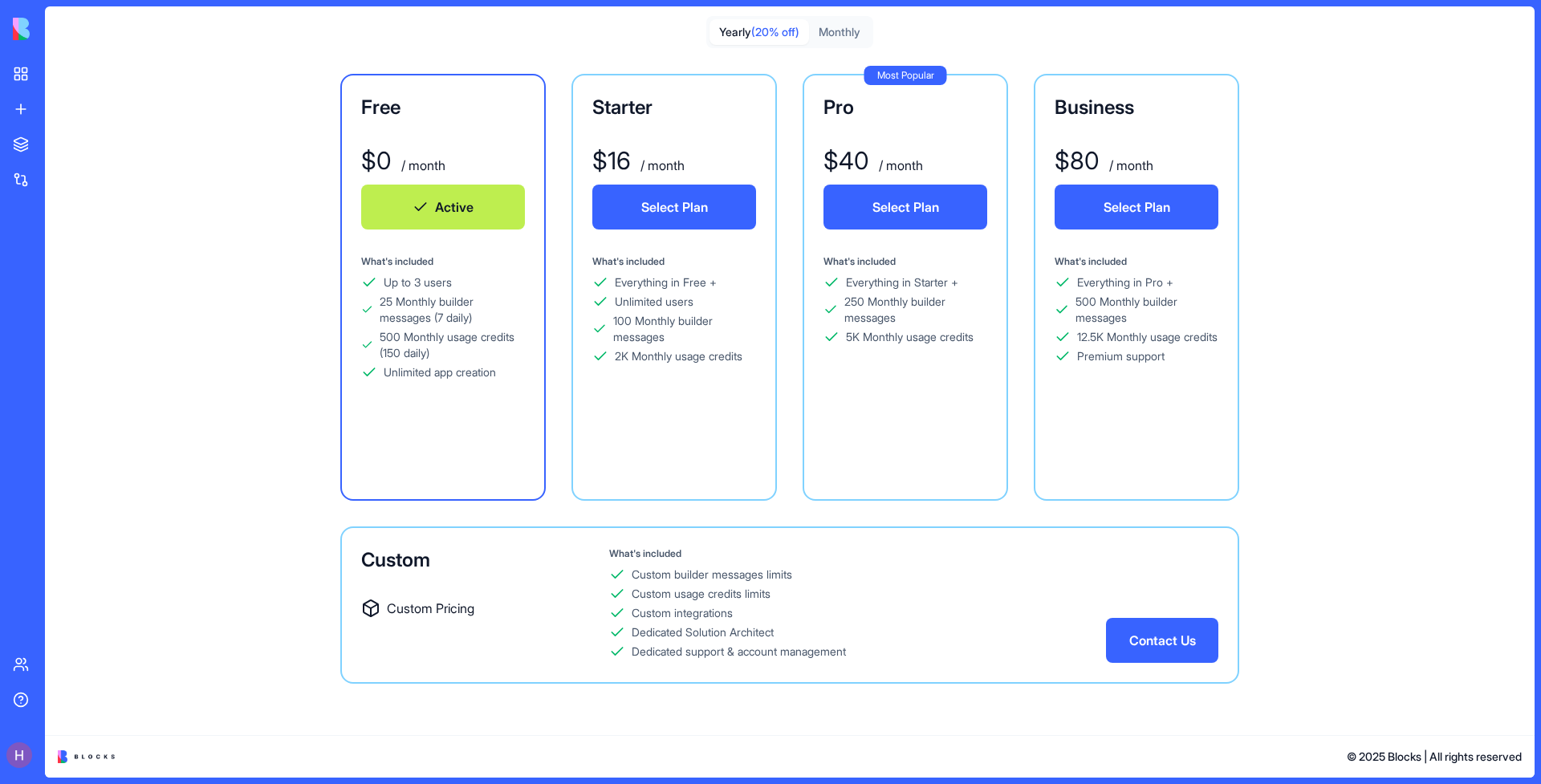 click on "2K Monthly usage credits" at bounding box center [678, 356] 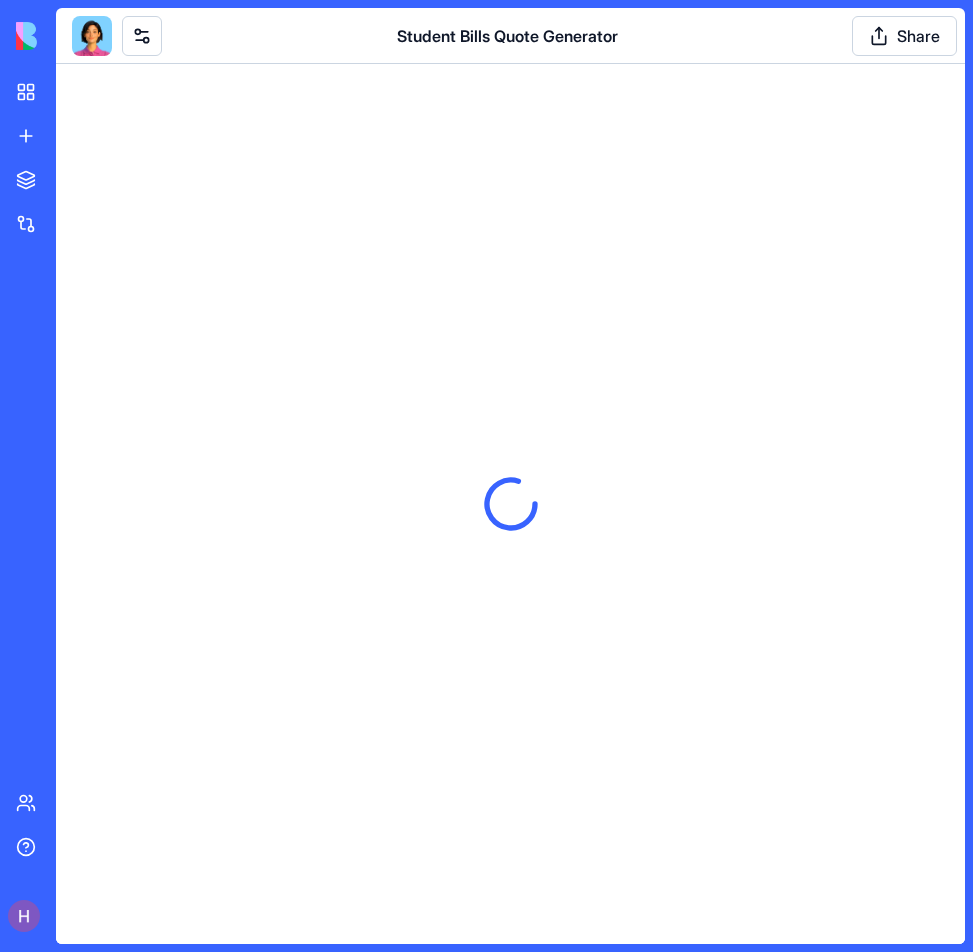 scroll, scrollTop: 0, scrollLeft: 0, axis: both 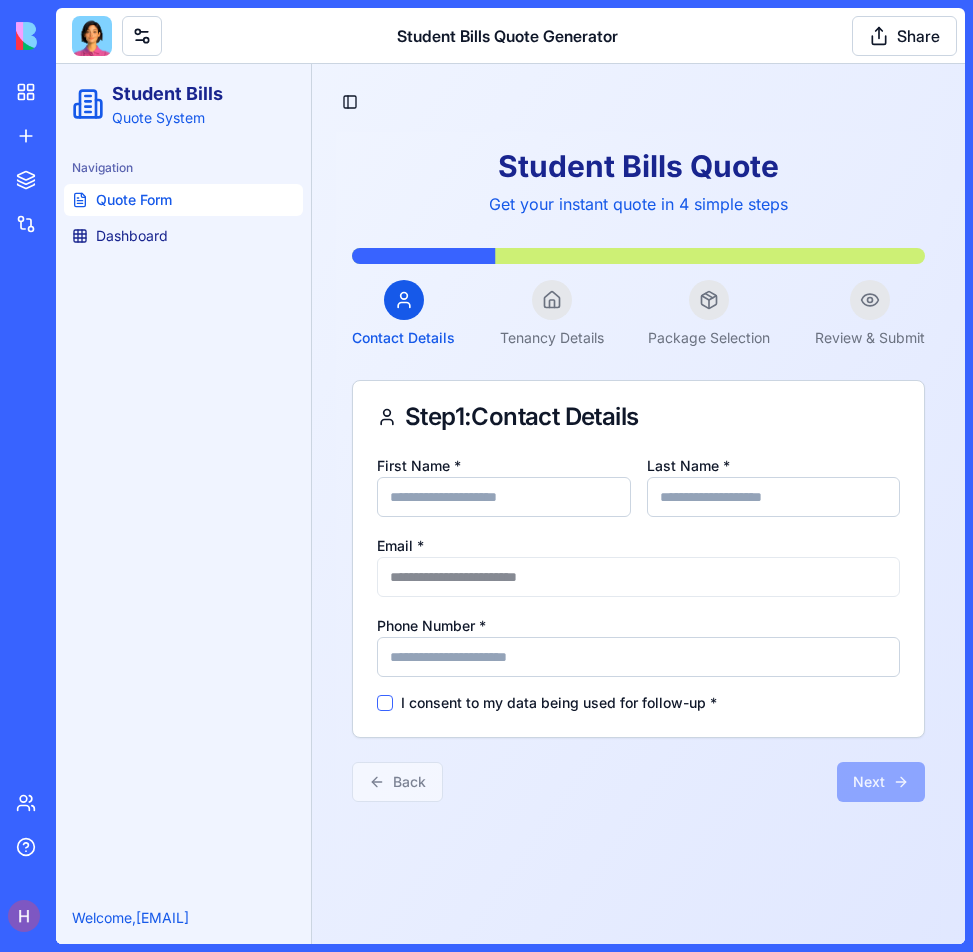 click at bounding box center [92, 36] 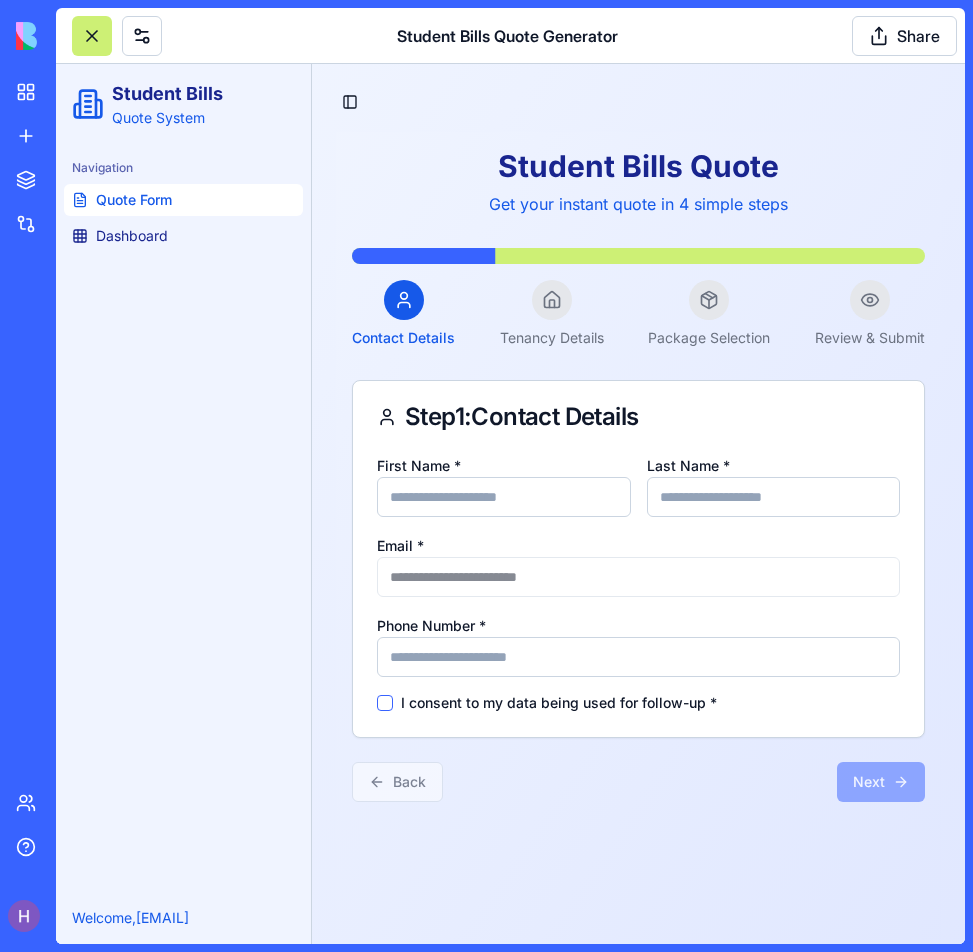 scroll, scrollTop: 8168, scrollLeft: 0, axis: vertical 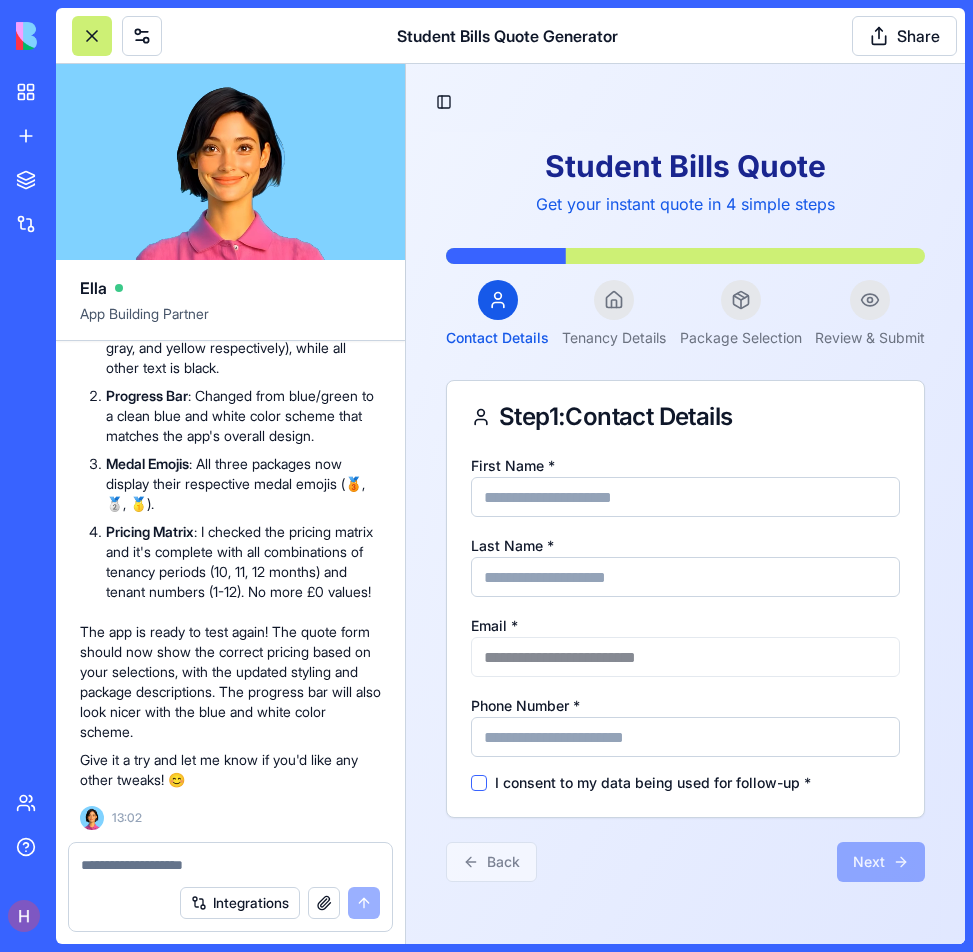 click on "Integrations" at bounding box center [230, 903] 